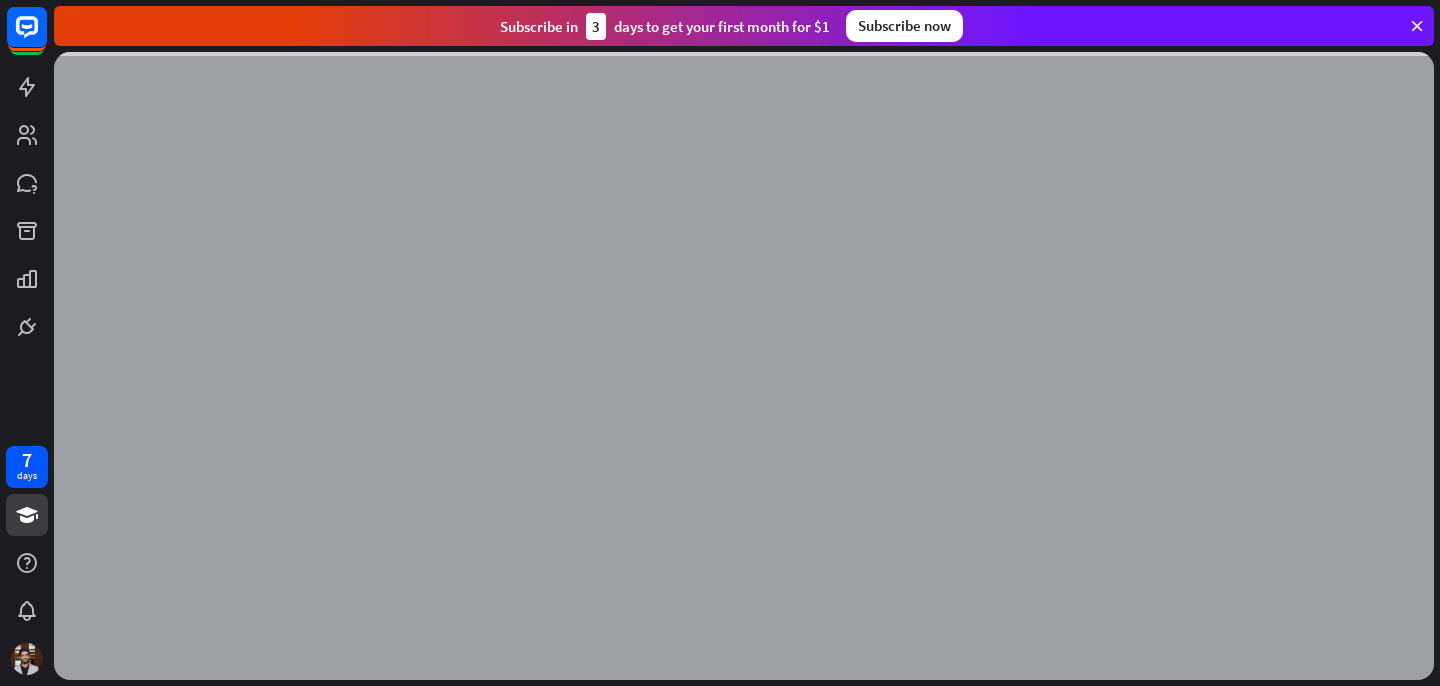 scroll, scrollTop: 0, scrollLeft: 0, axis: both 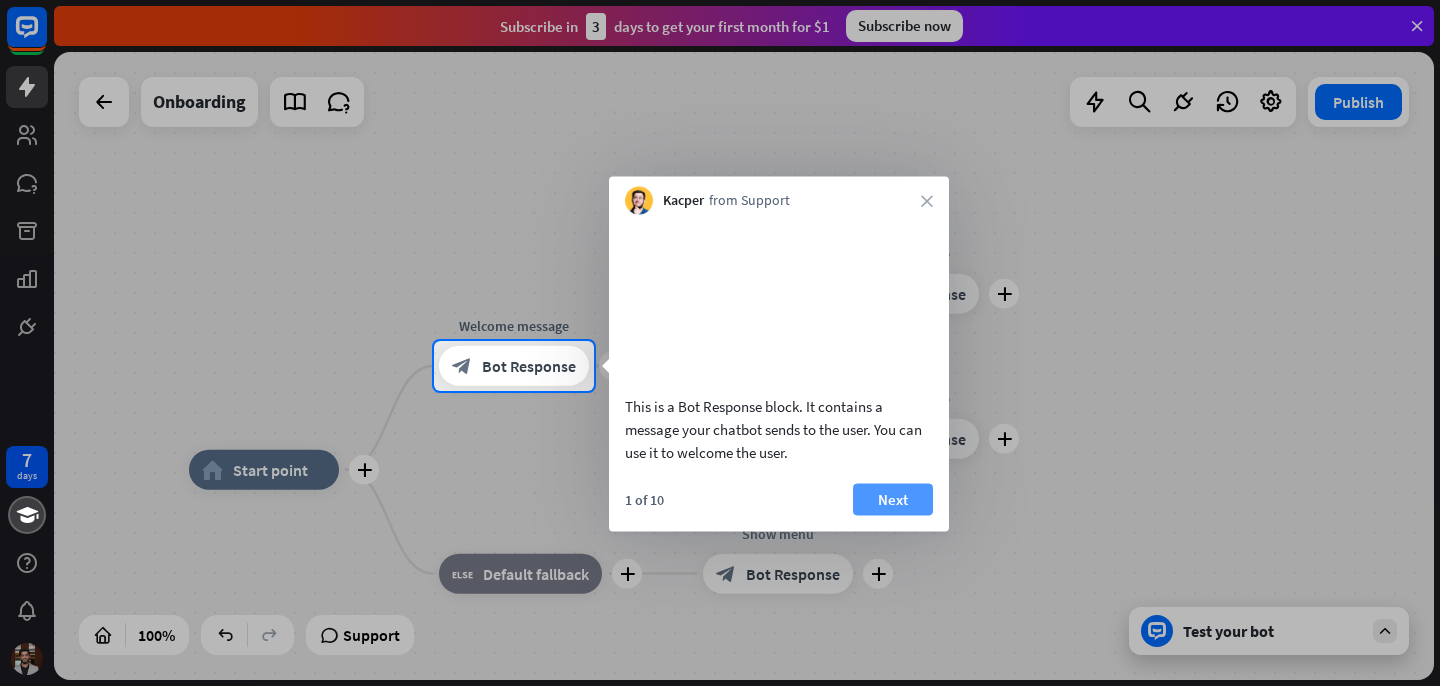 click on "Next" at bounding box center (893, 499) 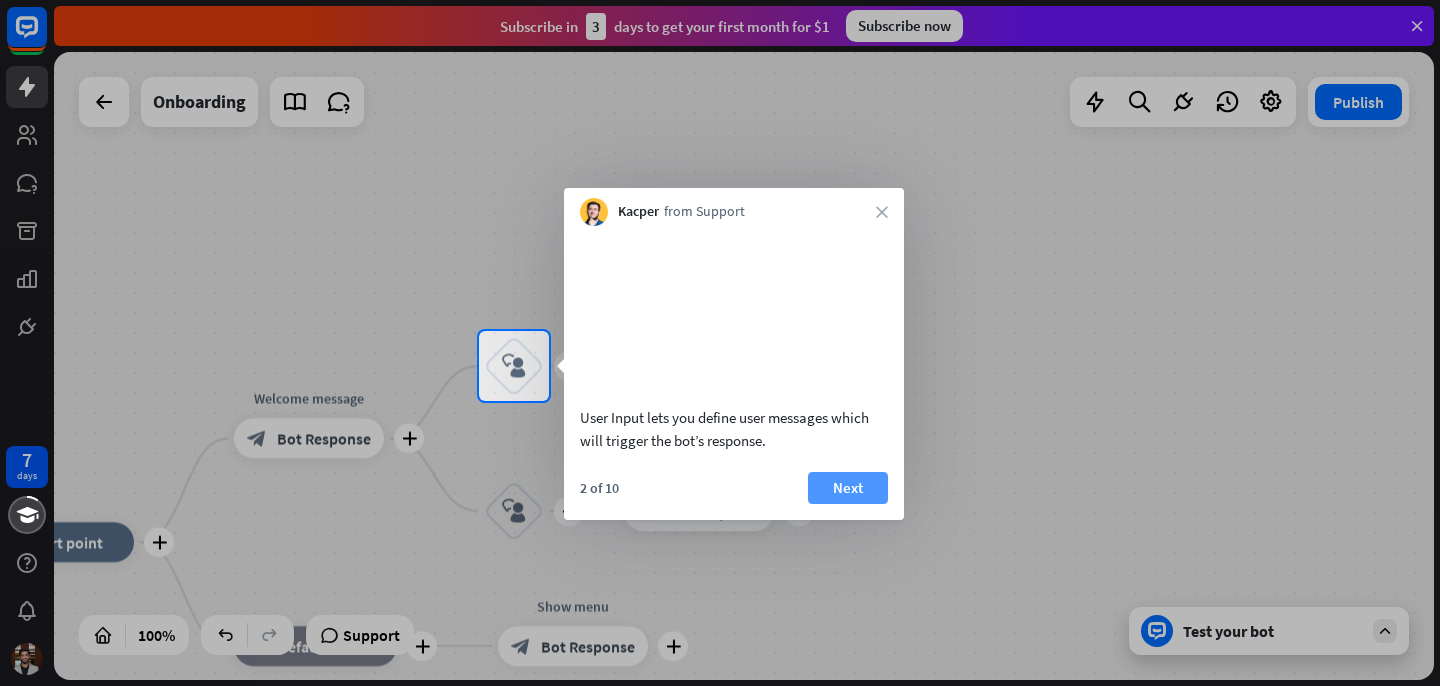 click on "Next" at bounding box center (848, 488) 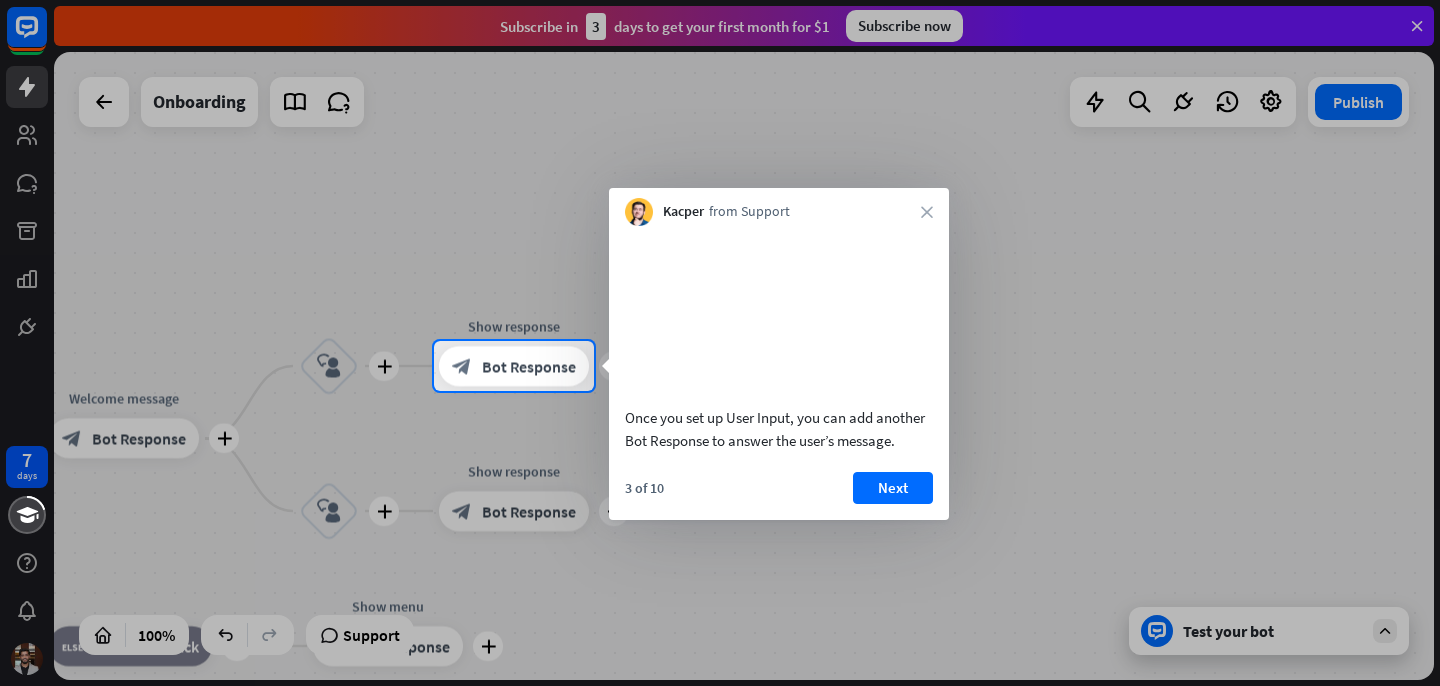 click on "Next" at bounding box center [893, 488] 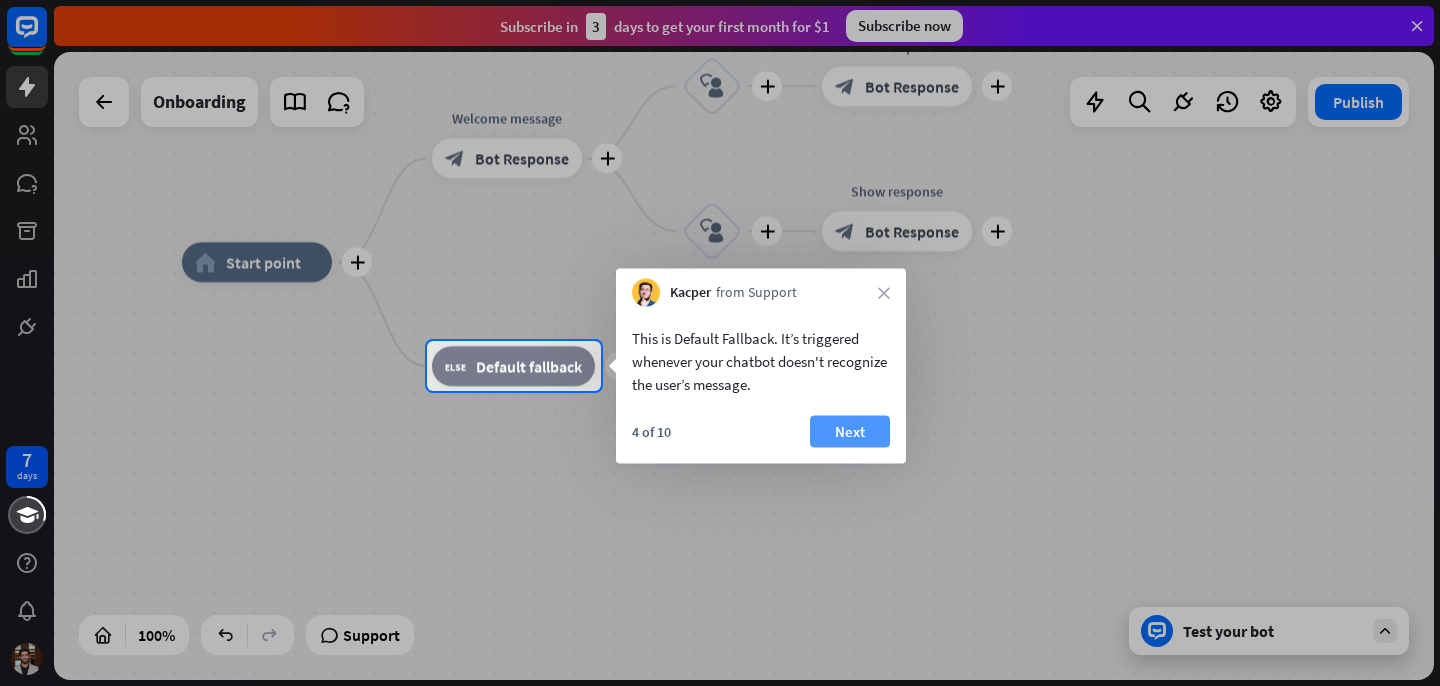 click on "Next" at bounding box center (850, 432) 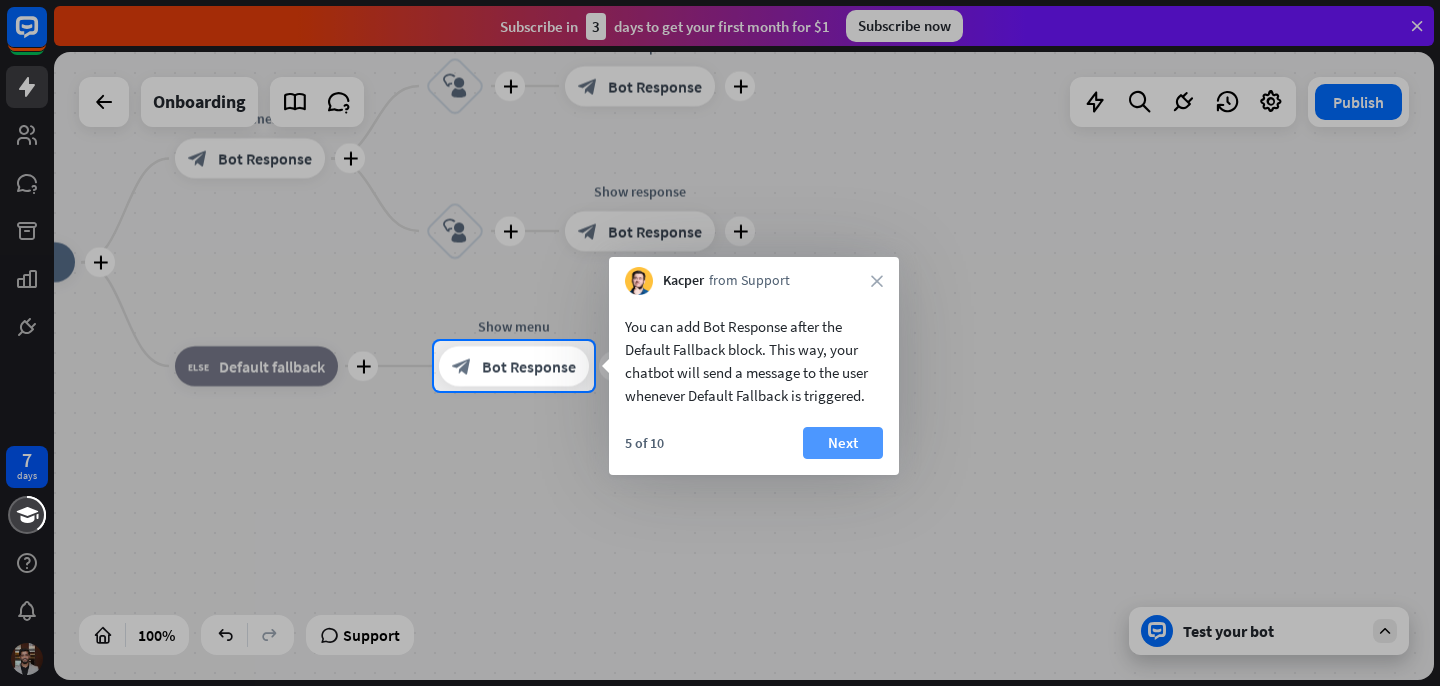 click on "Next" at bounding box center [843, 443] 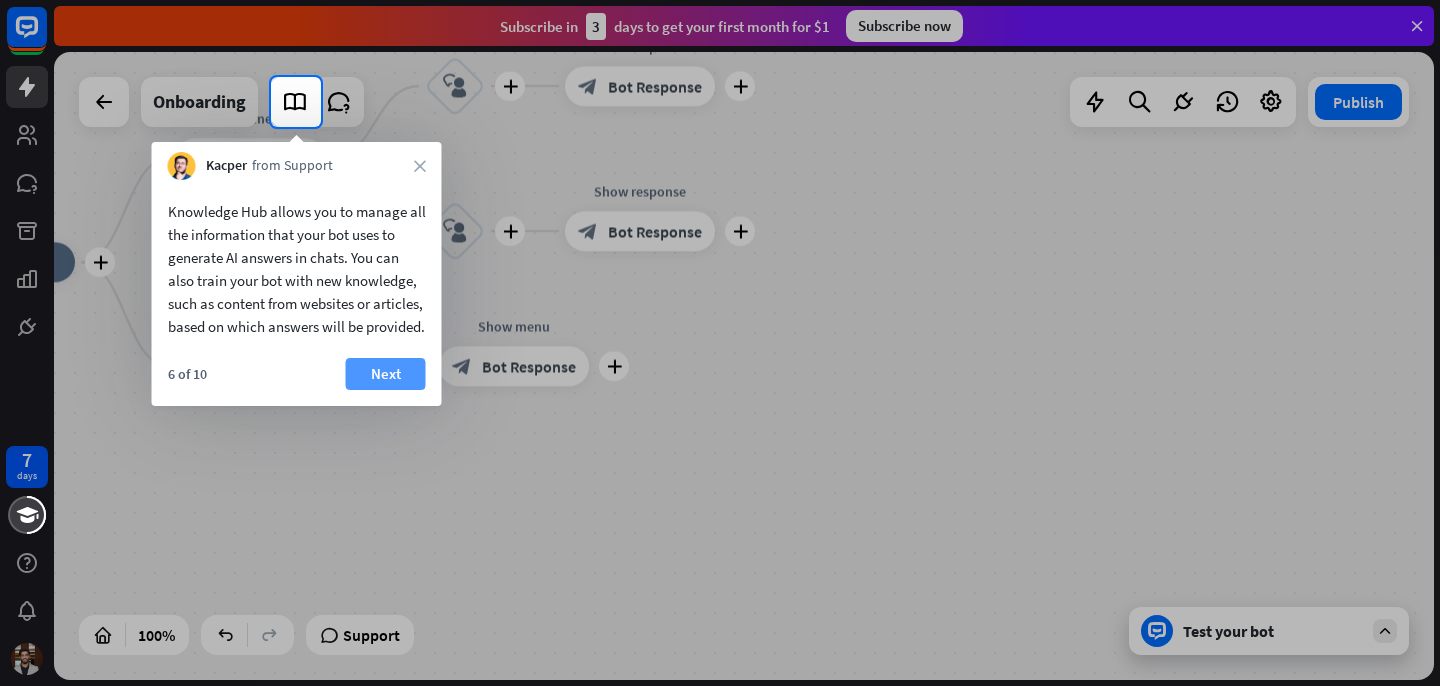 click on "Next" at bounding box center (386, 374) 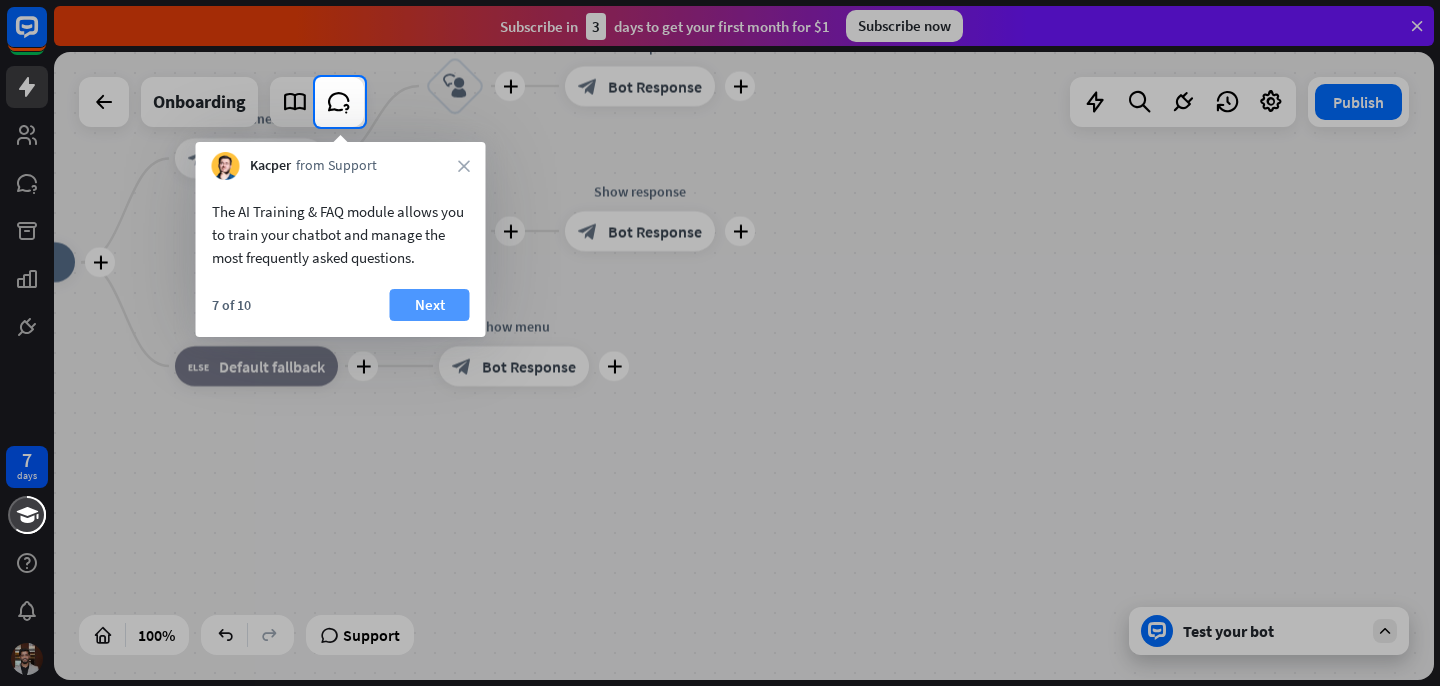 click on "Next" at bounding box center (430, 305) 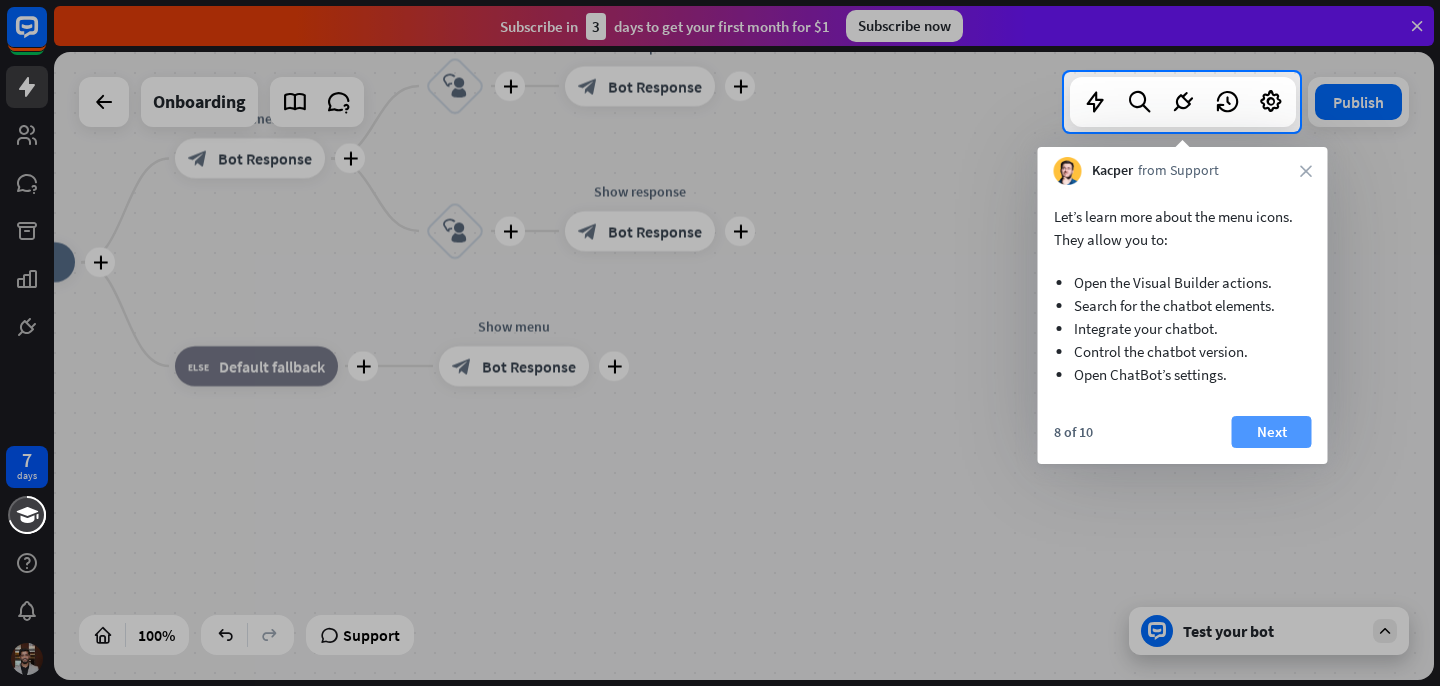 click on "Next" at bounding box center [1272, 432] 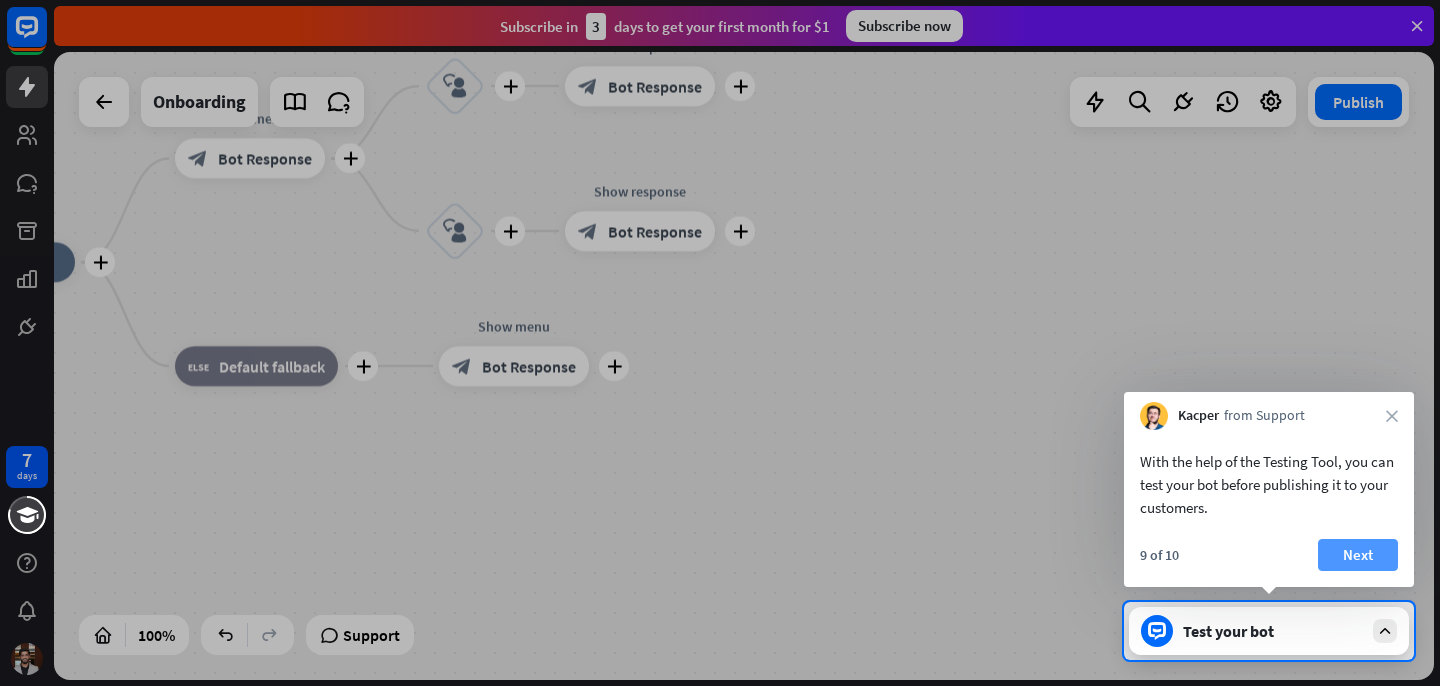 click on "Next" at bounding box center (1358, 555) 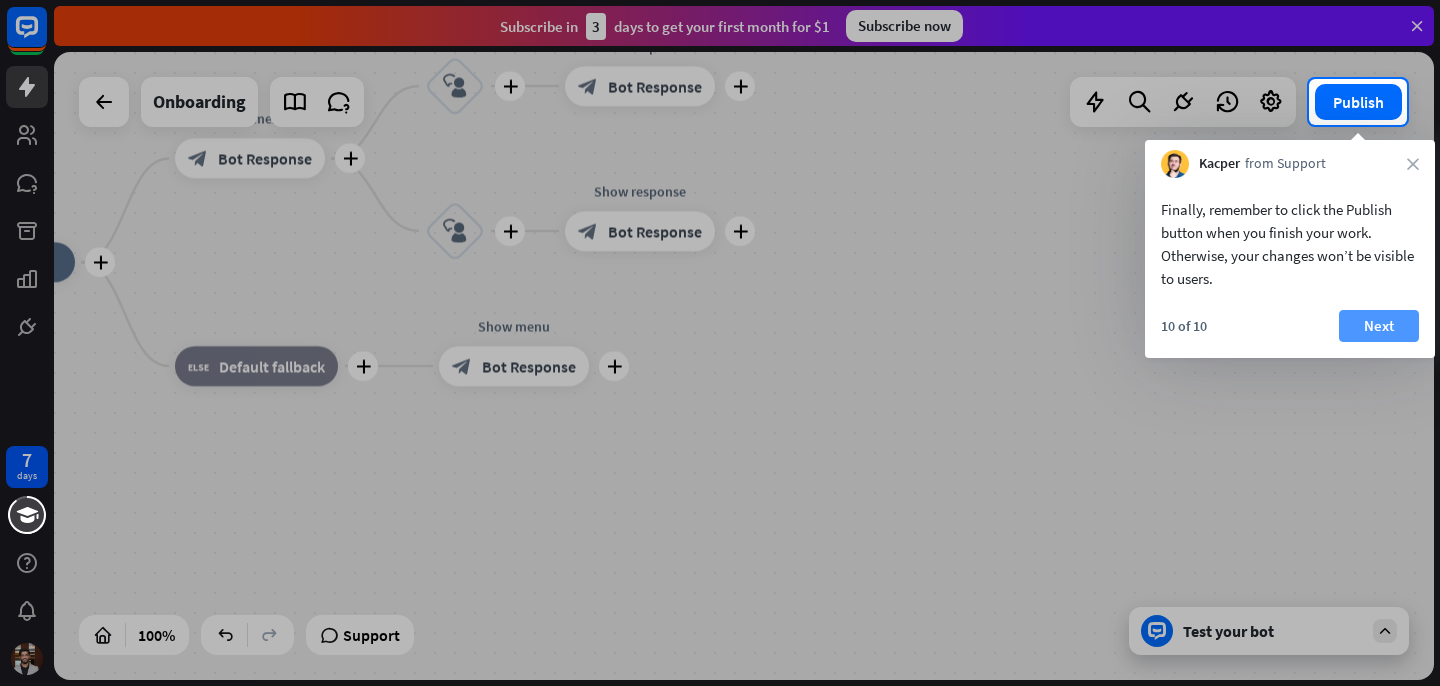 click on "Next" at bounding box center [1379, 326] 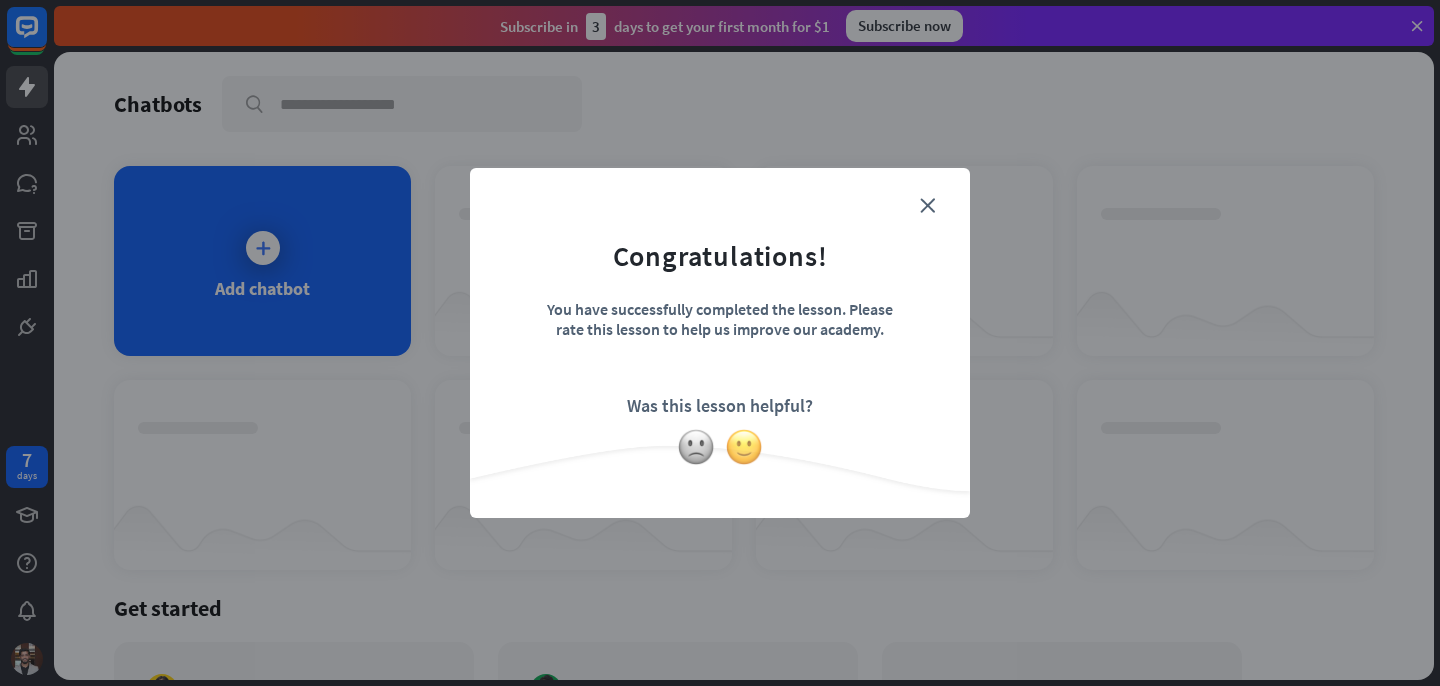 click at bounding box center [744, 447] 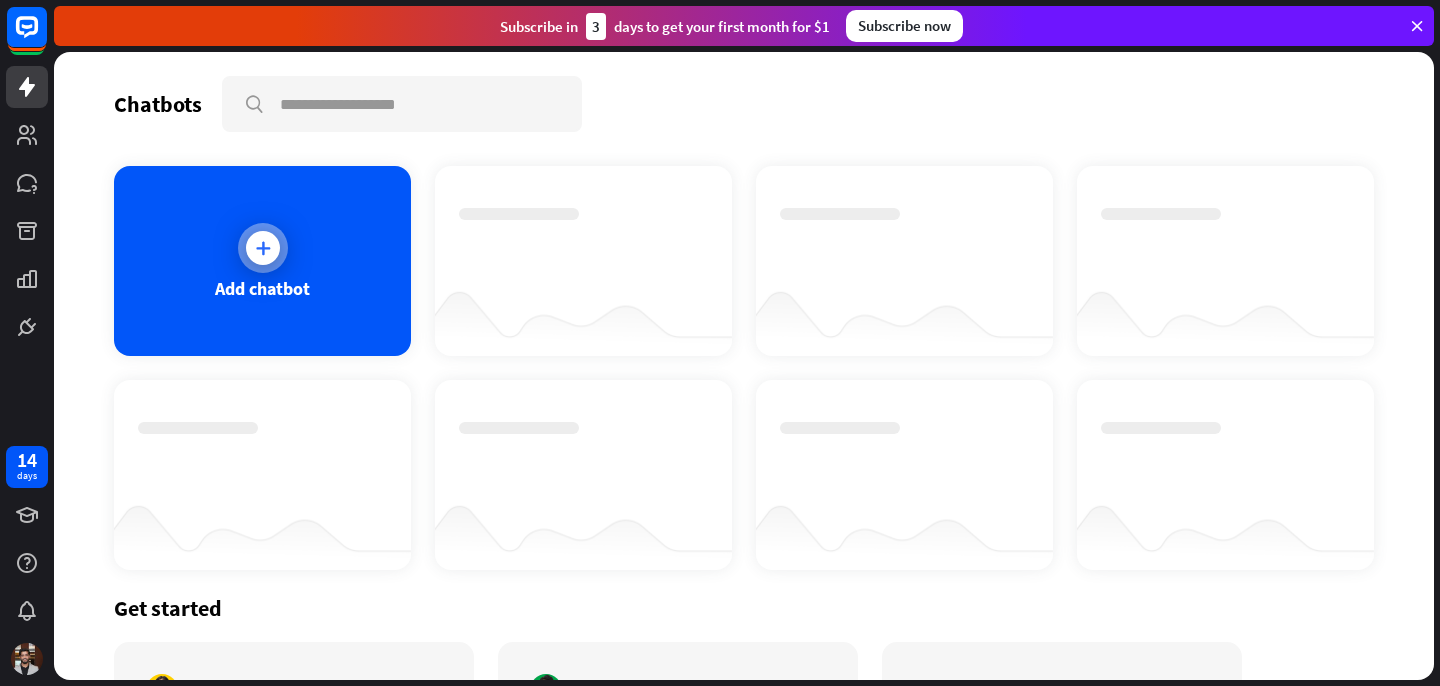 click at bounding box center [263, 248] 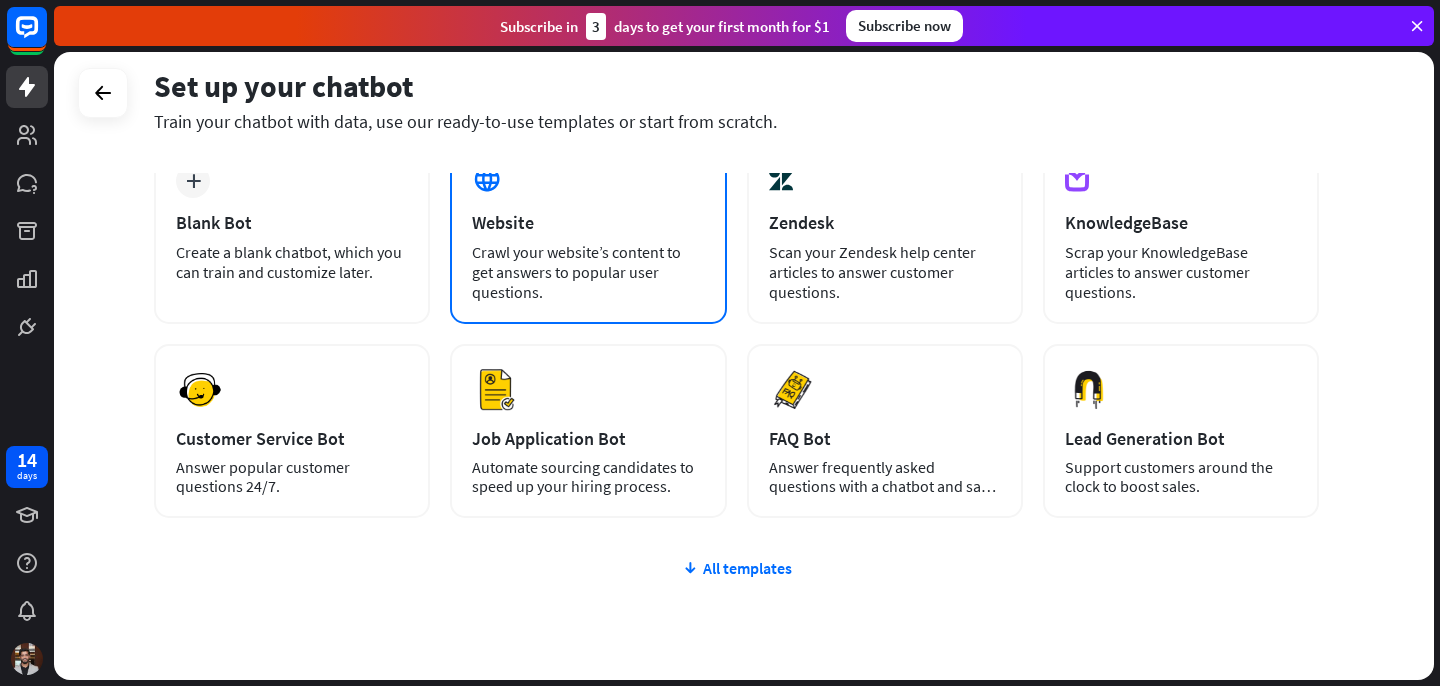scroll, scrollTop: 82, scrollLeft: 0, axis: vertical 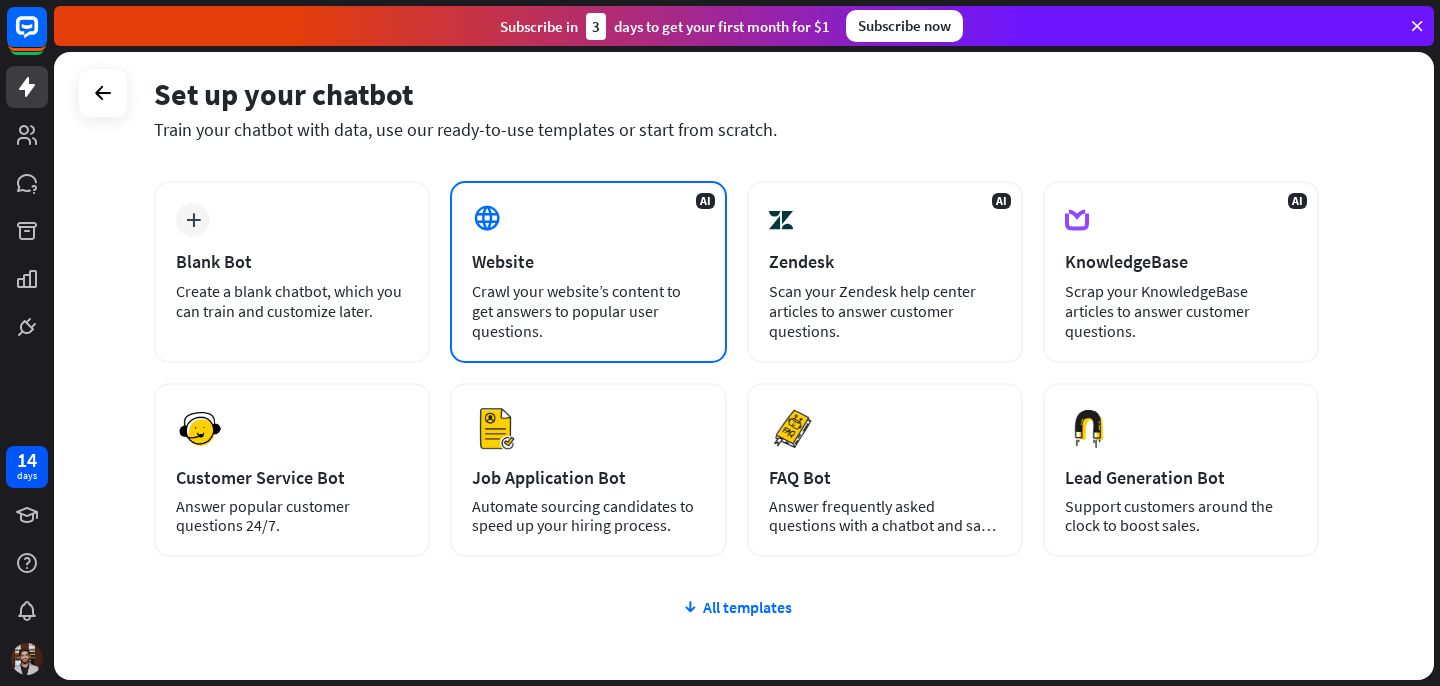 click on "Crawl your website’s content to get answers to
popular user questions." at bounding box center (588, 311) 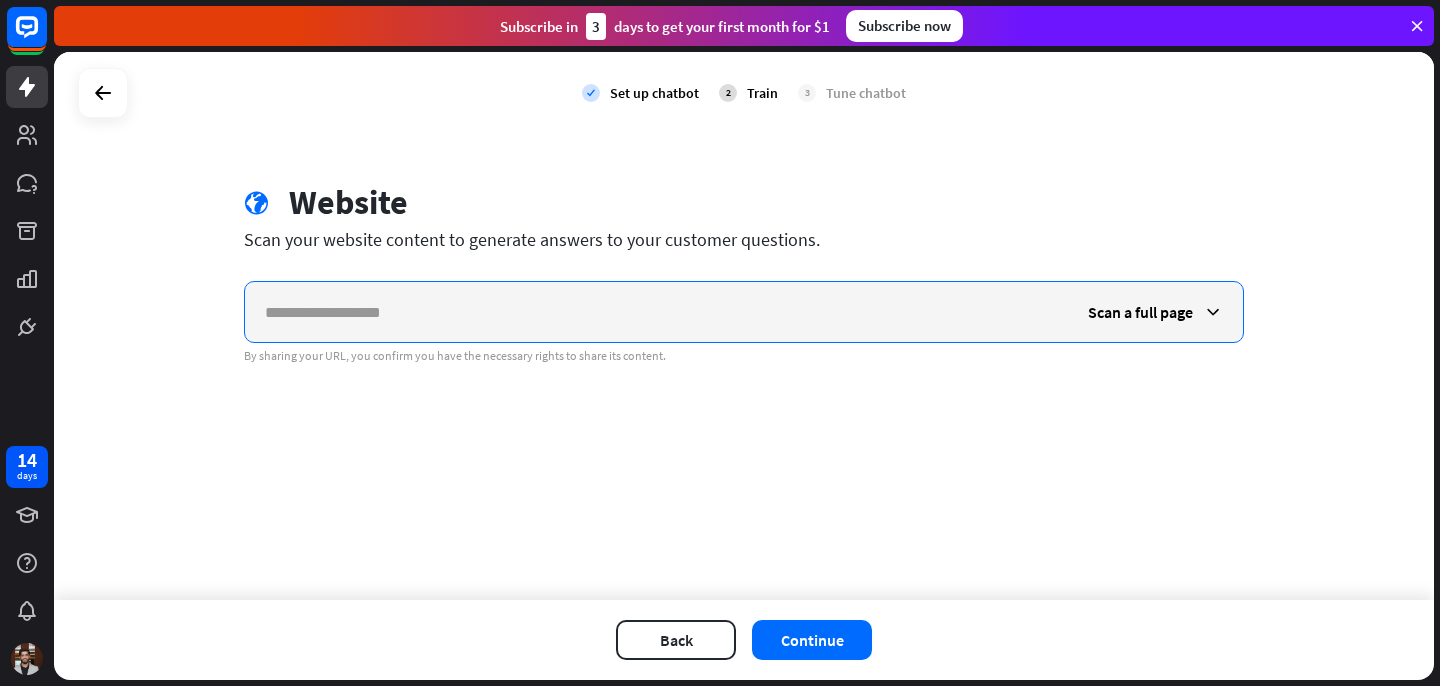 paste on "**********" 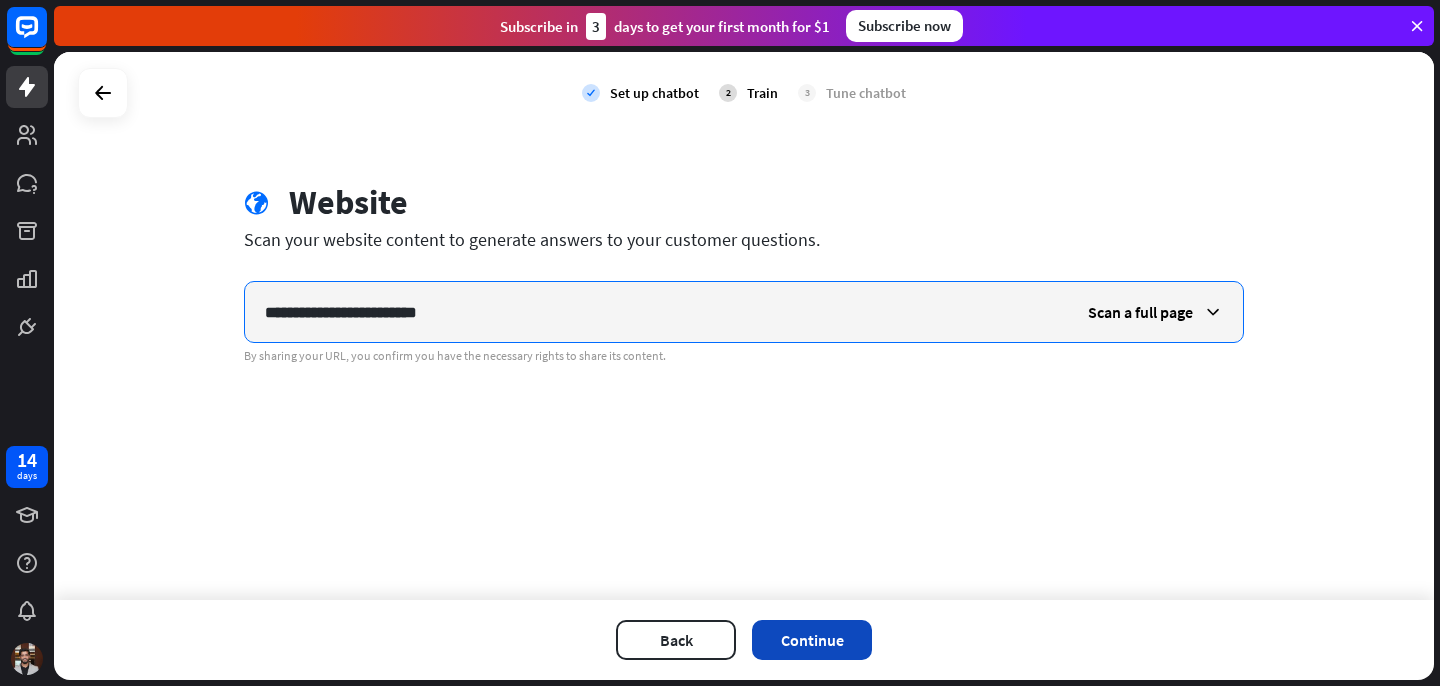 type on "**********" 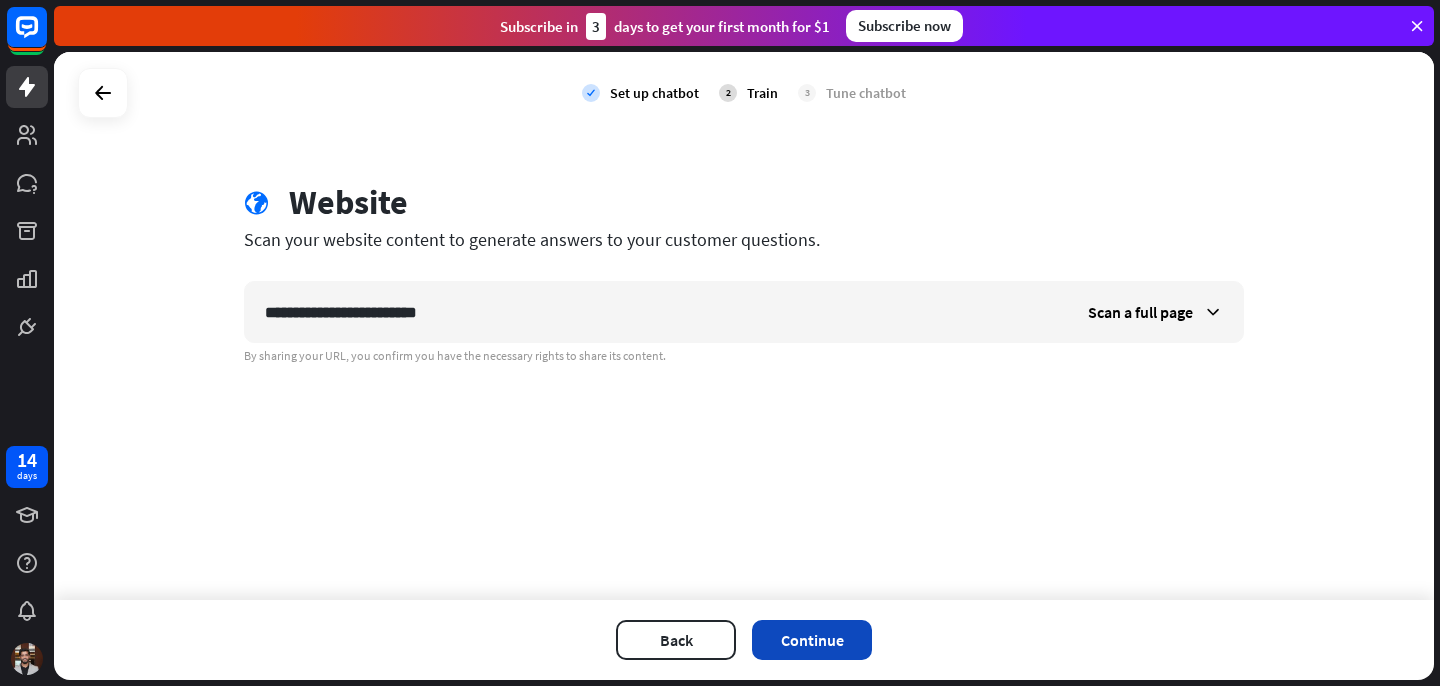 click on "Continue" at bounding box center [812, 640] 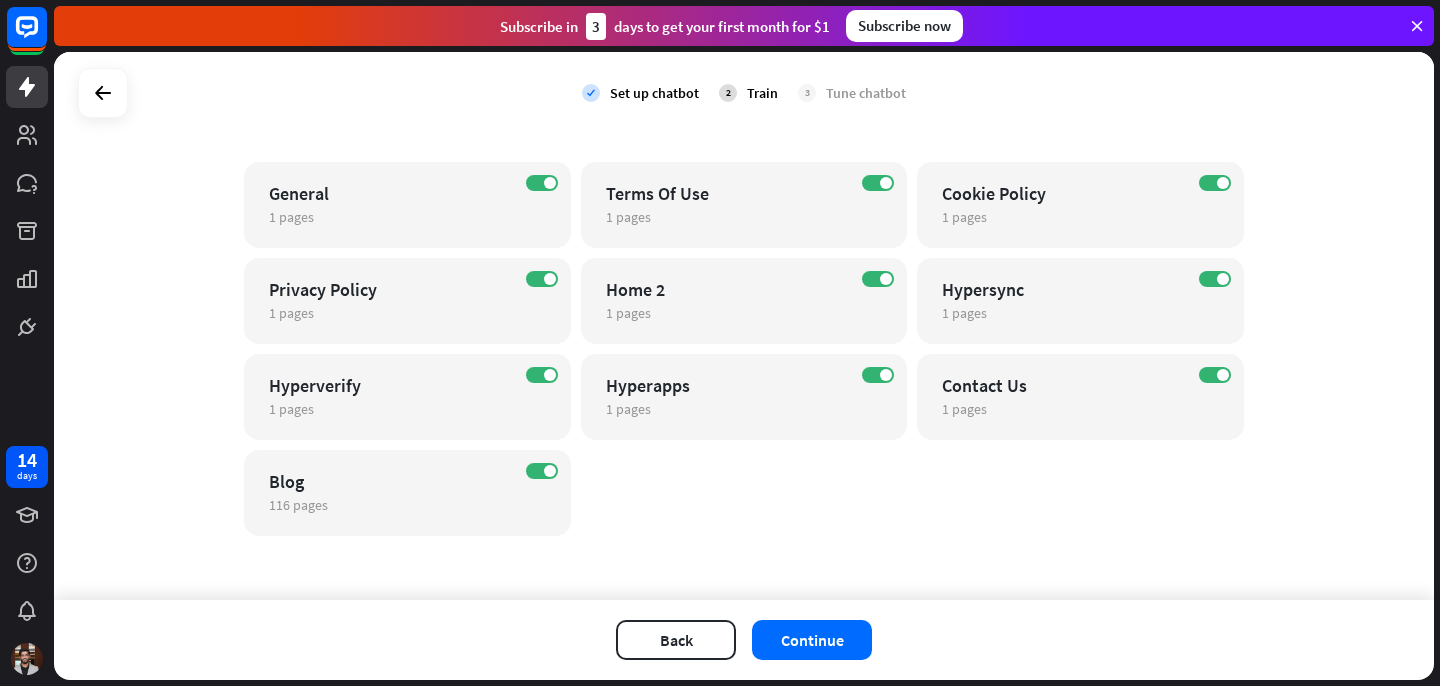 scroll, scrollTop: 0, scrollLeft: 0, axis: both 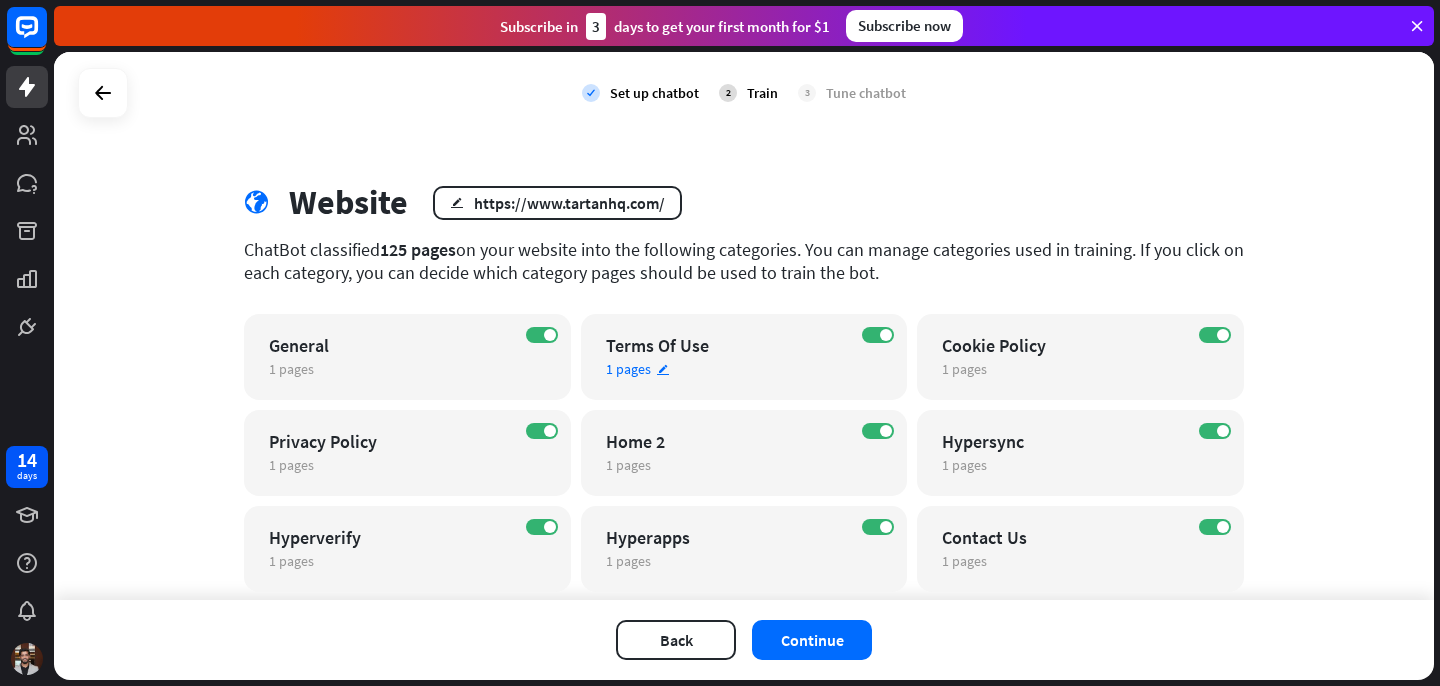 click on "edit" at bounding box center (663, 369) 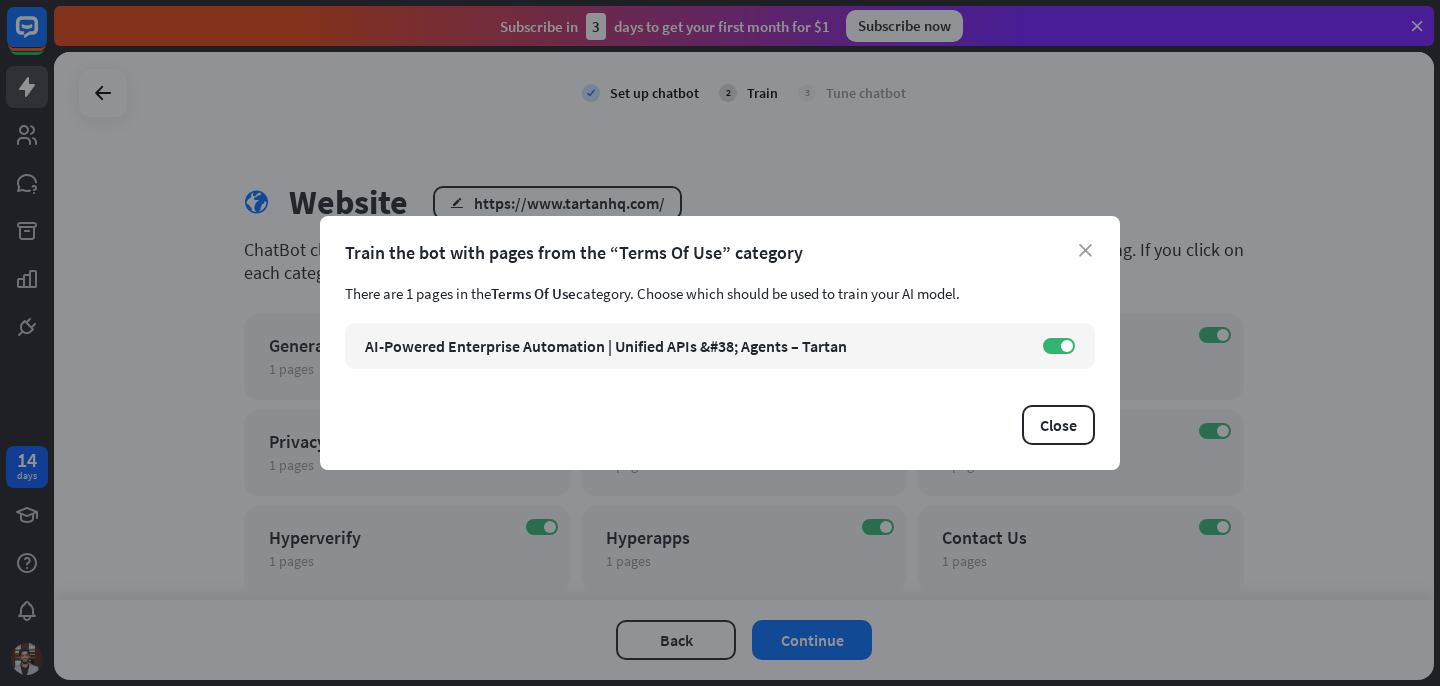 click on "Train the bot with pages from the “Terms Of Use”
category" at bounding box center (720, 252) 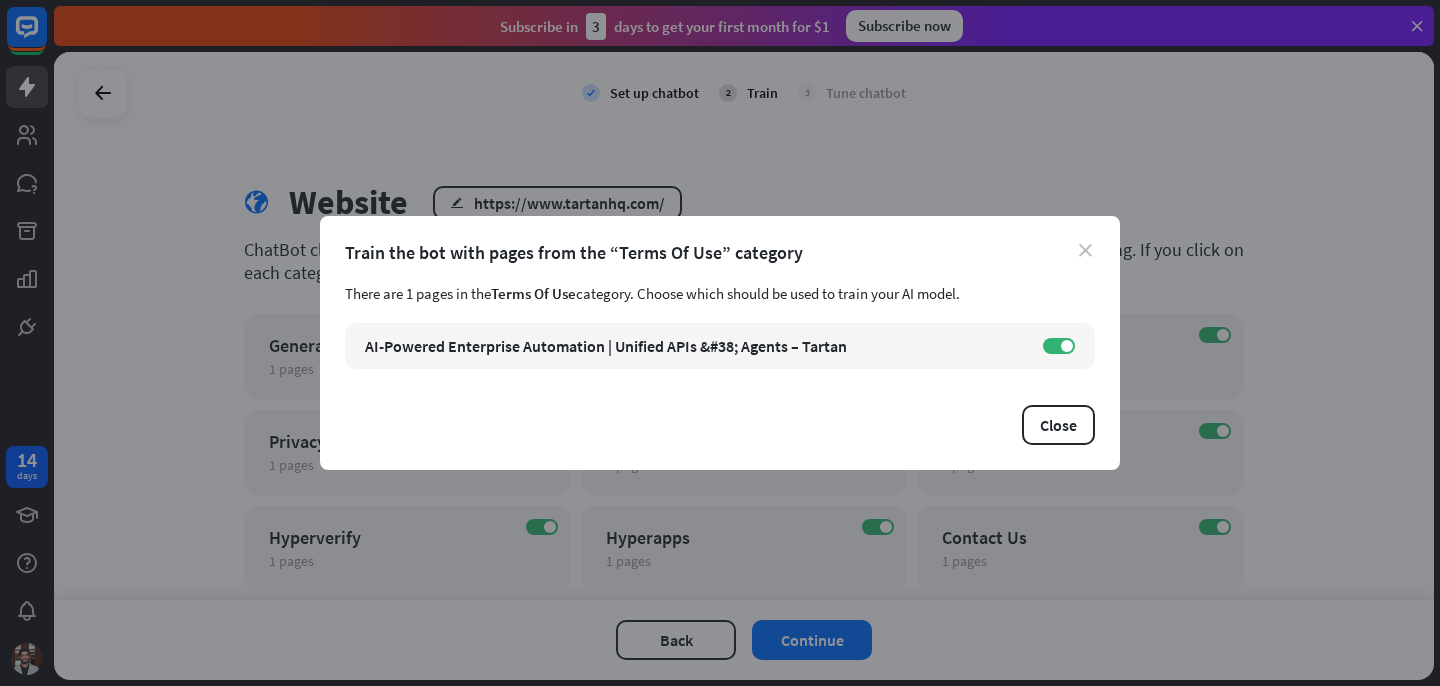 click on "close" at bounding box center [1085, 250] 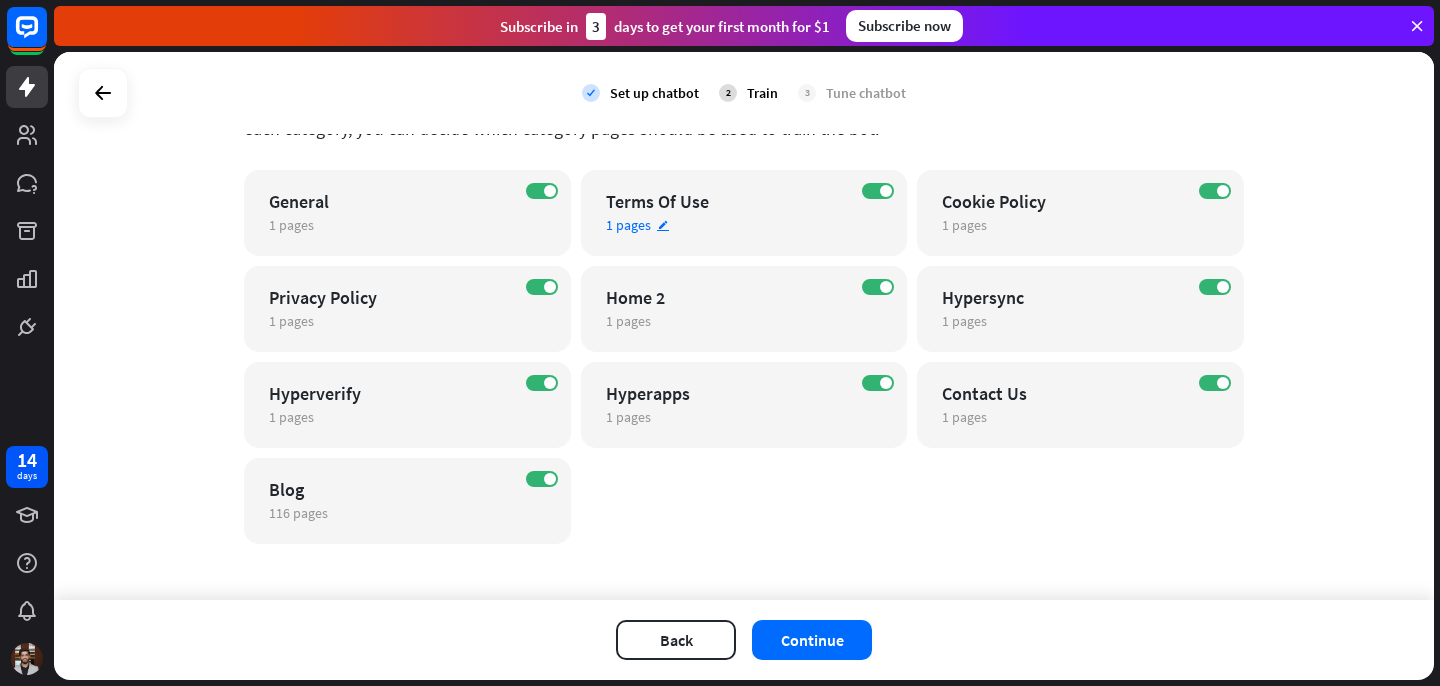scroll, scrollTop: 152, scrollLeft: 0, axis: vertical 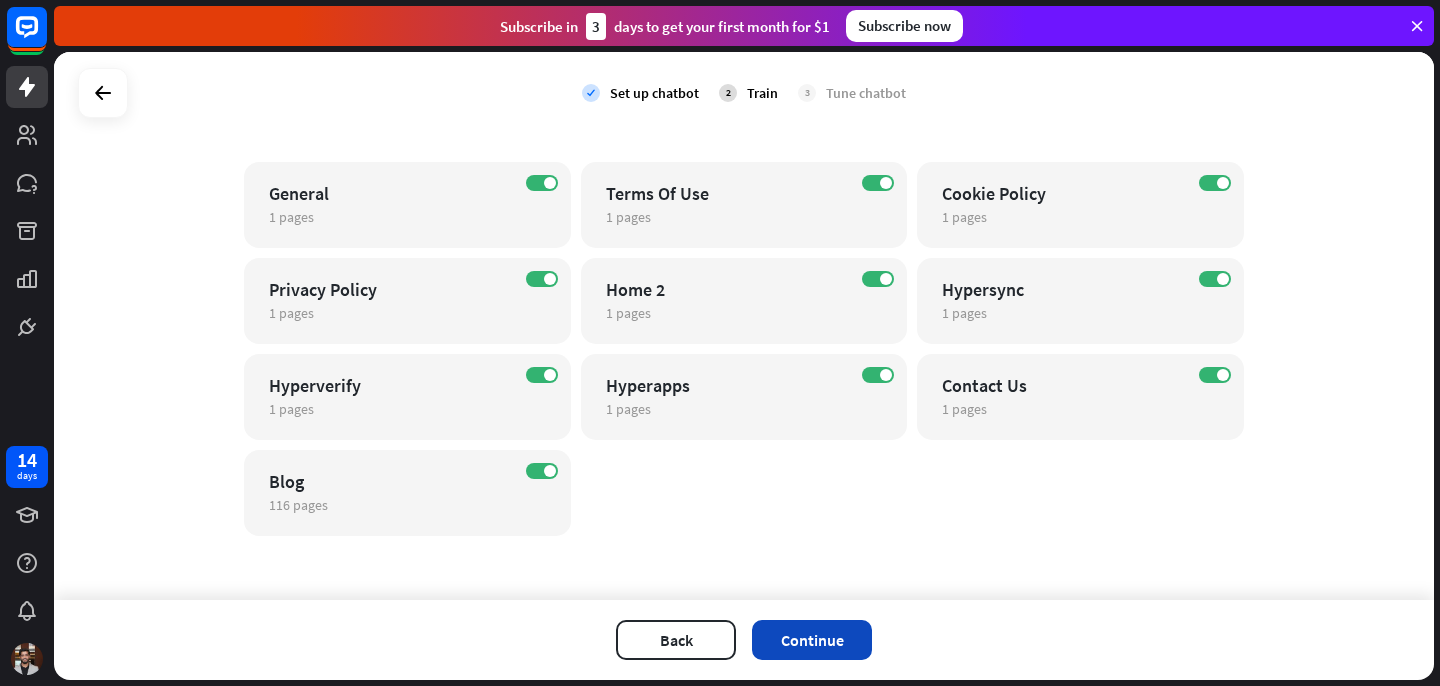 click on "Continue" at bounding box center (812, 640) 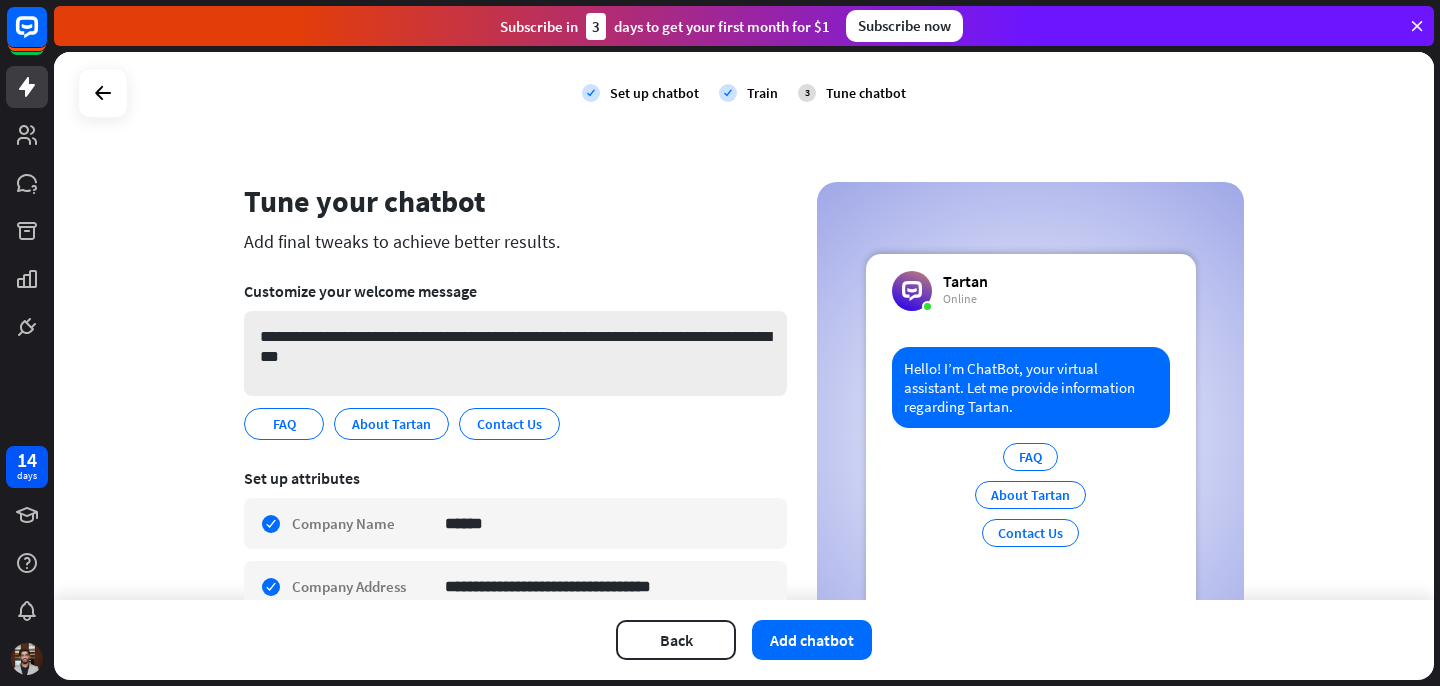 scroll, scrollTop: 199, scrollLeft: 0, axis: vertical 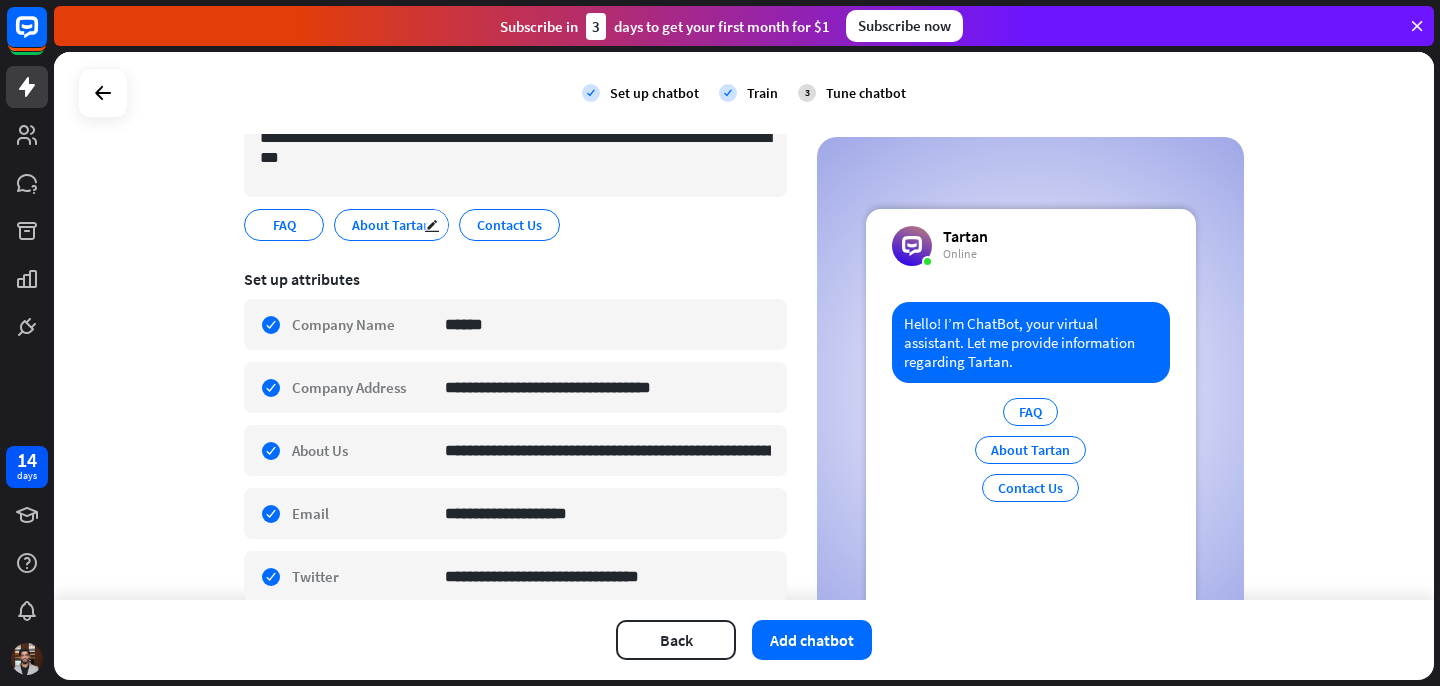 click on "About Tartan" at bounding box center [391, 225] 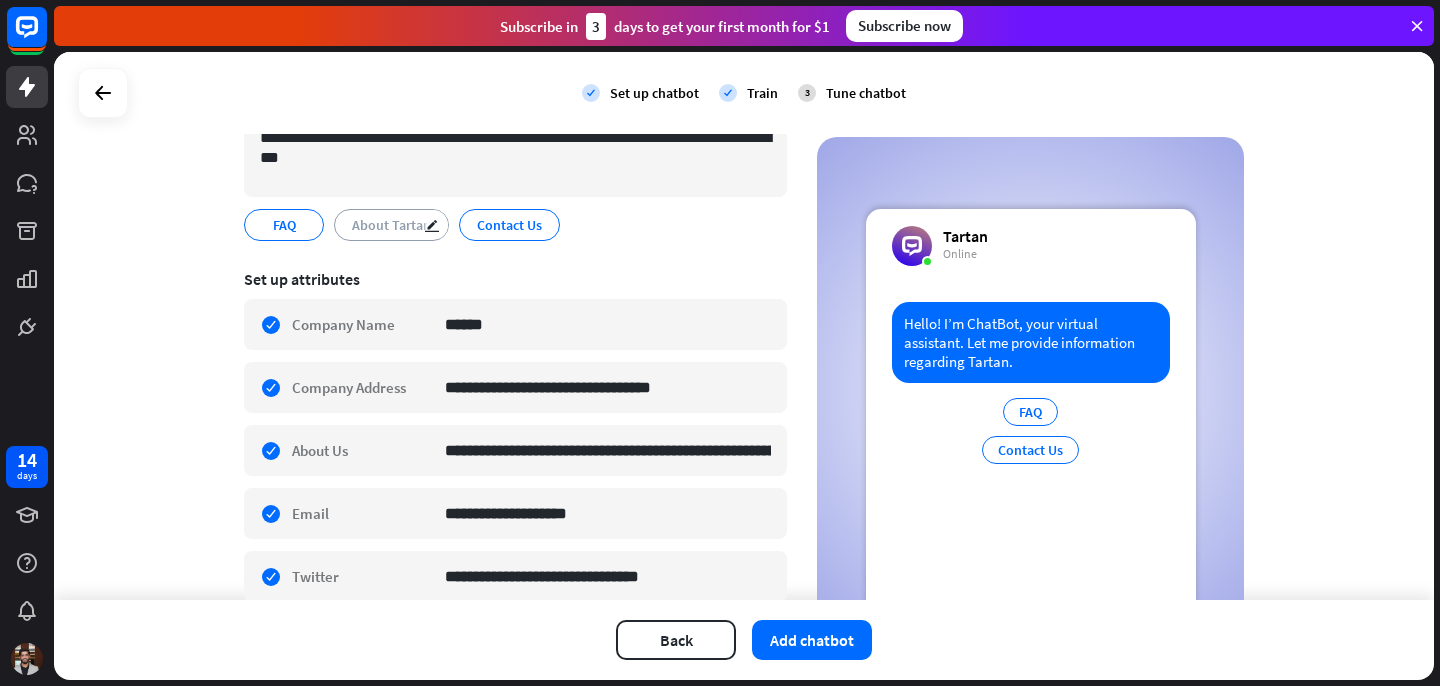 click on "About Tartan" at bounding box center [391, 225] 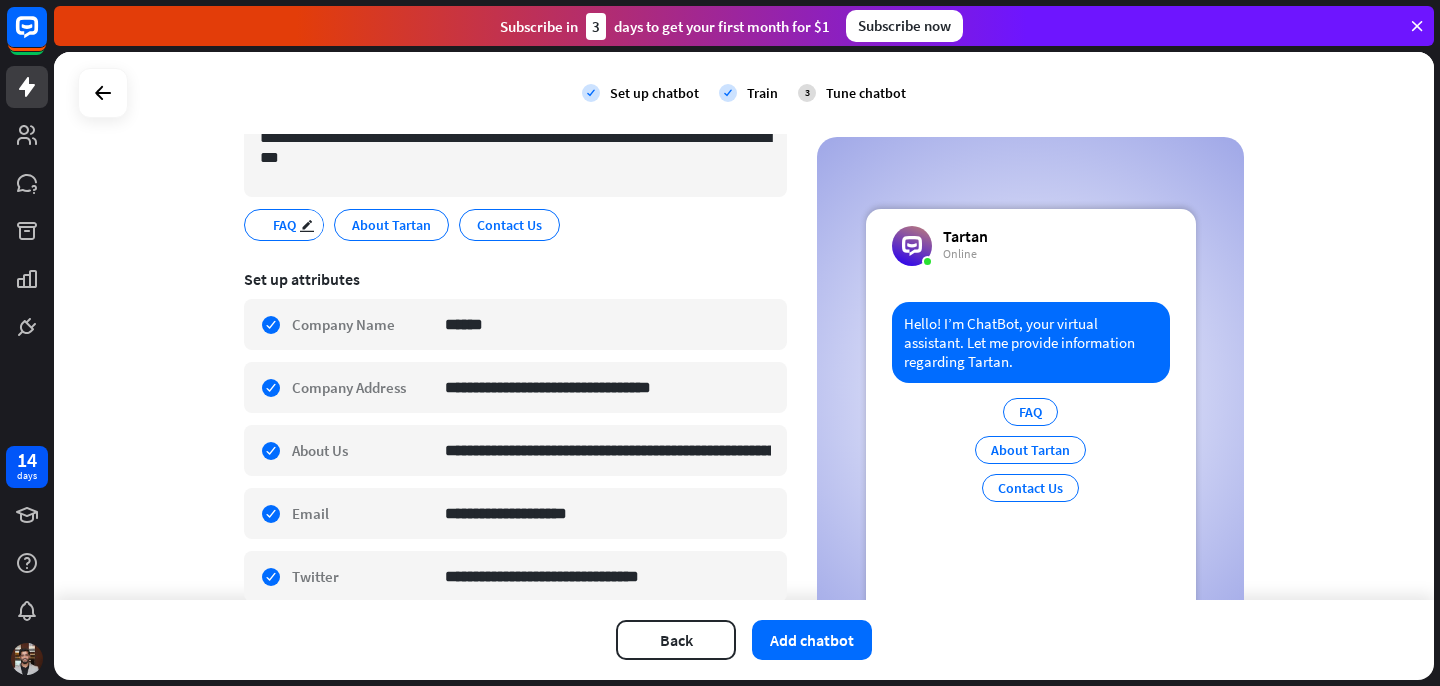 click on "FAQ
edit" at bounding box center (284, 225) 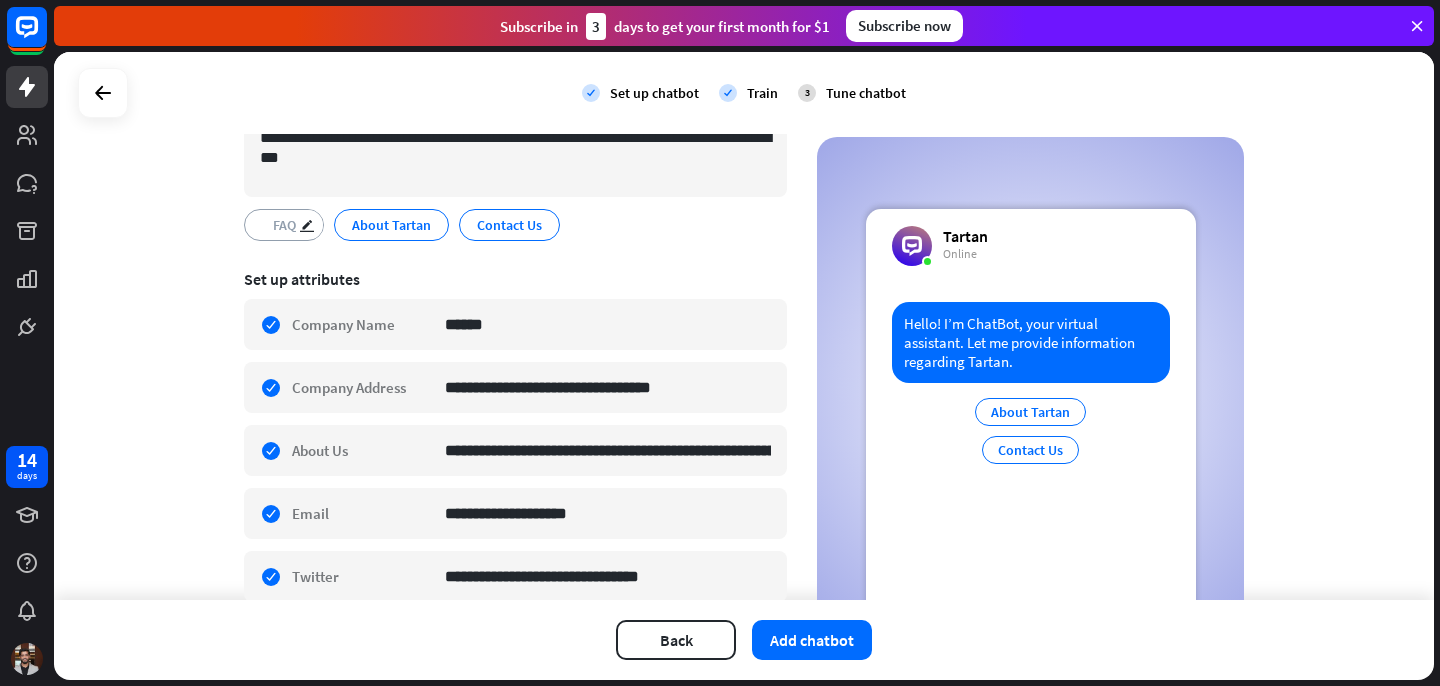 click on "FAQ
edit" at bounding box center (284, 225) 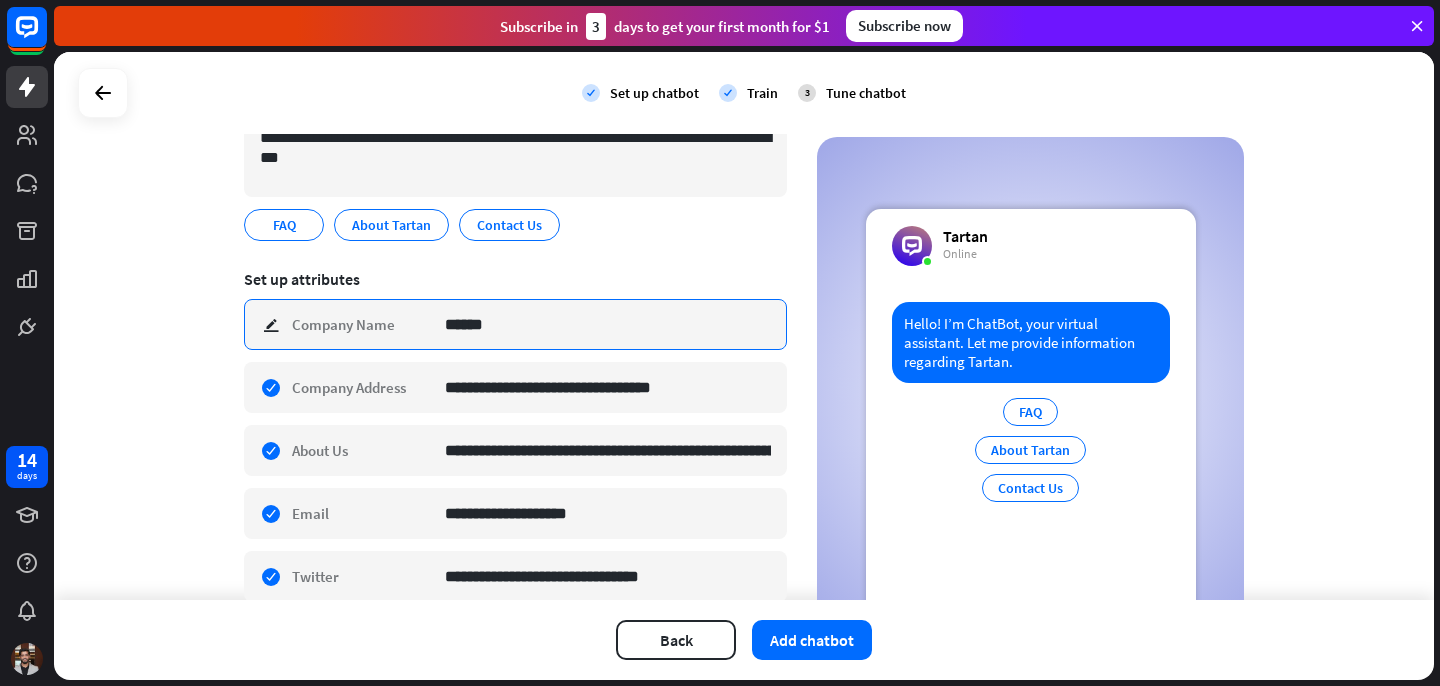 click on "******" at bounding box center (608, 324) 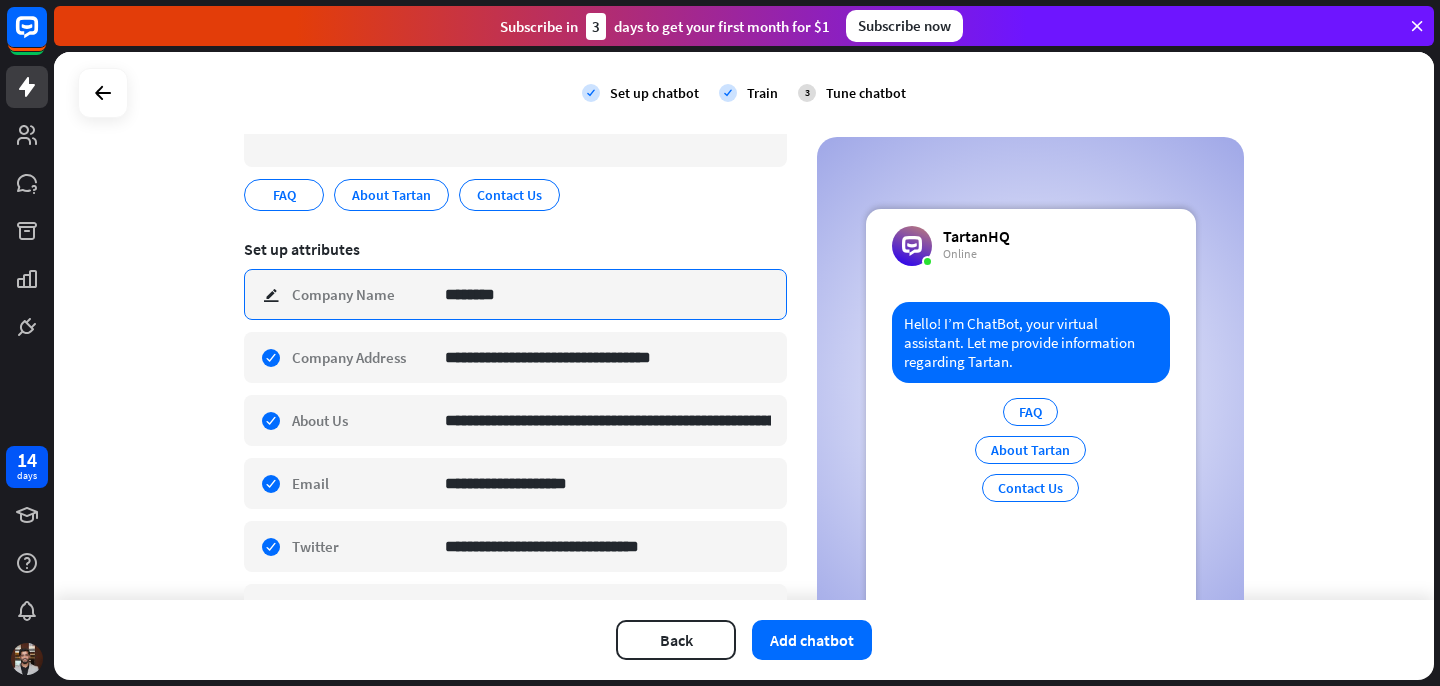 scroll, scrollTop: 249, scrollLeft: 0, axis: vertical 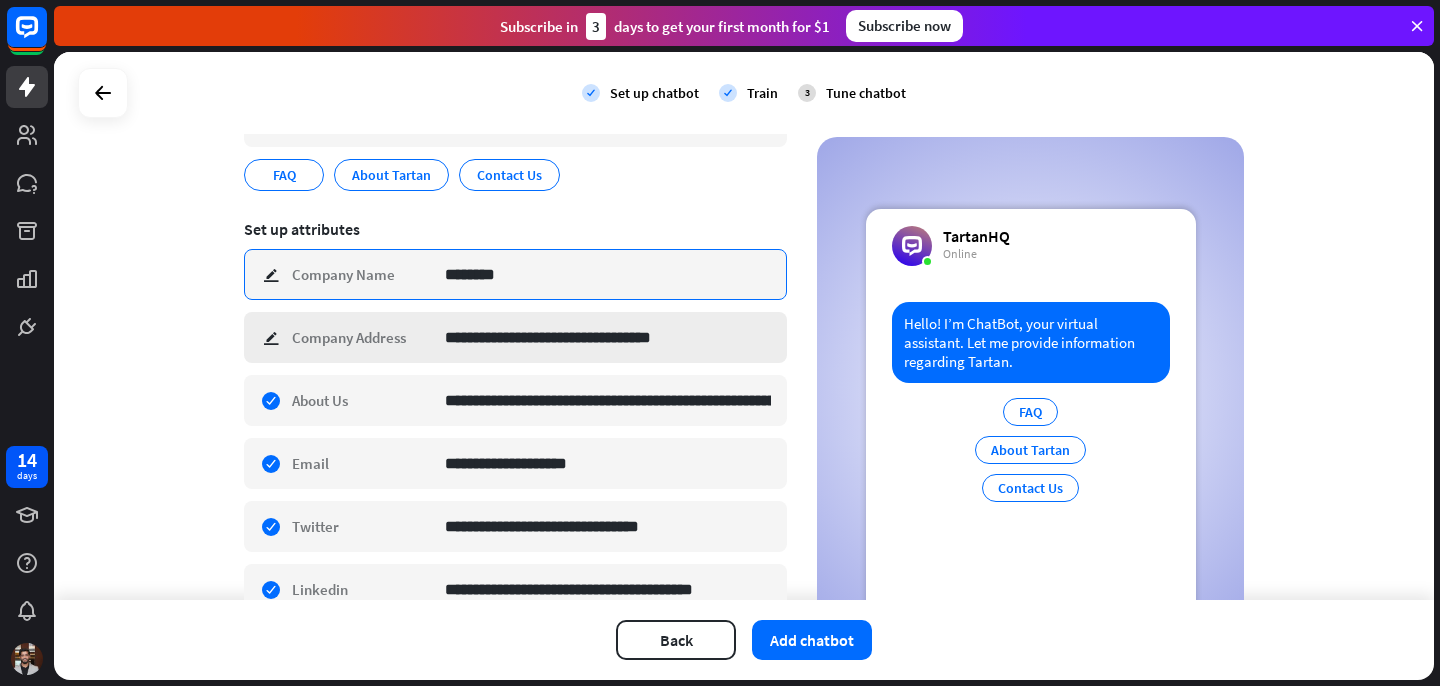 type on "********" 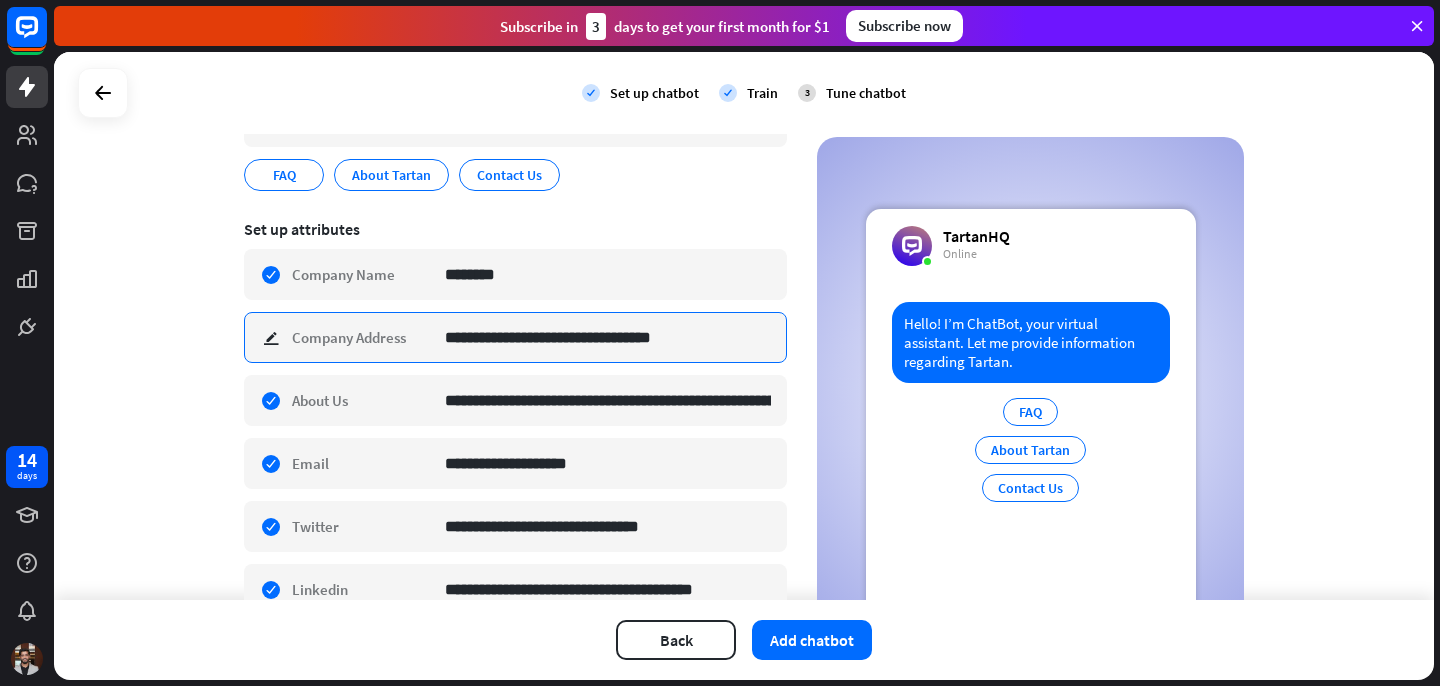 click on "**********" at bounding box center [608, 337] 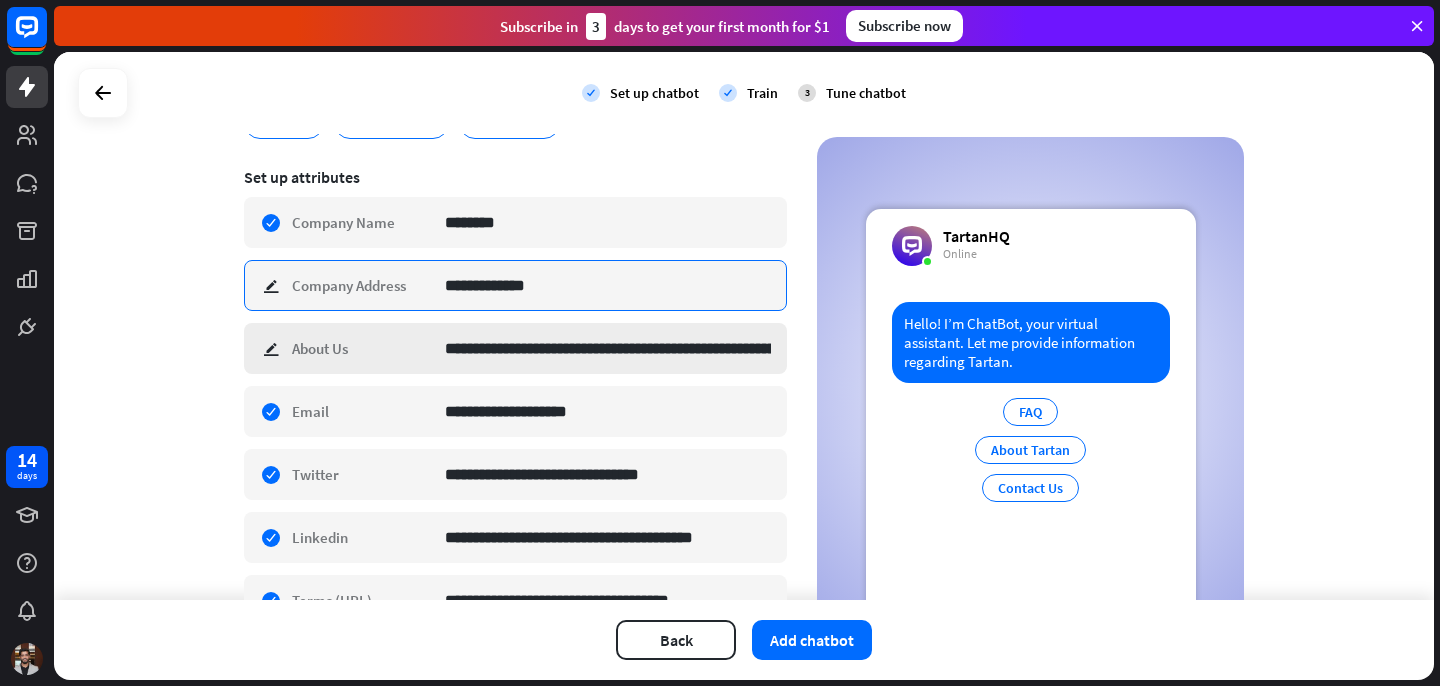 scroll, scrollTop: 326, scrollLeft: 0, axis: vertical 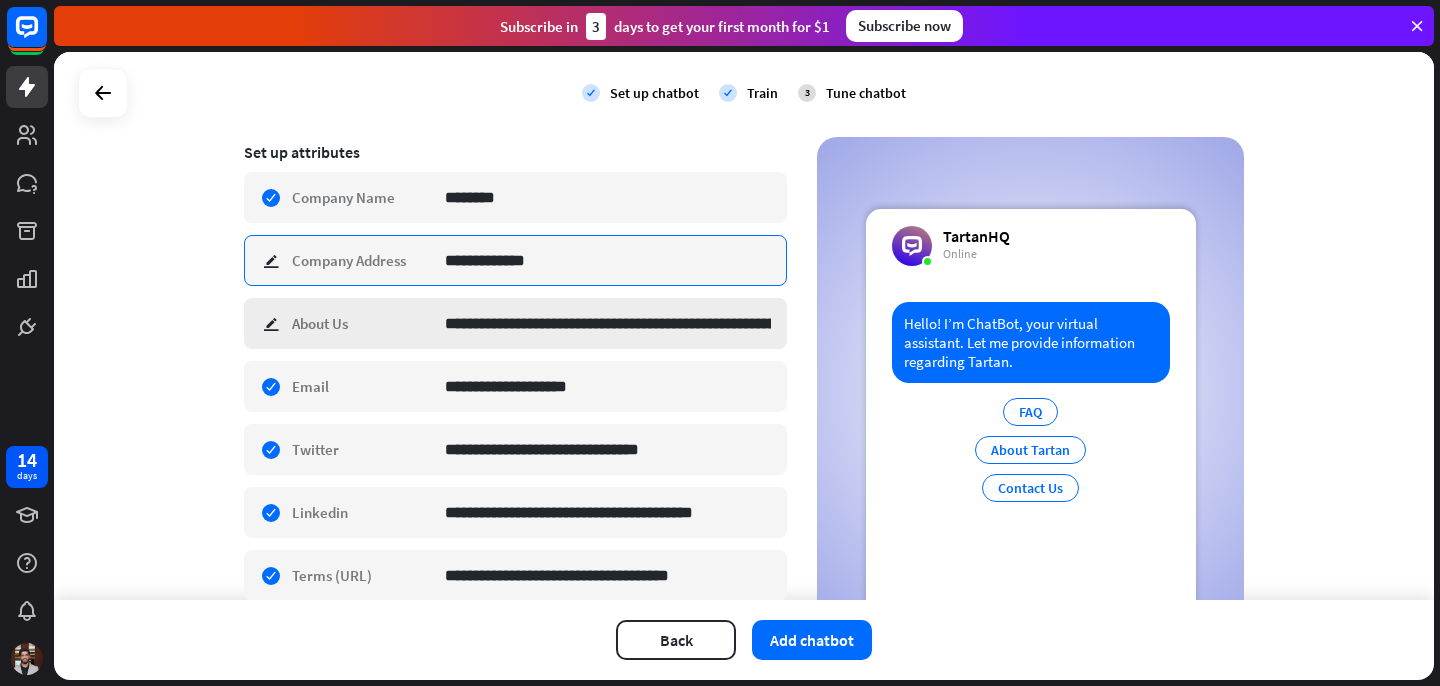 type on "**********" 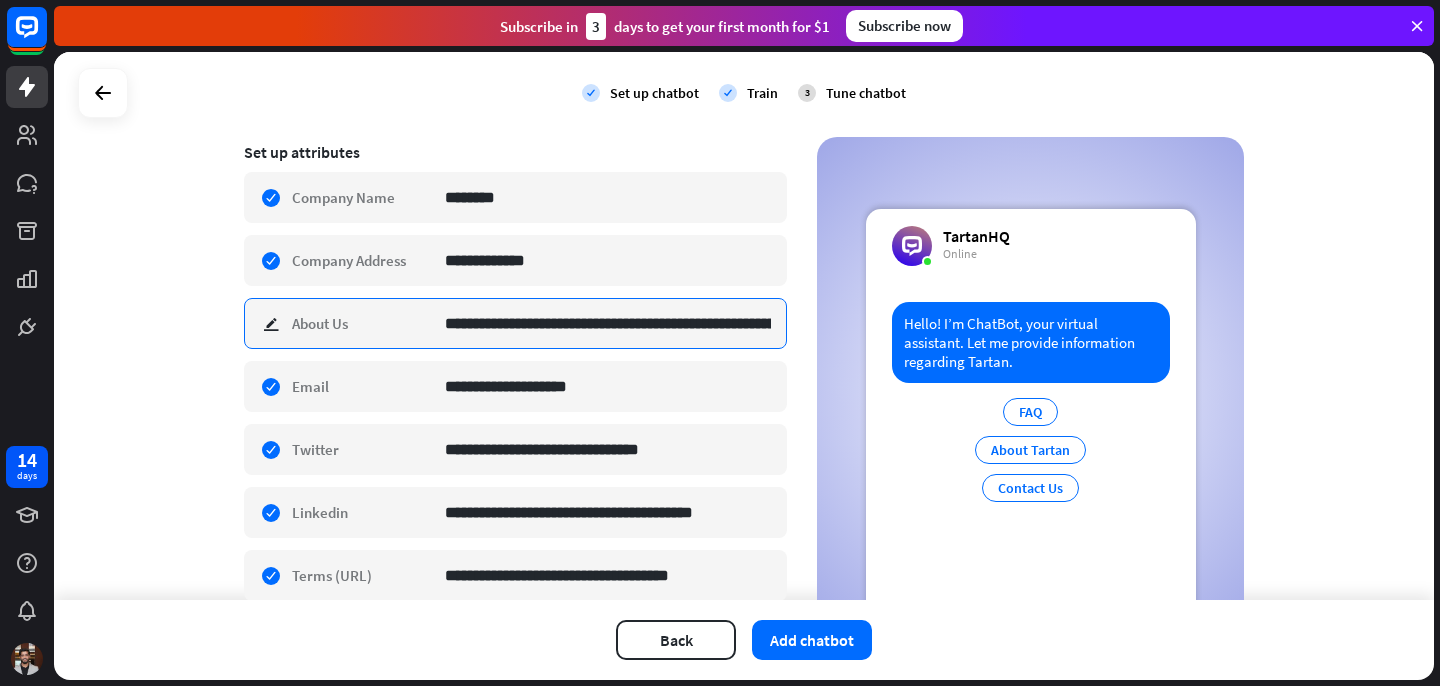 click on "**********" at bounding box center [608, 323] 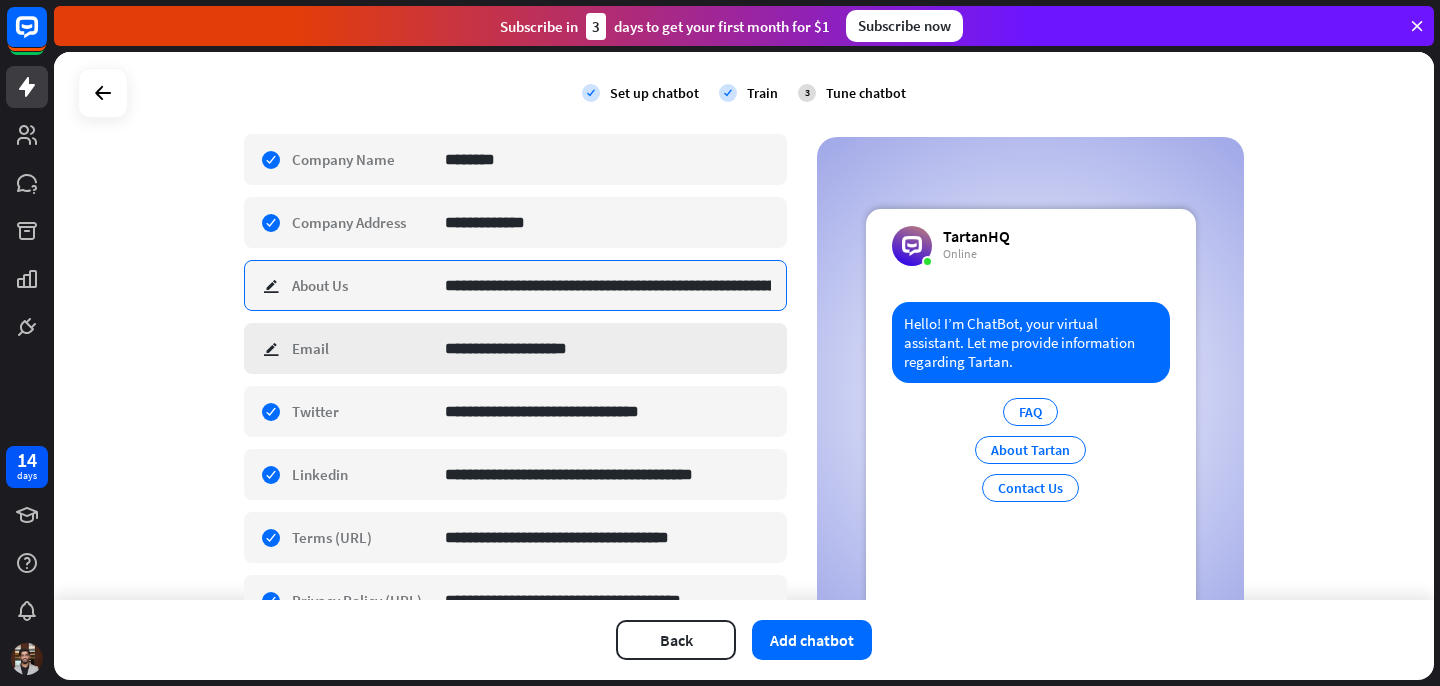 scroll, scrollTop: 382, scrollLeft: 0, axis: vertical 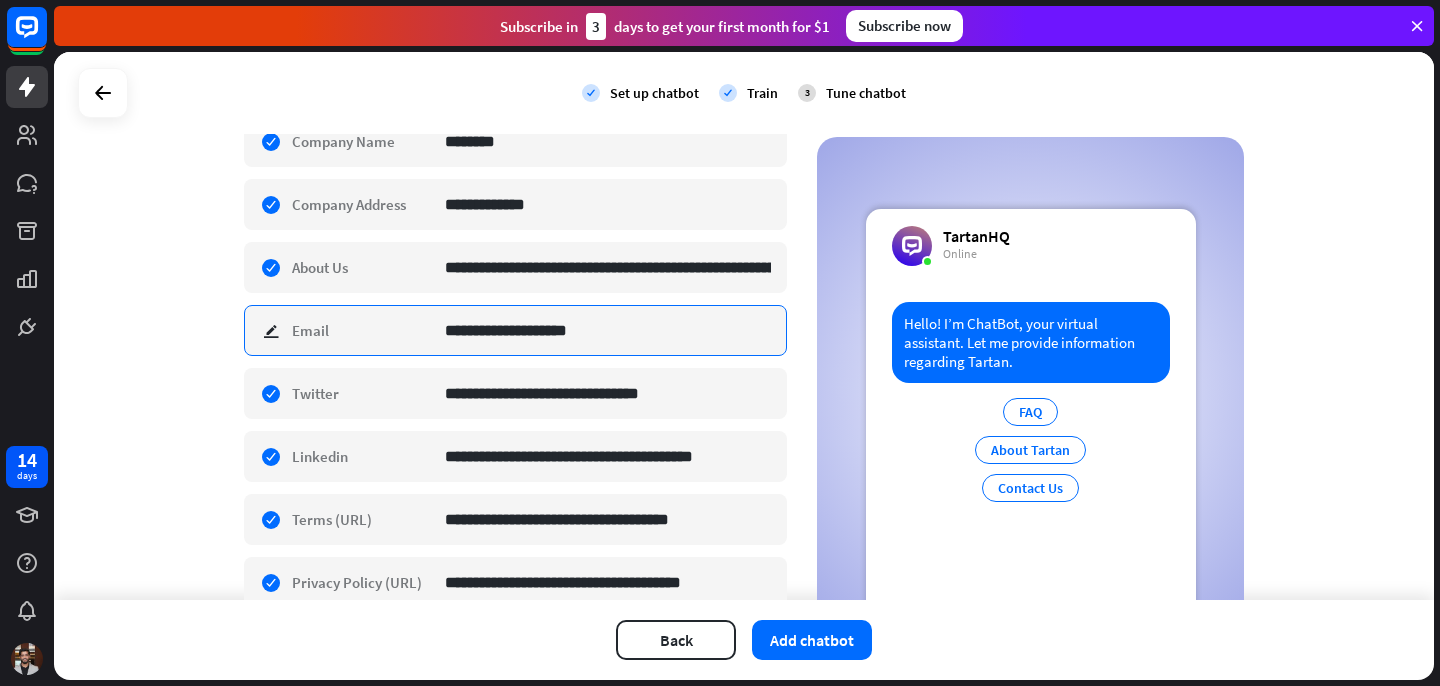 click on "**********" at bounding box center (608, 330) 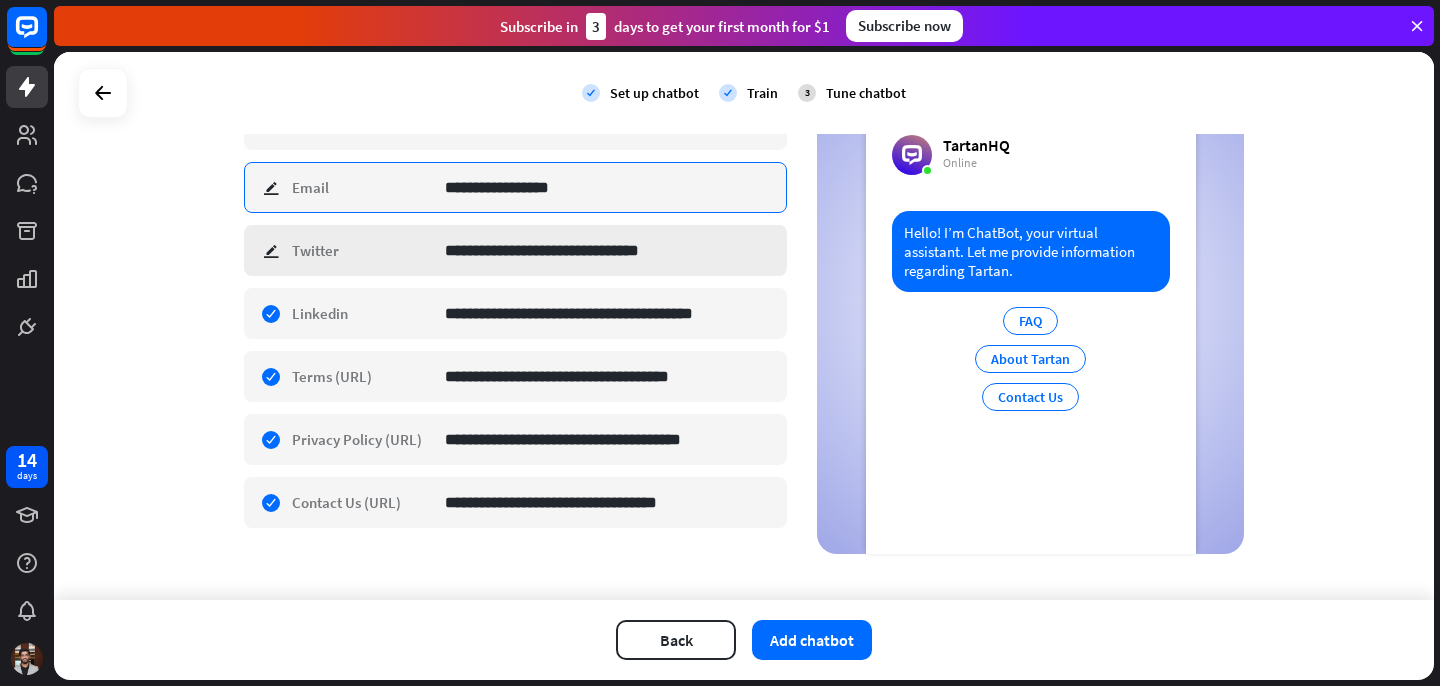 scroll, scrollTop: 543, scrollLeft: 0, axis: vertical 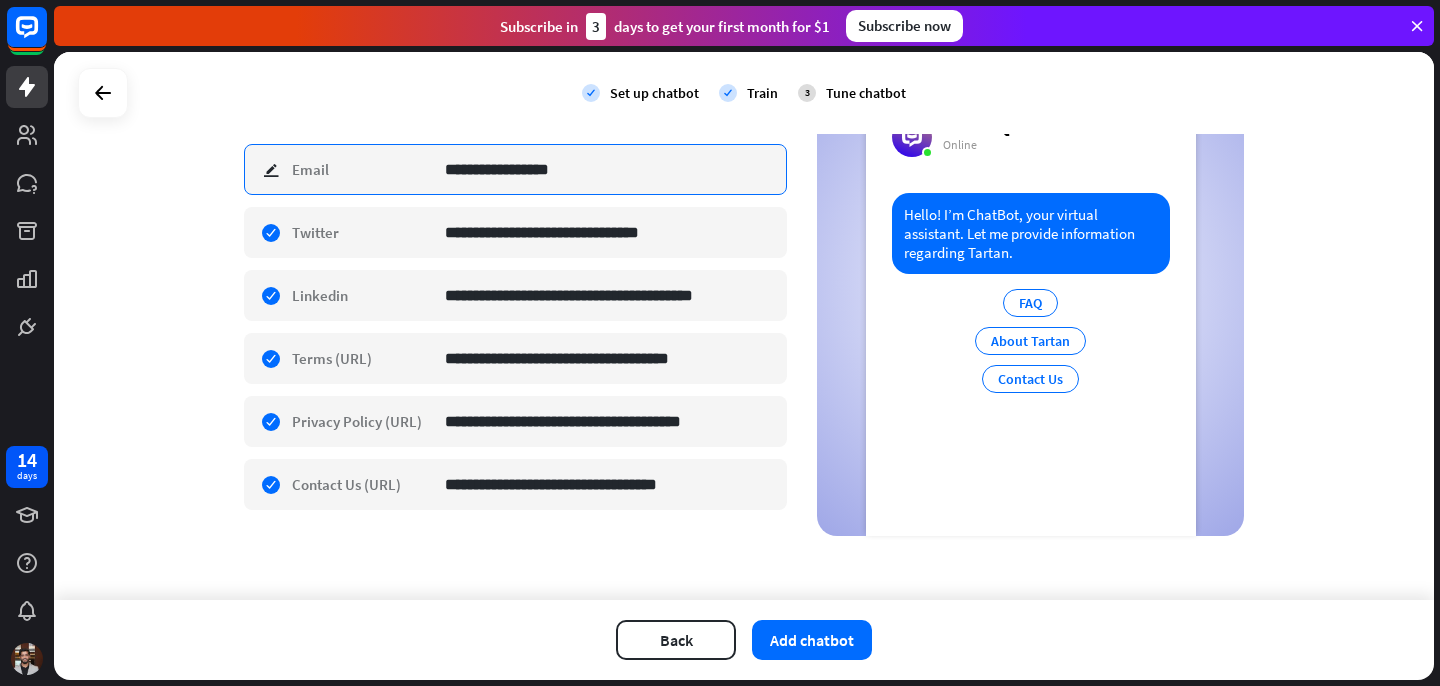 type on "**********" 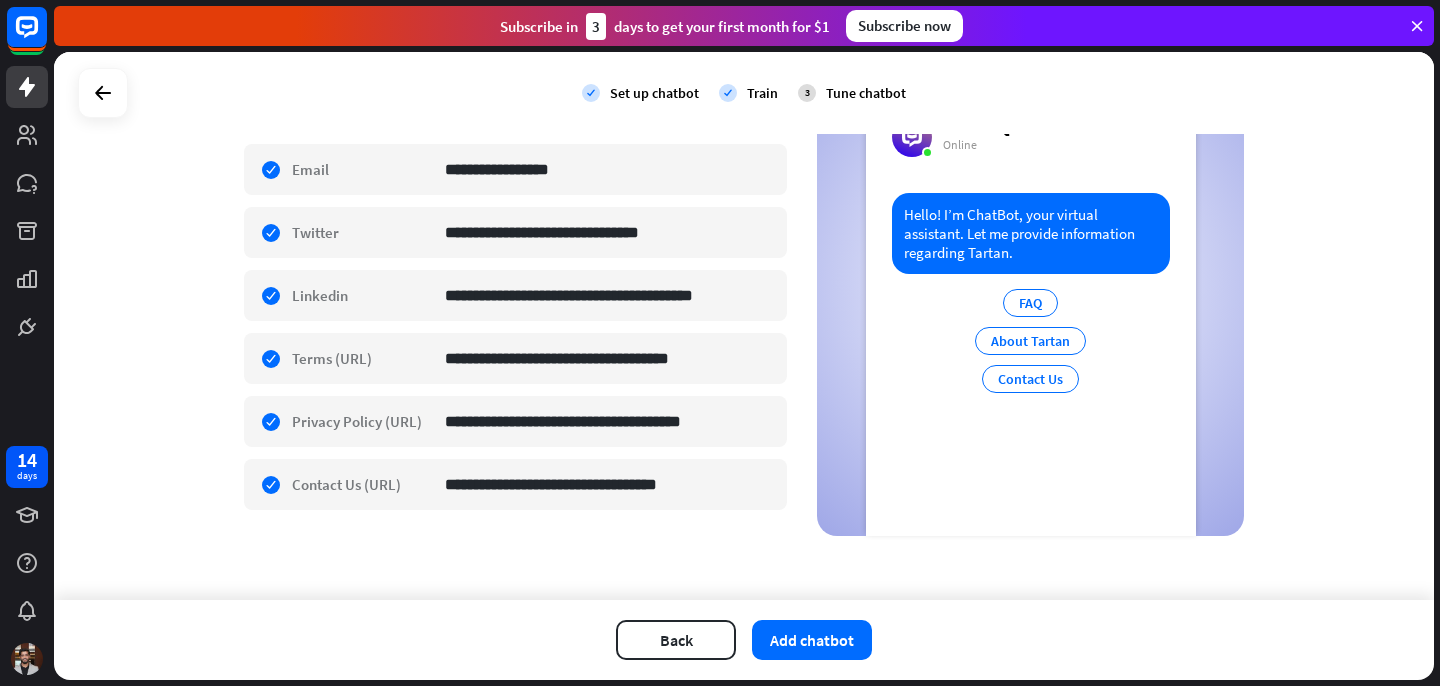 click on "**********" at bounding box center (744, 326) 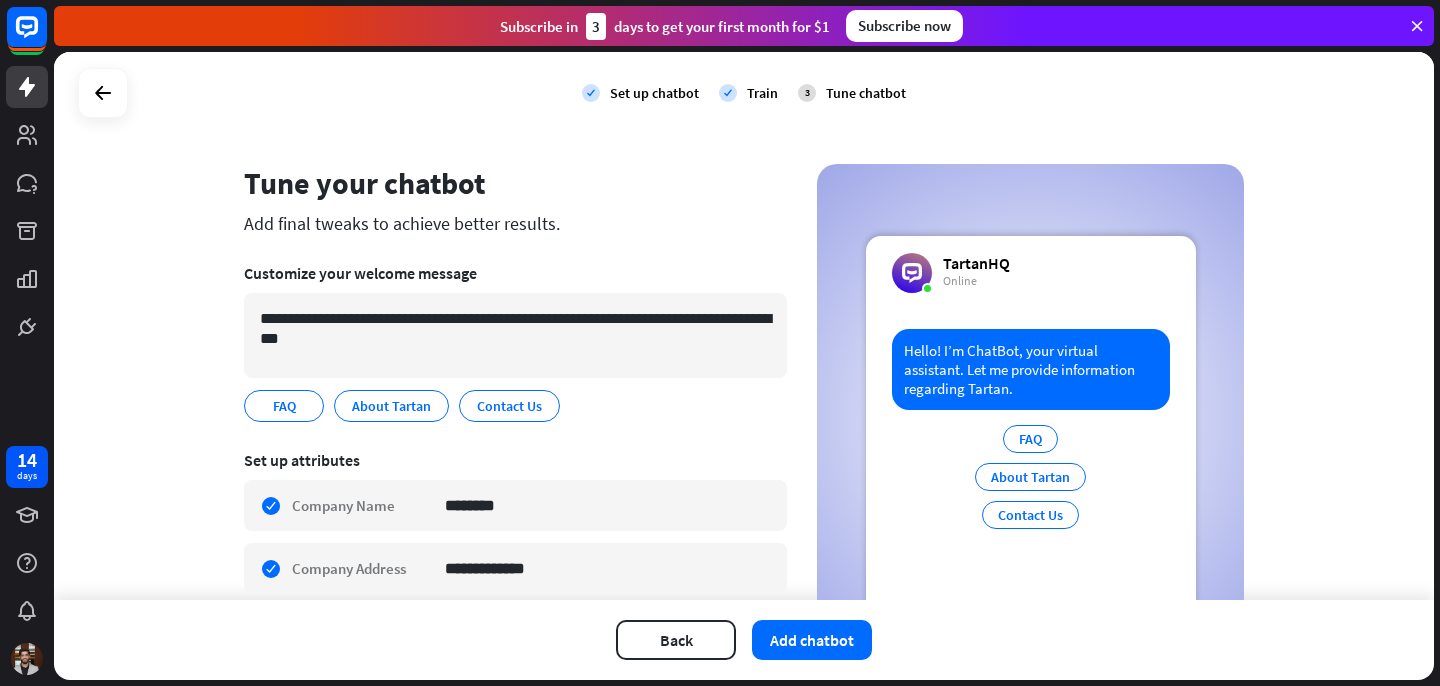 scroll, scrollTop: 0, scrollLeft: 0, axis: both 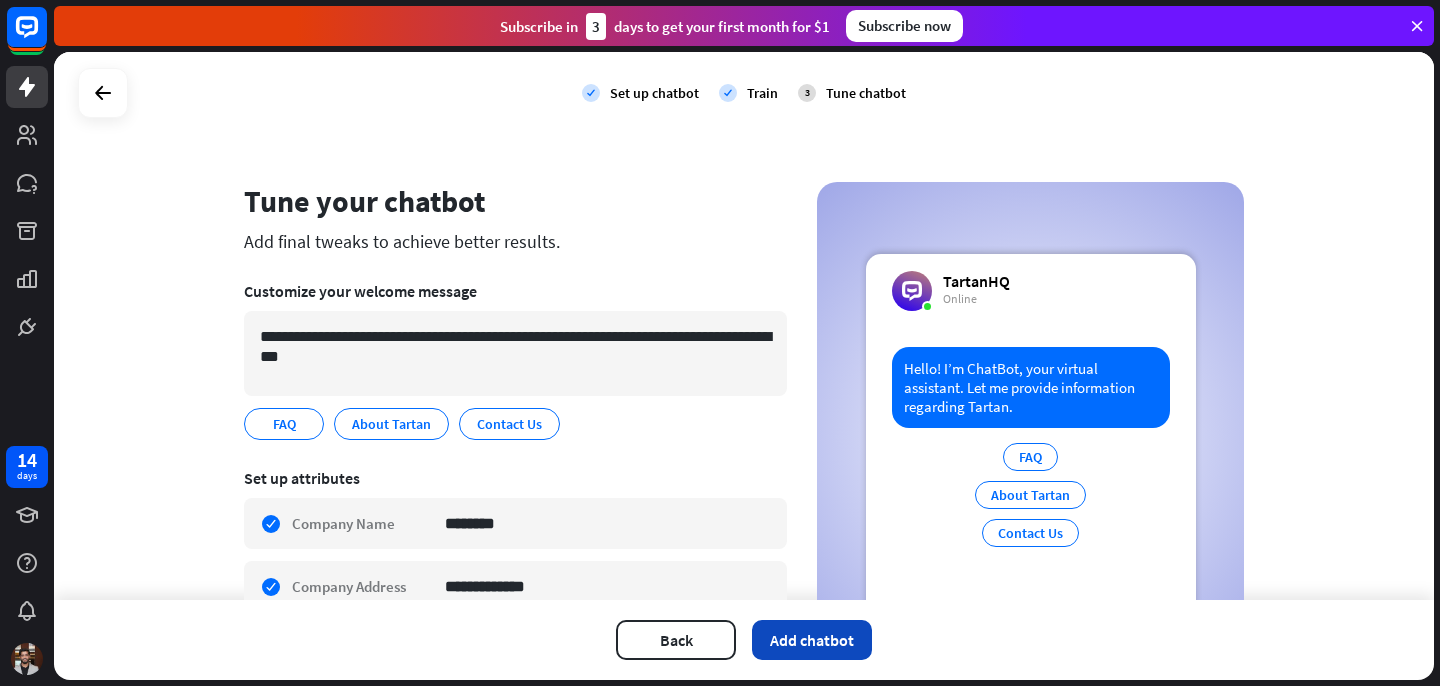 click on "Add chatbot" at bounding box center [812, 640] 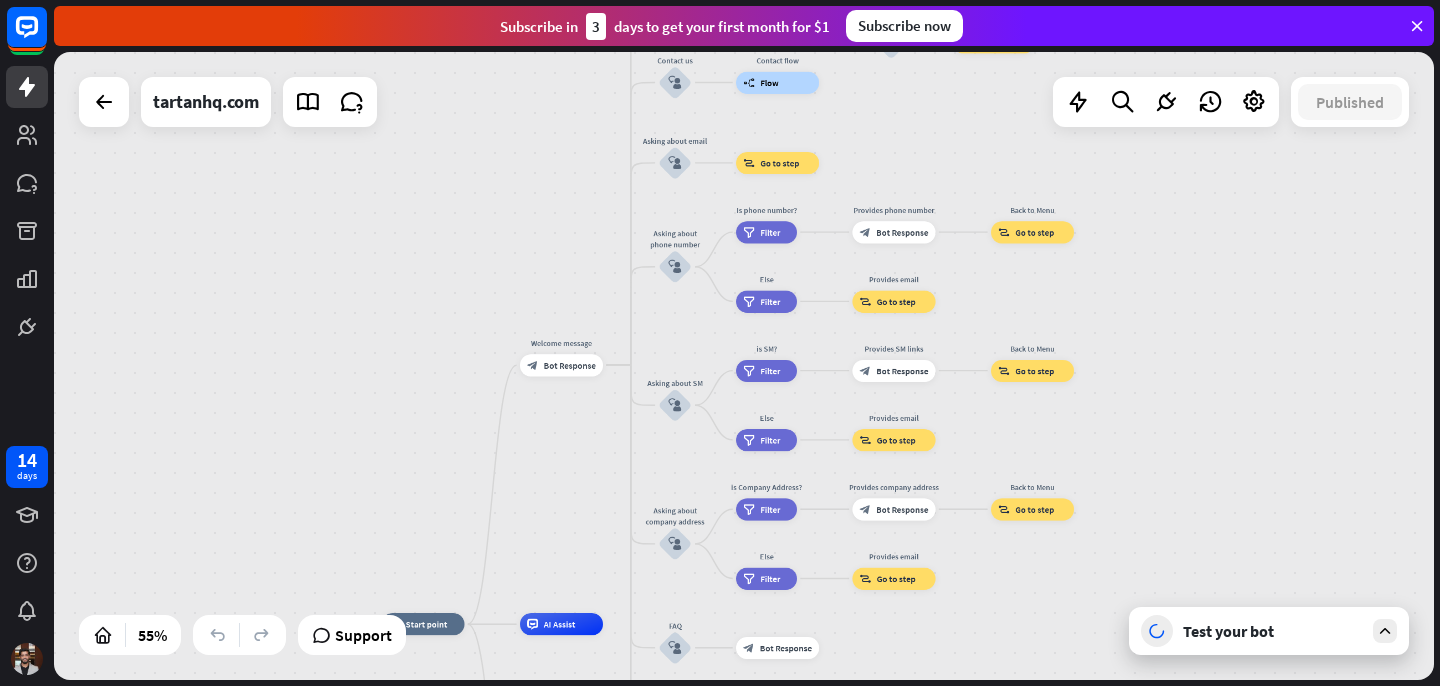 drag, startPoint x: 667, startPoint y: 245, endPoint x: 568, endPoint y: 557, distance: 327.3301 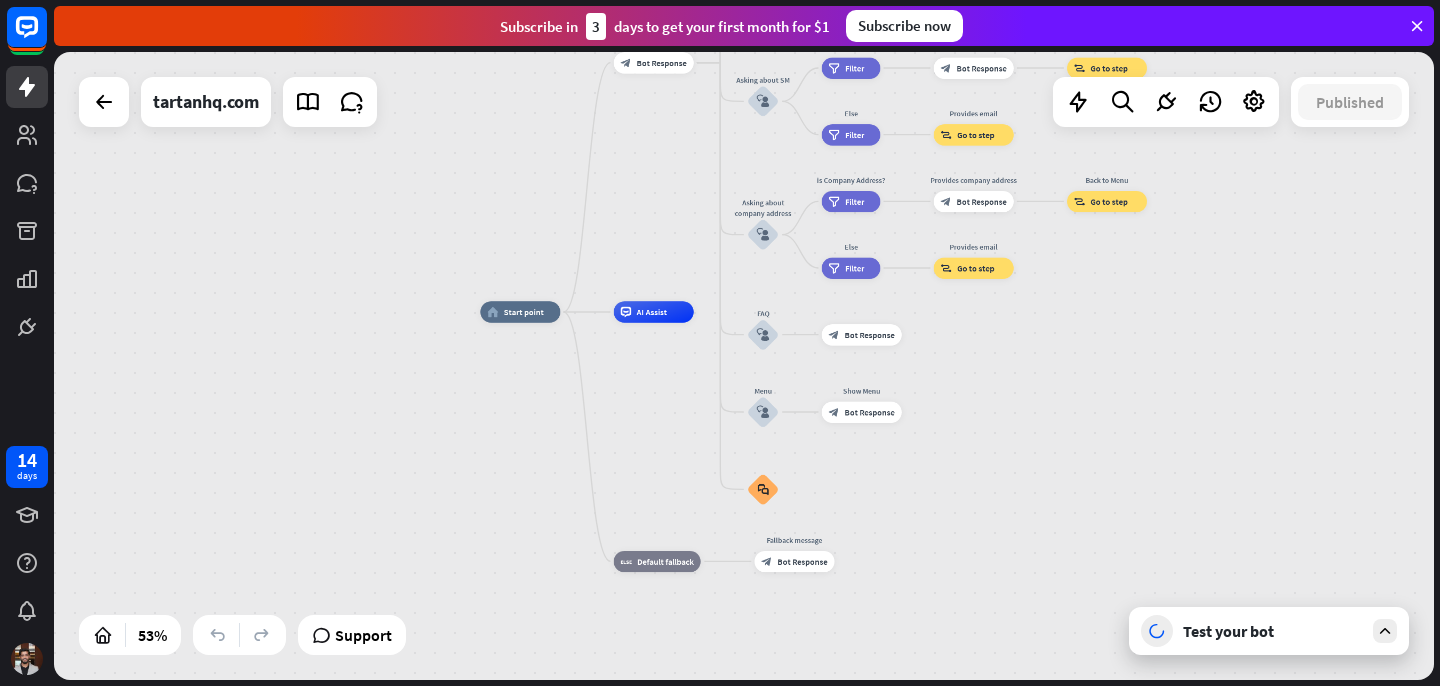 drag, startPoint x: 502, startPoint y: 431, endPoint x: 597, endPoint y: 126, distance: 319.45267 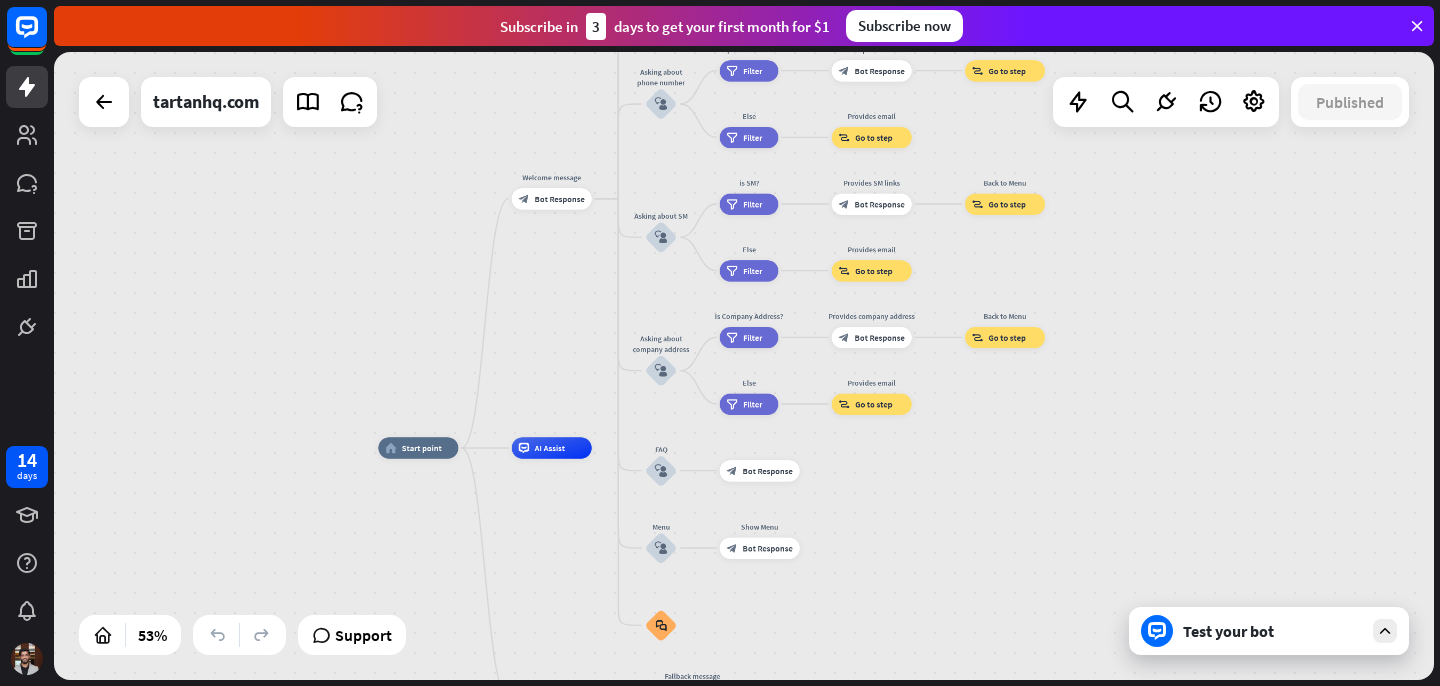 drag, startPoint x: 699, startPoint y: 247, endPoint x: 597, endPoint y: 383, distance: 170 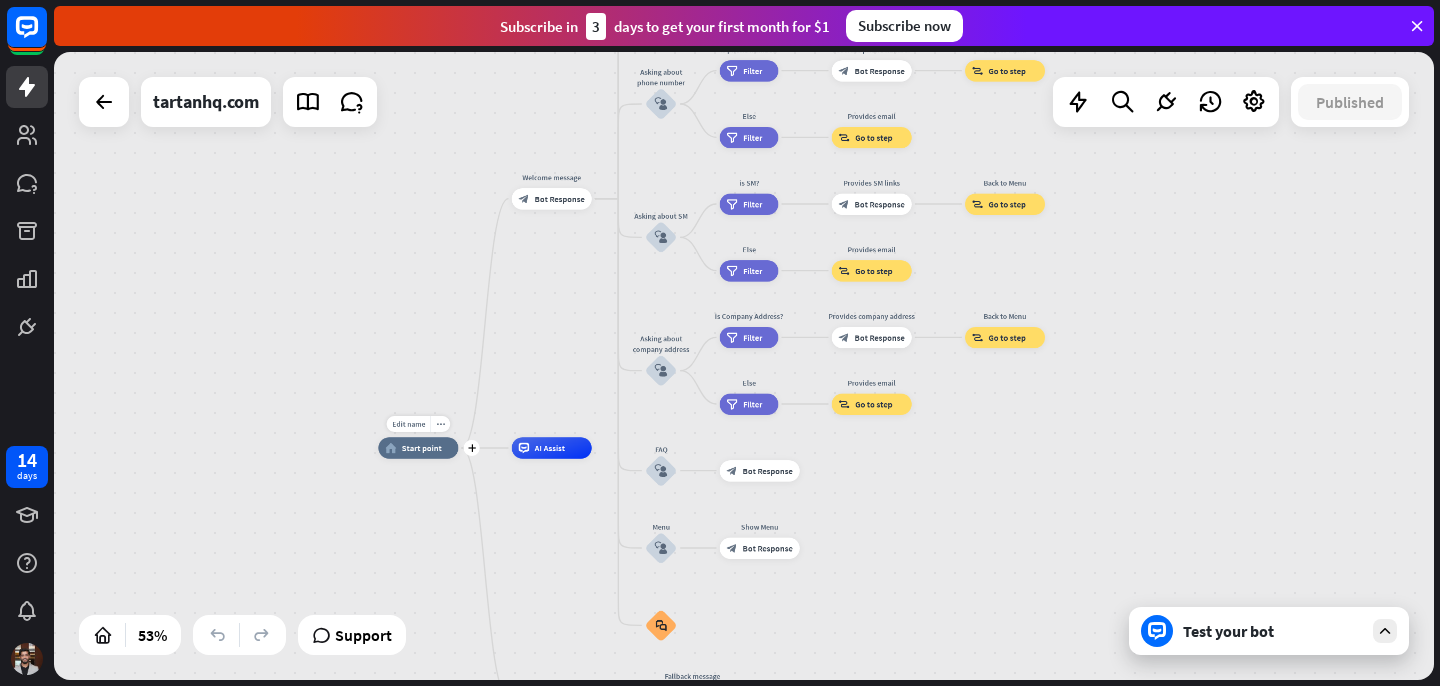 click on "Start point" at bounding box center [422, 448] 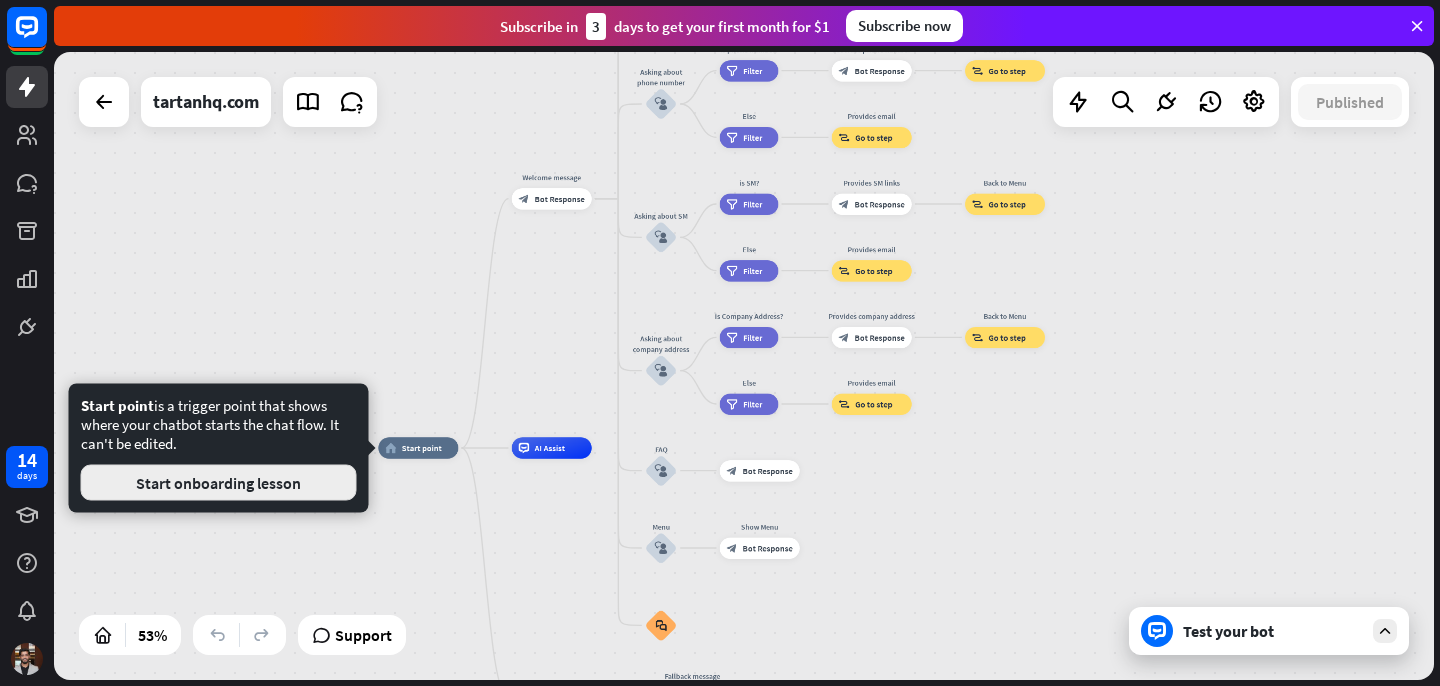 click on "Start onboarding lesson" at bounding box center [219, 483] 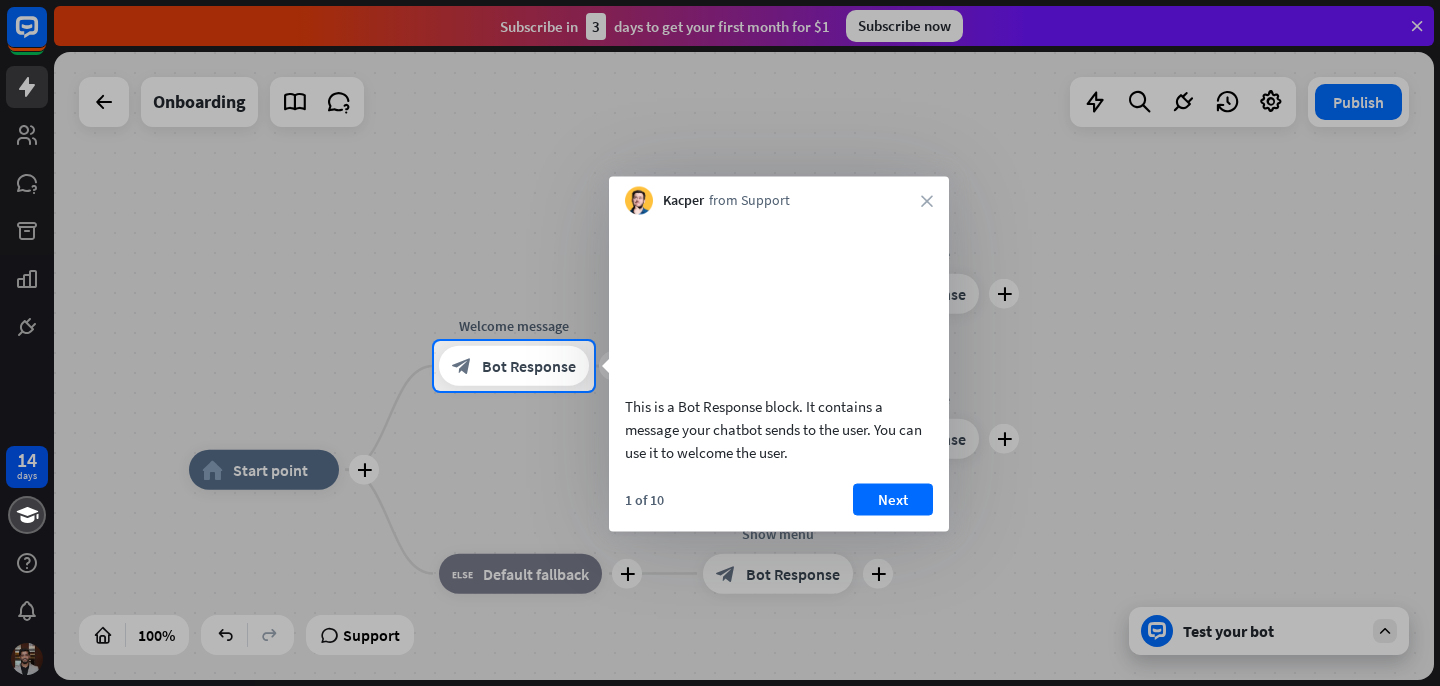 click on "Kacper
from Support
close" at bounding box center (779, 196) 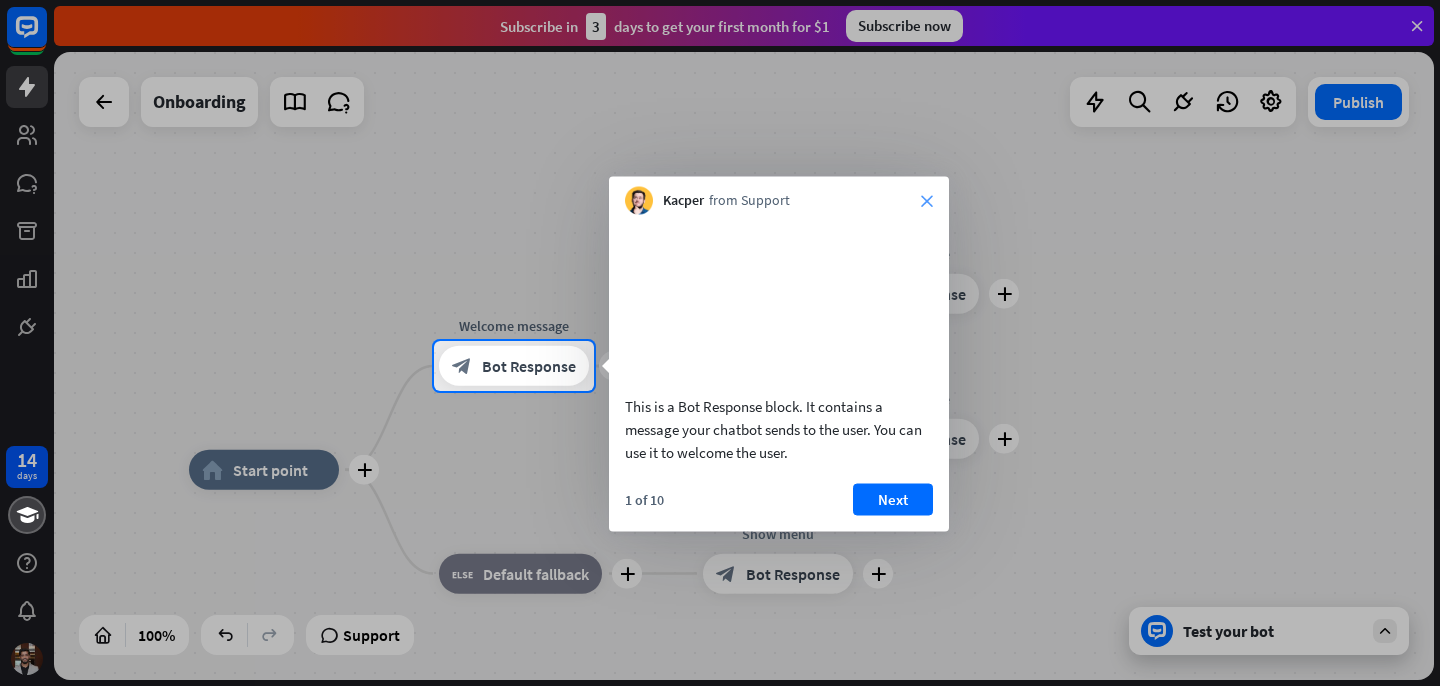 click on "close" at bounding box center [927, 201] 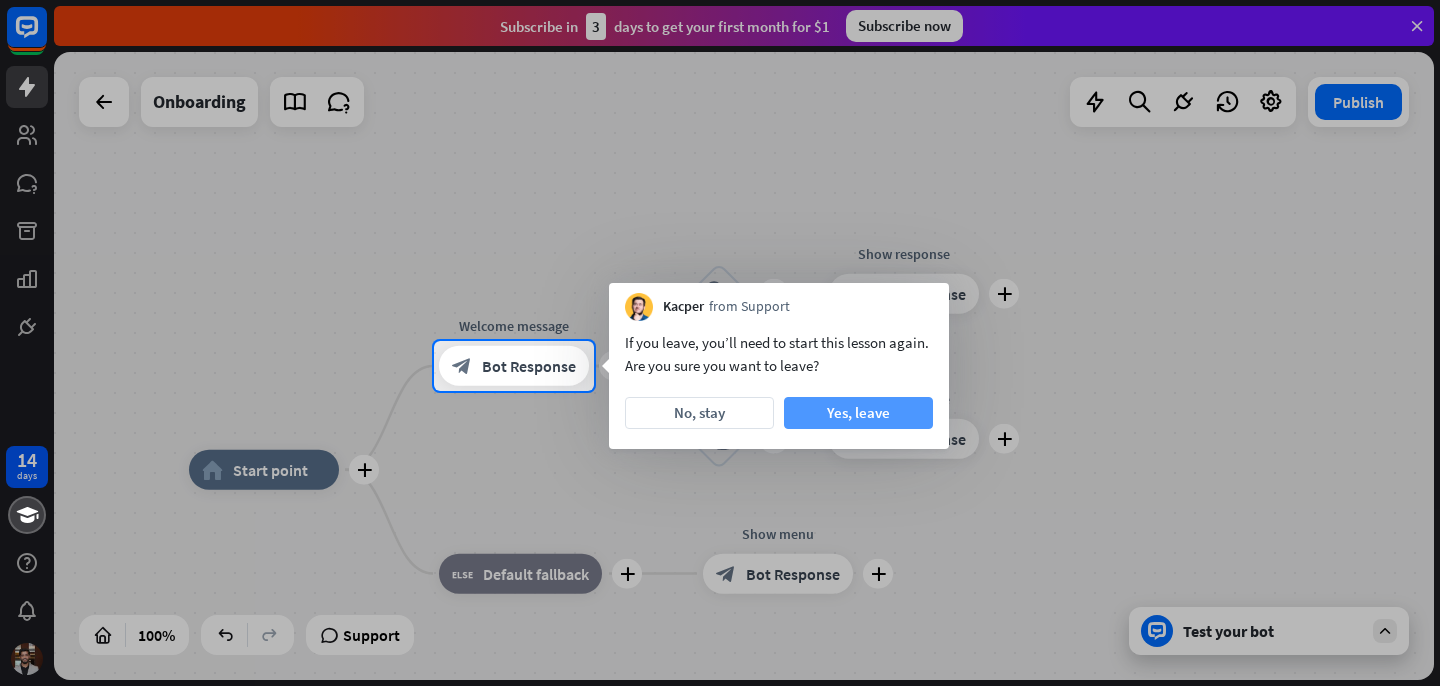 click on "Yes, leave" at bounding box center [858, 413] 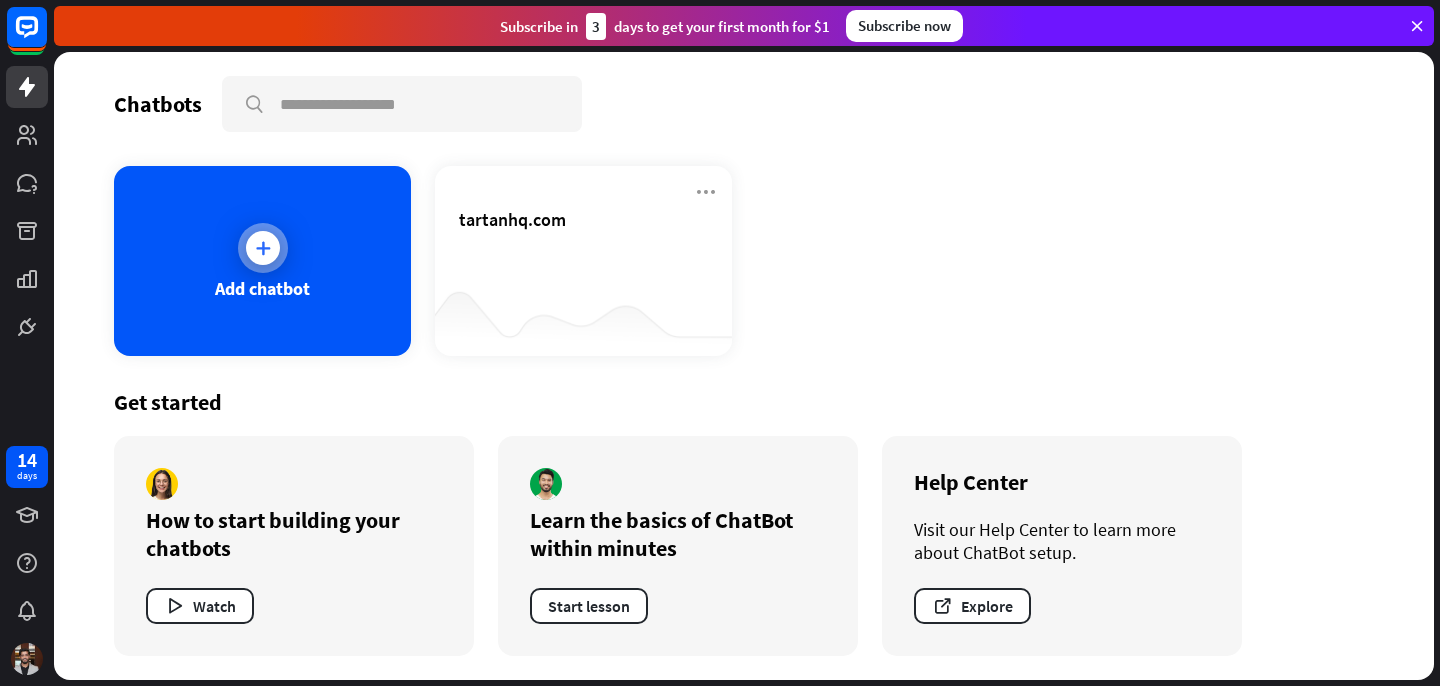 click at bounding box center (263, 248) 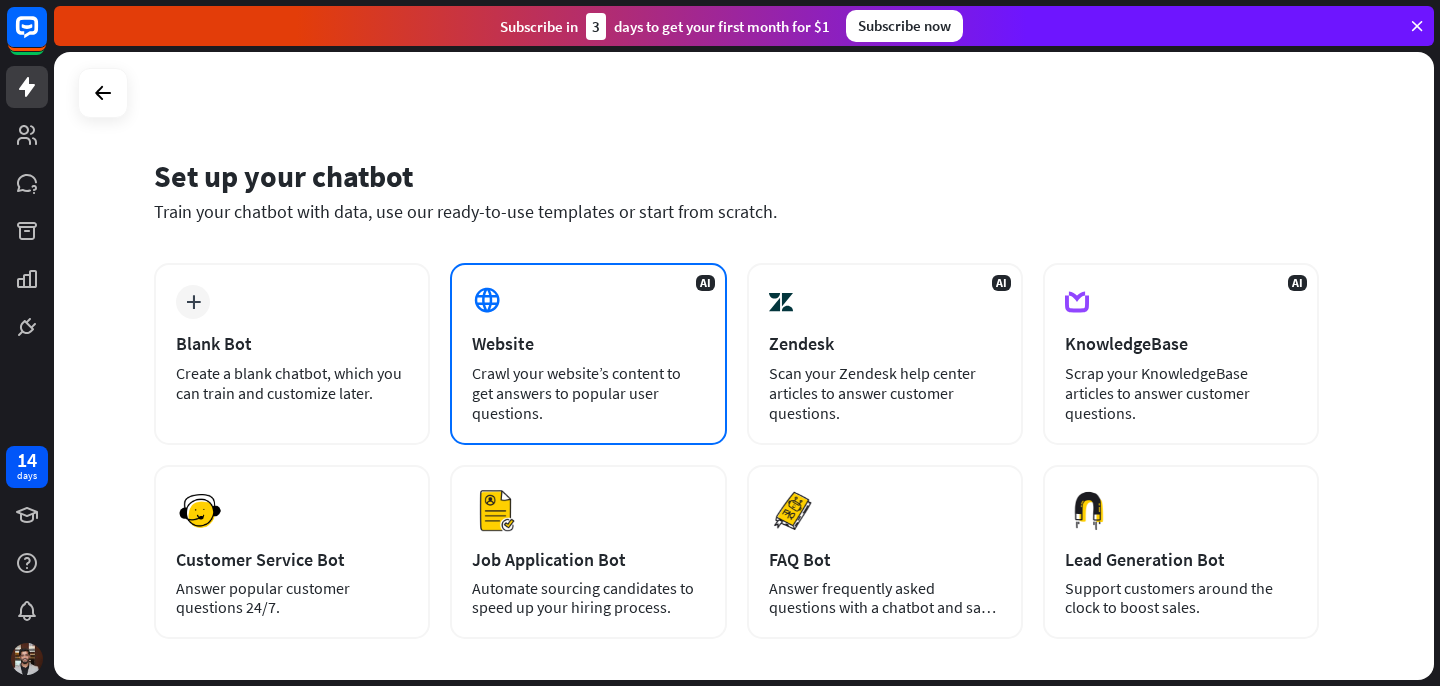 click on "AI     Website
Crawl your website’s content to get answers to
popular user questions." at bounding box center (588, 354) 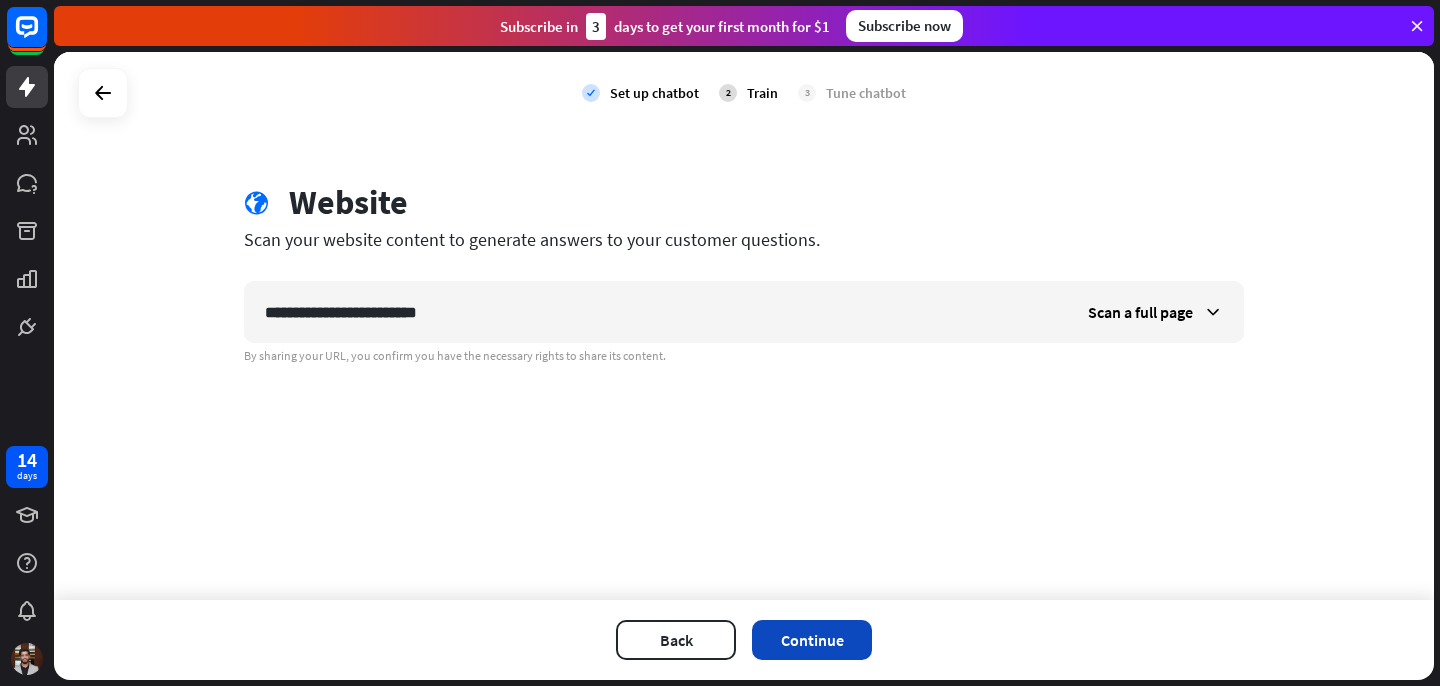 type on "**********" 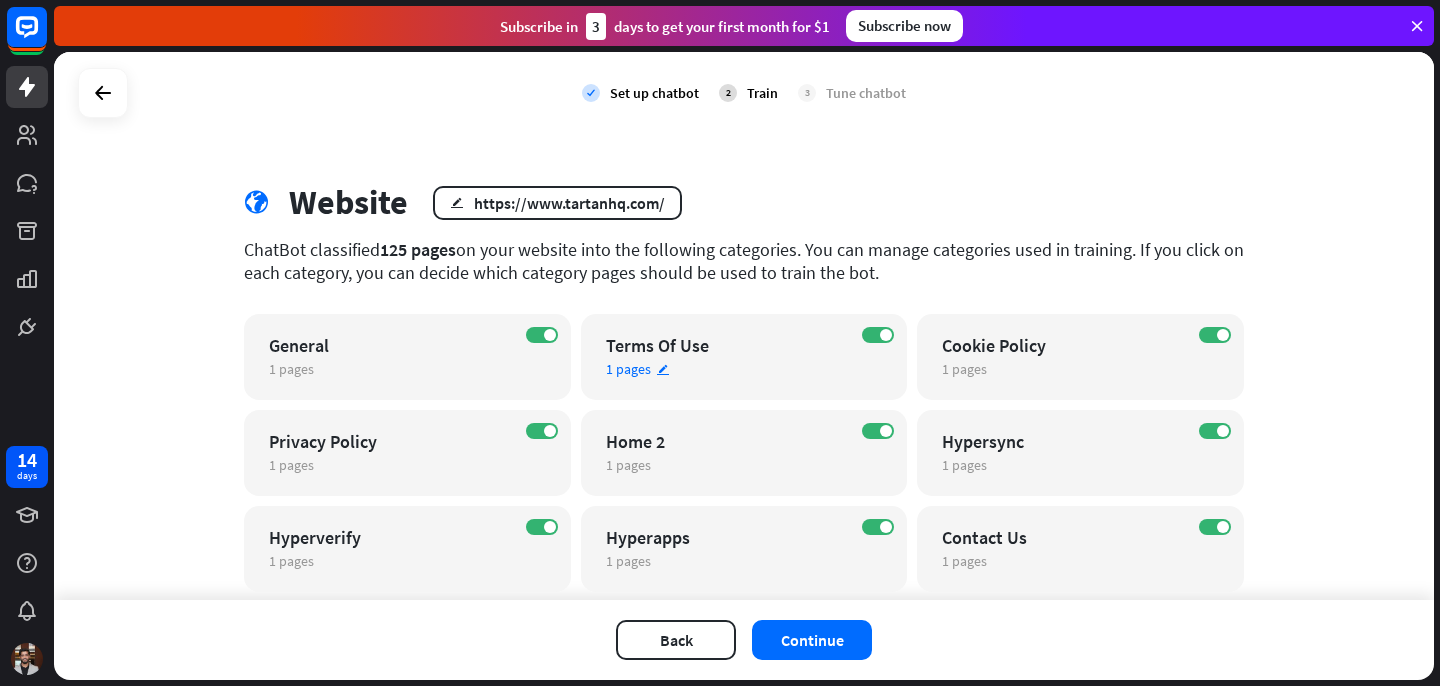 scroll, scrollTop: 152, scrollLeft: 0, axis: vertical 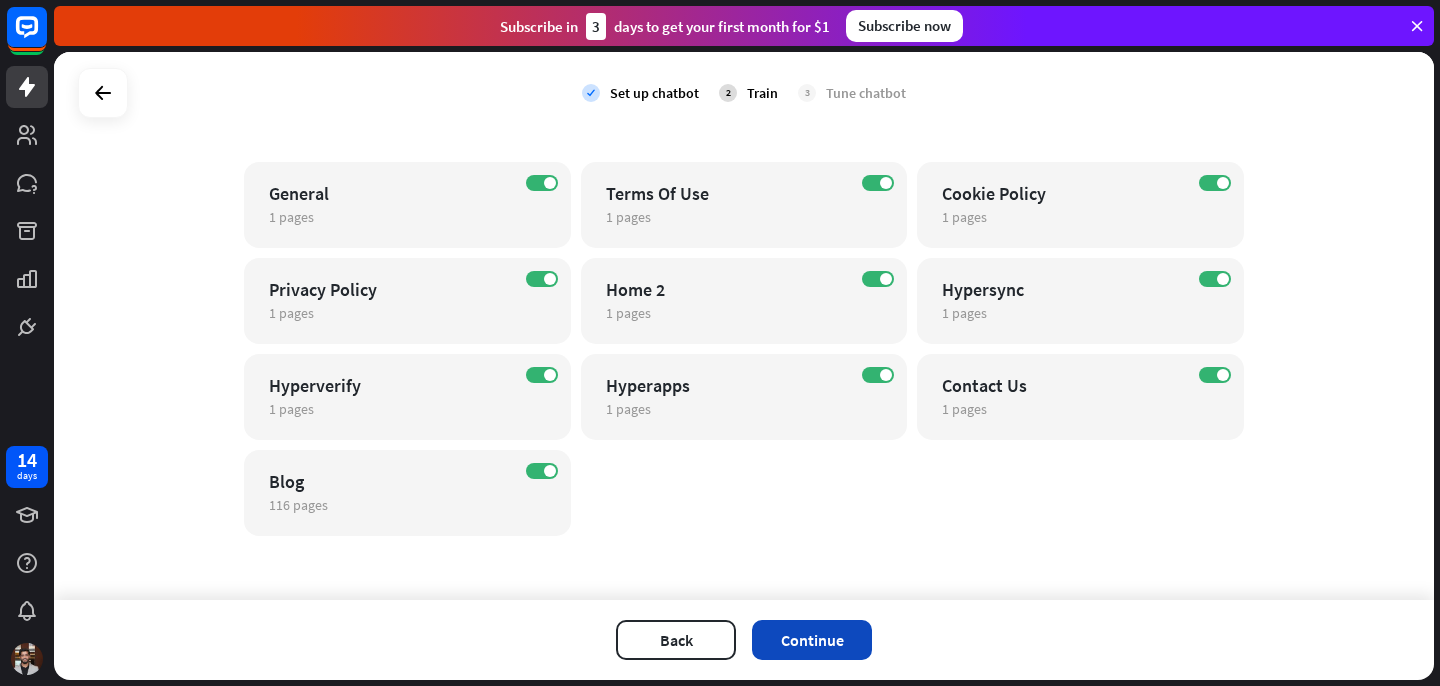 click on "Continue" at bounding box center [812, 640] 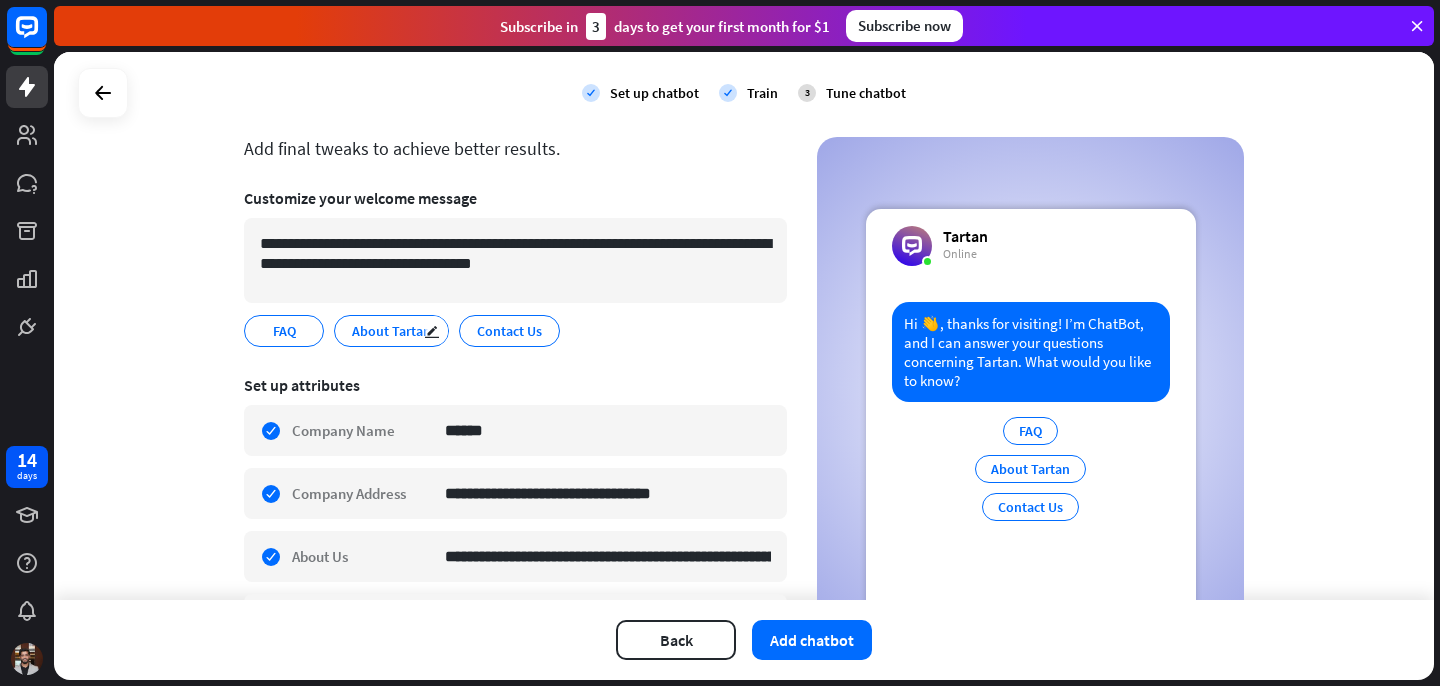 scroll, scrollTop: 237, scrollLeft: 0, axis: vertical 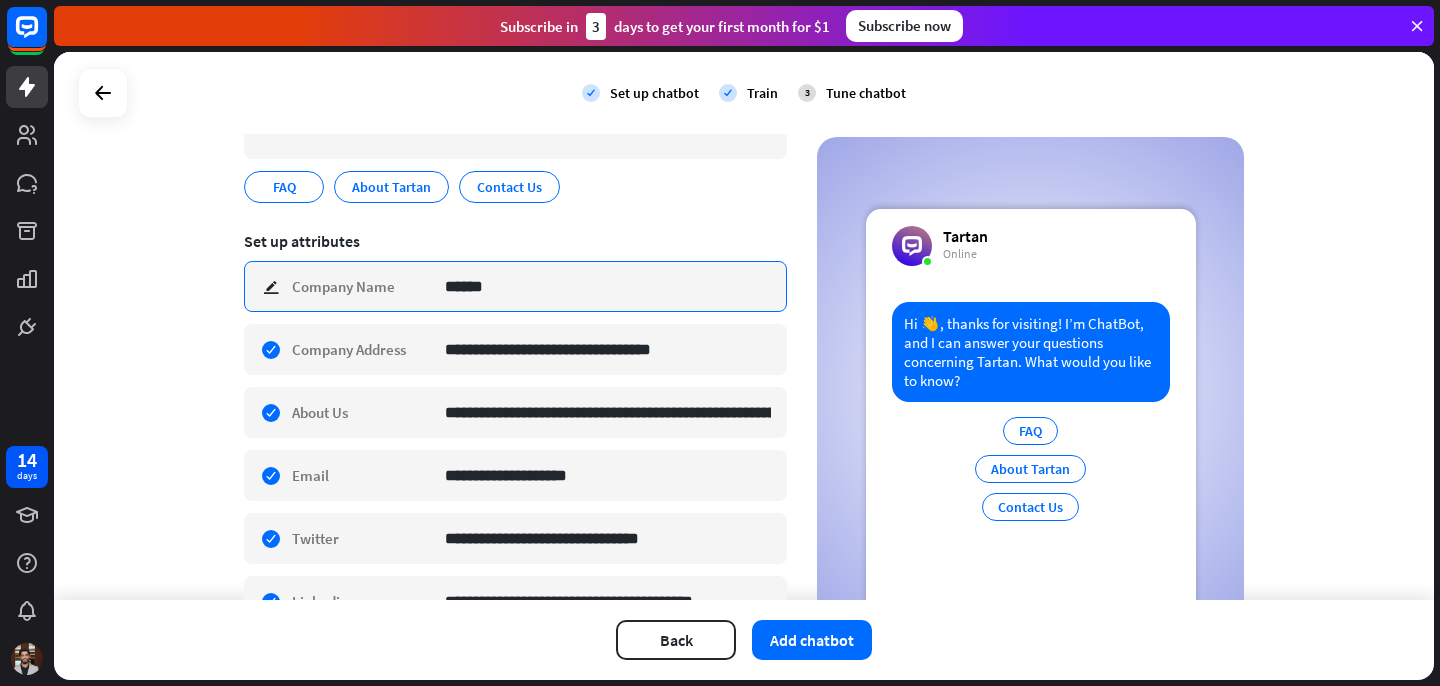 click on "******" at bounding box center (608, 286) 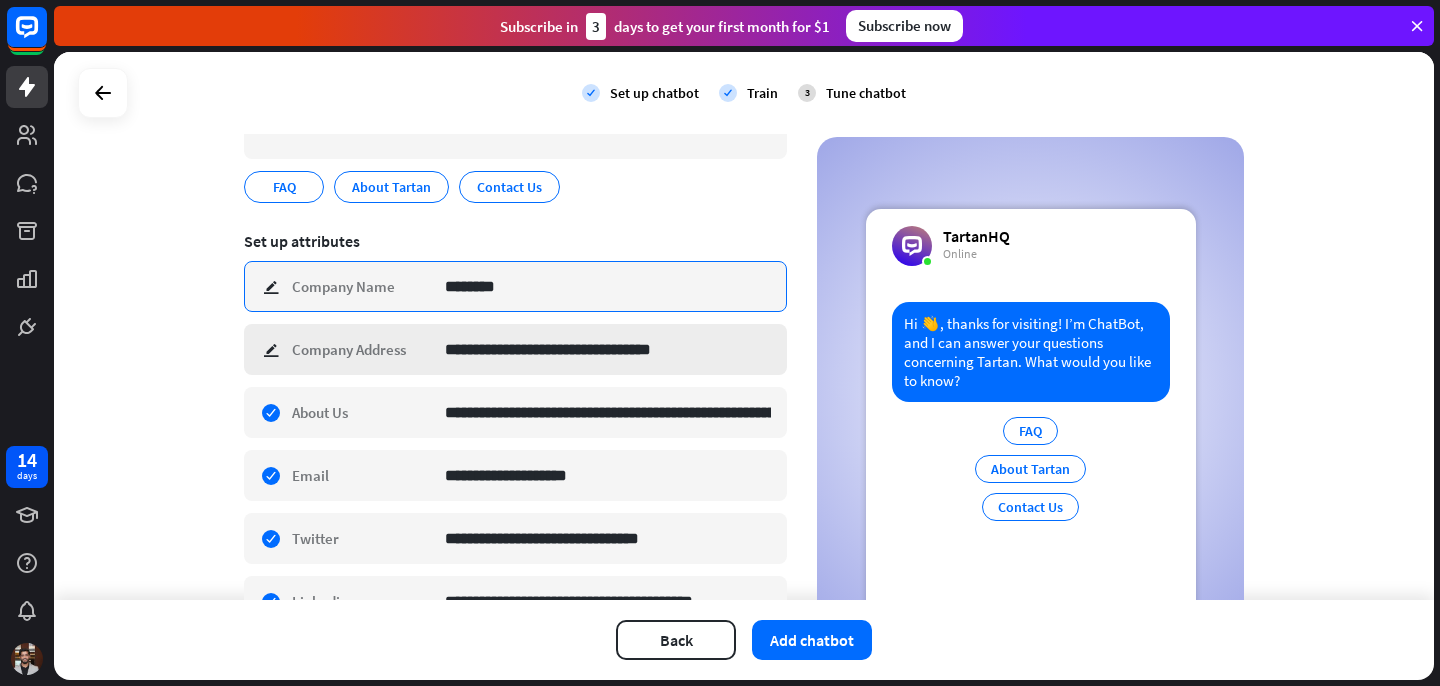 type on "********" 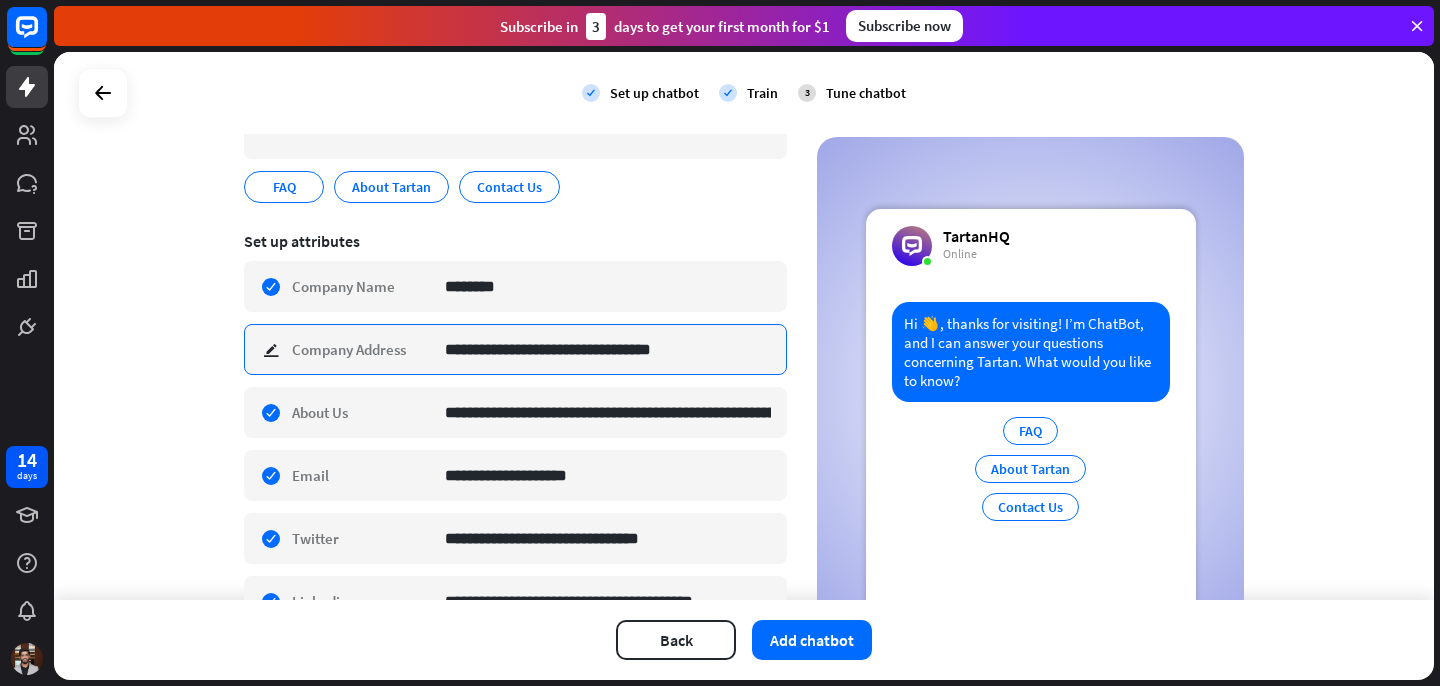 click on "**********" at bounding box center [608, 349] 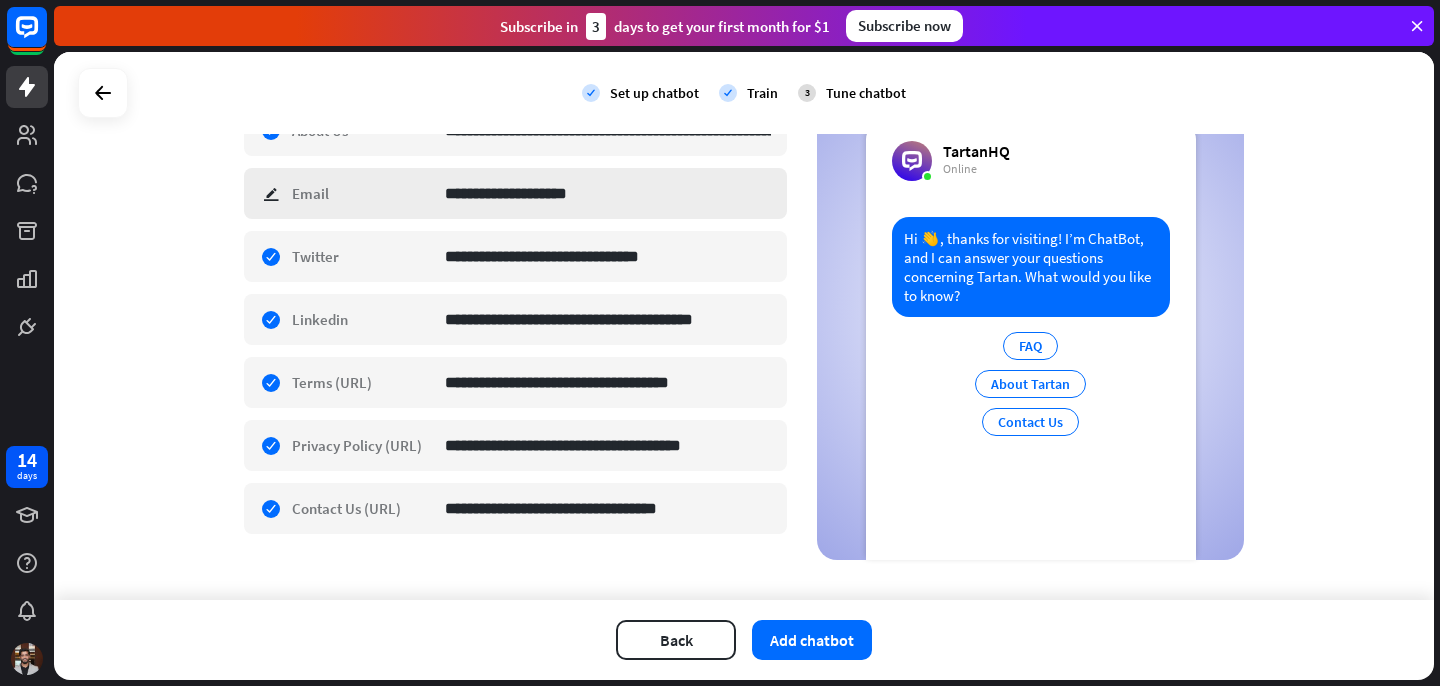 type on "**********" 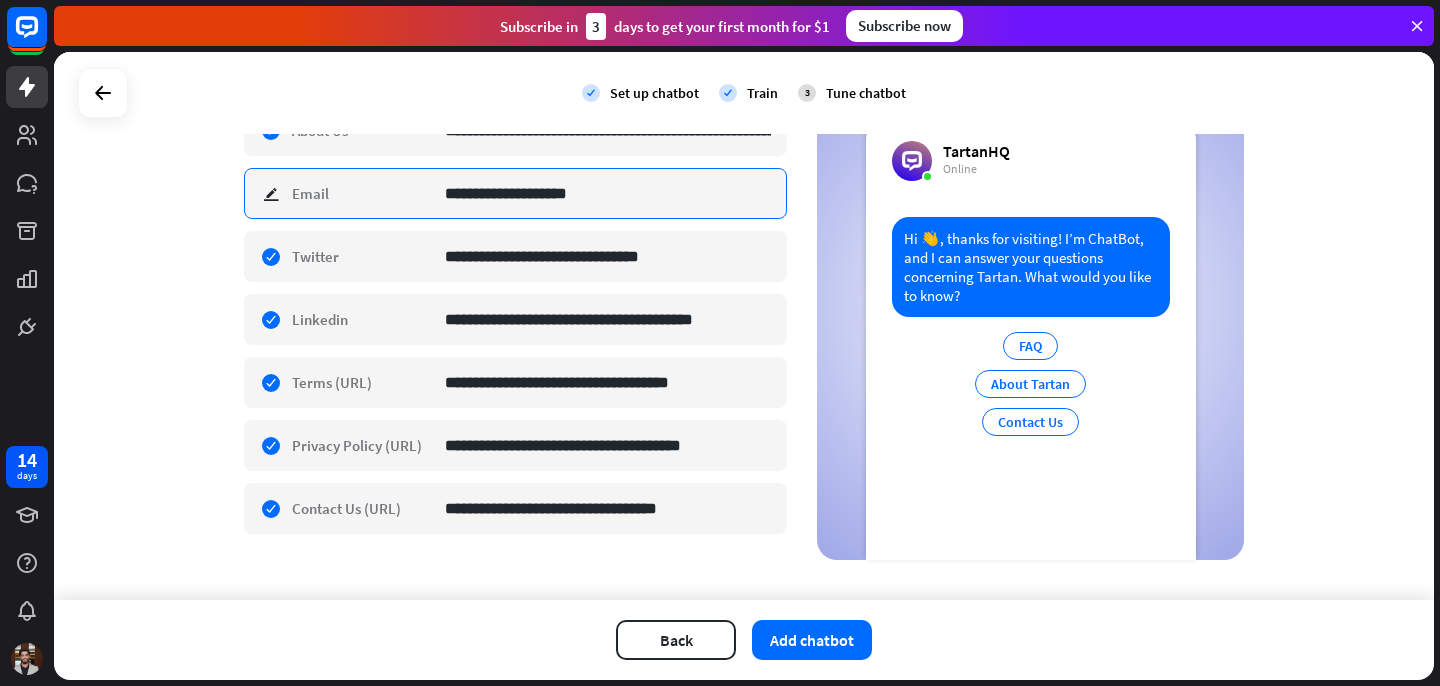 click on "**********" at bounding box center (608, 193) 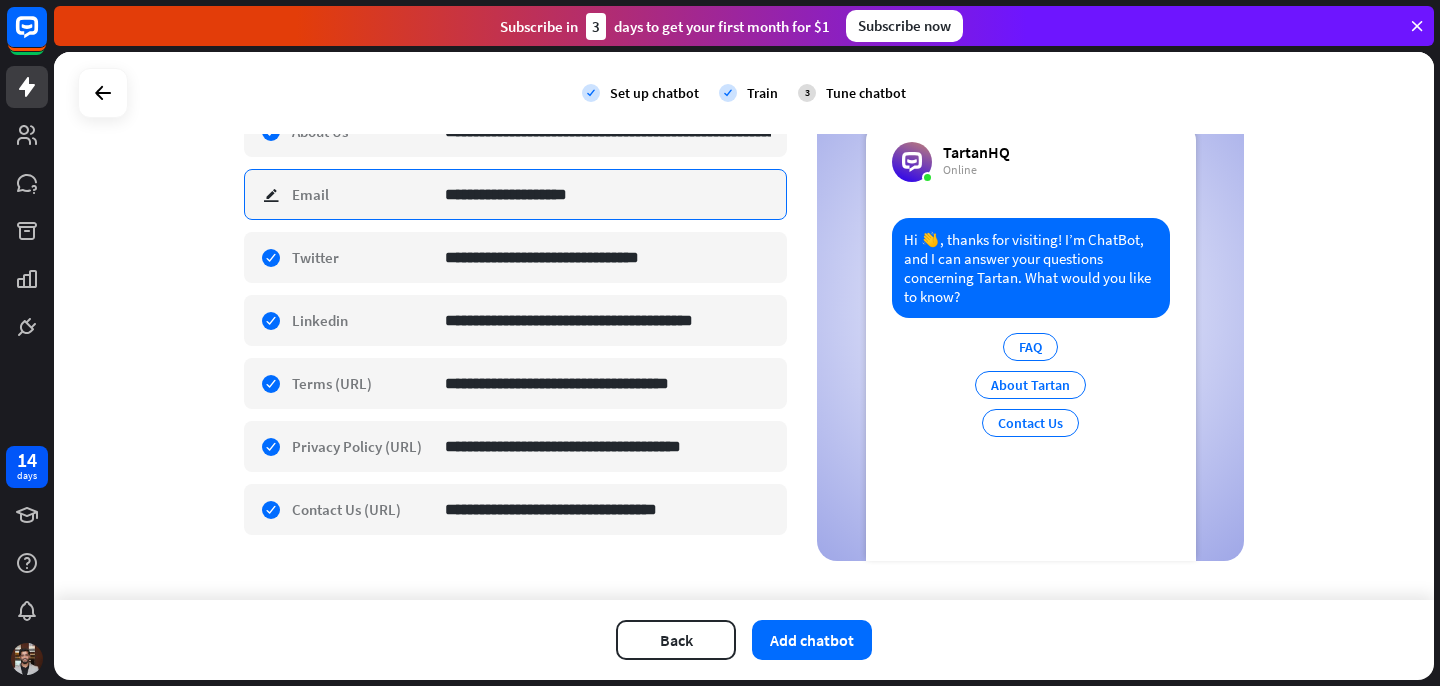 click on "**********" at bounding box center [608, 194] 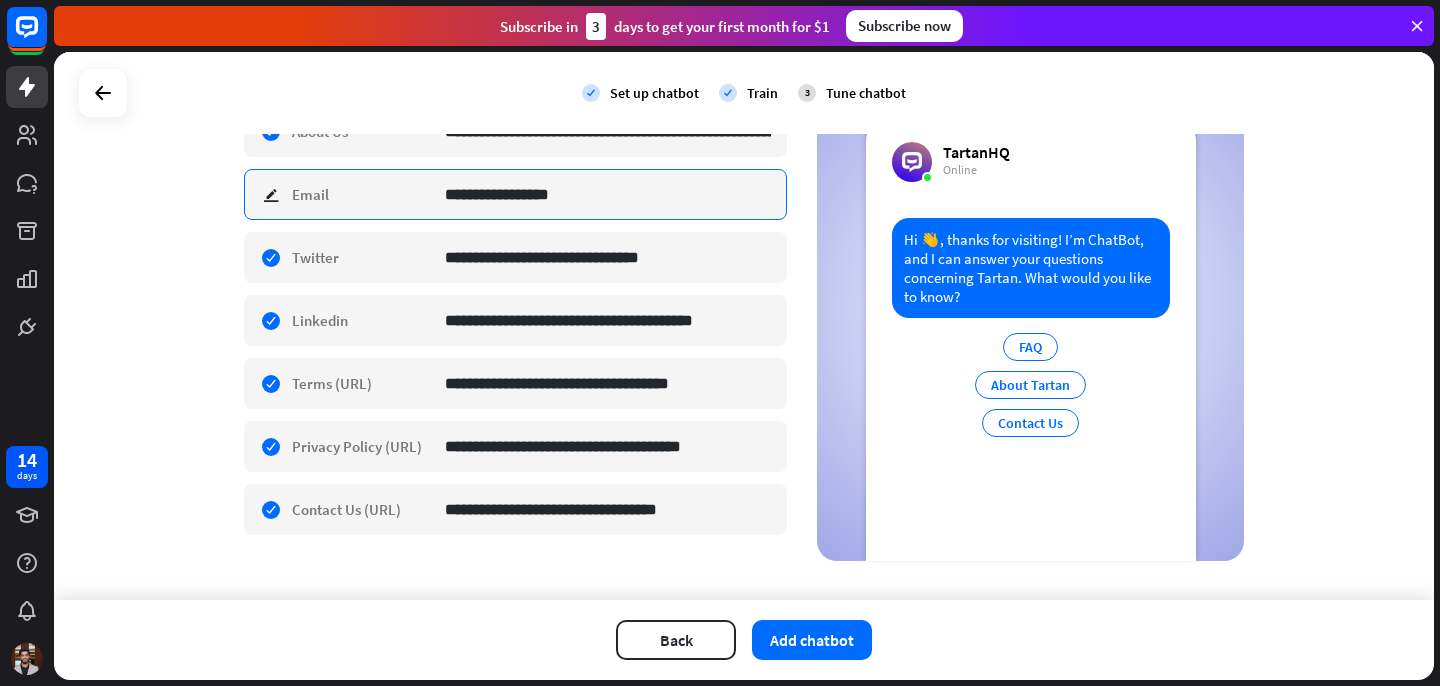type on "**********" 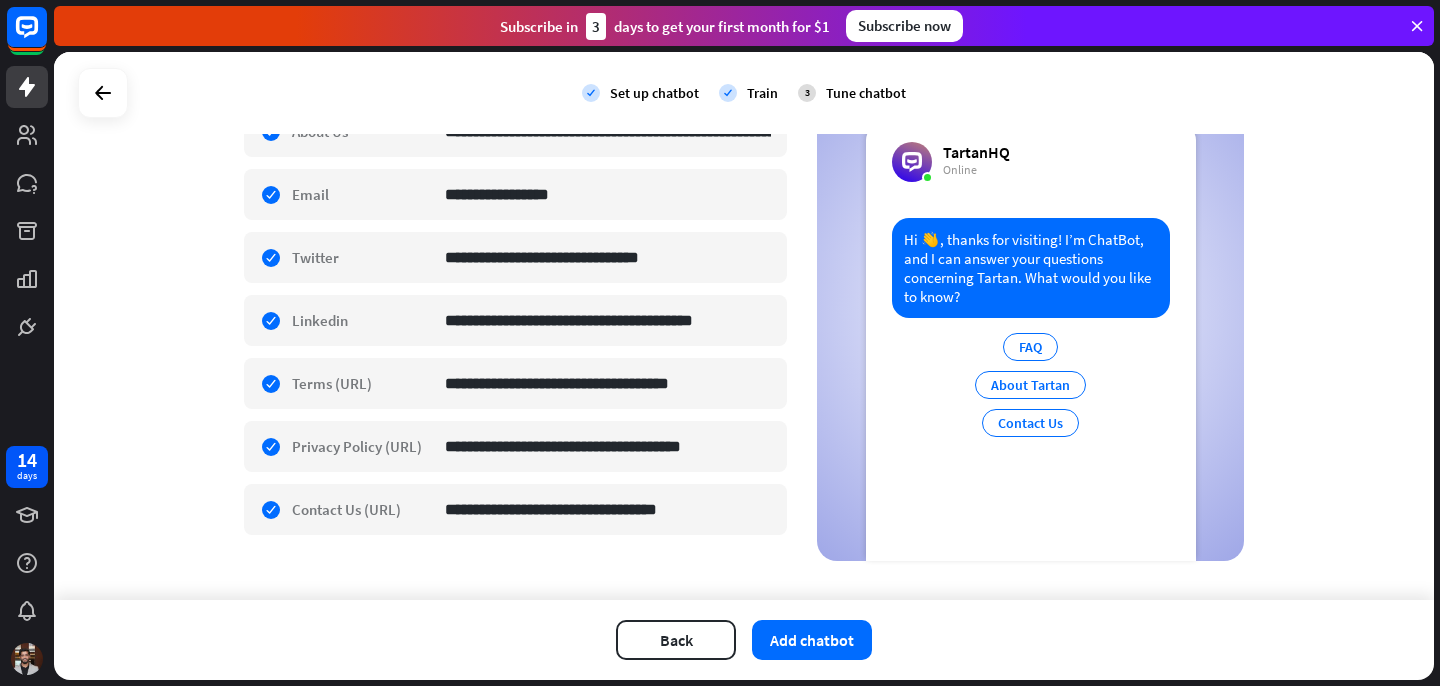 click on "Back
Add chatbot" at bounding box center [744, 640] 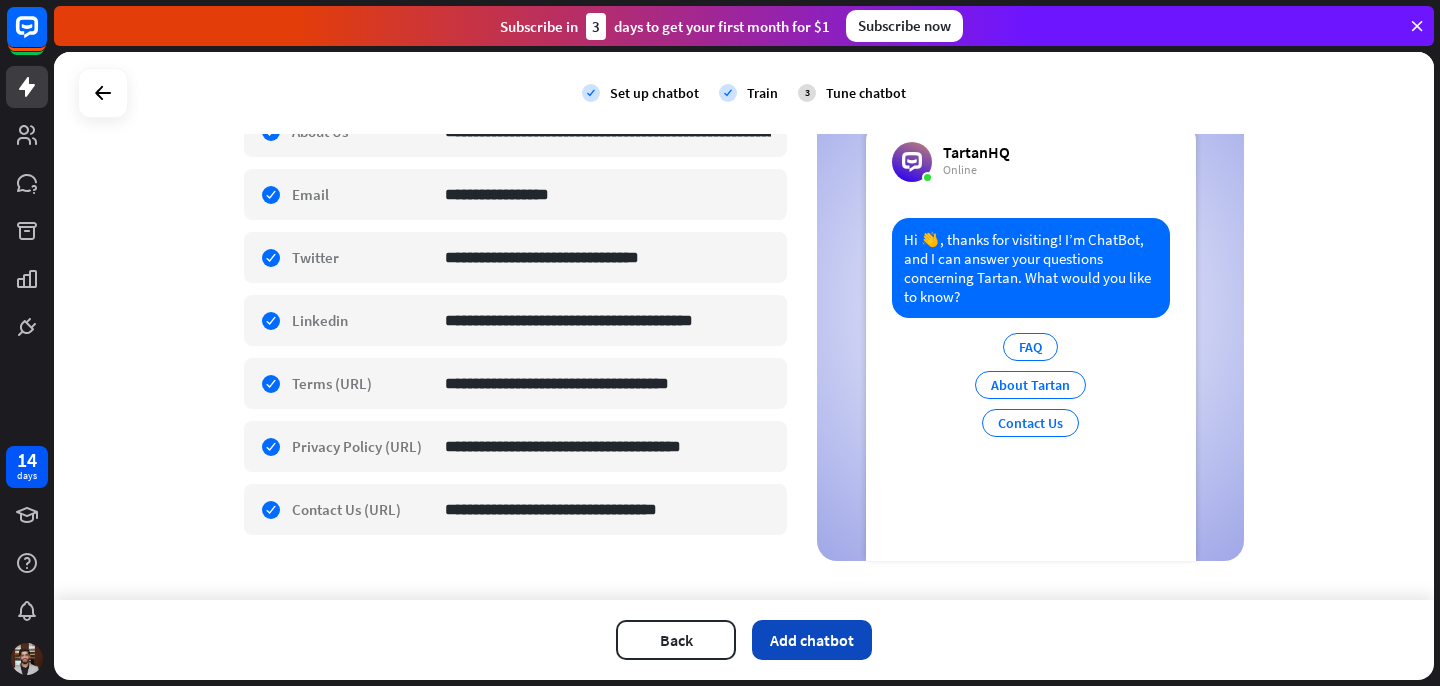 click on "Add chatbot" at bounding box center (812, 640) 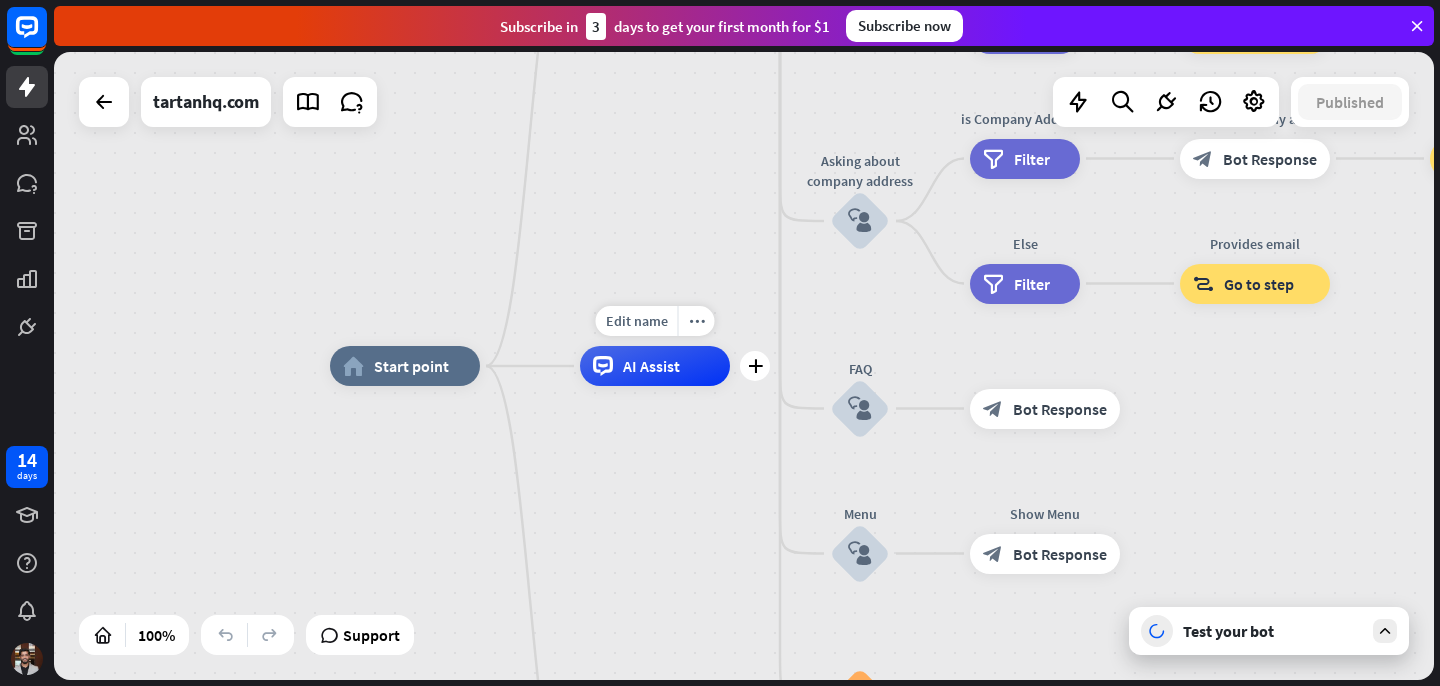 click on "AI Assist" at bounding box center (651, 366) 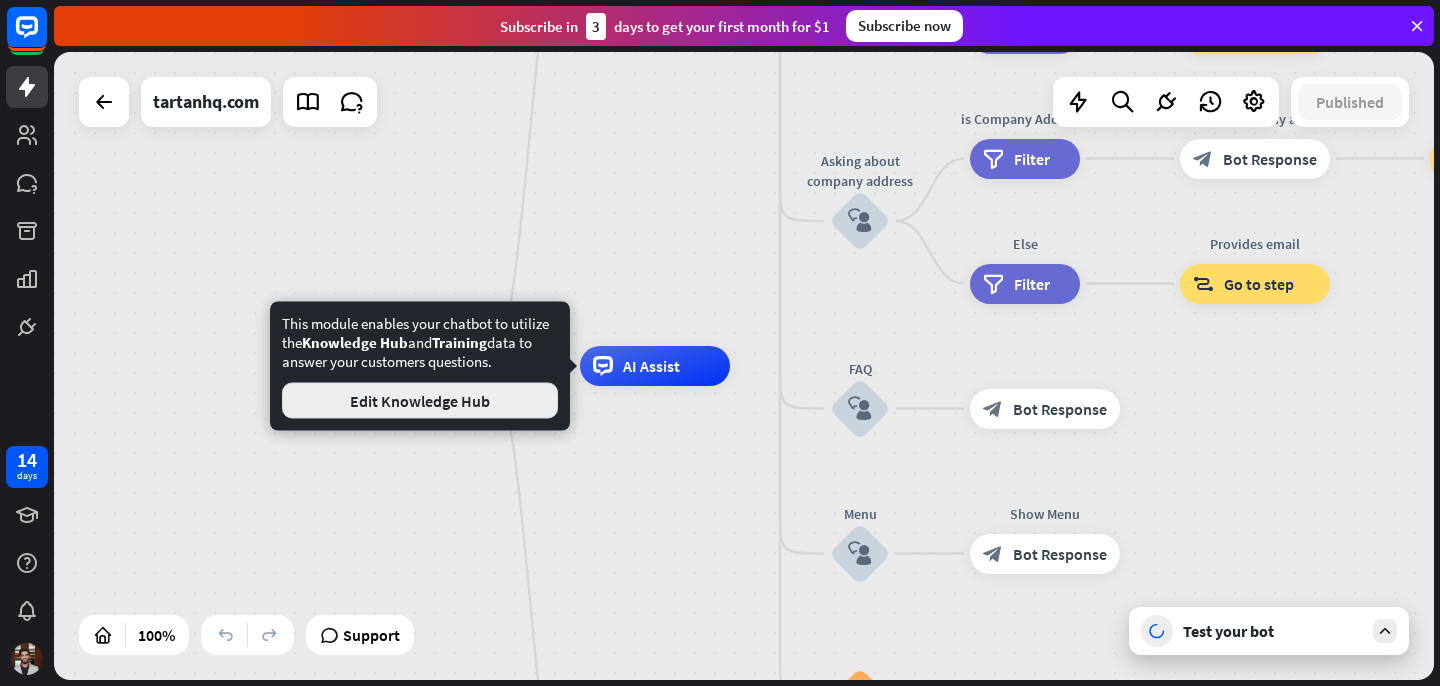 click on "Edit Knowledge Hub" at bounding box center [420, 401] 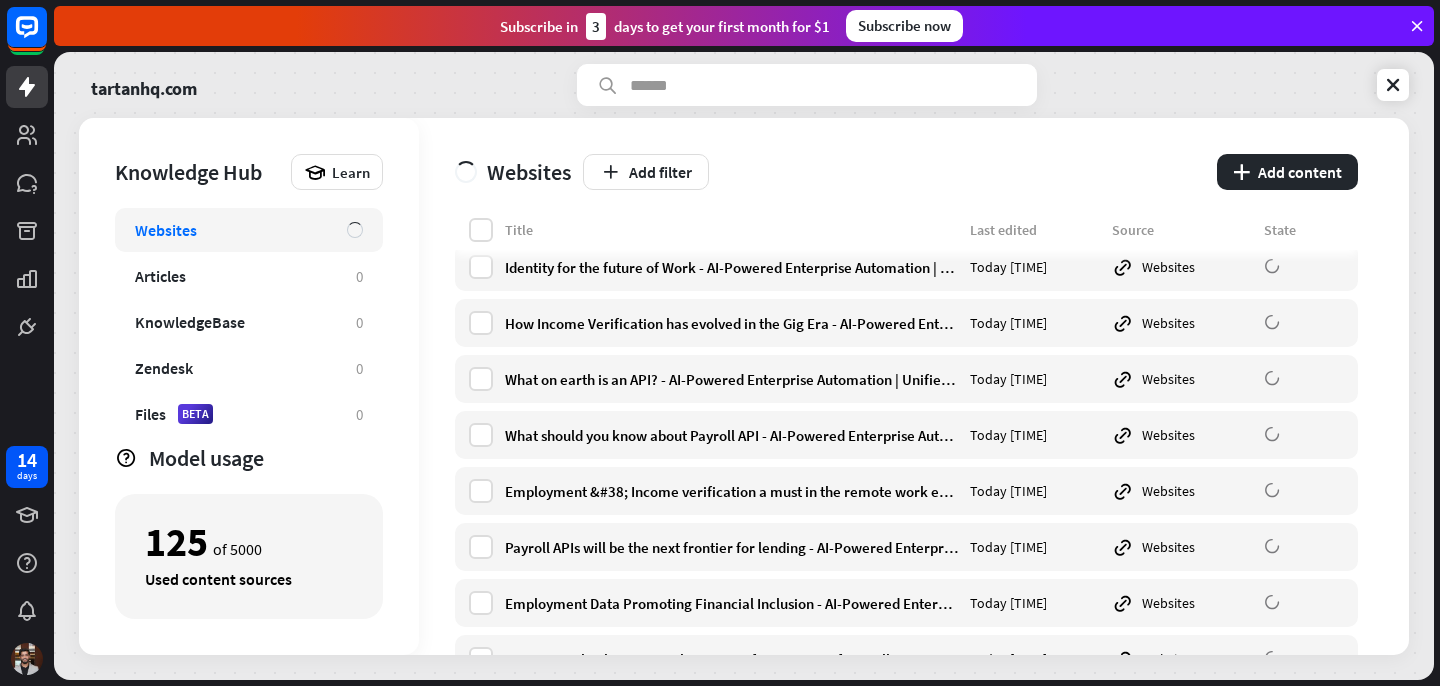 scroll, scrollTop: 0, scrollLeft: 0, axis: both 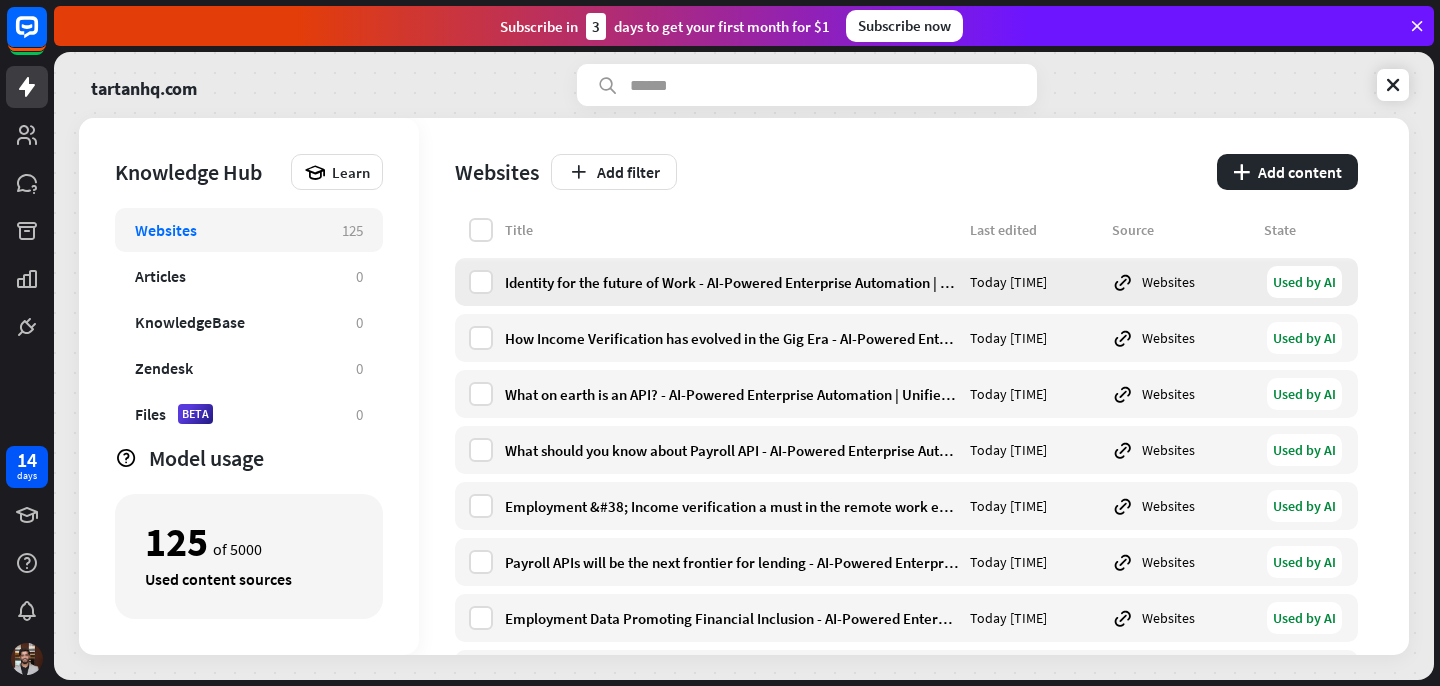click on "Identity for the future of Work - AI-Powered Enterprise Automation | Unified APIs &#38; Agents – Tartan" at bounding box center (731, 282) 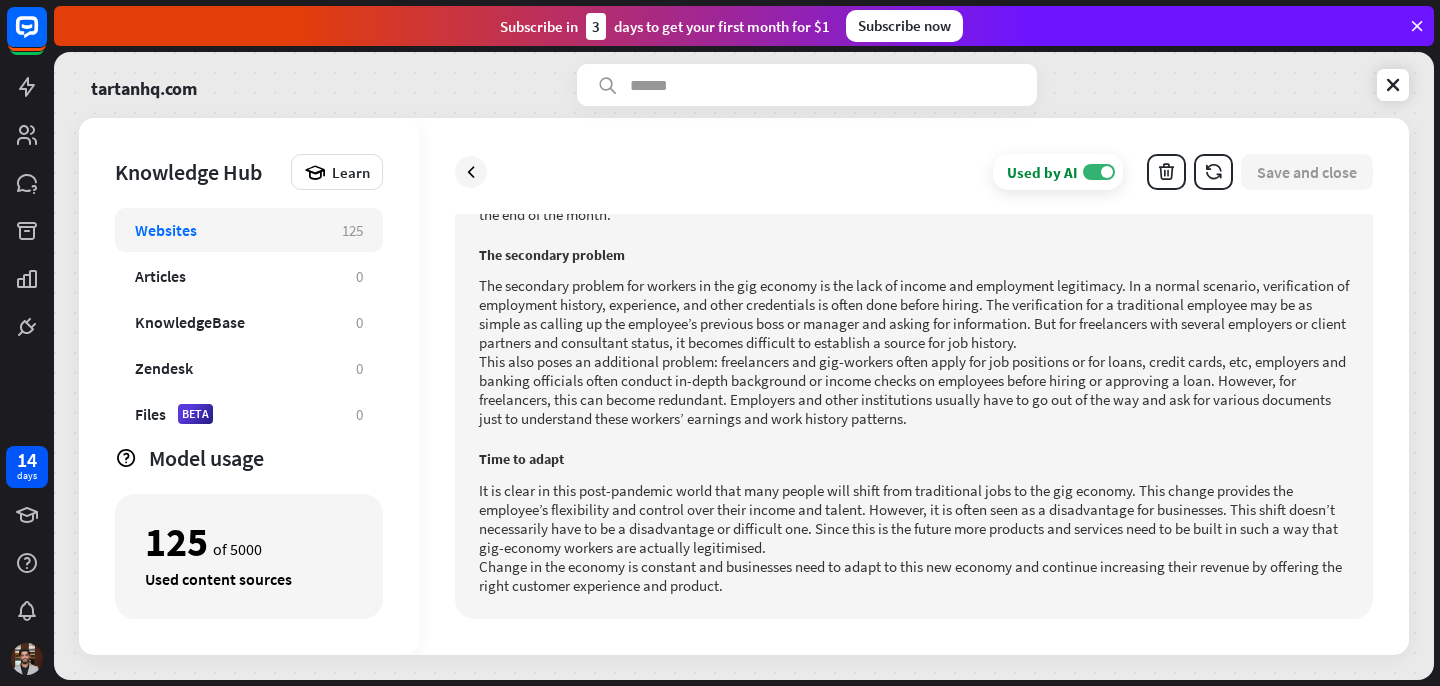 scroll, scrollTop: 0, scrollLeft: 0, axis: both 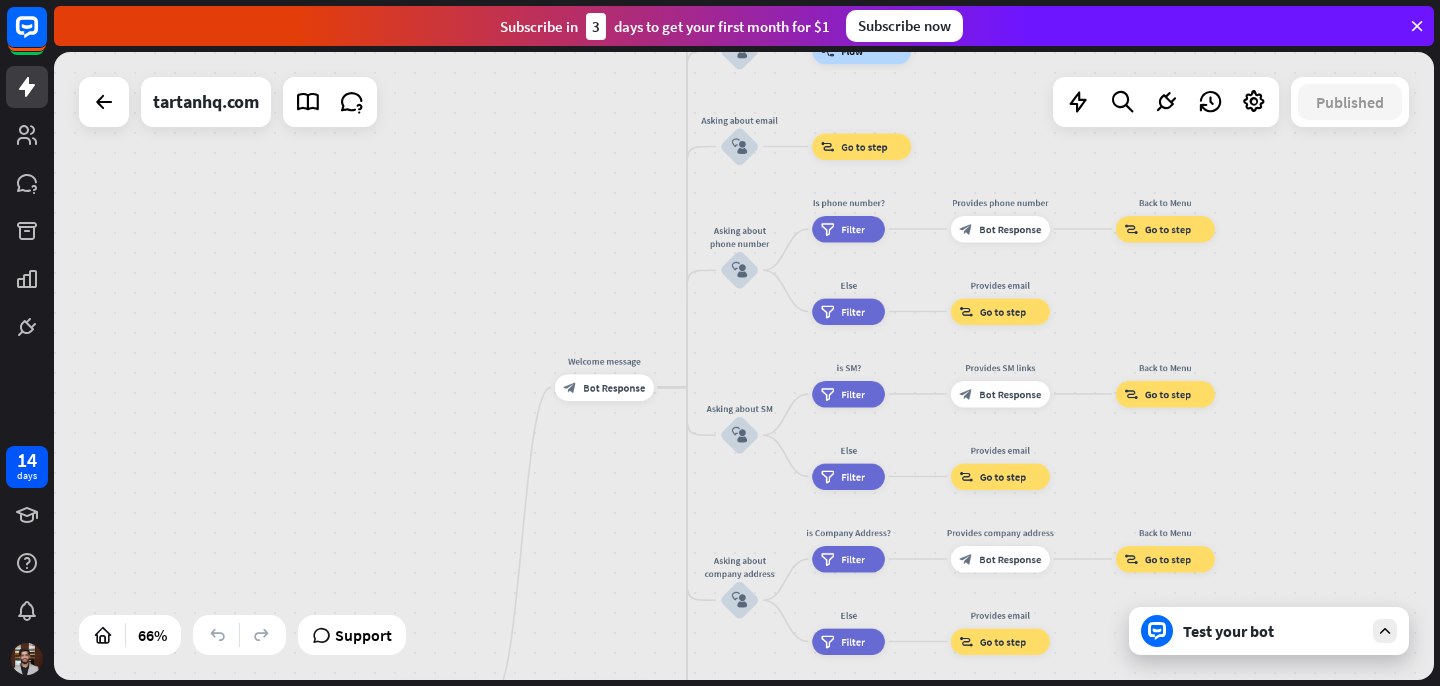 drag, startPoint x: 748, startPoint y: 200, endPoint x: 609, endPoint y: 501, distance: 331.54486 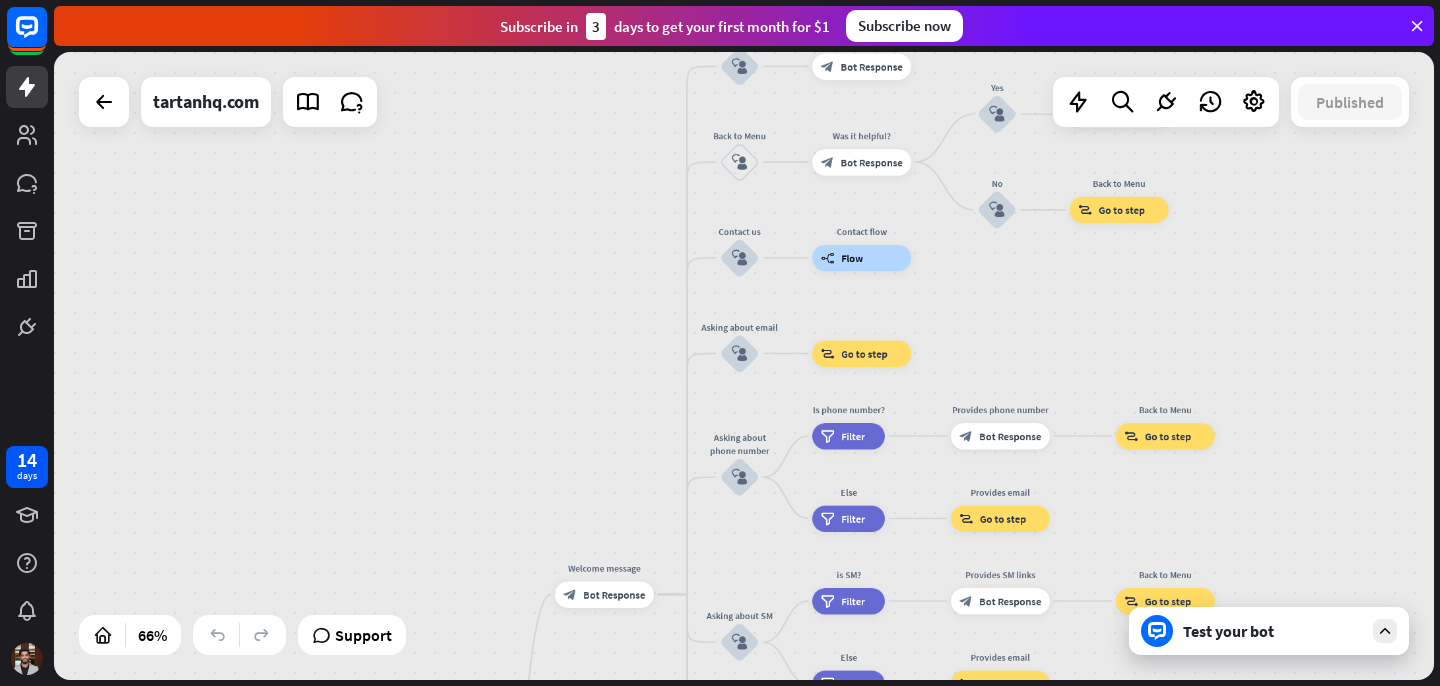 drag, startPoint x: 597, startPoint y: 232, endPoint x: 604, endPoint y: 575, distance: 343.0714 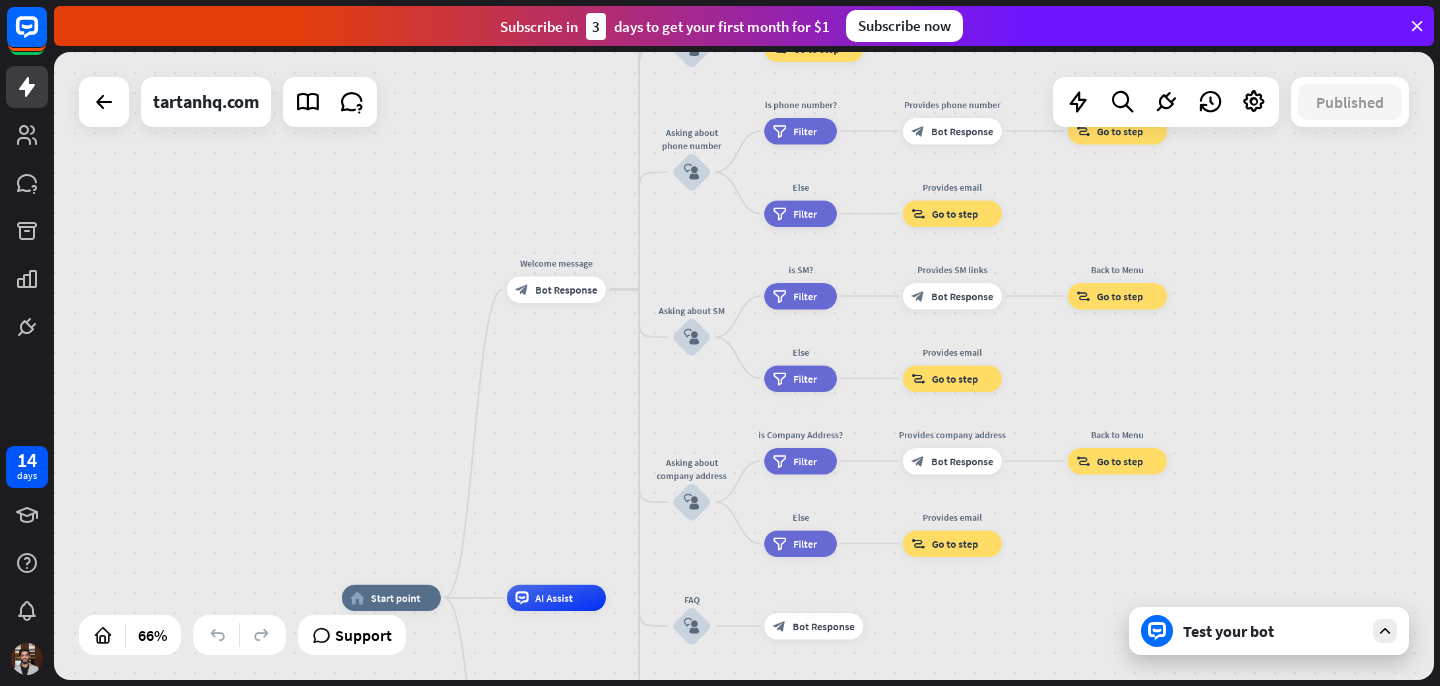 drag, startPoint x: 622, startPoint y: 521, endPoint x: 559, endPoint y: 16, distance: 508.91452 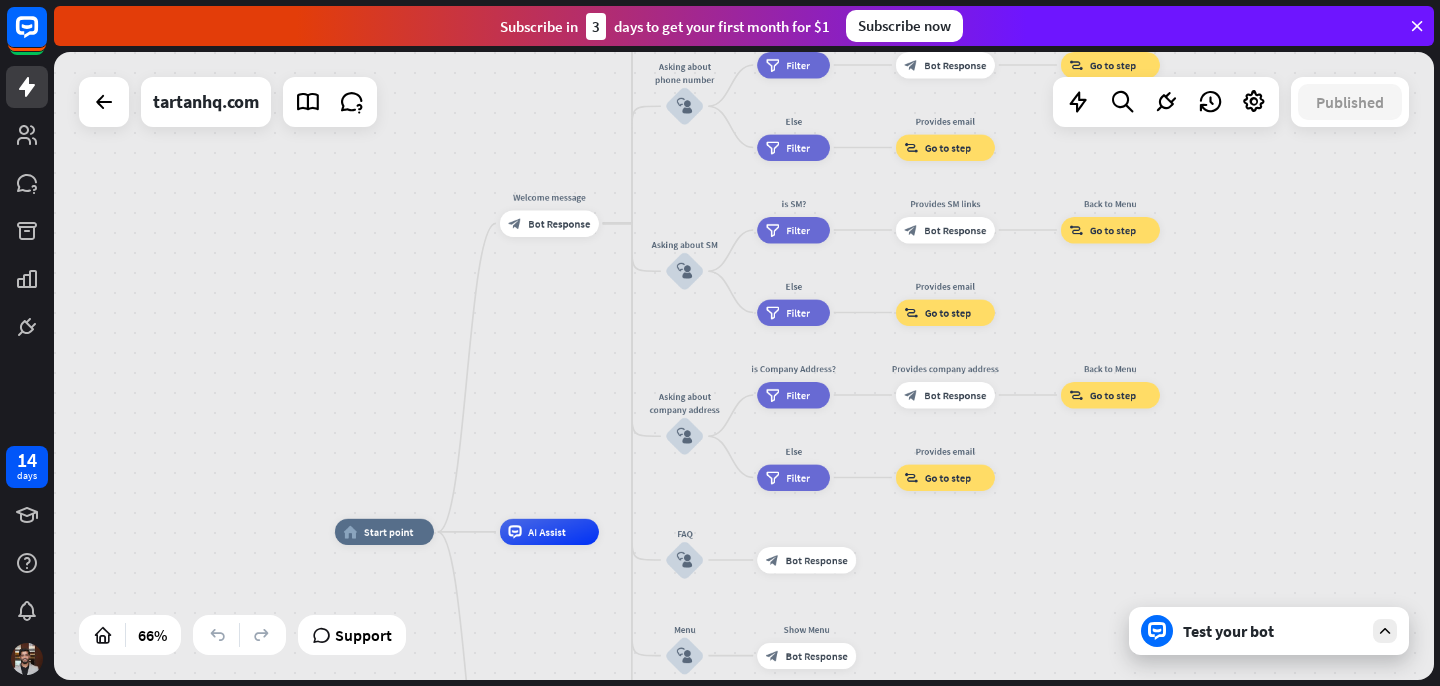 click on "Test your bot" at bounding box center (1273, 631) 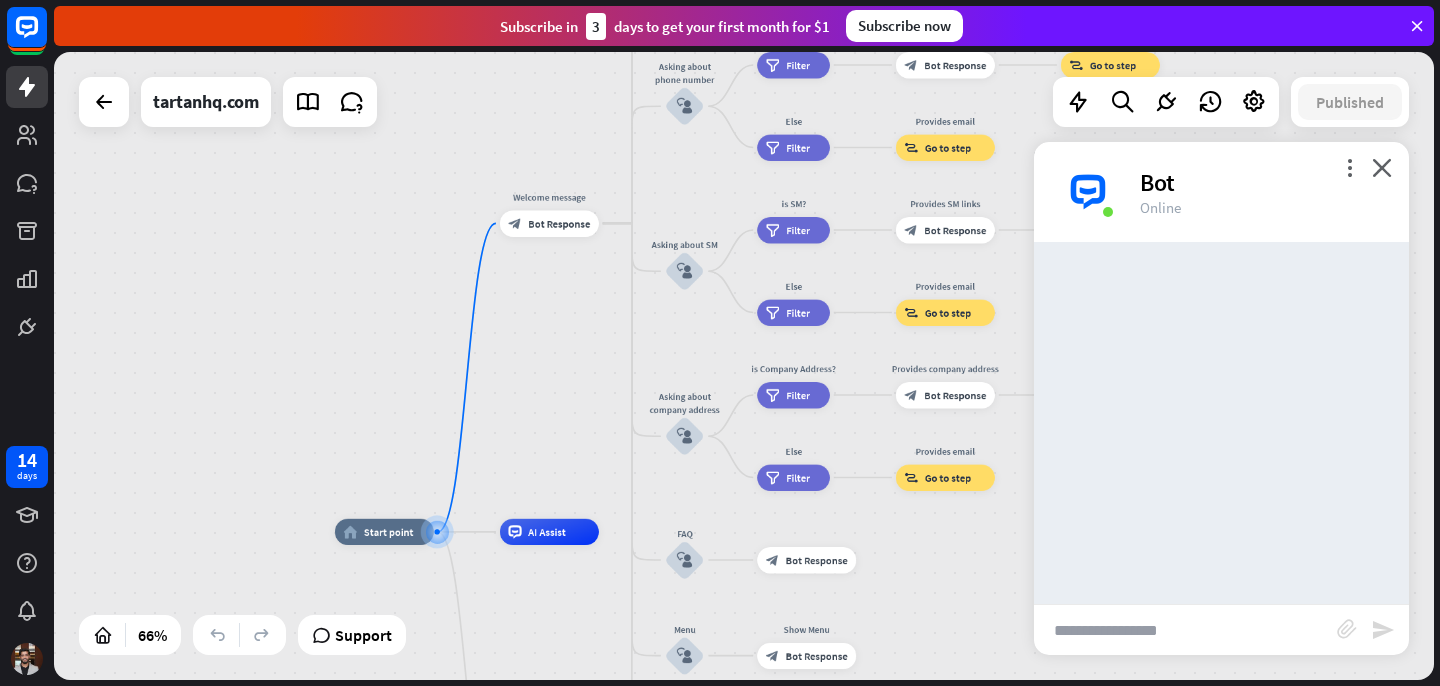 click at bounding box center (1185, 630) 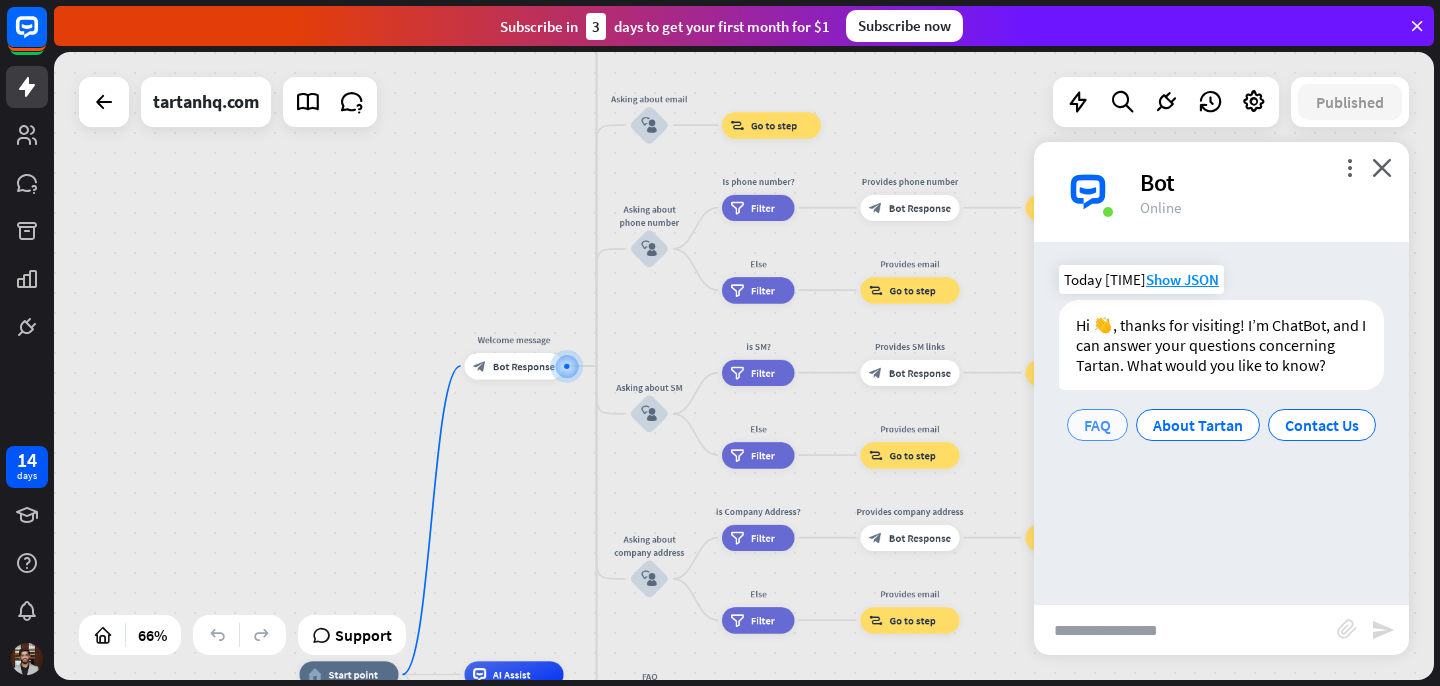 click on "FAQ" at bounding box center [1097, 425] 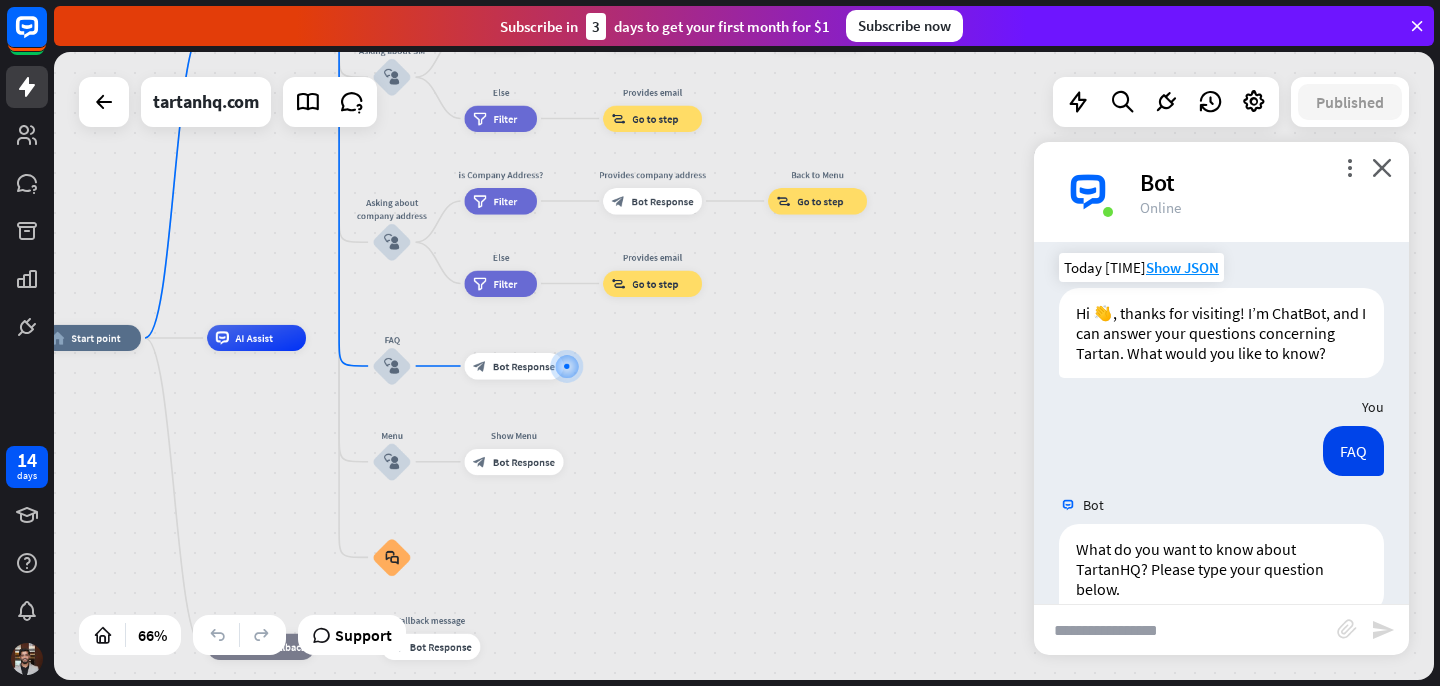 scroll, scrollTop: 52, scrollLeft: 0, axis: vertical 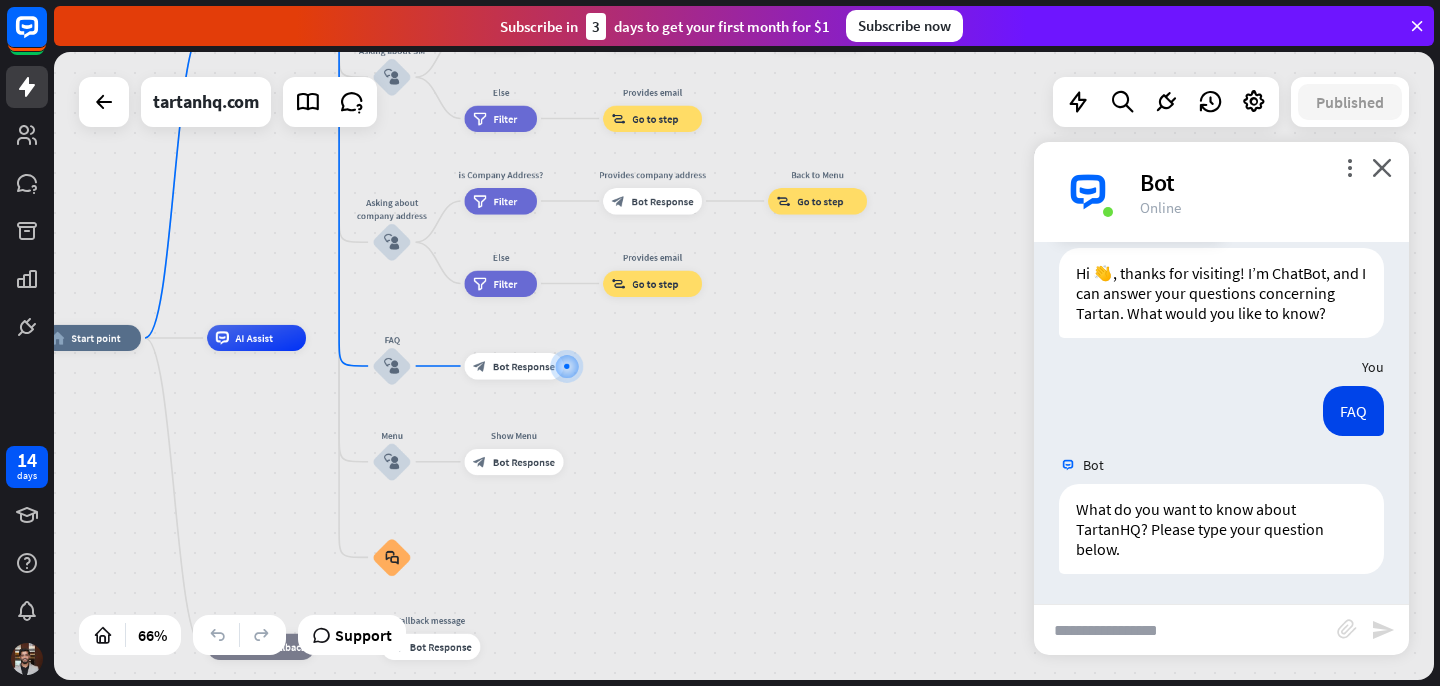 click at bounding box center (1185, 630) 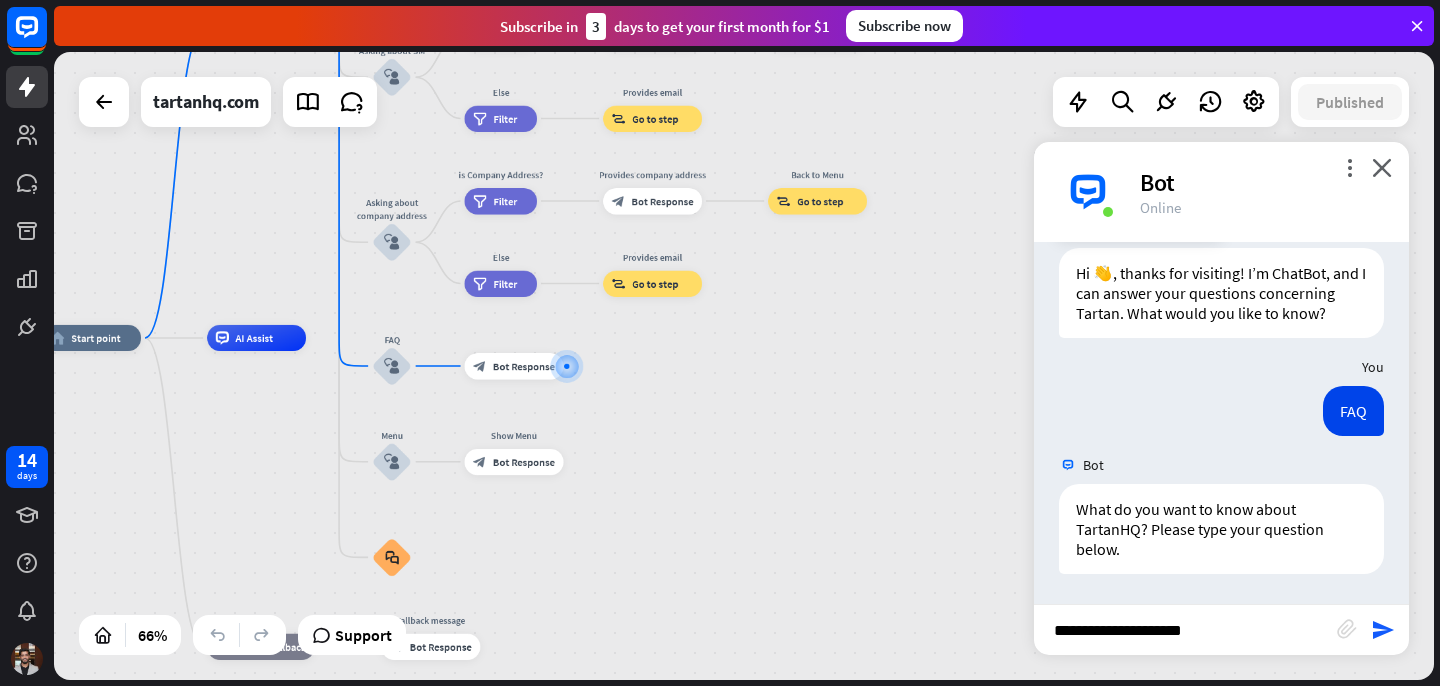 click on "**********" at bounding box center [1185, 630] 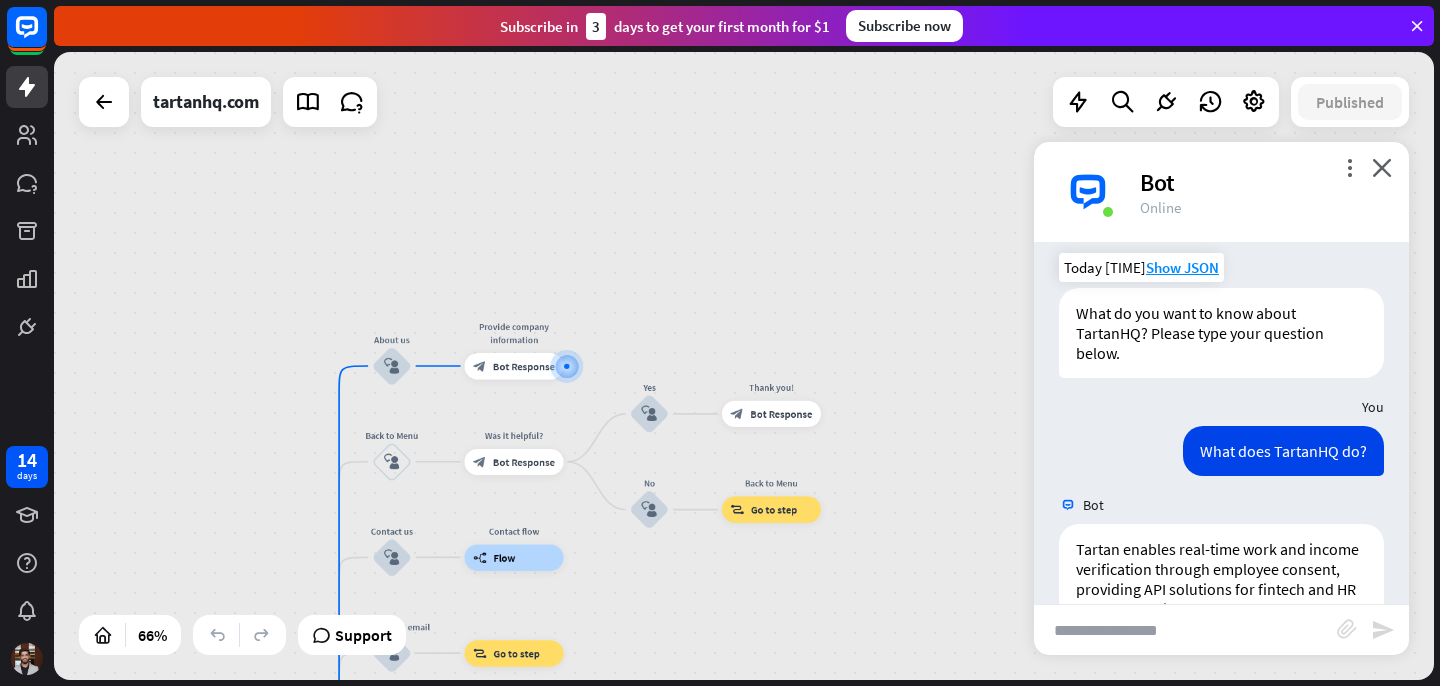scroll, scrollTop: 363, scrollLeft: 0, axis: vertical 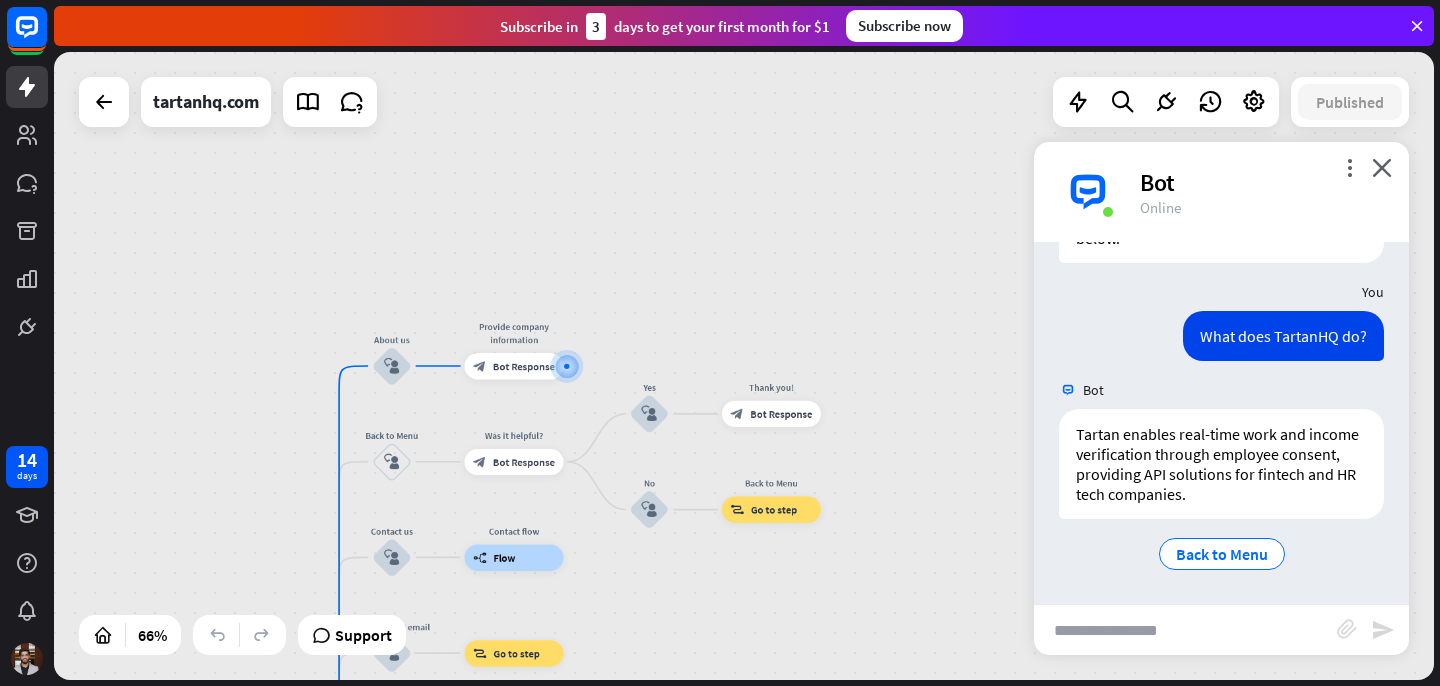 click at bounding box center (1185, 630) 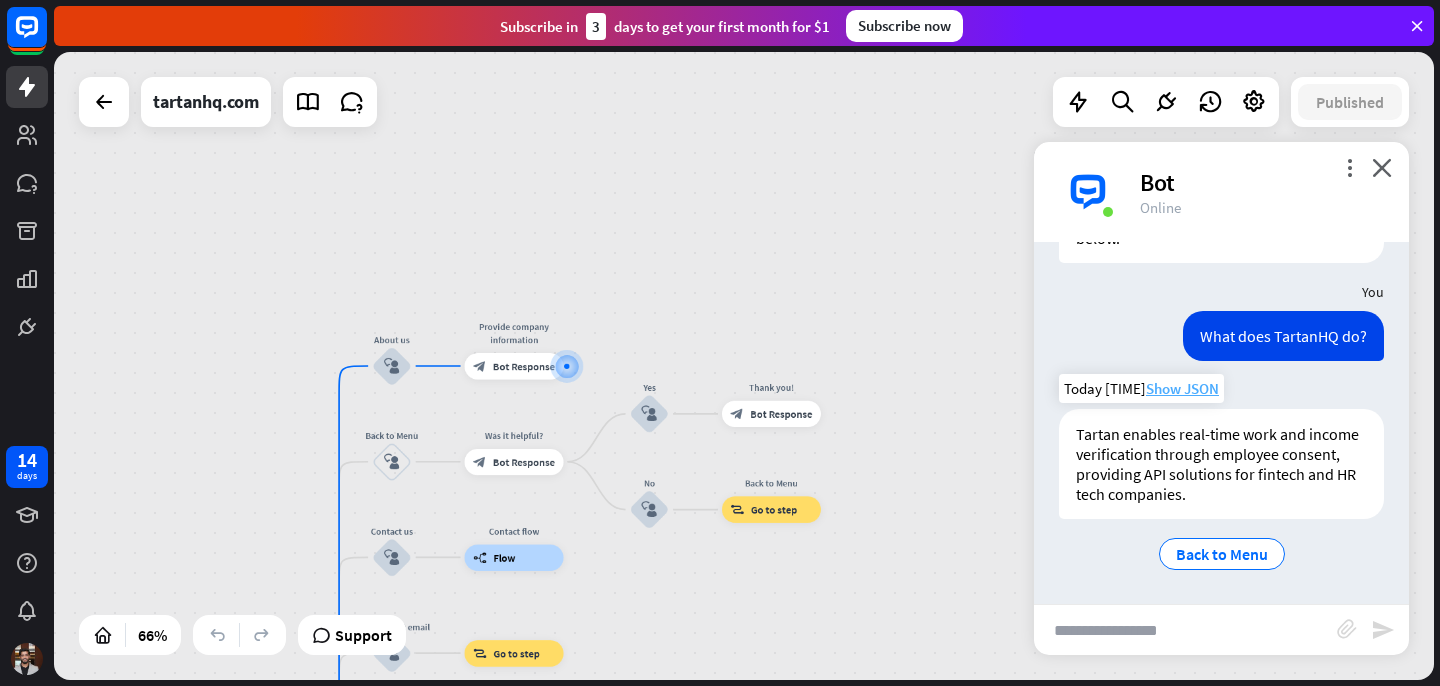 click on "Show JSON" at bounding box center [1182, 388] 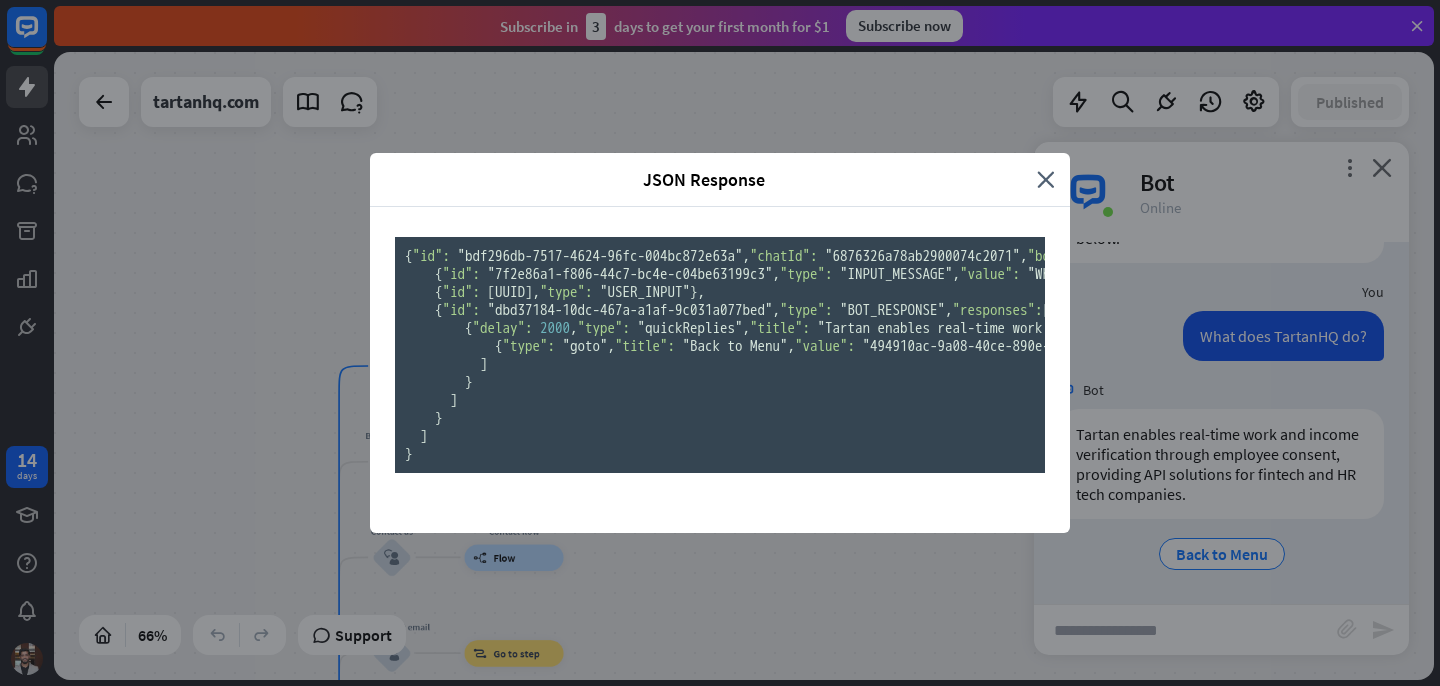 scroll, scrollTop: 0, scrollLeft: 0, axis: both 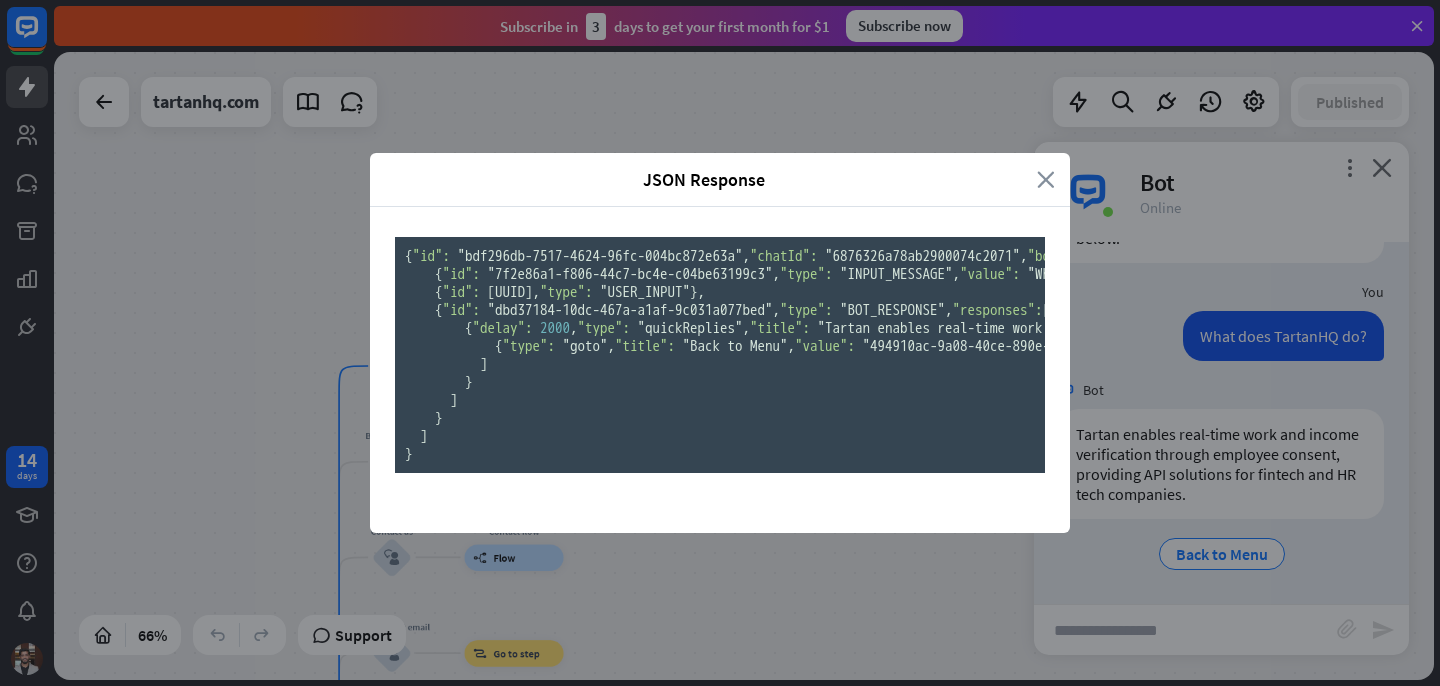 click on "close" at bounding box center [1046, 179] 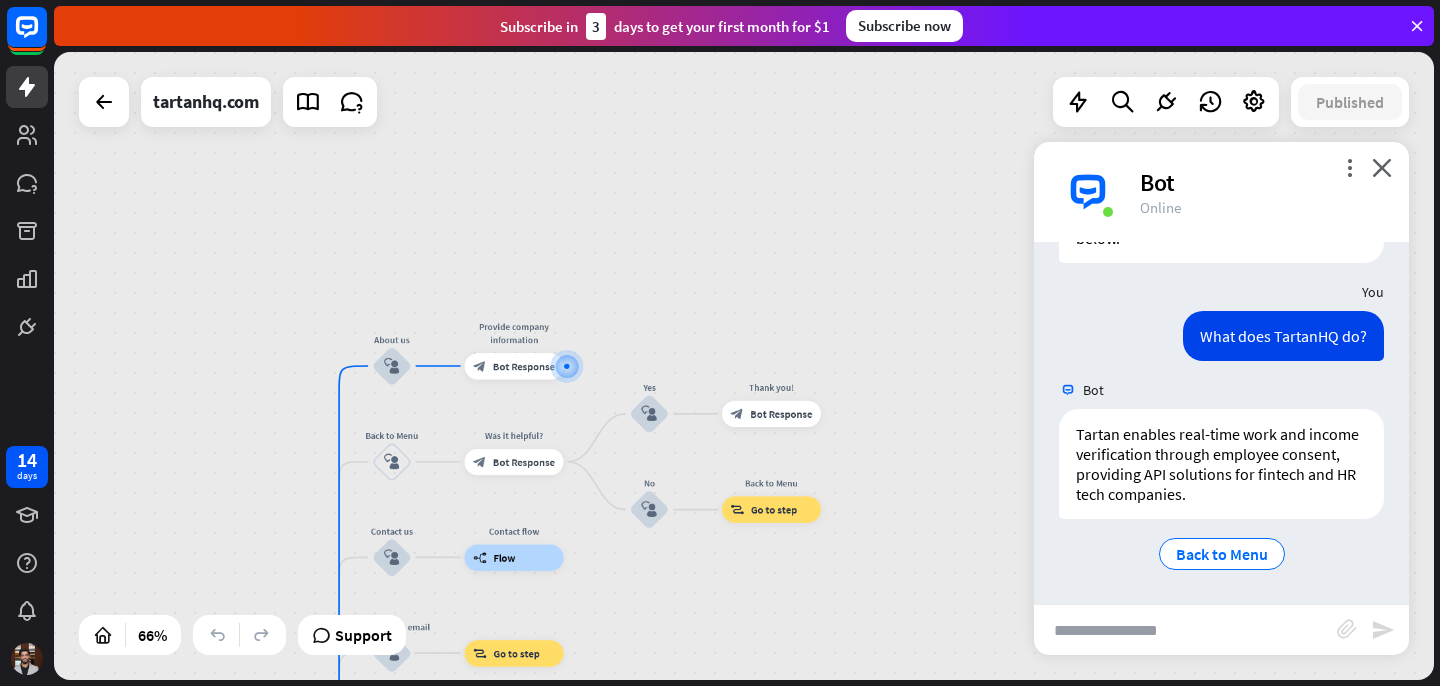 click at bounding box center (1185, 630) 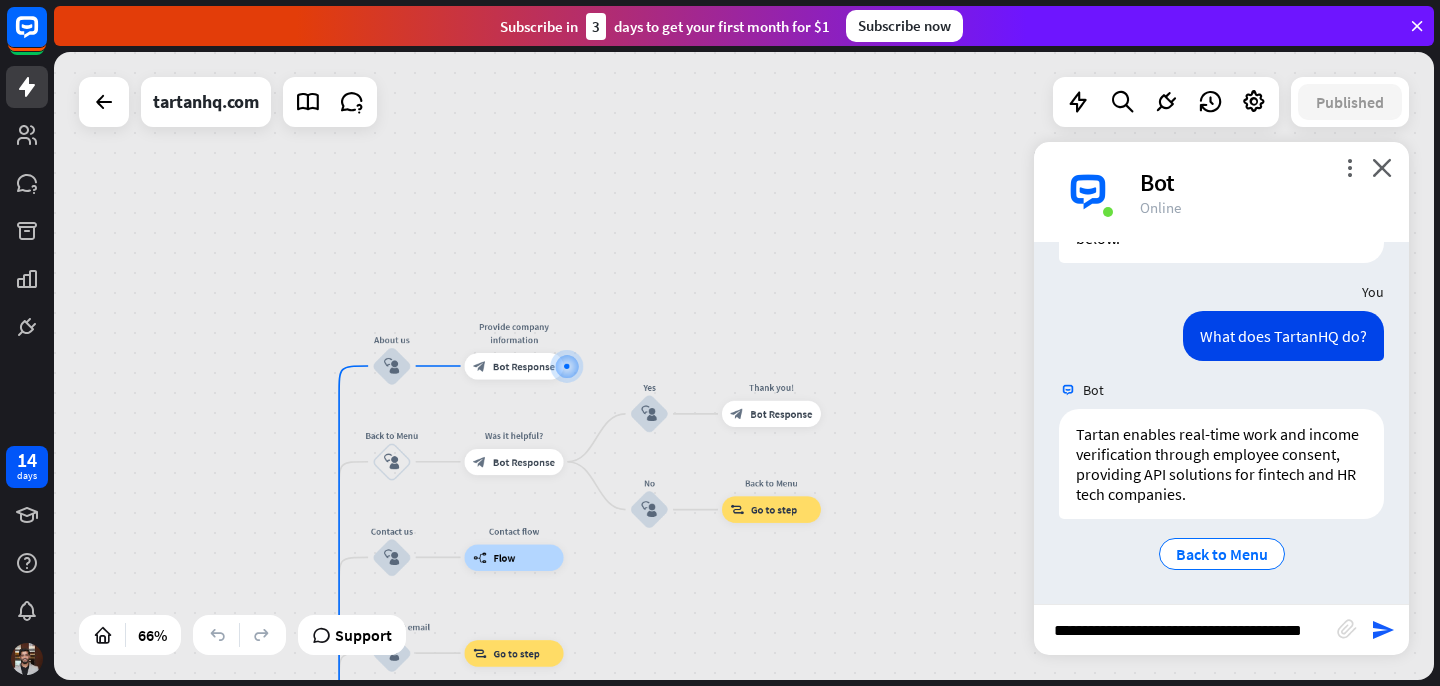 type on "**********" 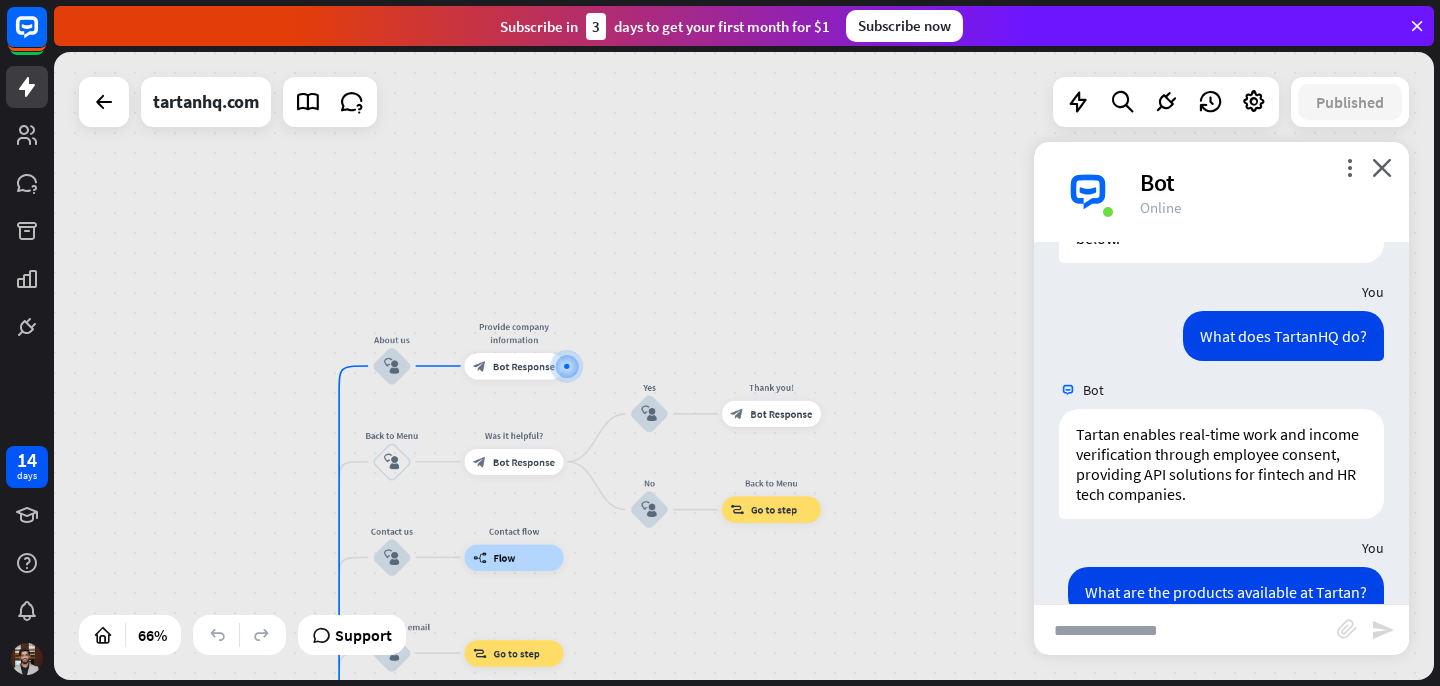 scroll, scrollTop: 0, scrollLeft: 0, axis: both 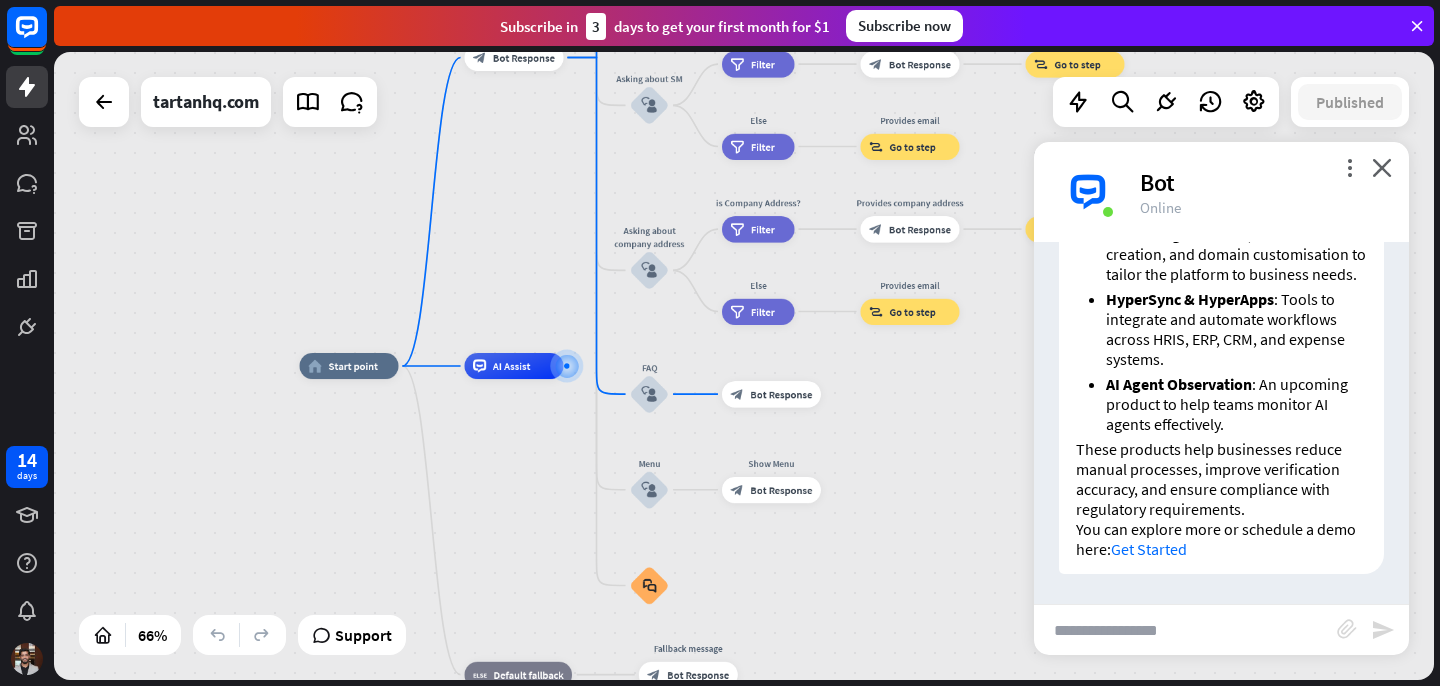 click on "Get Started" at bounding box center [1149, 549] 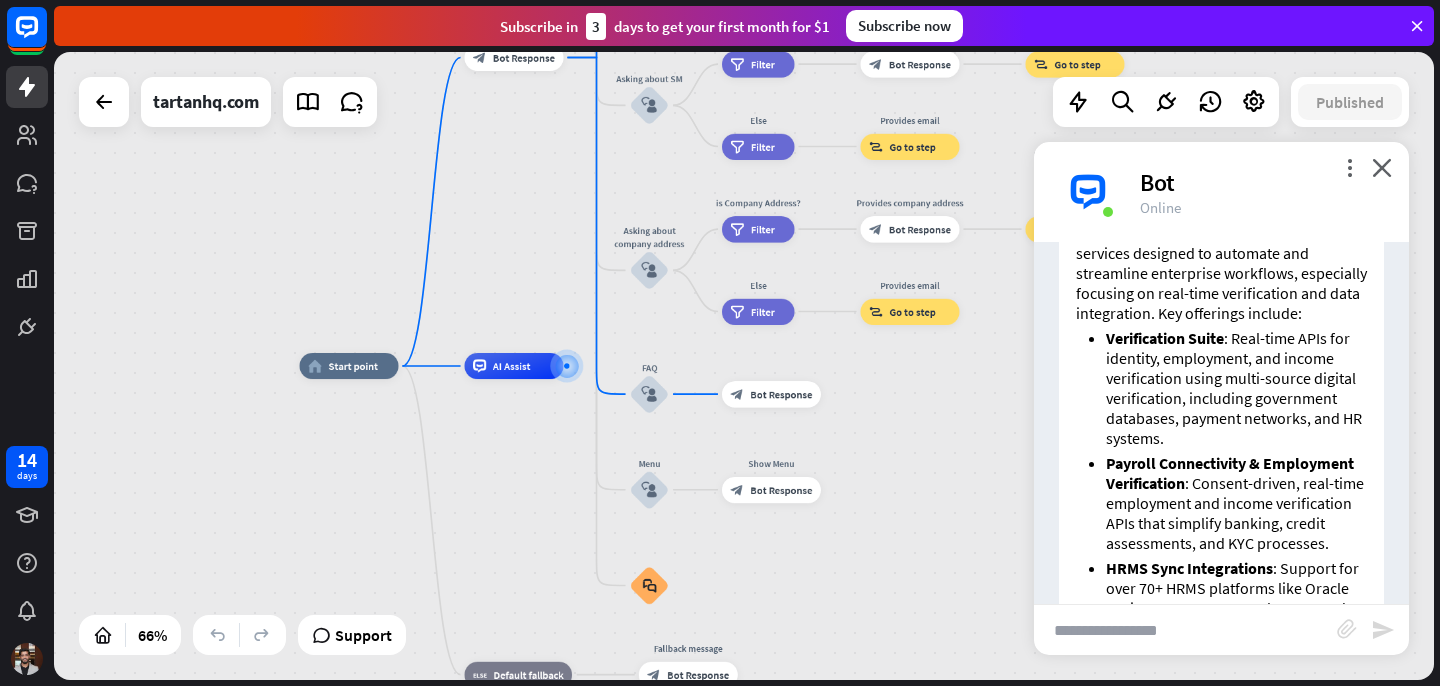scroll, scrollTop: 1384, scrollLeft: 0, axis: vertical 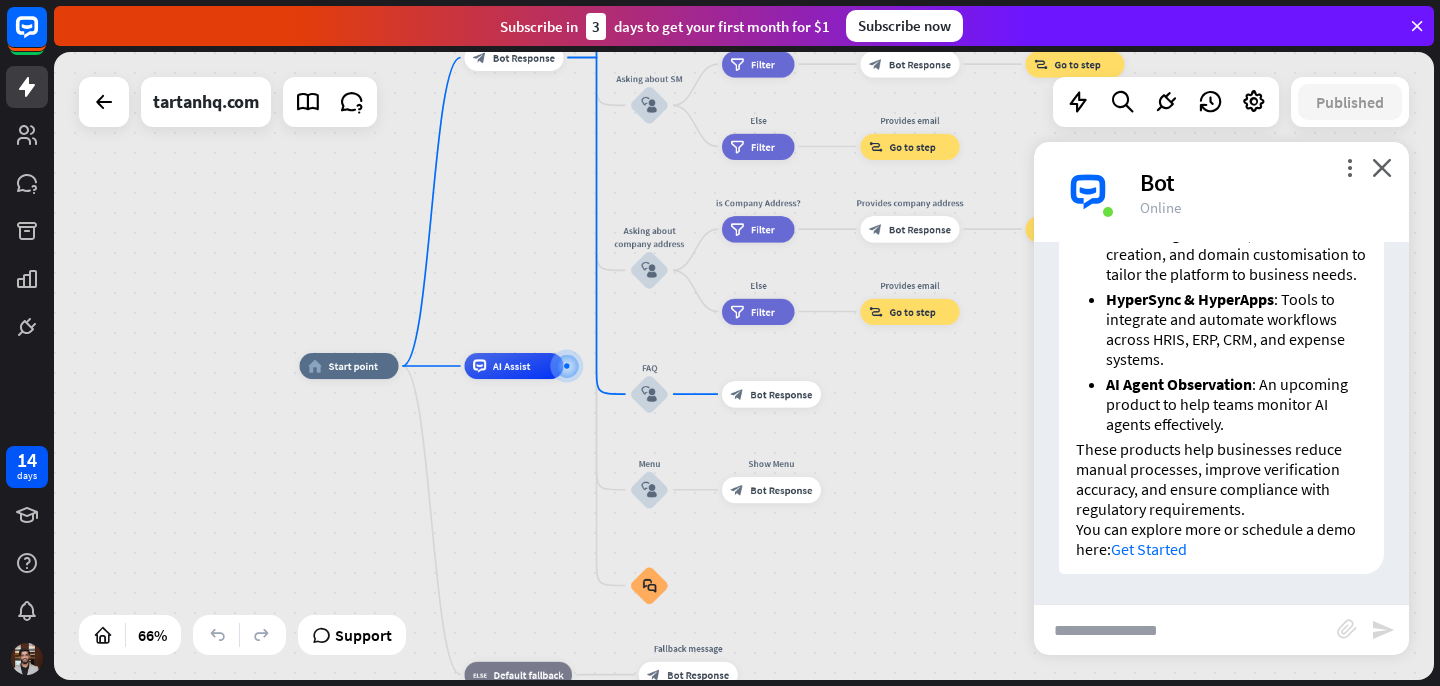 click at bounding box center [1185, 630] 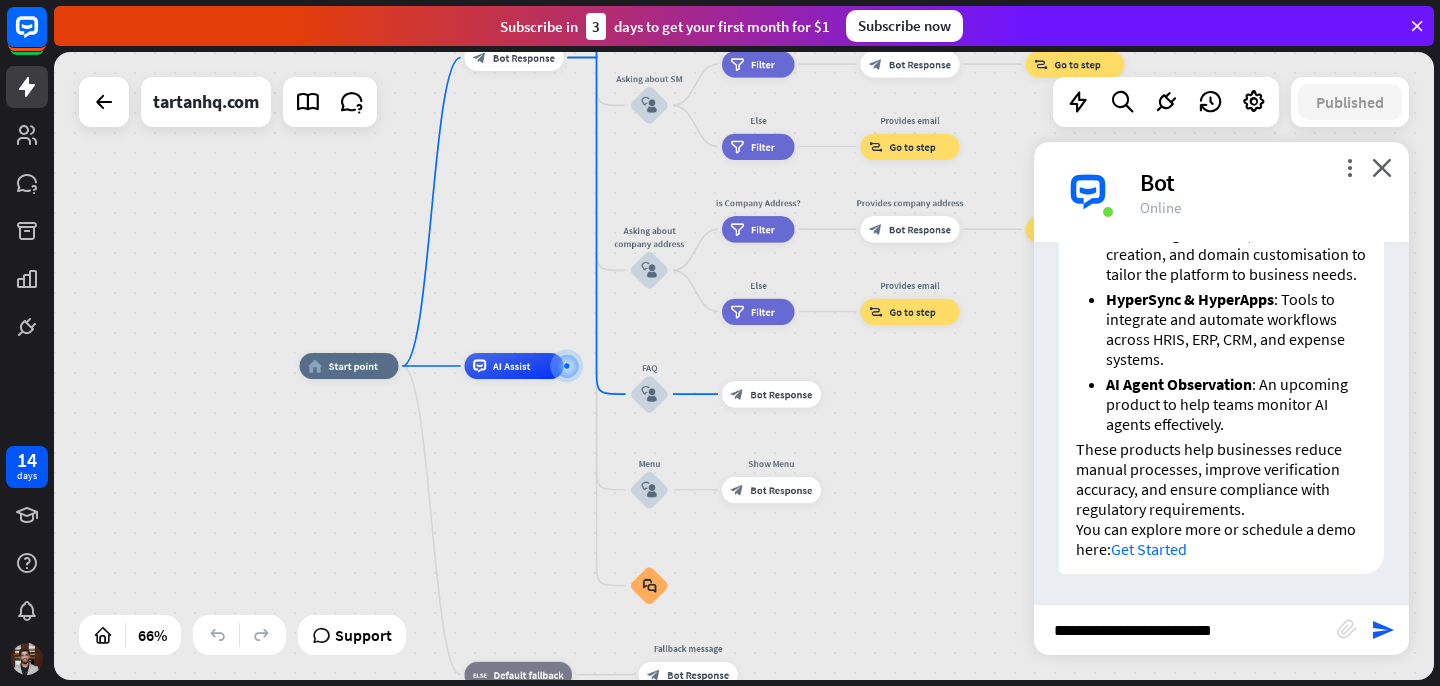 type on "**********" 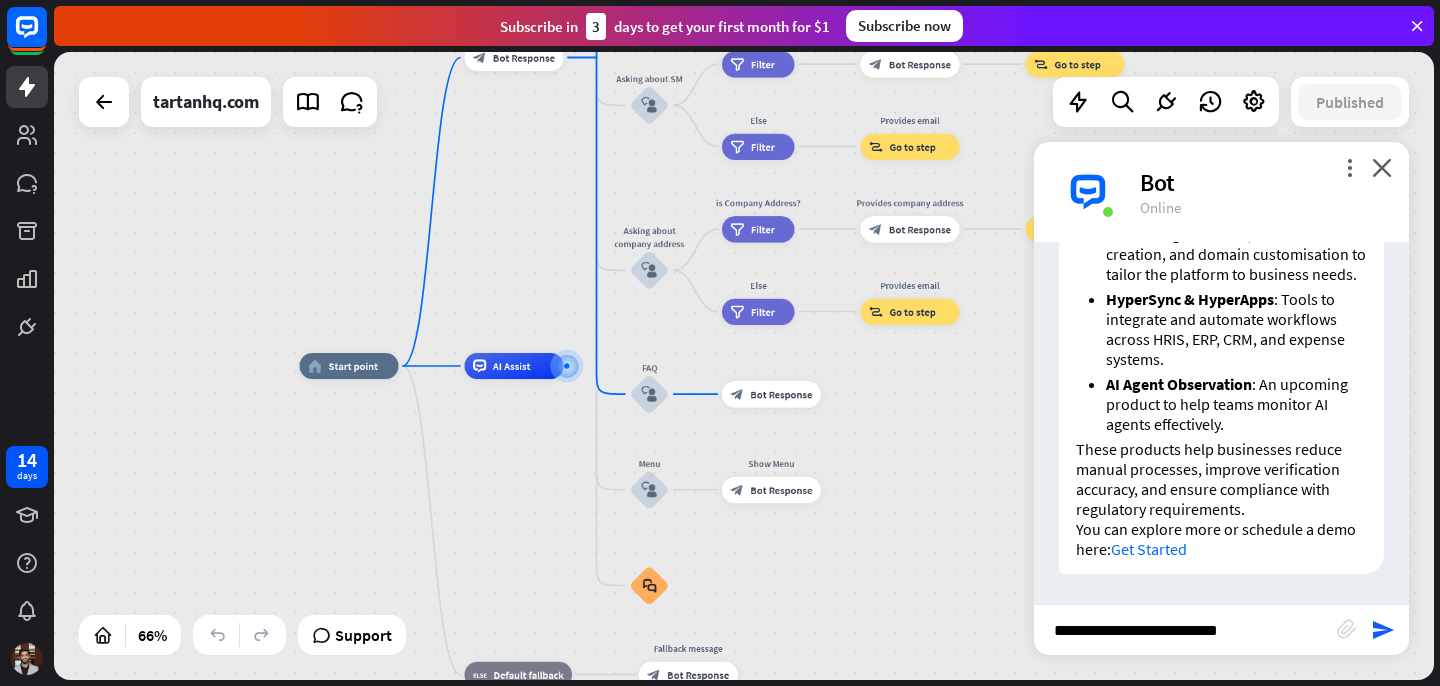 type 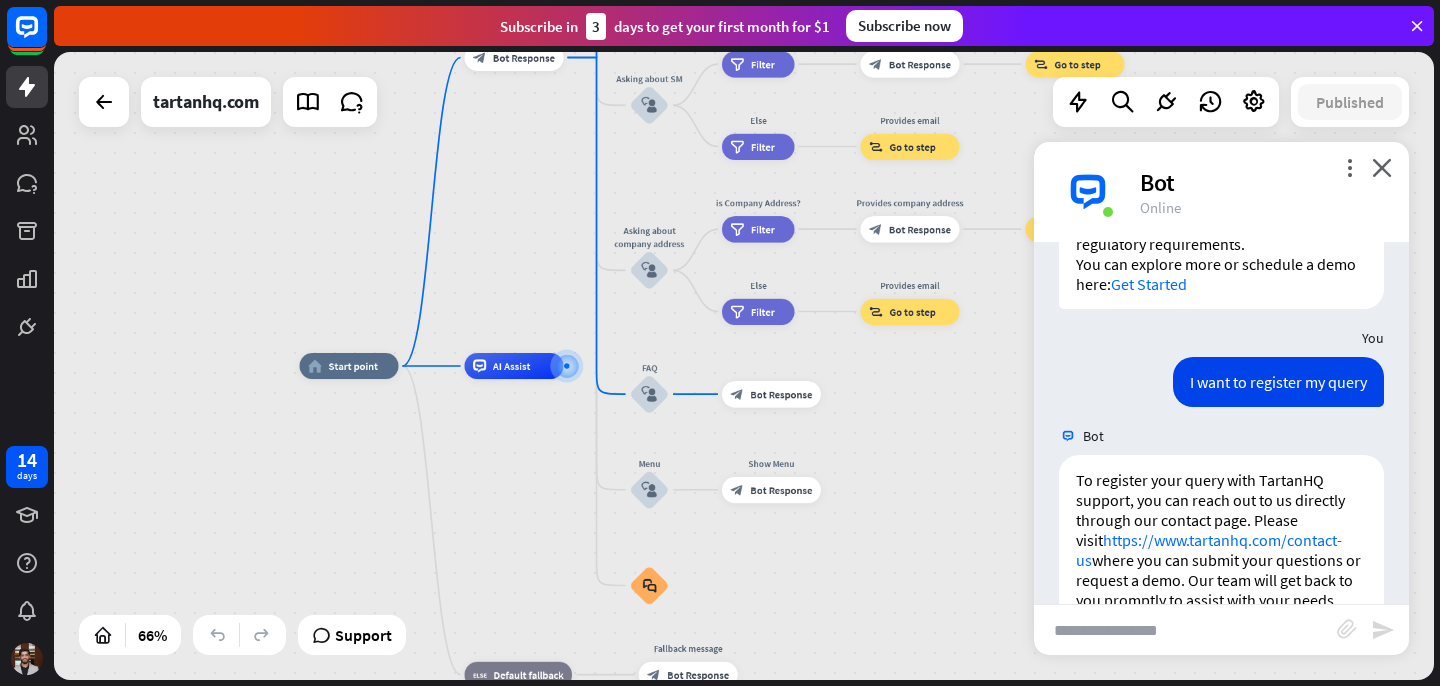 scroll, scrollTop: 1700, scrollLeft: 0, axis: vertical 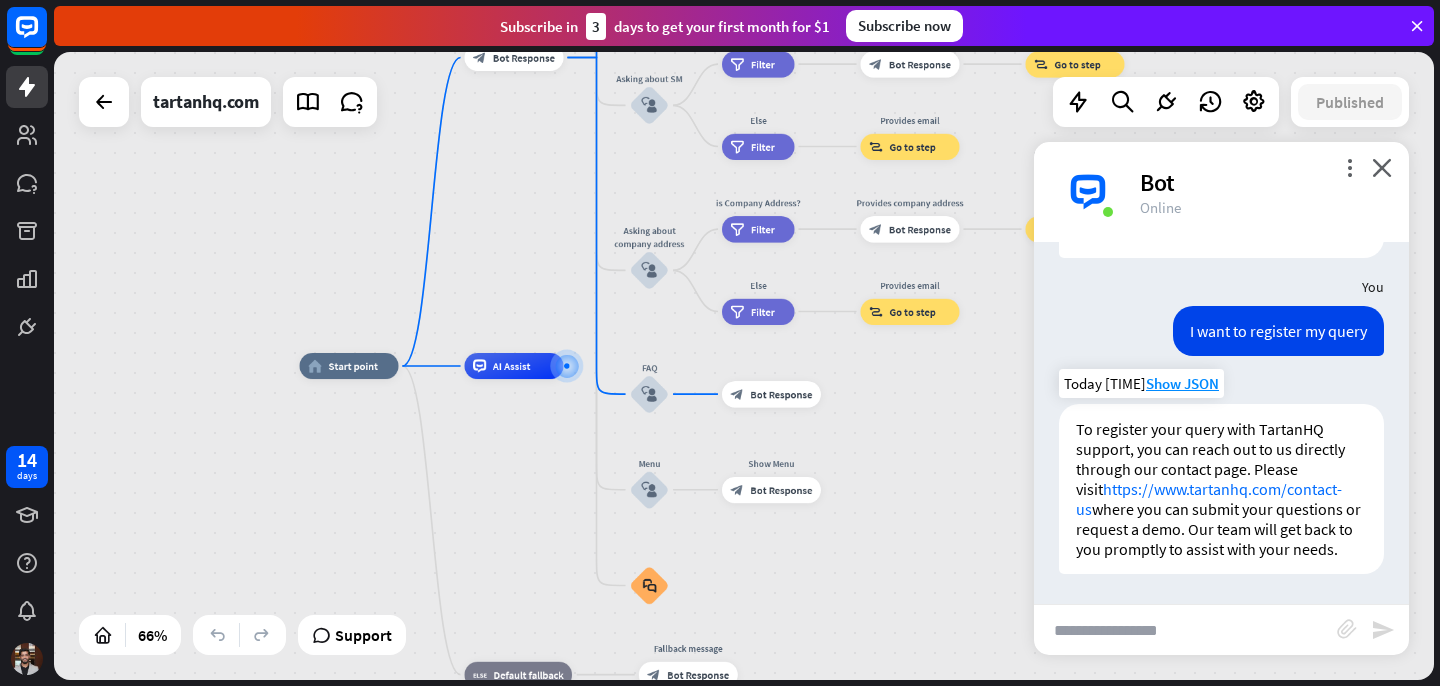 click on "https://www.tartanhq.com/contact-us" at bounding box center (1209, 499) 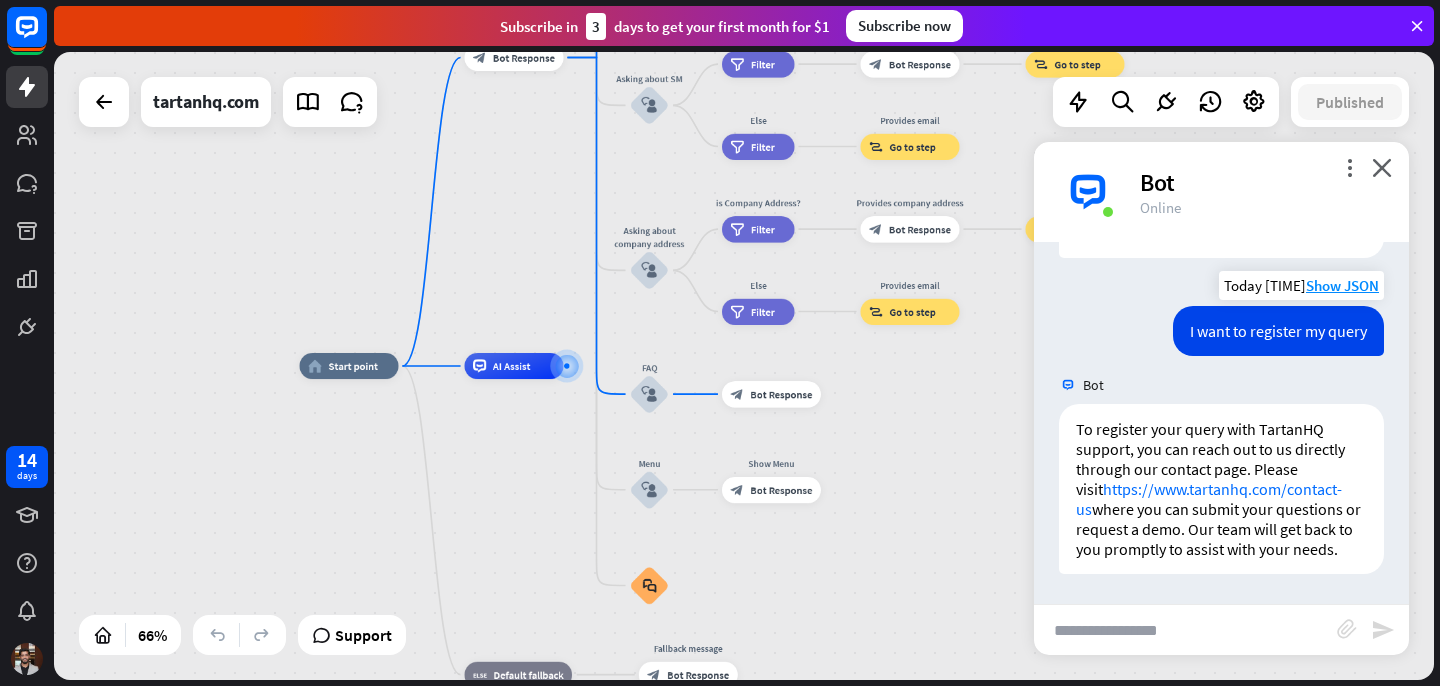 click on "I want to register my query" at bounding box center [1278, 331] 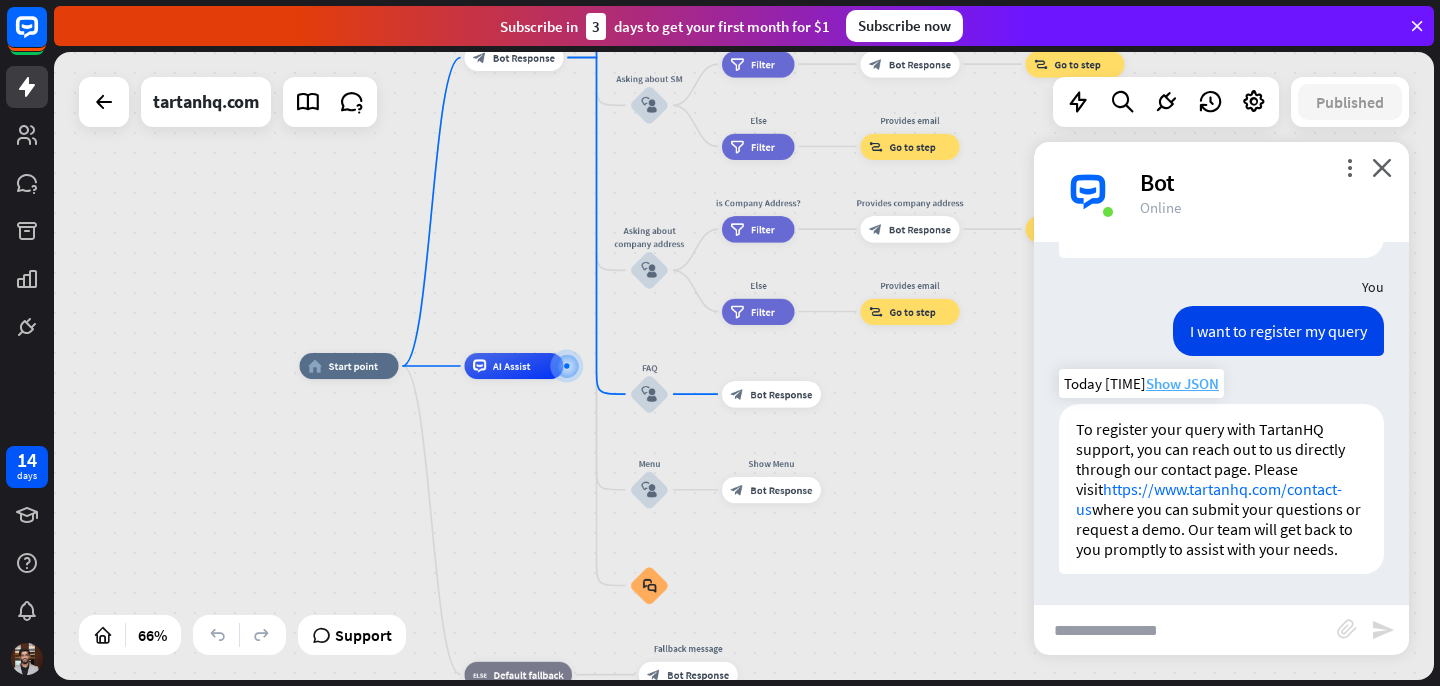 click on "Show JSON" at bounding box center (1182, 383) 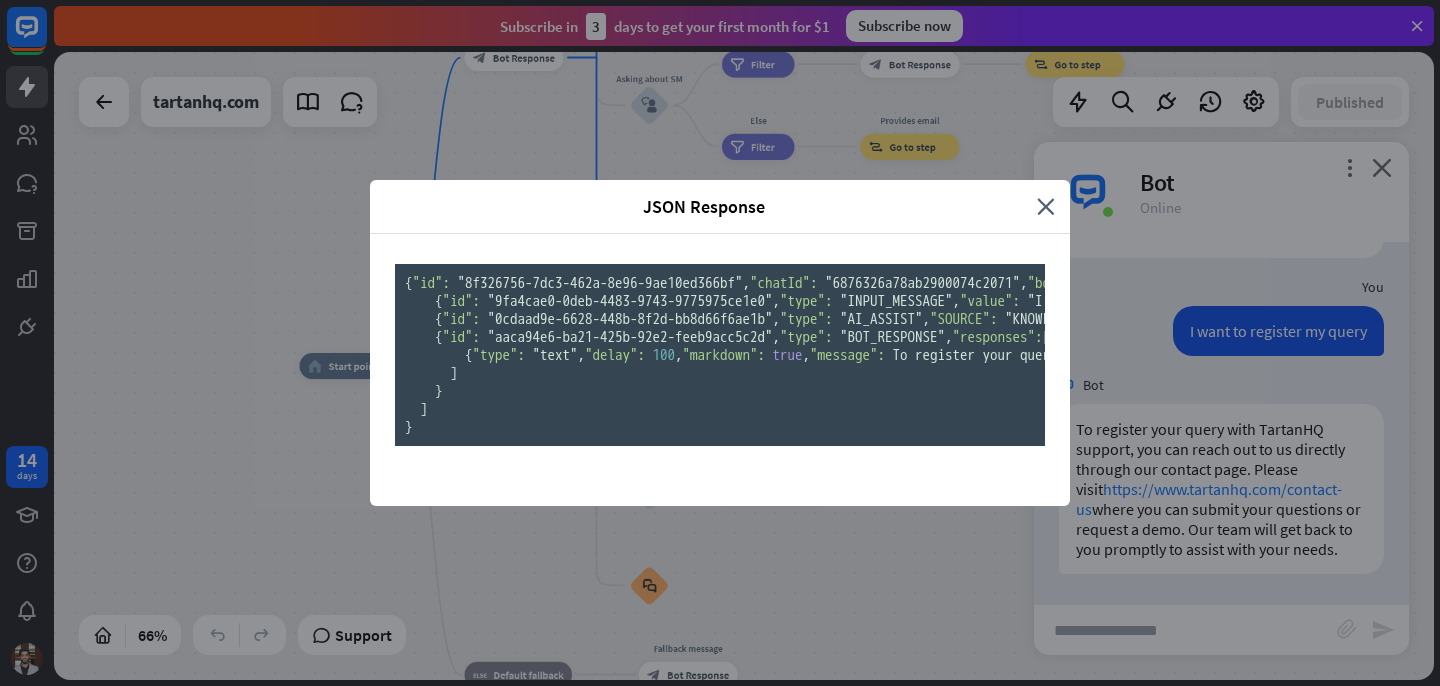 scroll, scrollTop: 164, scrollLeft: 0, axis: vertical 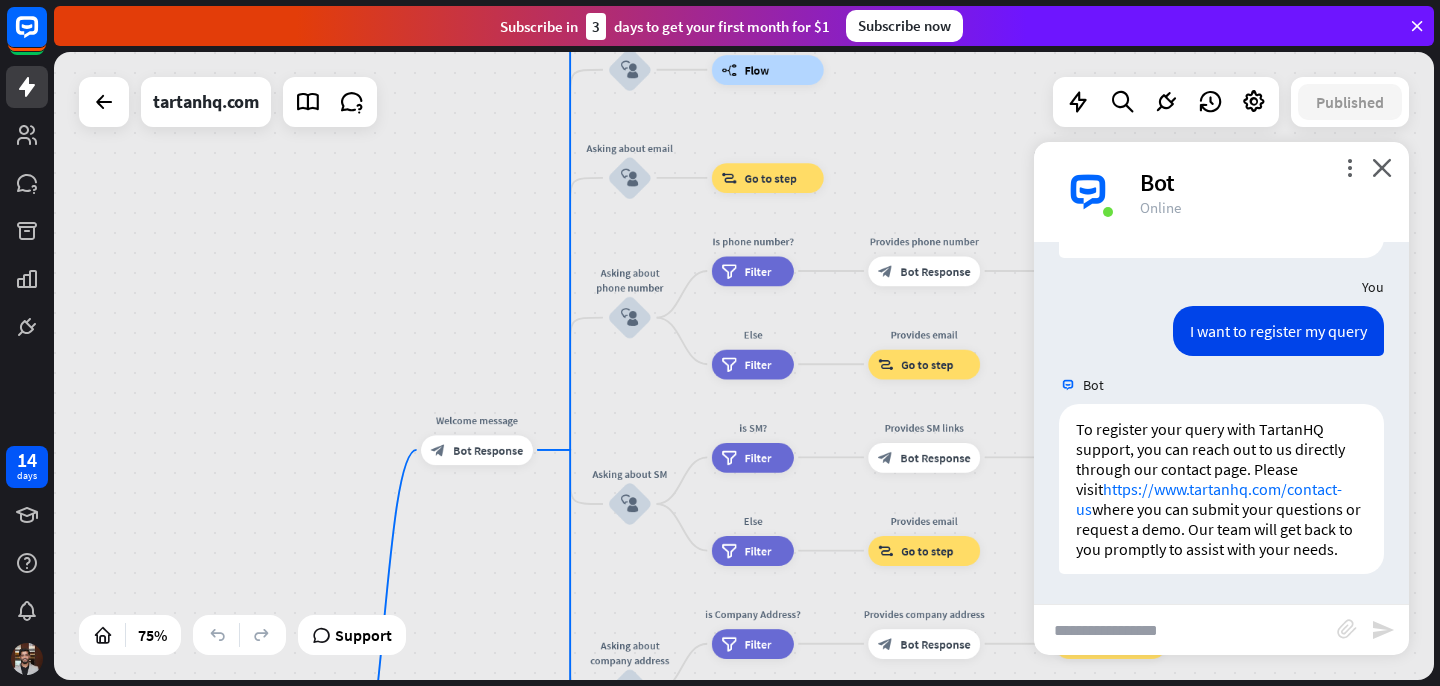 drag, startPoint x: 502, startPoint y: 183, endPoint x: 502, endPoint y: 610, distance: 427 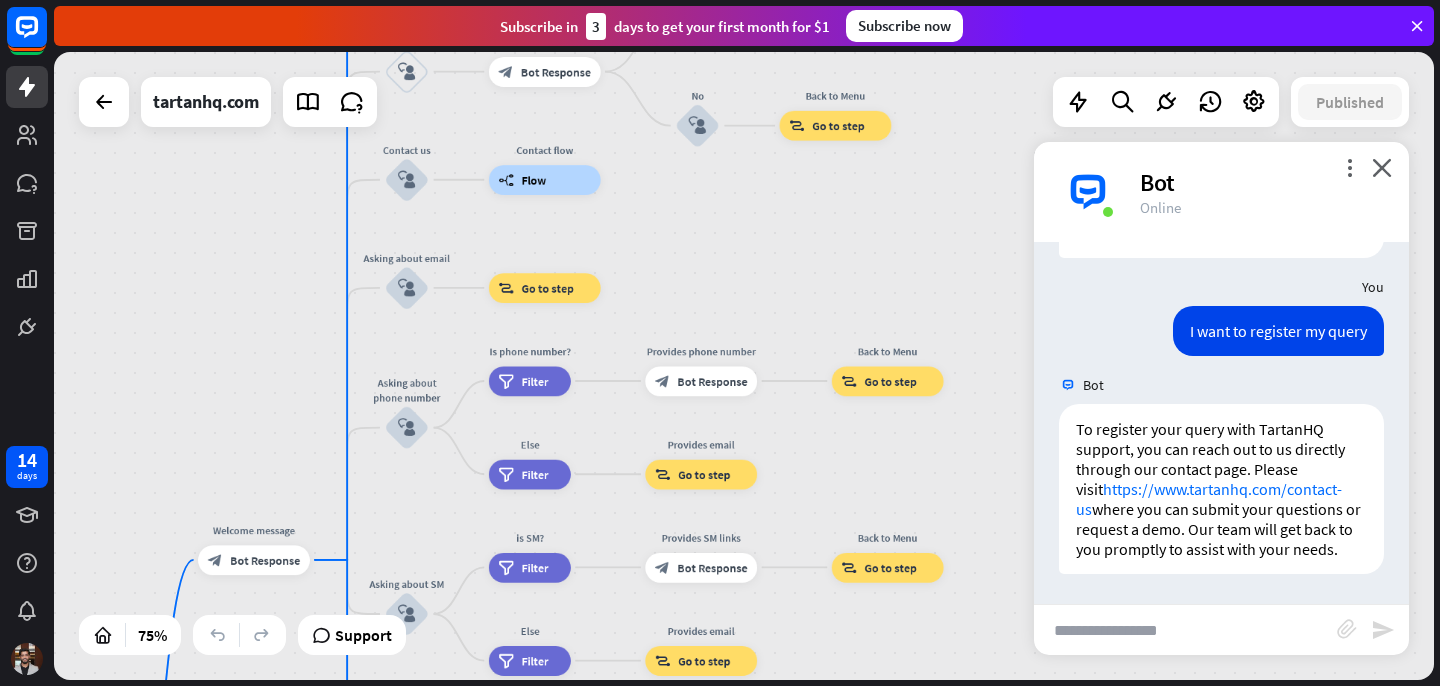 drag, startPoint x: 504, startPoint y: 232, endPoint x: 281, endPoint y: 342, distance: 248.65437 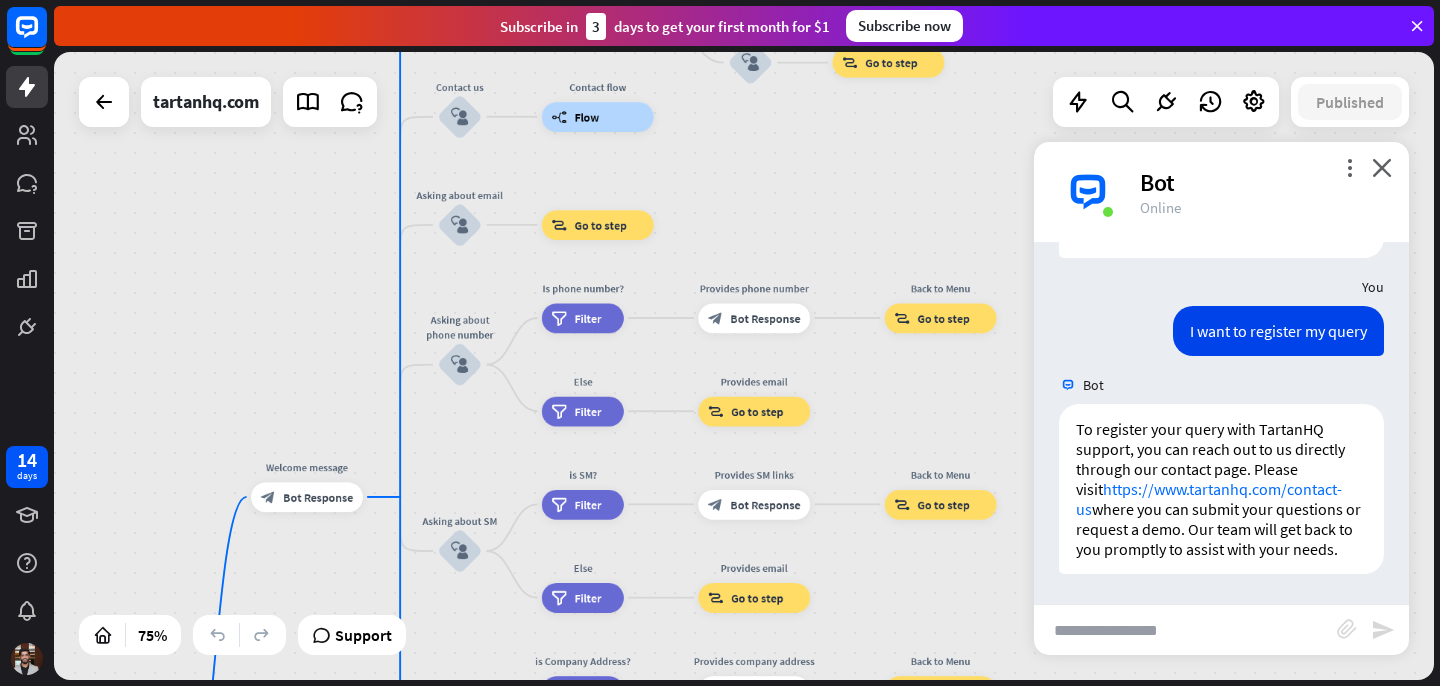 drag, startPoint x: 634, startPoint y: 226, endPoint x: 687, endPoint y: 163, distance: 82.32861 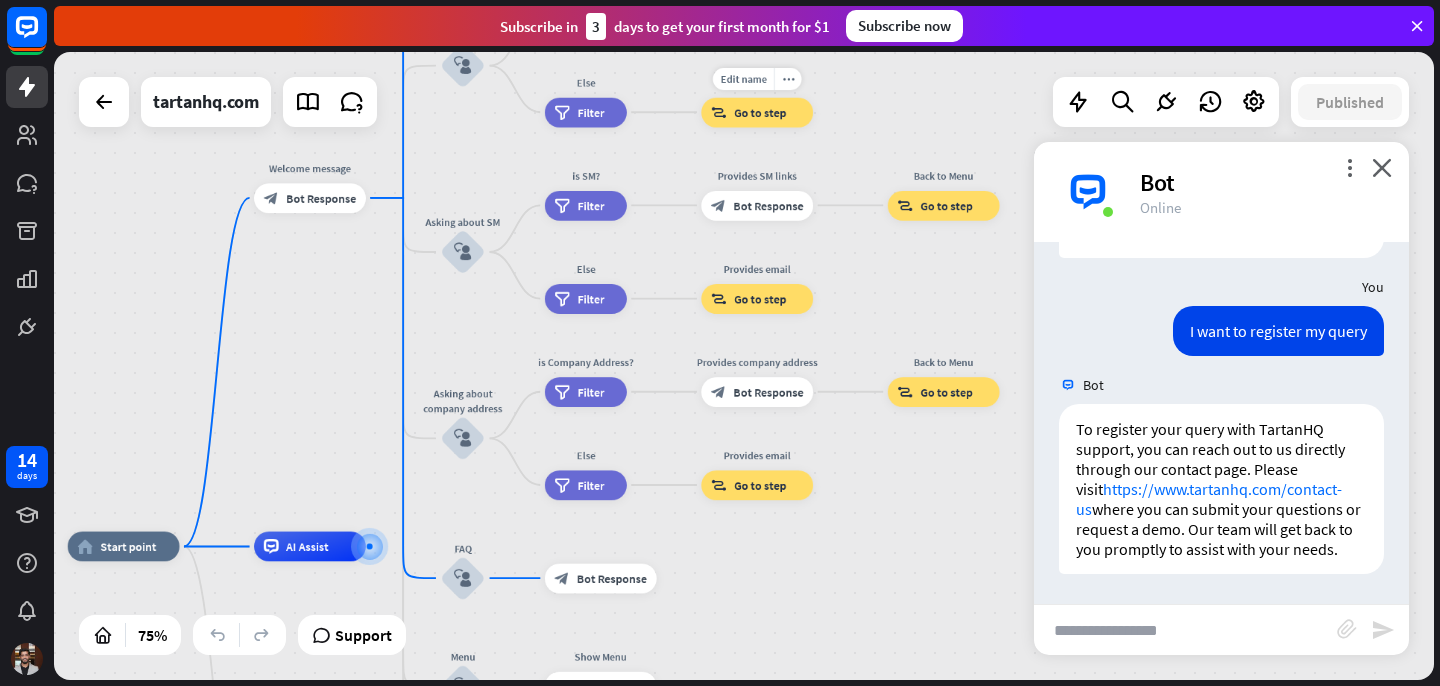 drag, startPoint x: 672, startPoint y: 455, endPoint x: 675, endPoint y: 156, distance: 299.01505 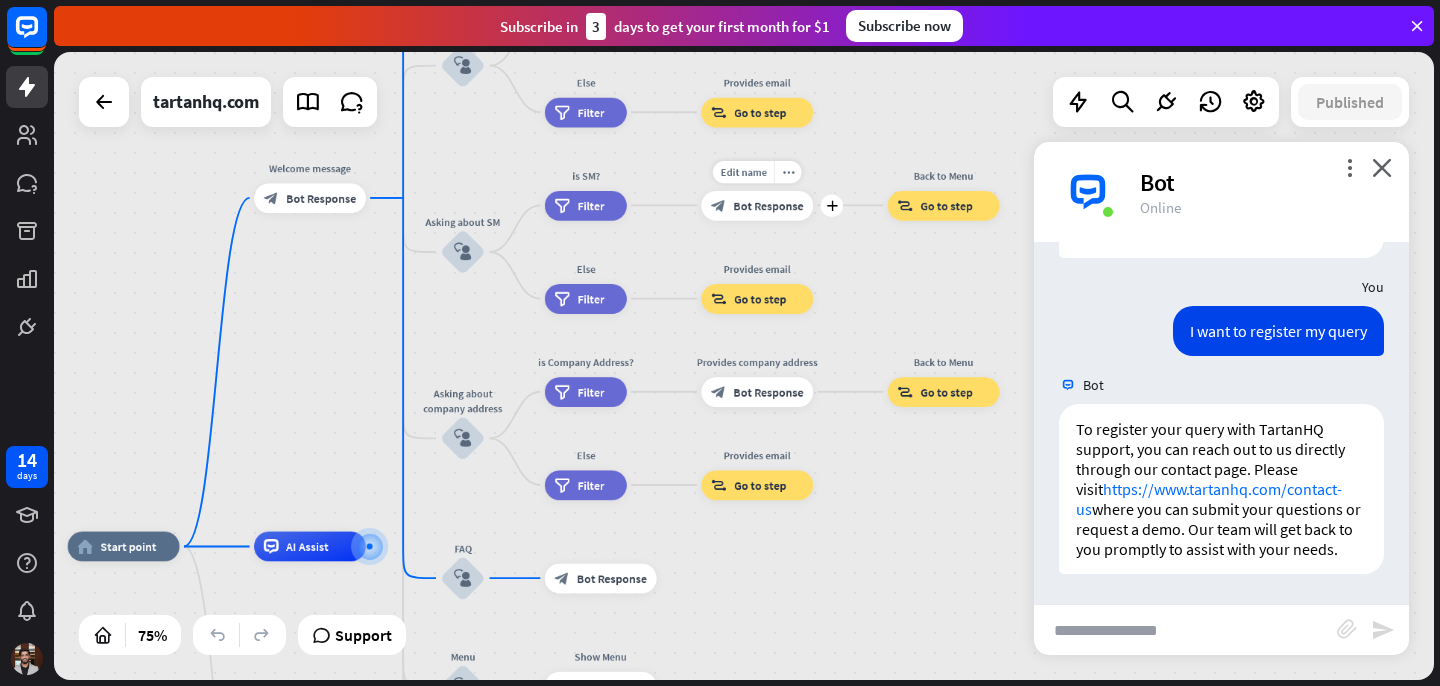 drag, startPoint x: 705, startPoint y: 497, endPoint x: 706, endPoint y: 237, distance: 260.00192 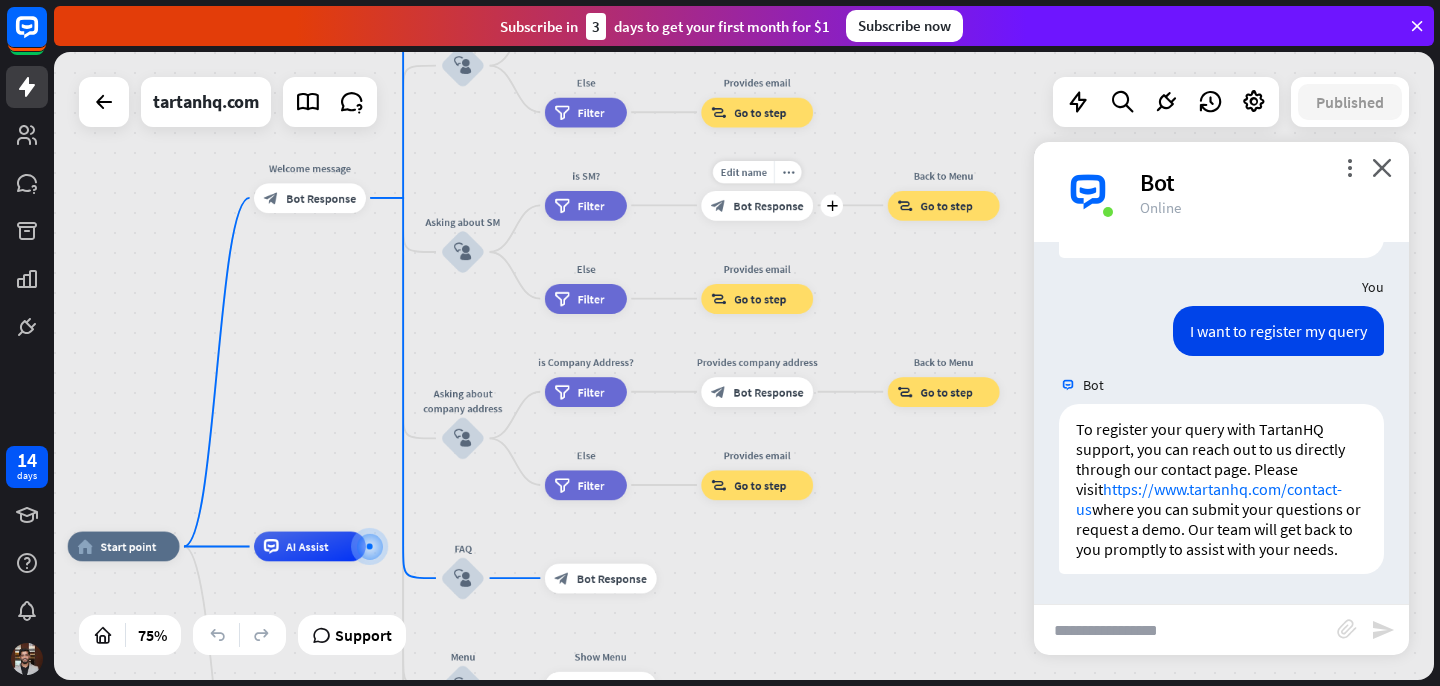 click on "home_2   Start point                 Welcome message   block_bot_response   Bot Response                 About us   block_user_input                 Provide company information   block_bot_response   Bot Response                 Back to Menu   block_user_input                 Was it helpful?   block_bot_response   Bot Response                 Yes   block_user_input                 Thank you!   block_bot_response   Bot Response                 No   block_user_input                 Back to Menu   block_goto   Go to step                 Contact us   block_user_input                 Contact flow   builder_tree   Flow                 Asking about email   block_user_input                   block_goto   Go to step                 Asking about phone number   block_user_input                 Is phone number?   filter   Filter                 Provides phone number   block_bot_response   Bot Response                 Back to Menu   block_goto   Go to step                 Else   filter   Filter" at bounding box center (582, 780) 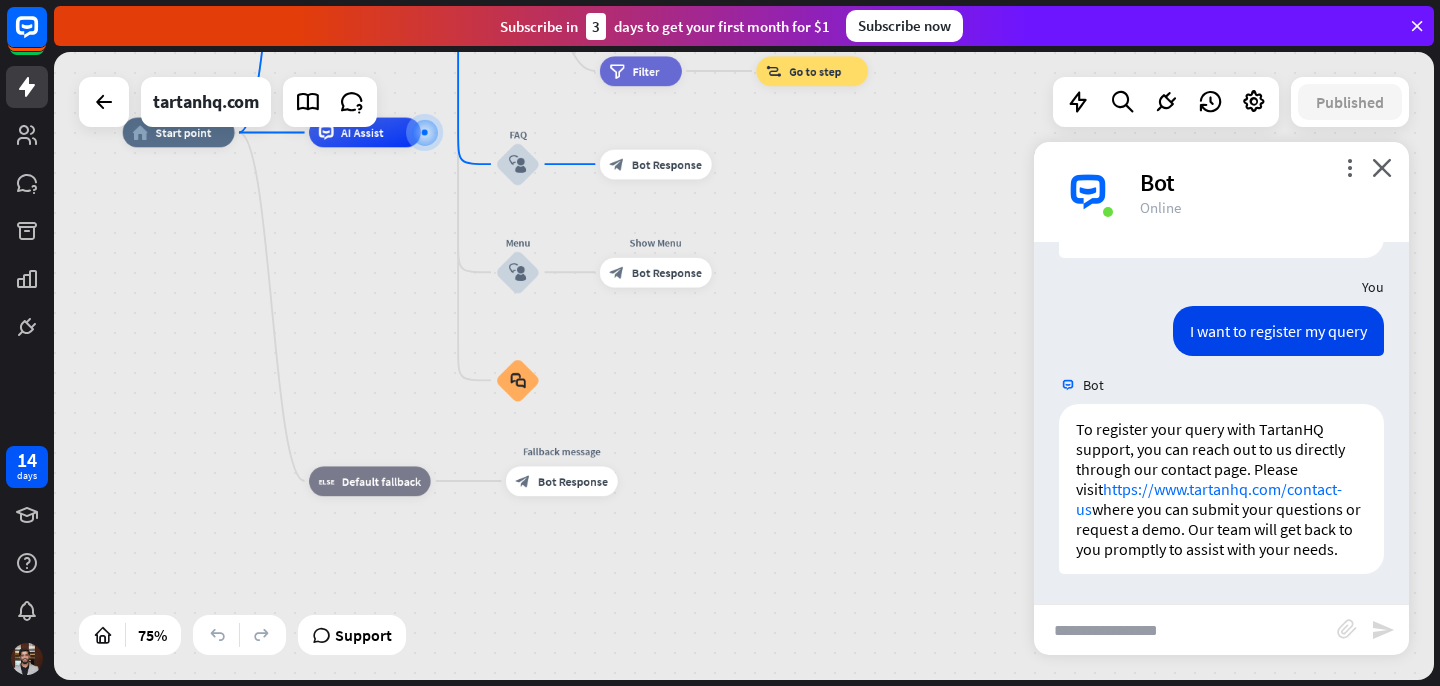drag, startPoint x: 659, startPoint y: 413, endPoint x: 714, endPoint y: -1, distance: 417.6374 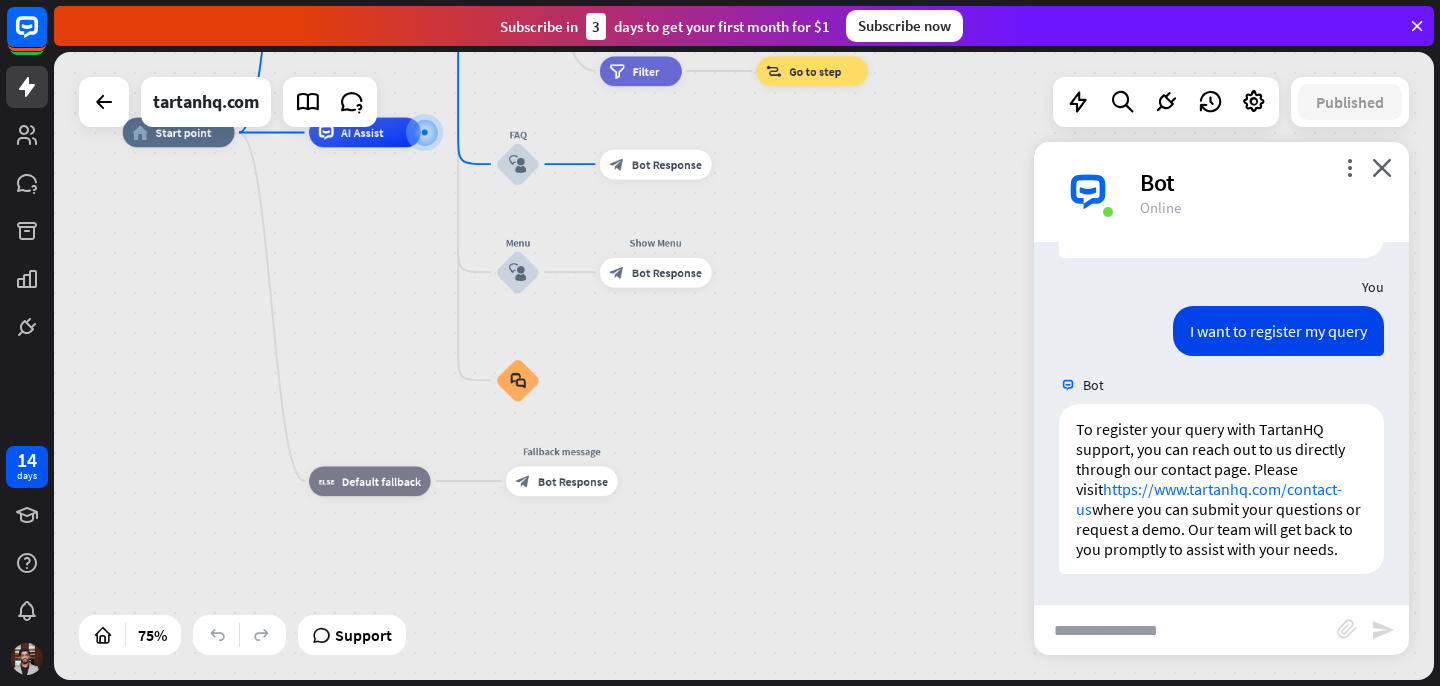 click on "14   days
close
Product Help
First steps   Get started with ChatBot       Help Center   Follow step-by-step tutorials       Academy   Level up your skill set       Contact us   Connect with our Product Experts
Subscribe in
3
days
to get your first month for $1
Subscribe now                         home_2   Start point                 Welcome message   block_bot_response   Bot Response                 About us   block_user_input                 Provide company information   block_bot_response   Bot Response                 Back to Menu   block_user_input                 Was it helpful?   block_bot_response   Bot Response" at bounding box center (720, 343) 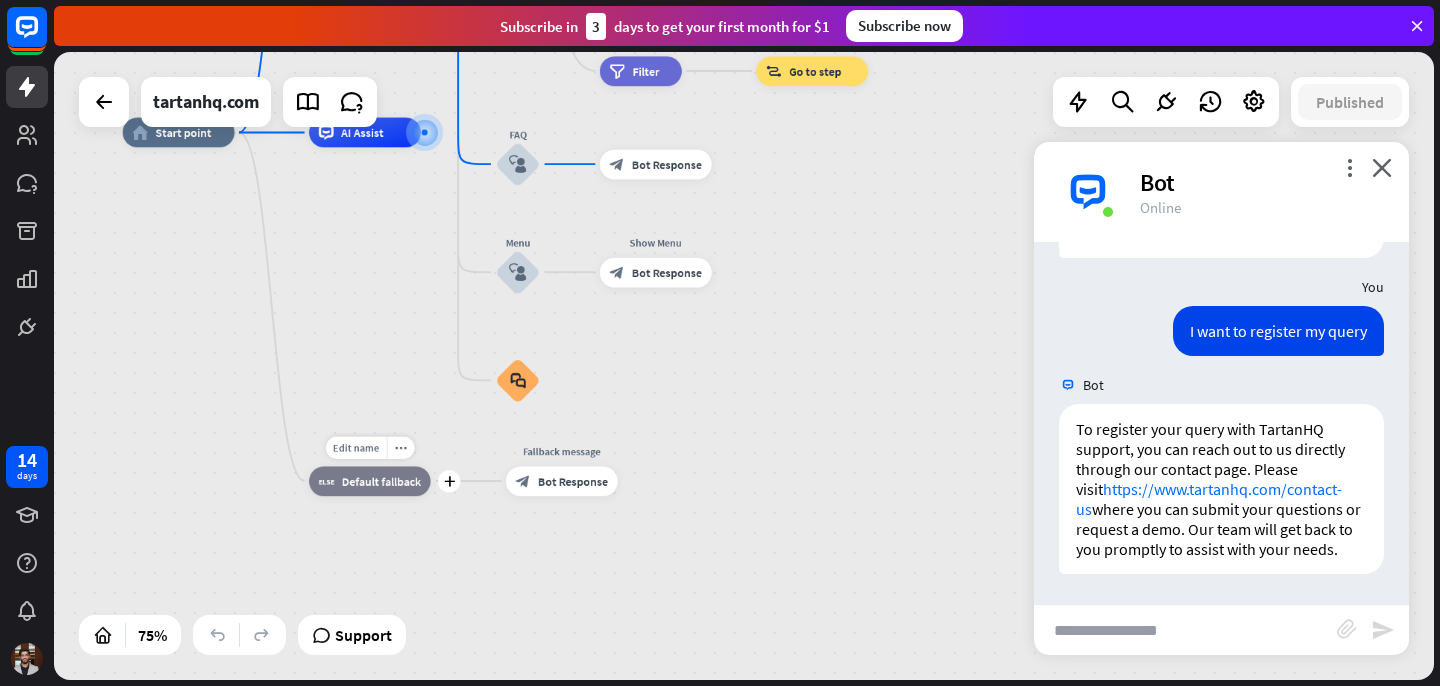 click on "block_fallback   Default fallback" at bounding box center [370, 481] 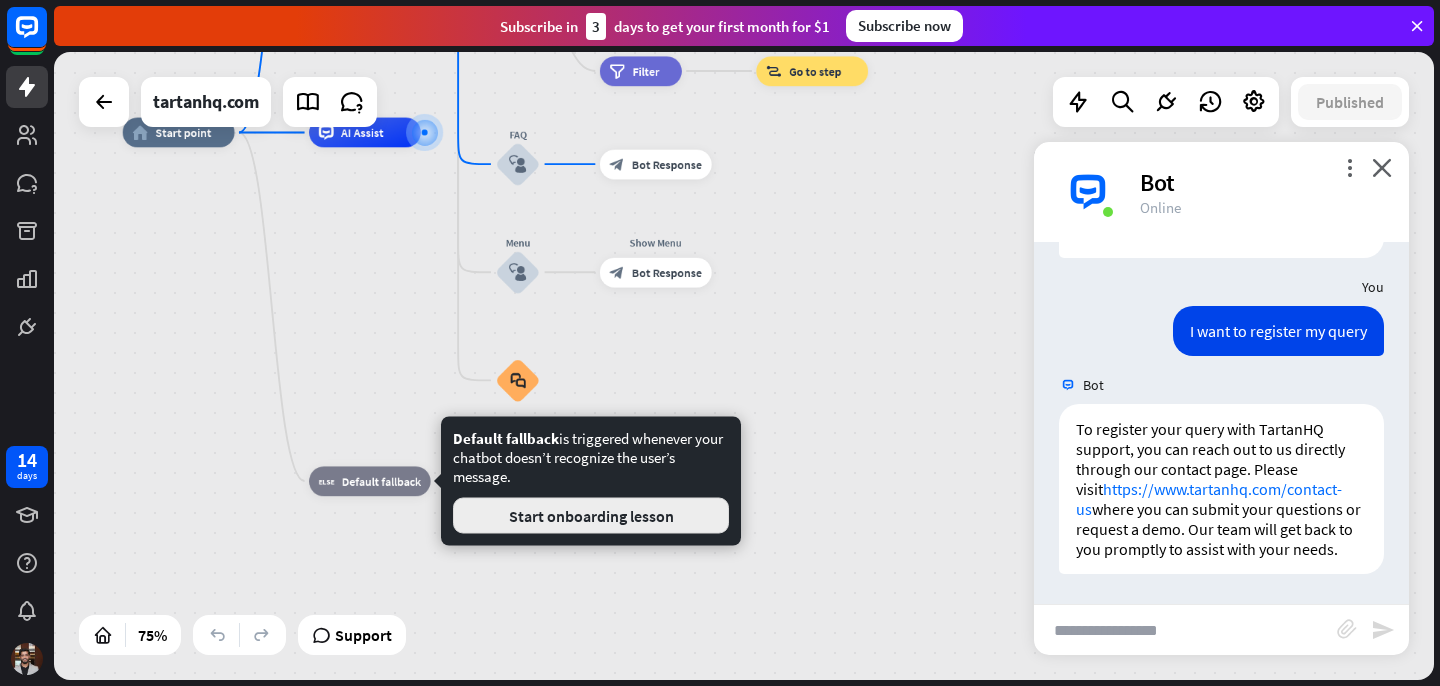 click on "Start onboarding lesson" at bounding box center [591, 516] 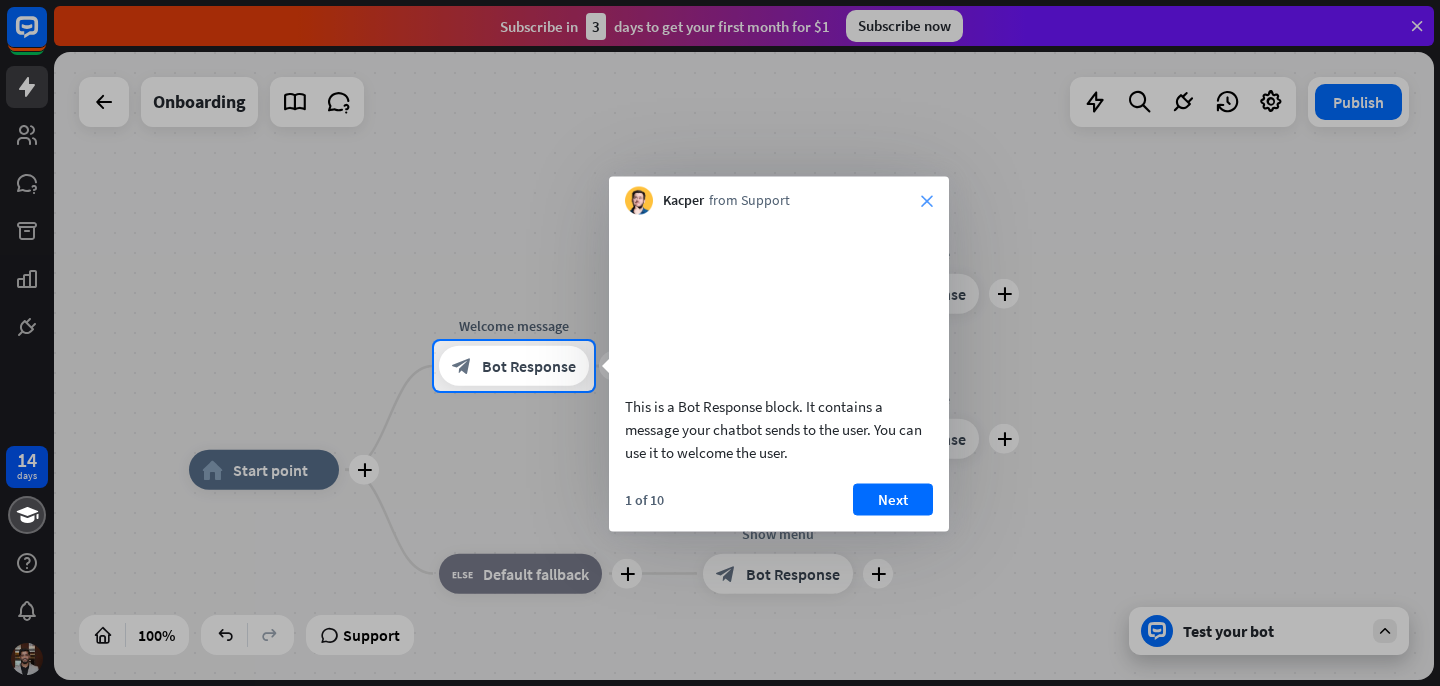 click on "close" at bounding box center (927, 201) 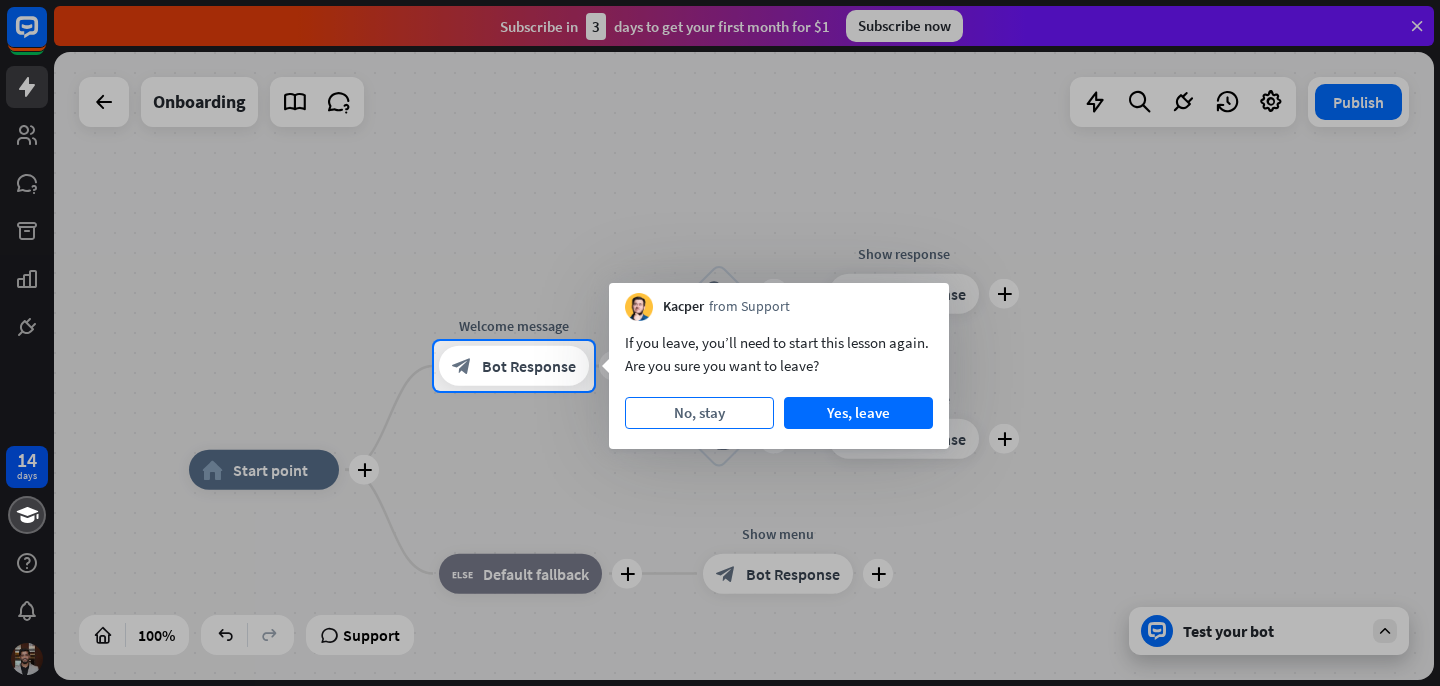 click on "No, stay" at bounding box center (699, 413) 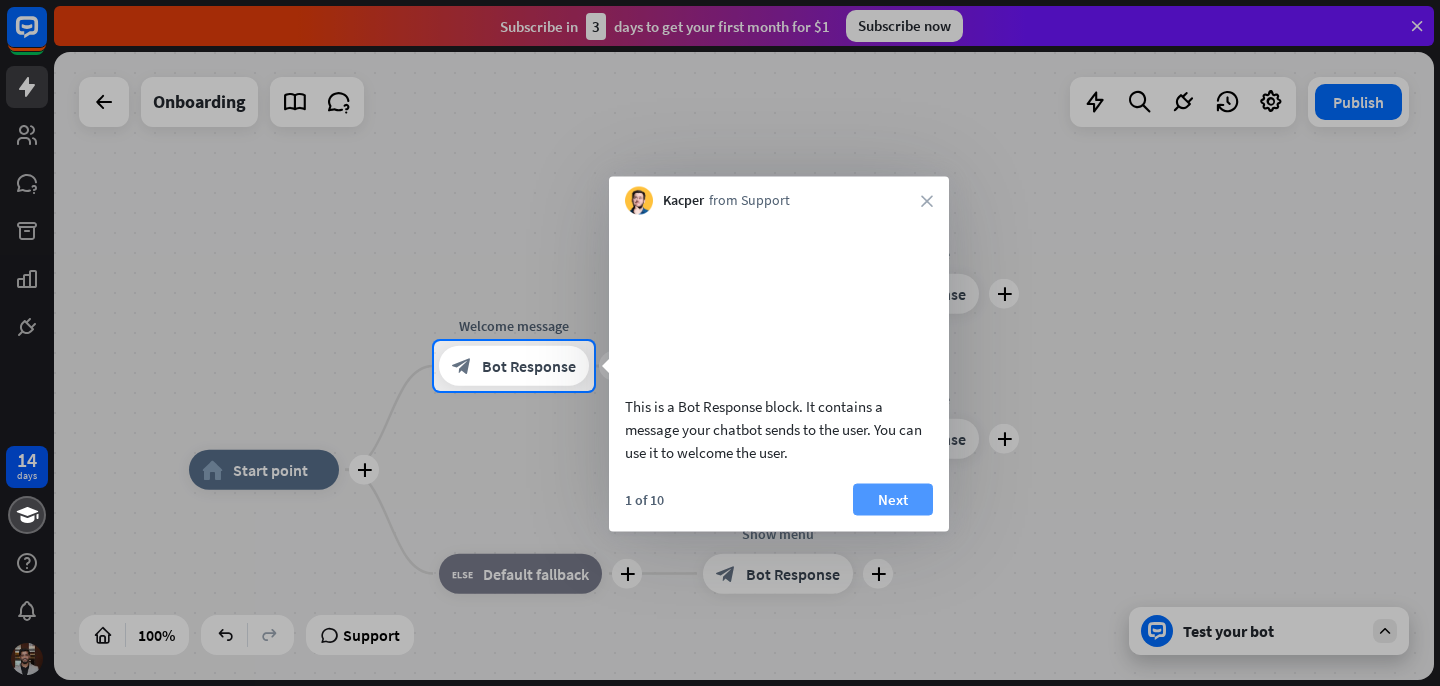 click on "Next" at bounding box center [893, 499] 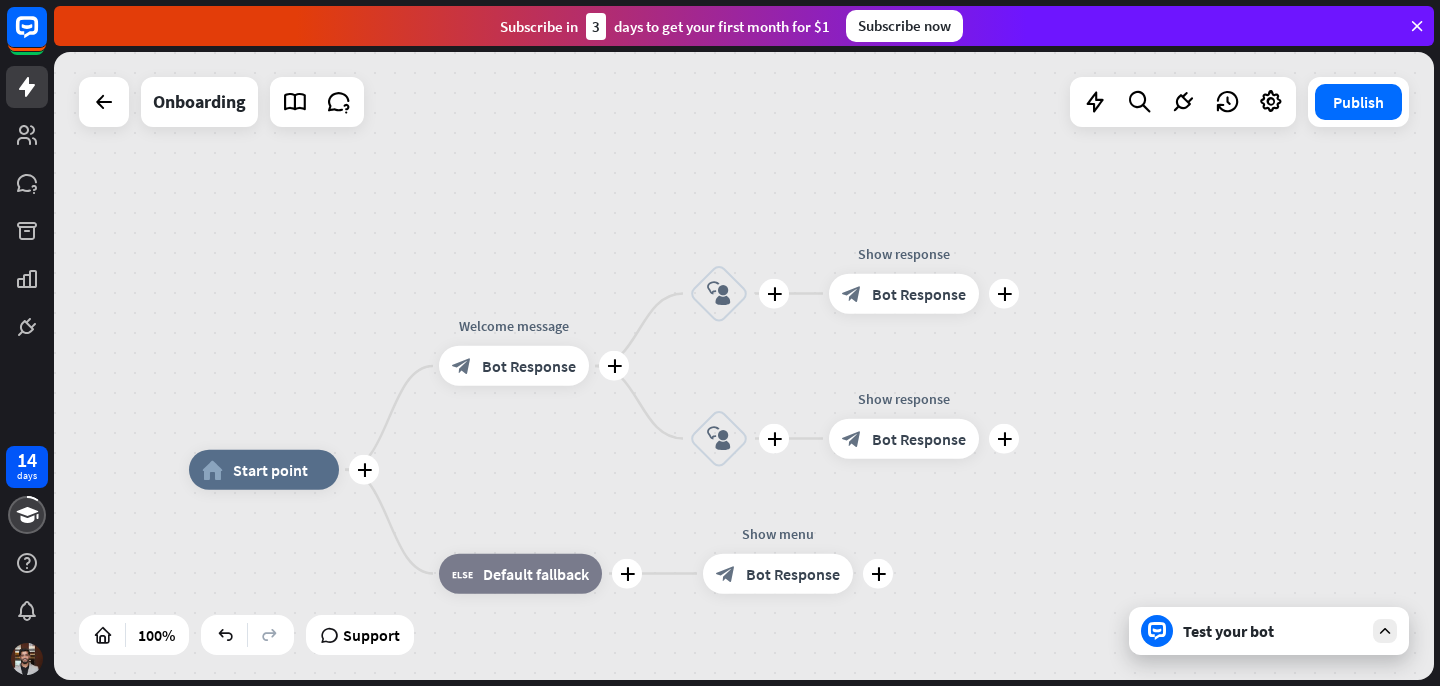 click on "plus     home_2   Start point               plus   Welcome message   block_bot_response   Bot Response               plus     block_user_input               plus   Show response   block_bot_response   Bot Response               plus     block_user_input               plus   Show response   block_bot_response   Bot Response               plus     block_fallback   Default fallback               plus   Show menu   block_bot_response   Bot Response" at bounding box center (879, 784) 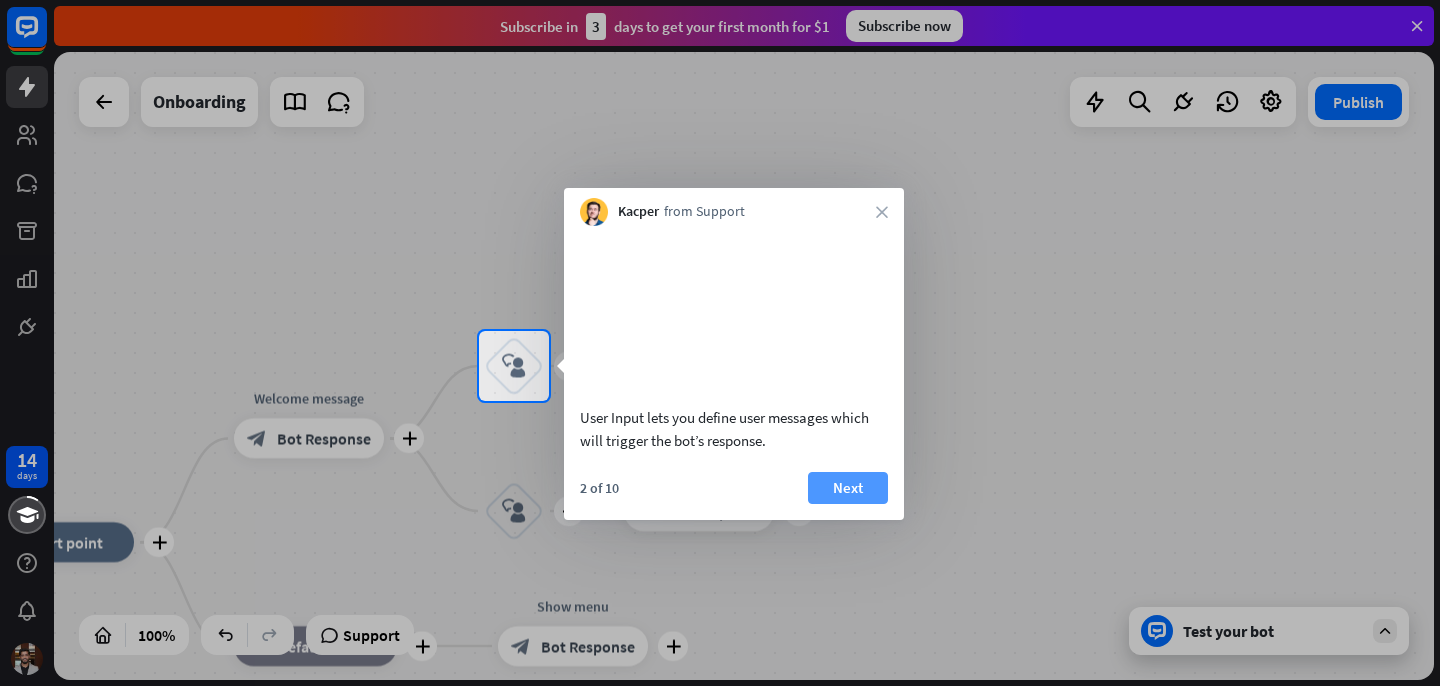 click on "Next" at bounding box center (848, 488) 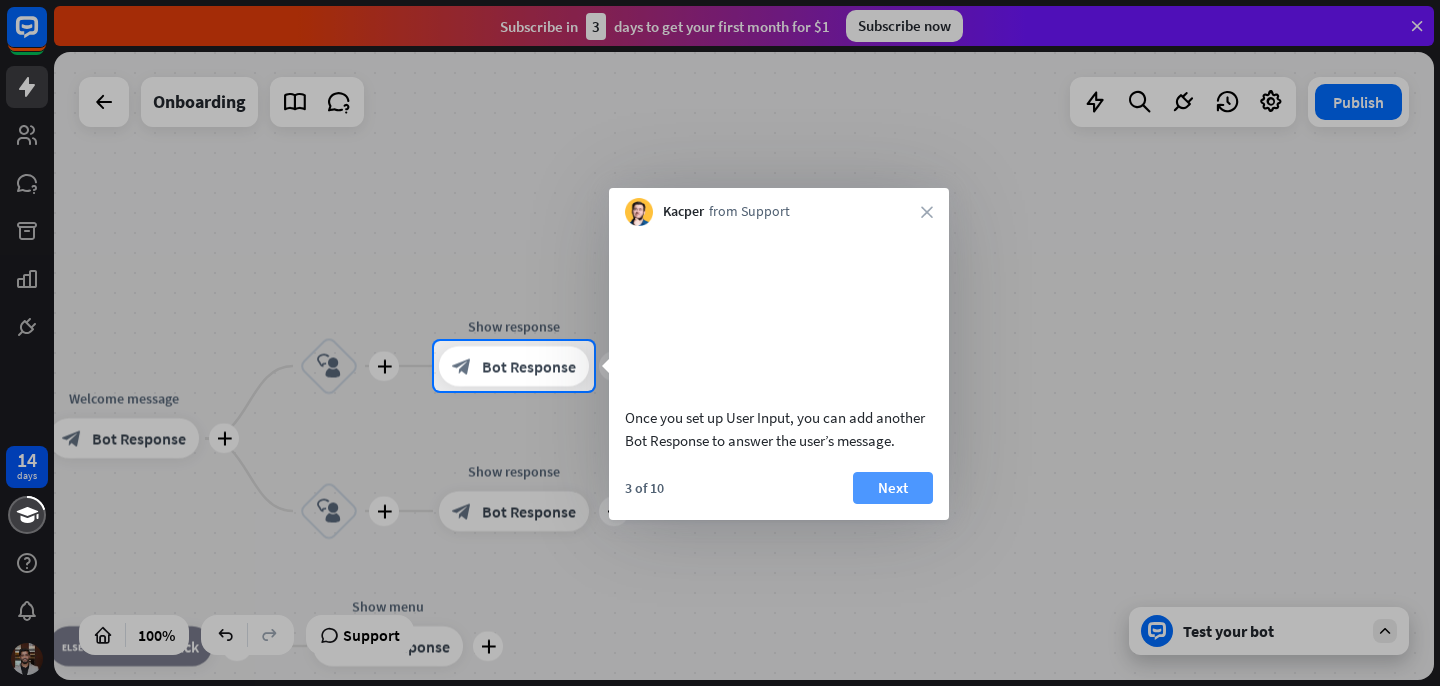 click on "Next" at bounding box center [893, 488] 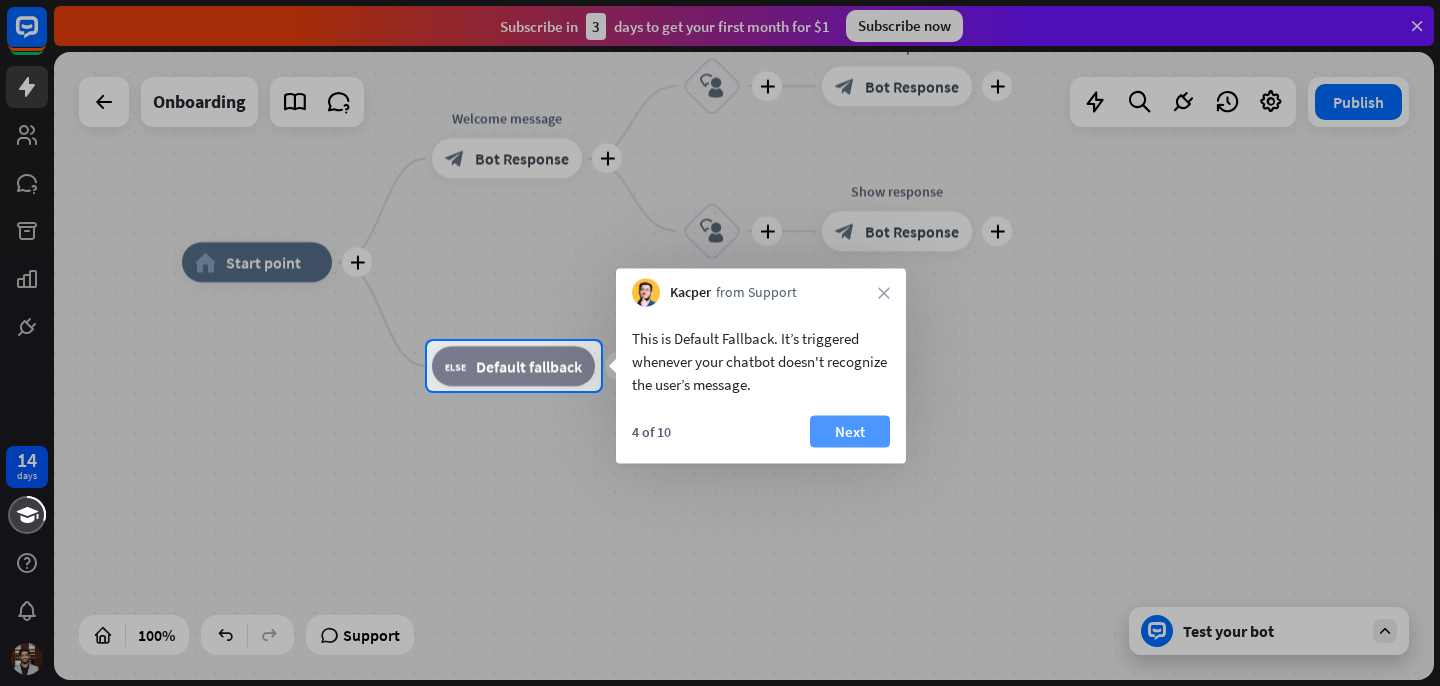 click on "Next" at bounding box center (850, 432) 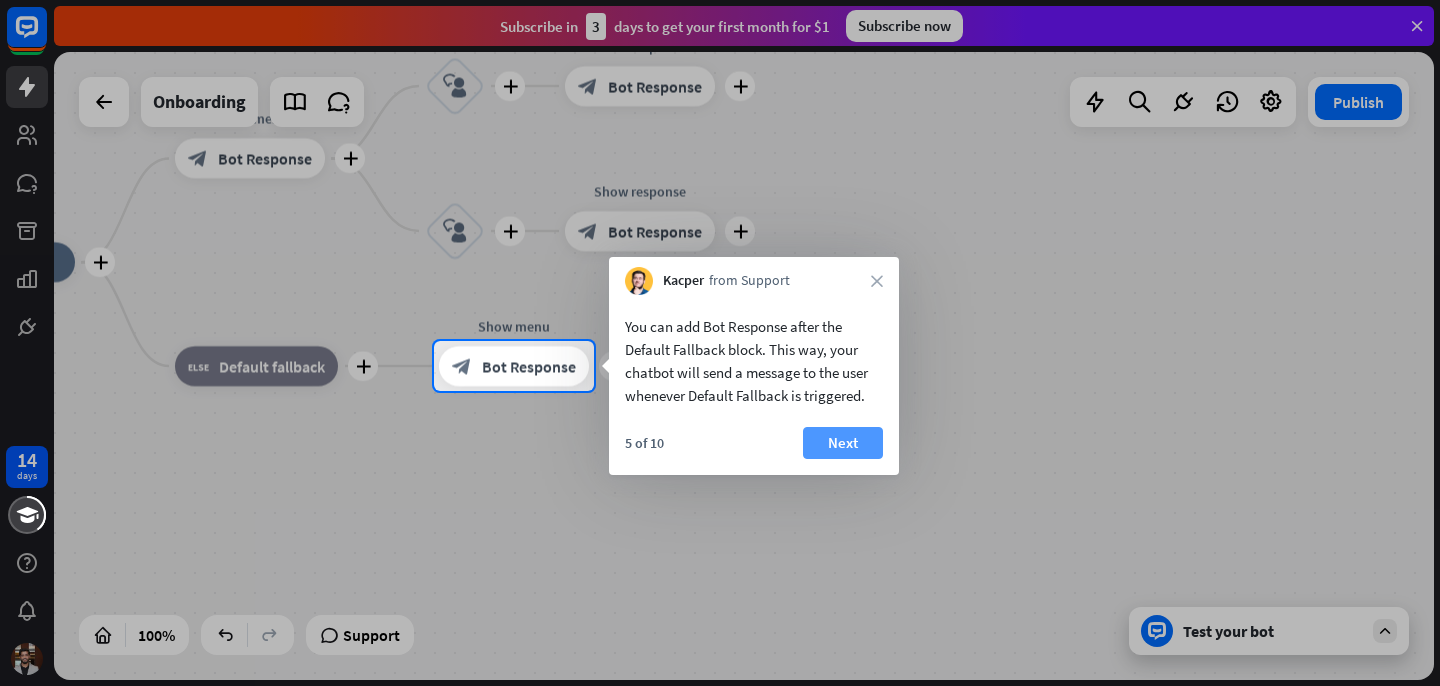 click on "Next" at bounding box center (843, 443) 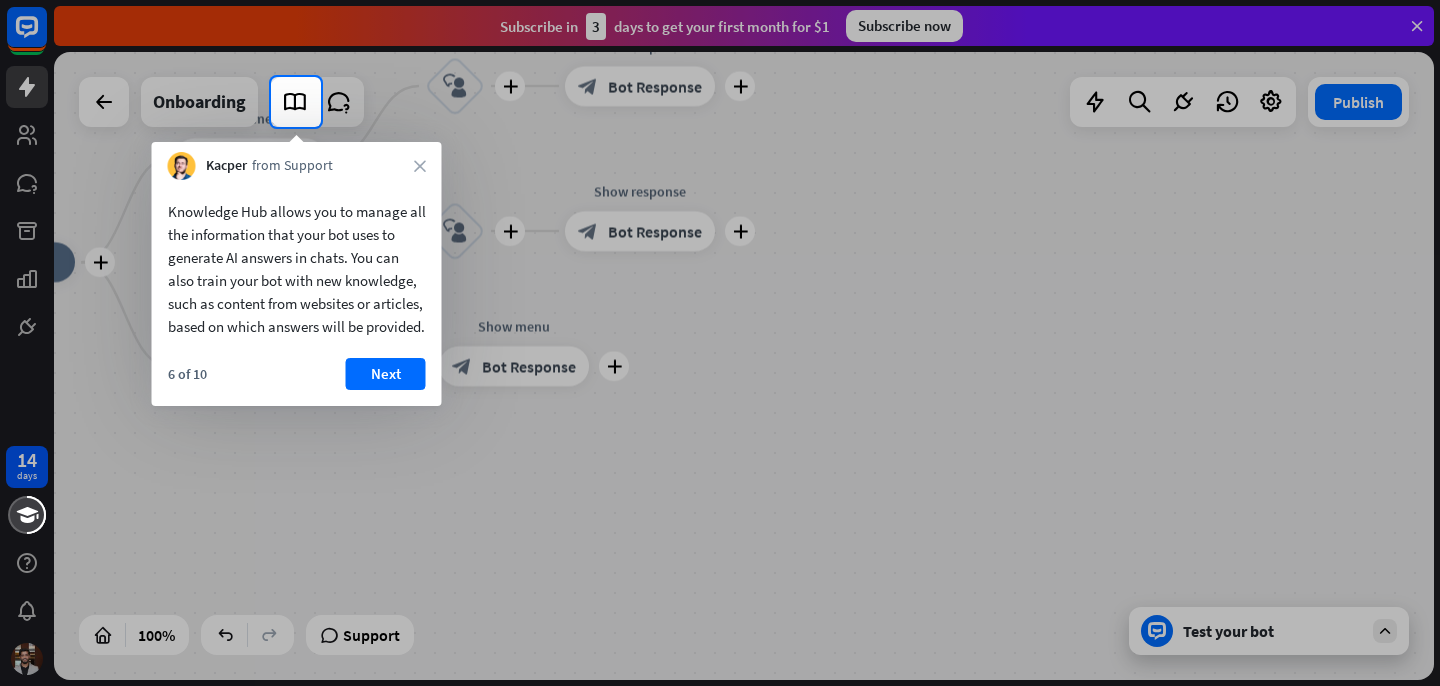 click on "Knowledge Hub allows you to manage all the information that your bot uses to generate AI answers in chats. You can also train your bot with new knowledge, such as content from websites or articles, based on which answers will be provided.
6 of 10
Next" at bounding box center [297, 293] 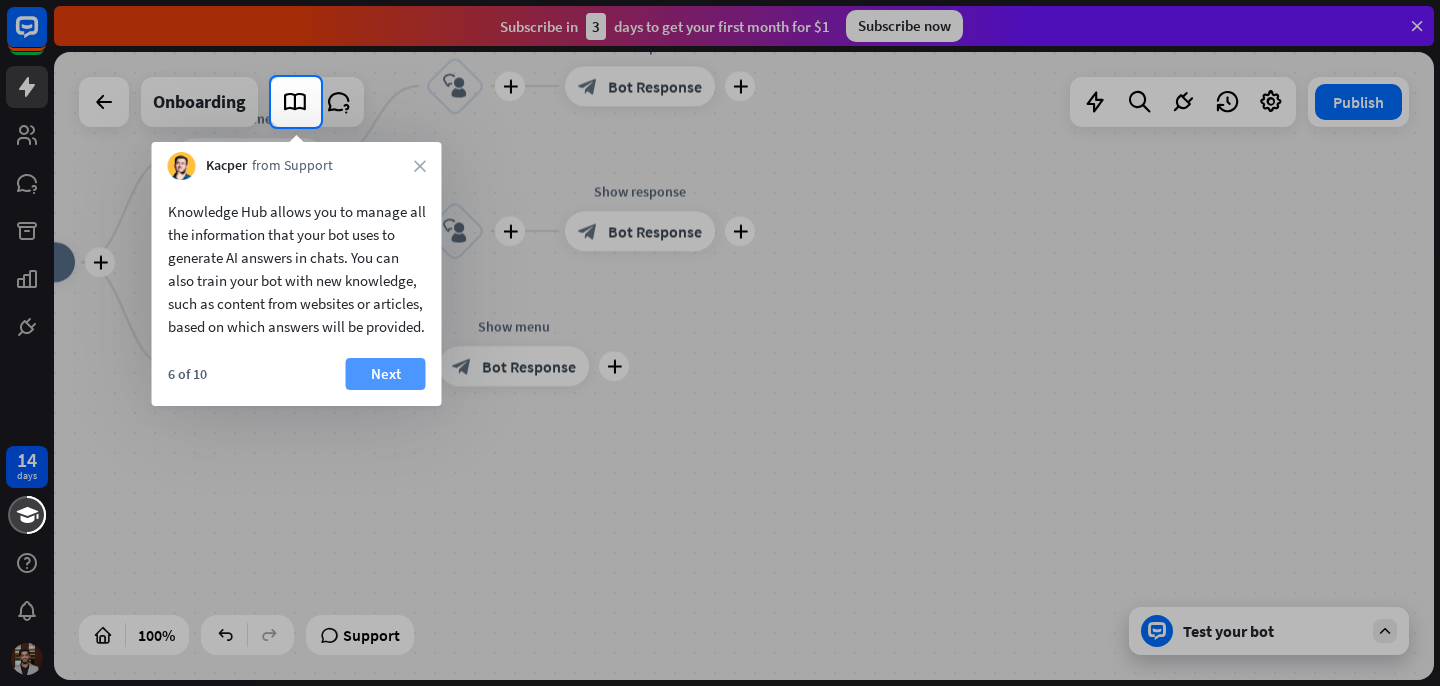 click on "Next" at bounding box center (386, 374) 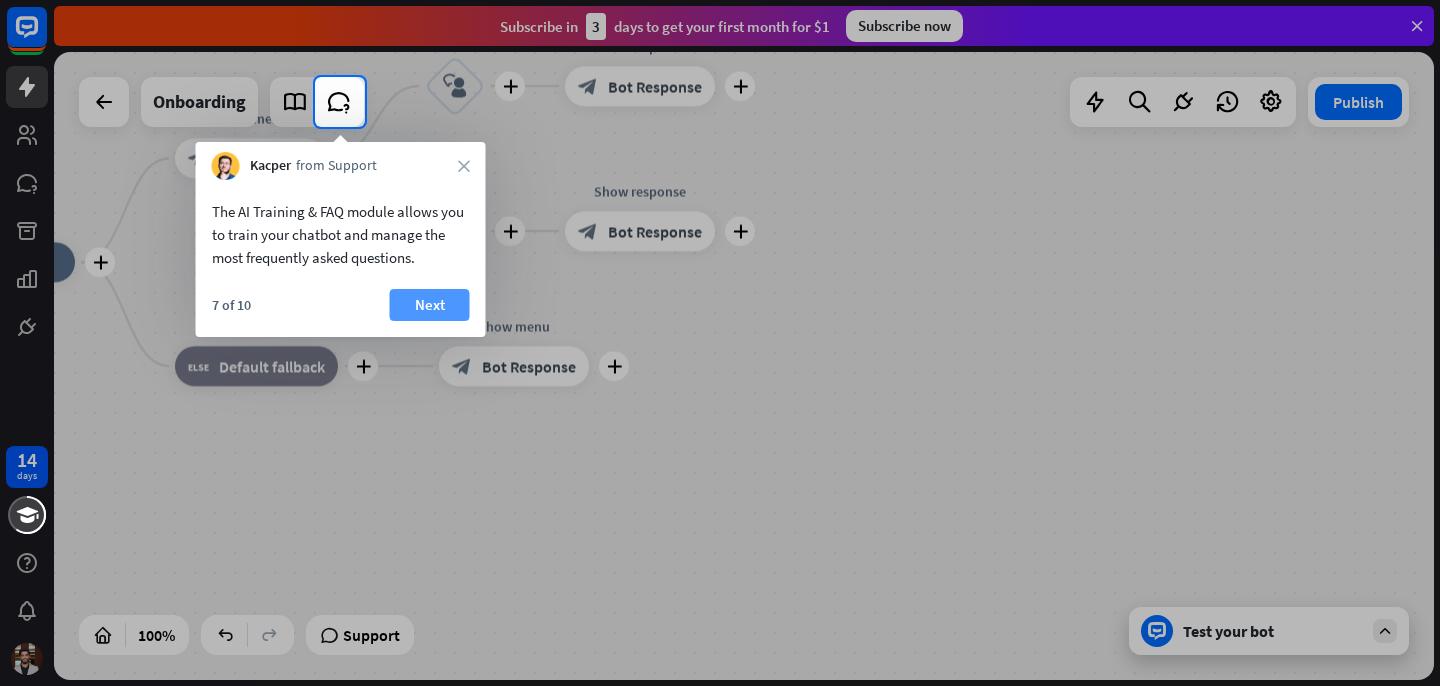 click on "Next" at bounding box center (430, 305) 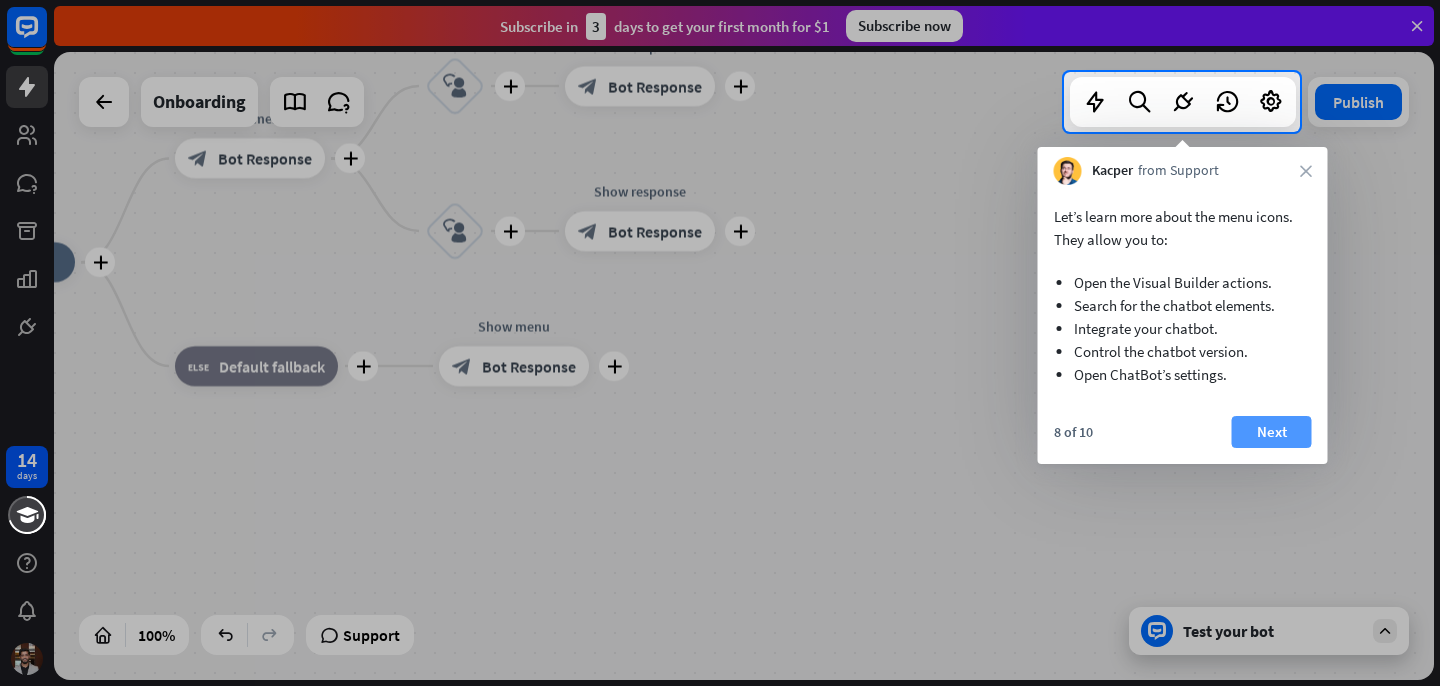 click on "Next" at bounding box center [1272, 432] 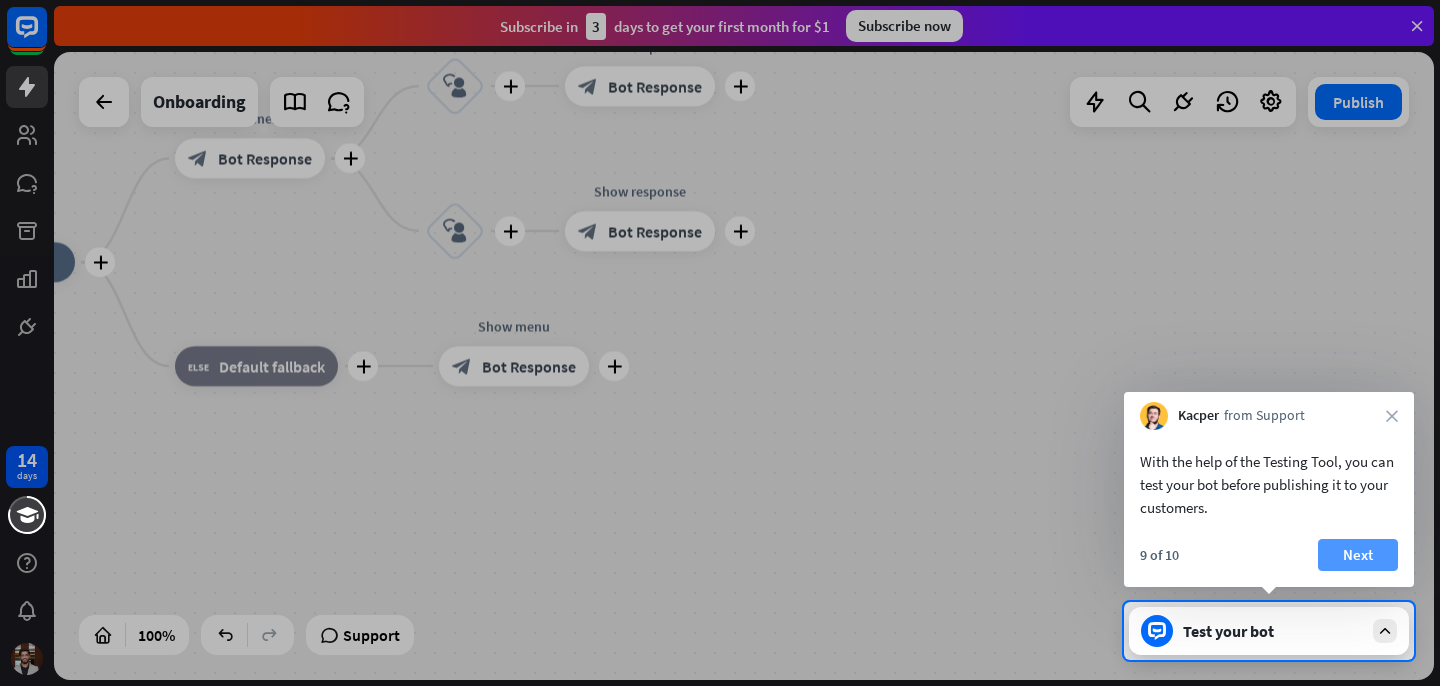 click on "Next" at bounding box center (1358, 555) 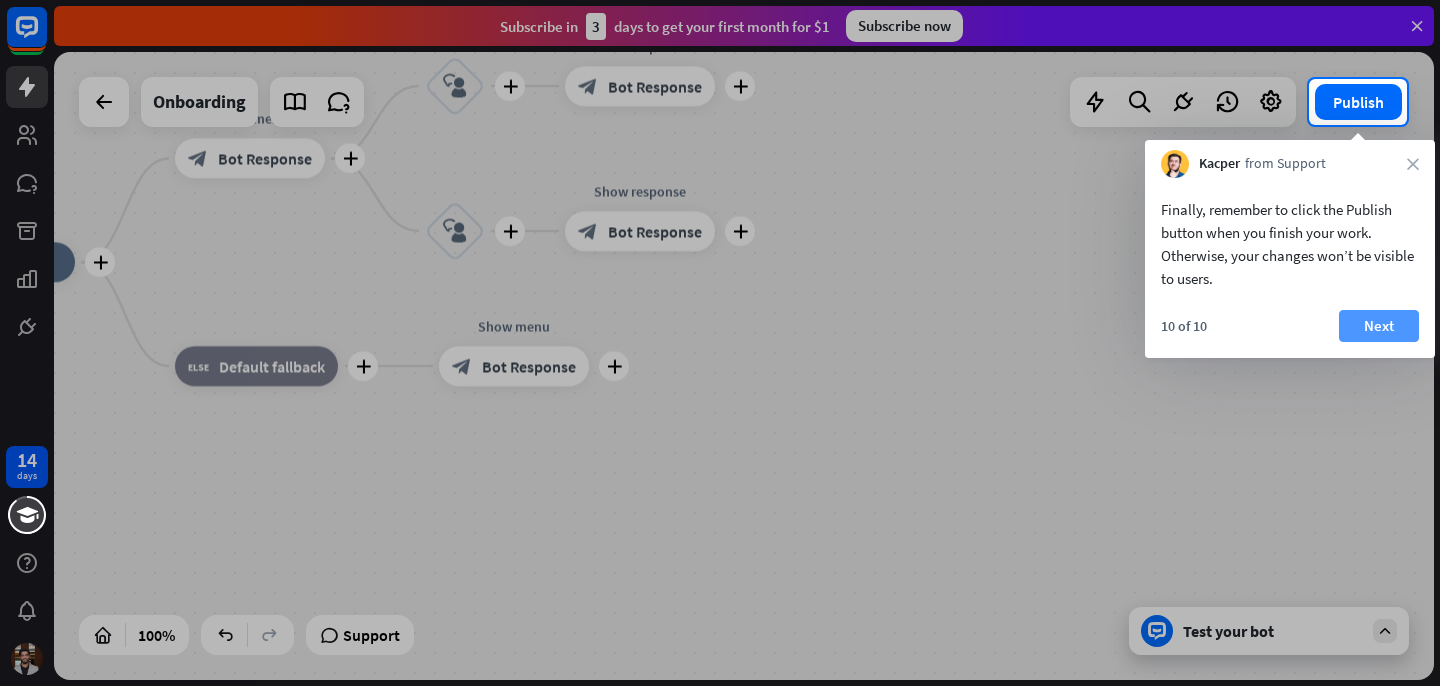 click on "Next" at bounding box center [1379, 326] 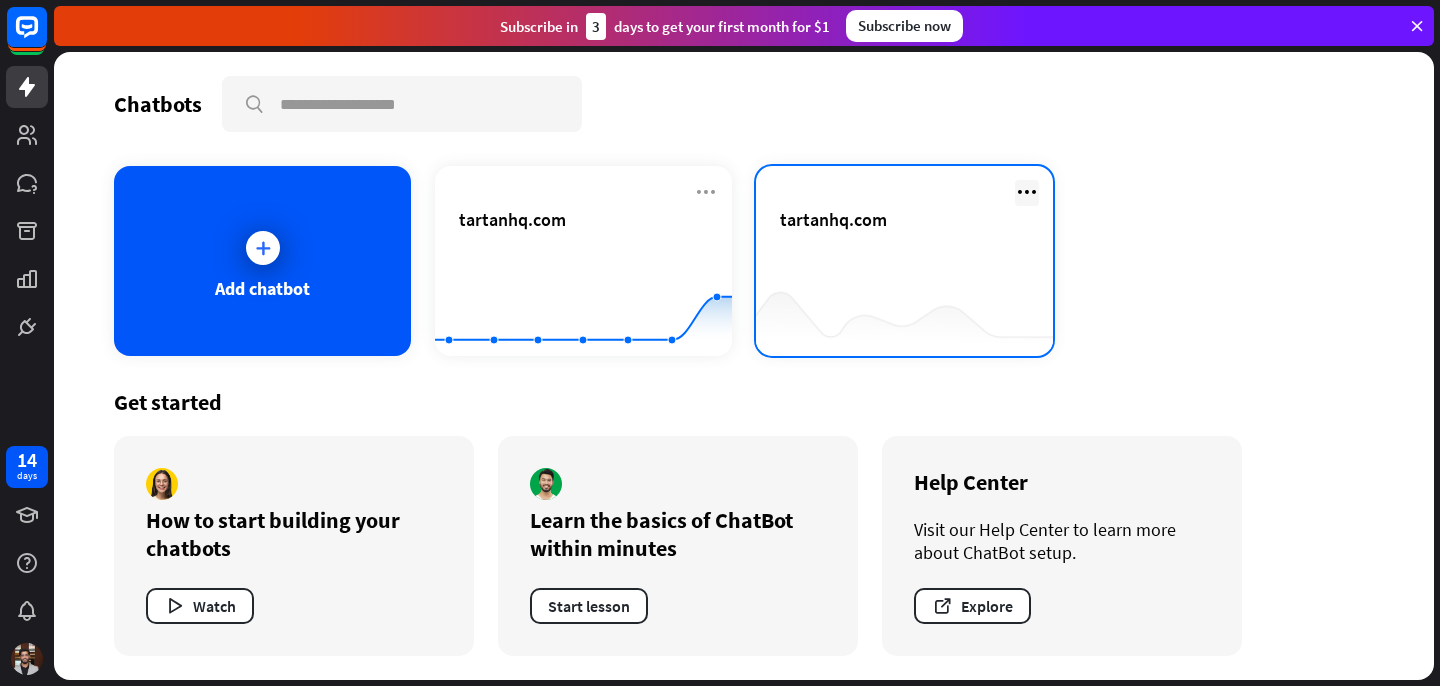 click at bounding box center [1027, 192] 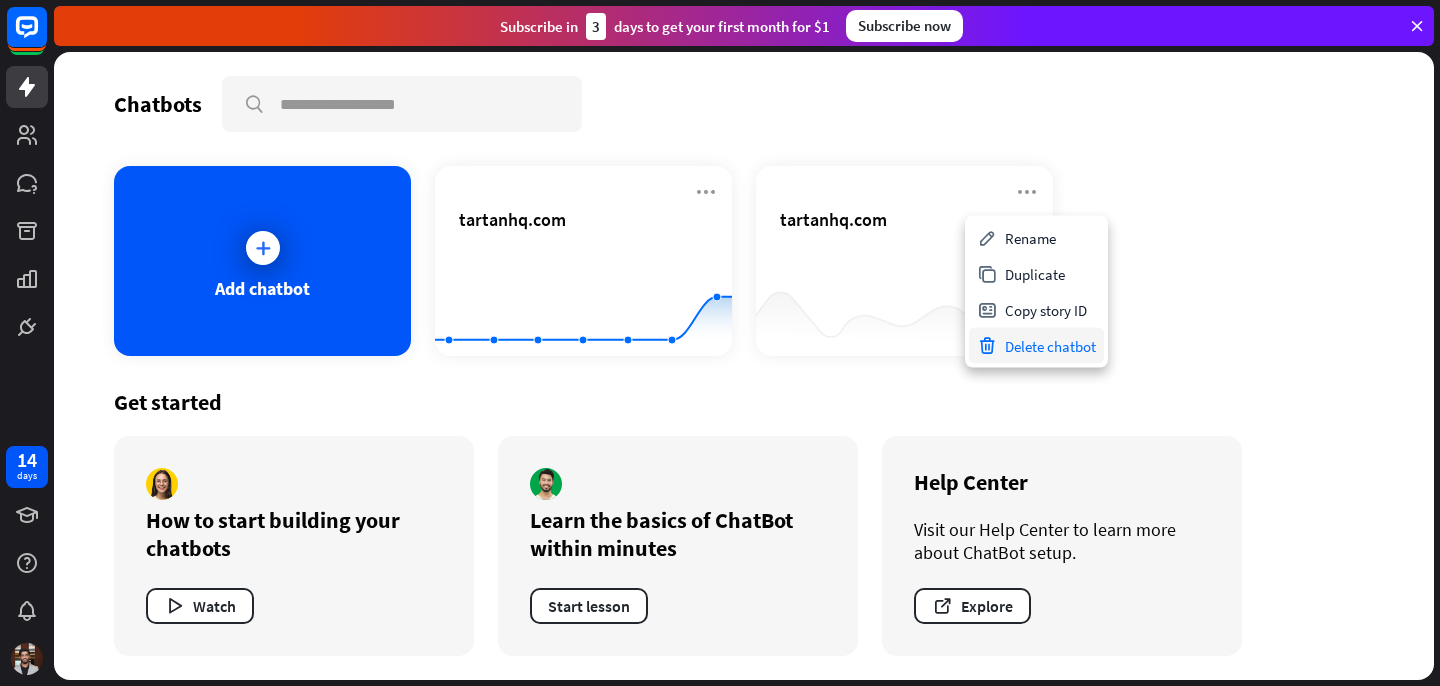 click on "Delete chatbot" at bounding box center (1036, 346) 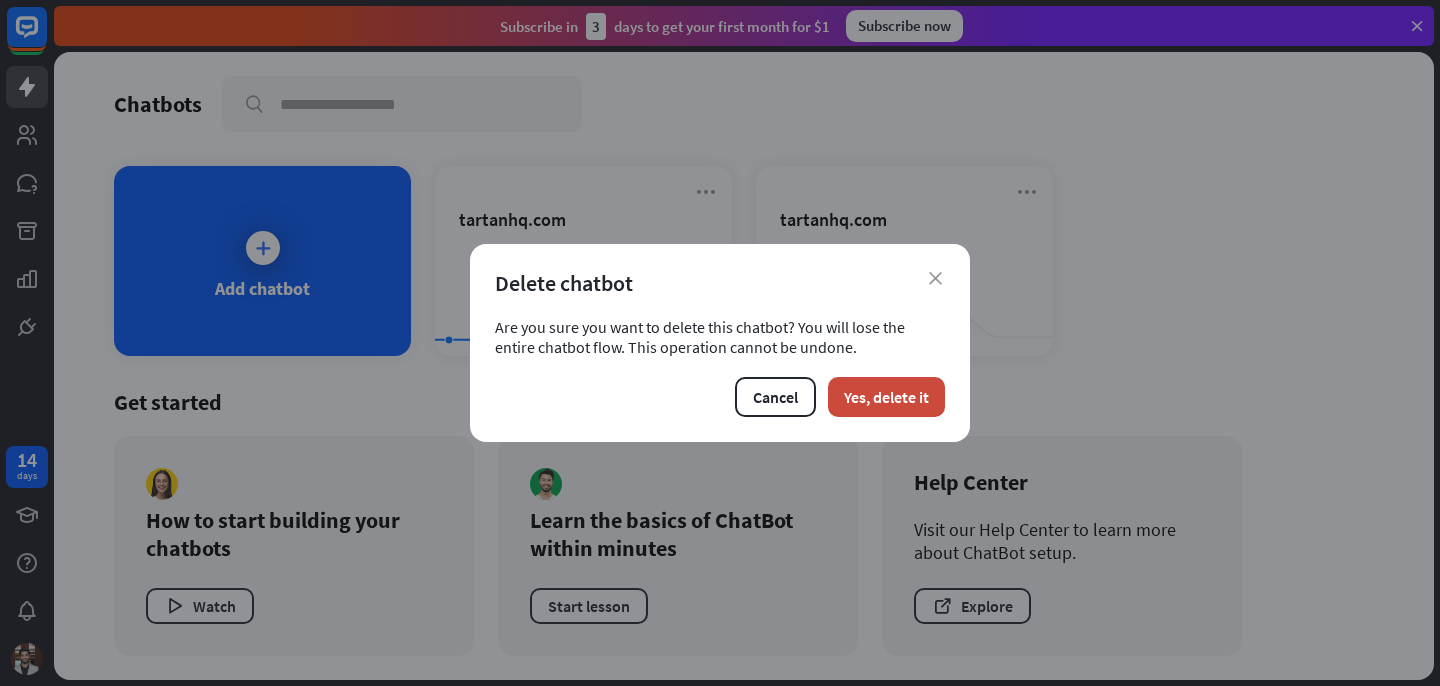 click on "close   Delete chatbot
Are you sure you want to delete this chatbot? You
will lose the entire chatbot flow. This operation
cannot be undone.
Cancel
Yes, delete it" at bounding box center [720, 343] 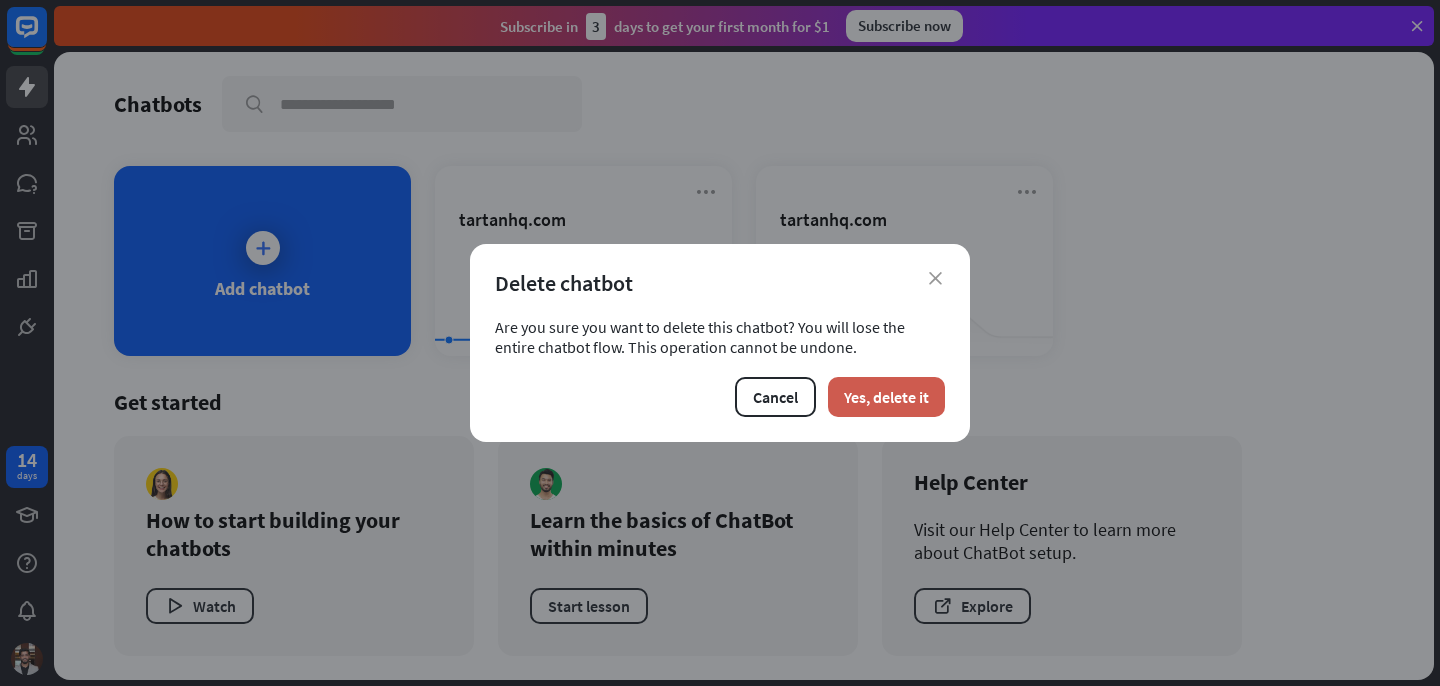 click on "Yes, delete it" at bounding box center [886, 397] 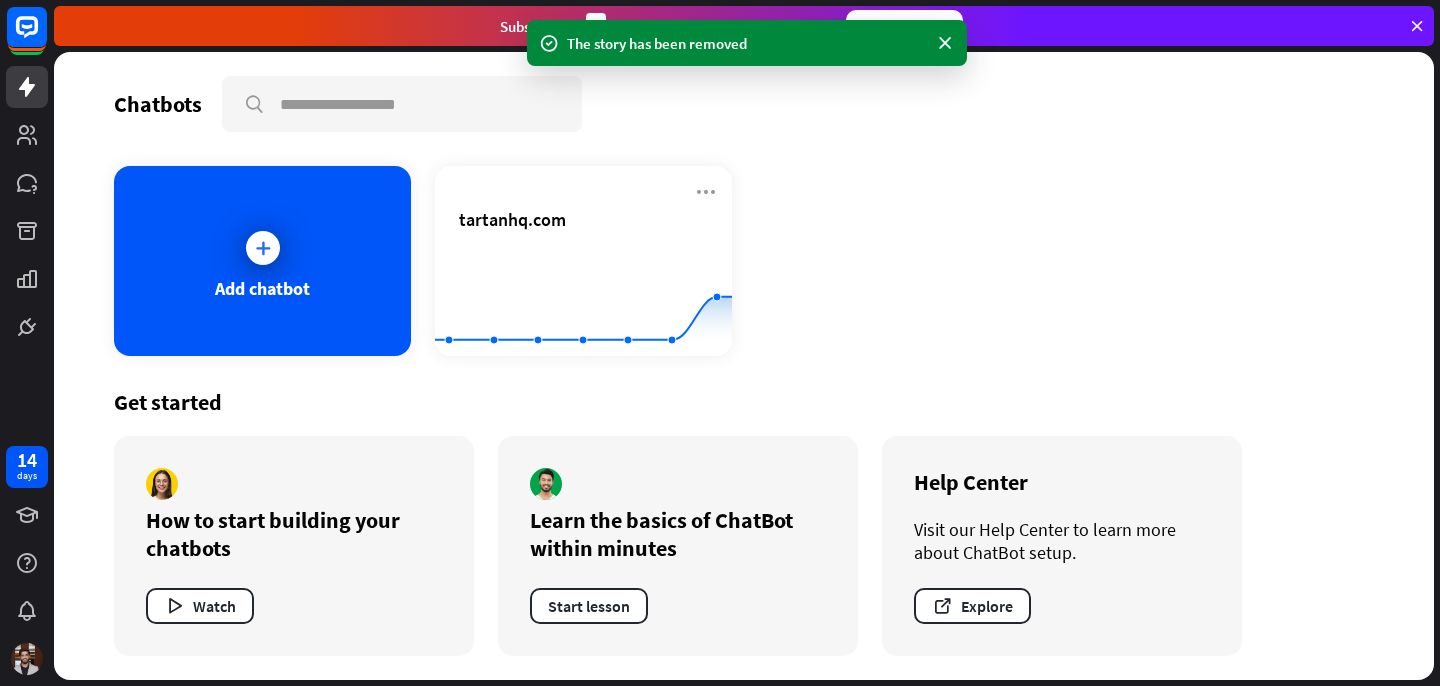 click 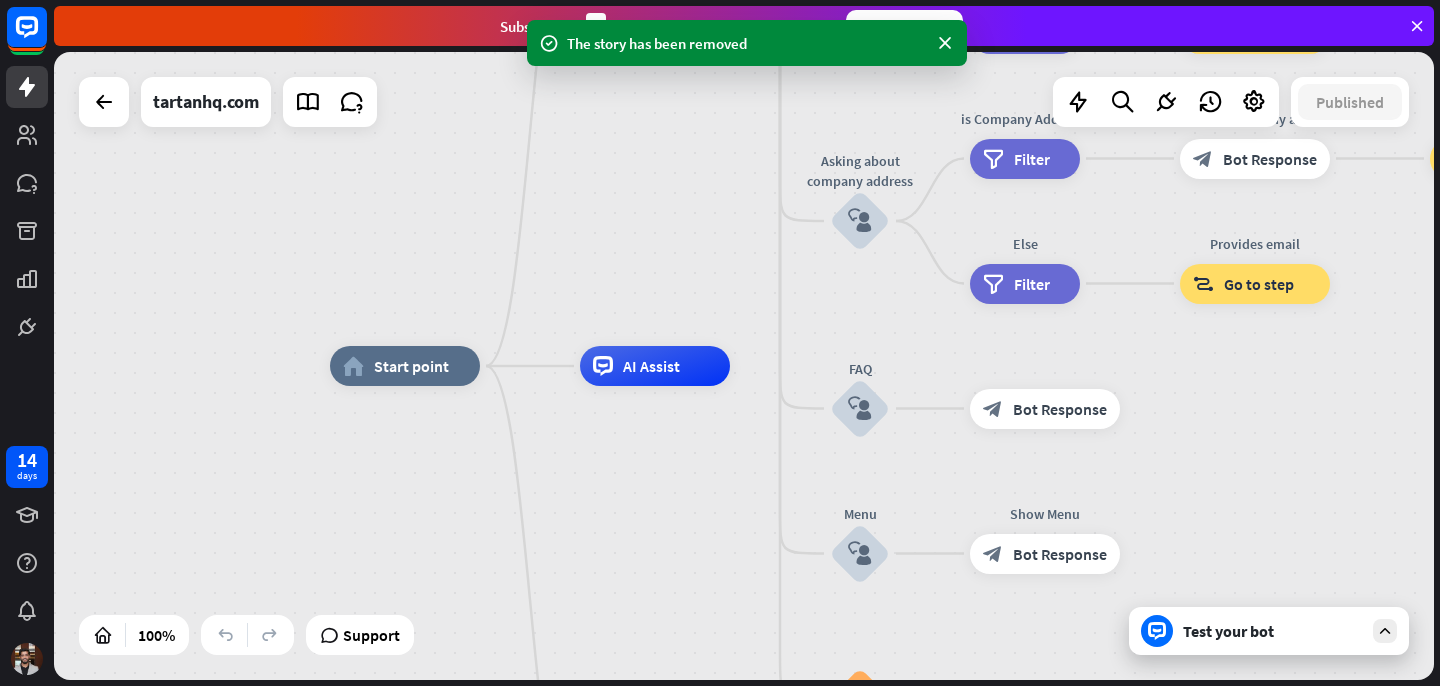click on "Test your bot" at bounding box center [1273, 631] 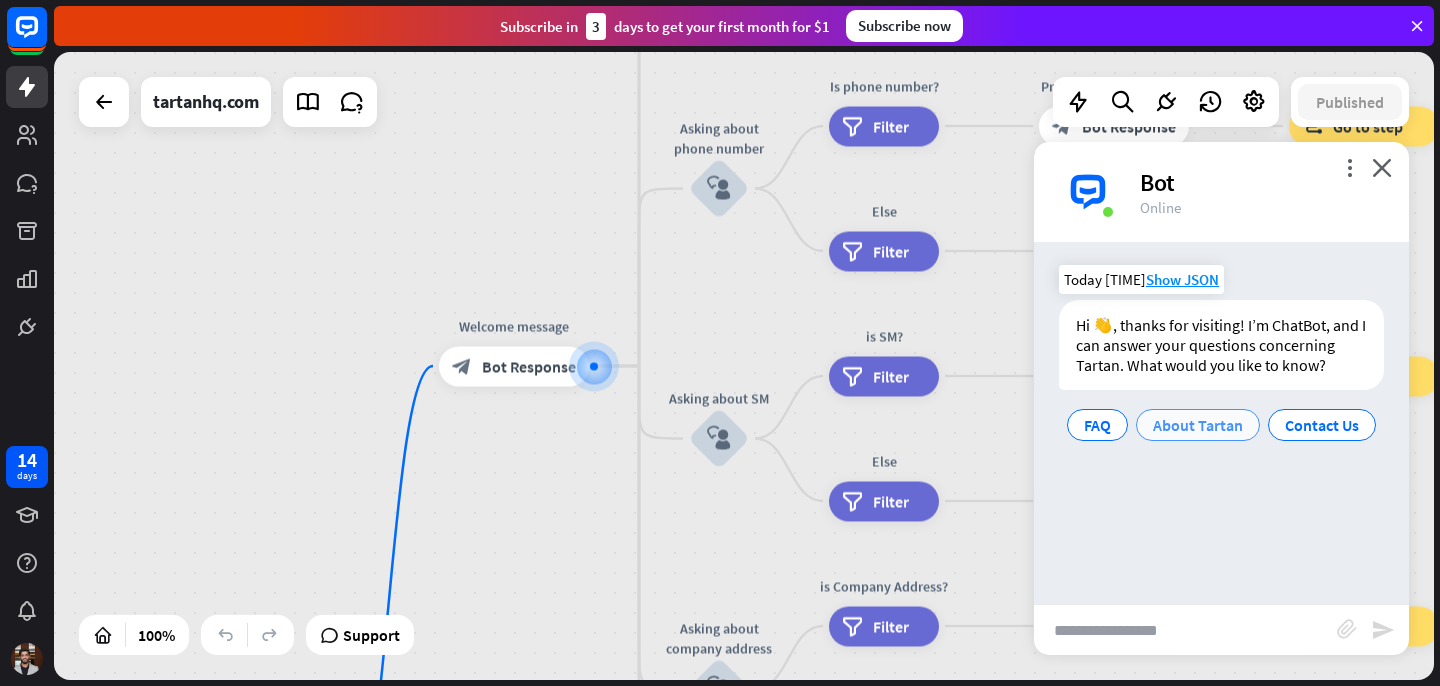 click on "About Tartan" at bounding box center [1198, 425] 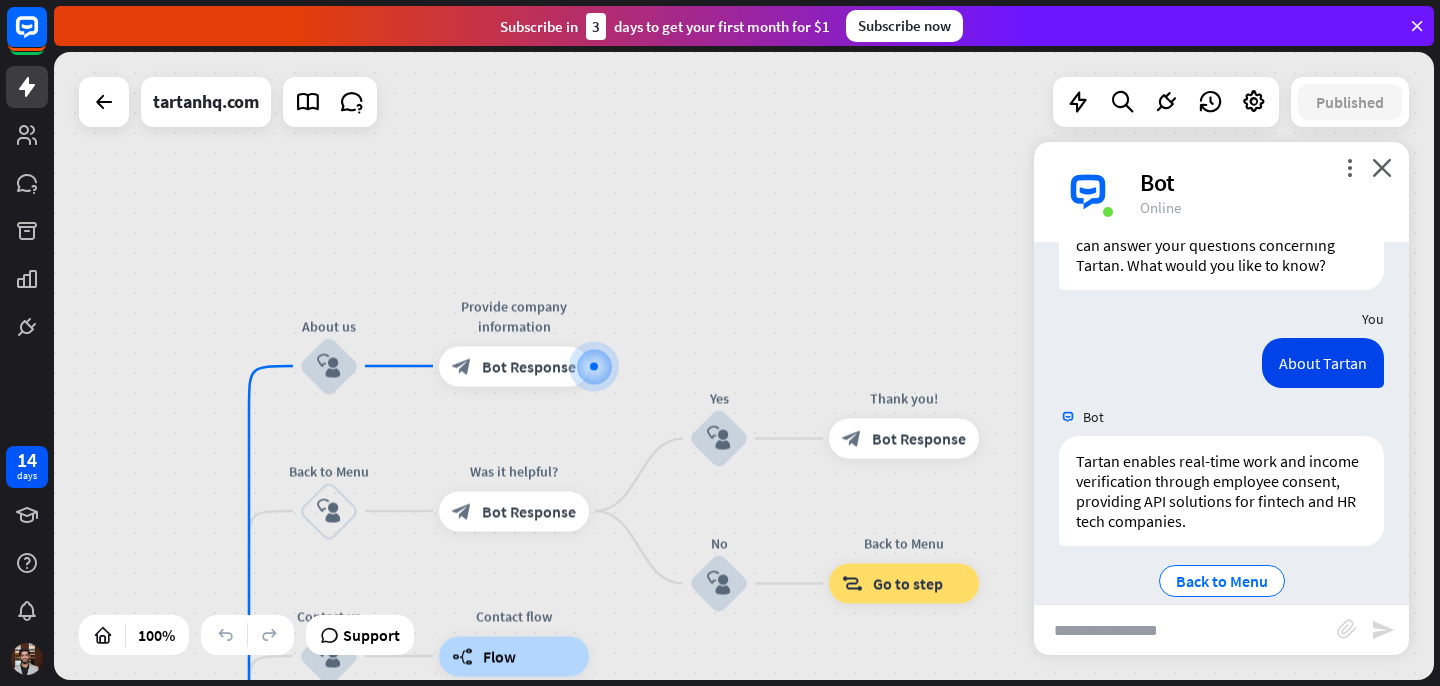 scroll, scrollTop: 127, scrollLeft: 0, axis: vertical 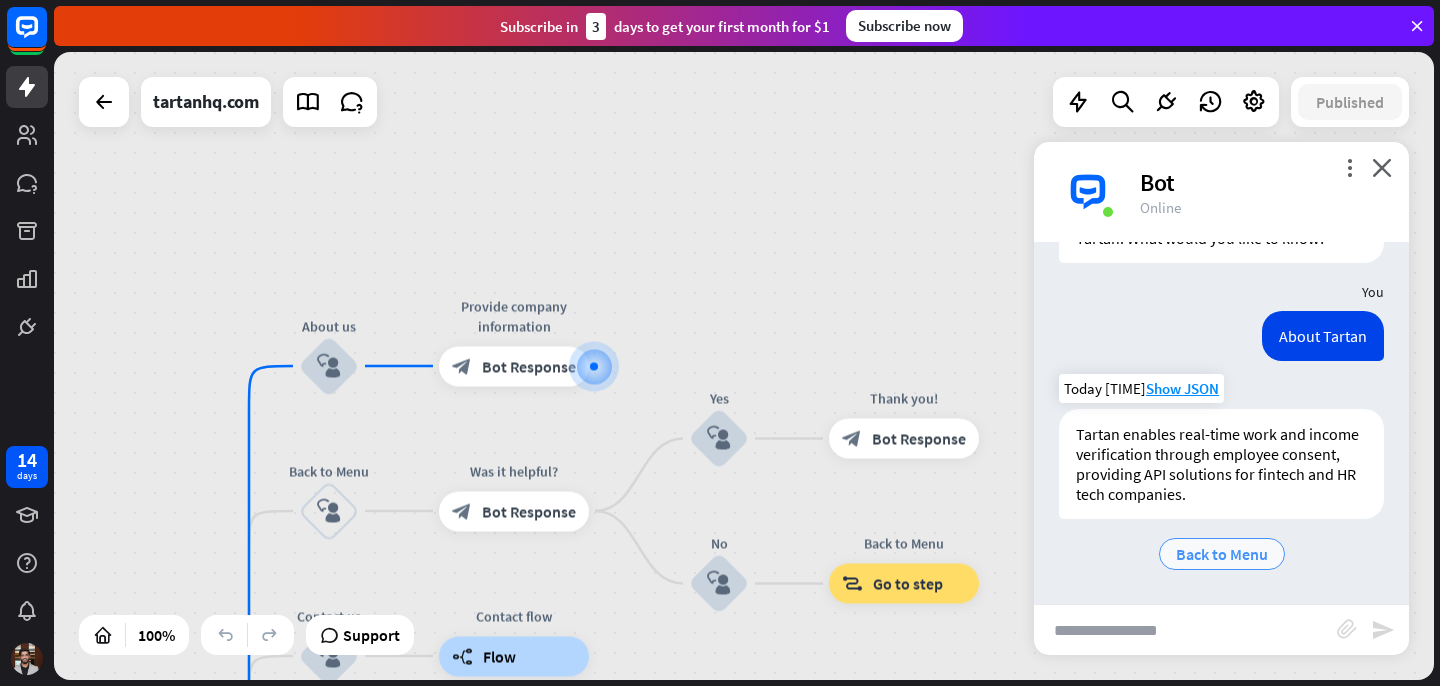 click on "Back to Menu" at bounding box center (1222, 554) 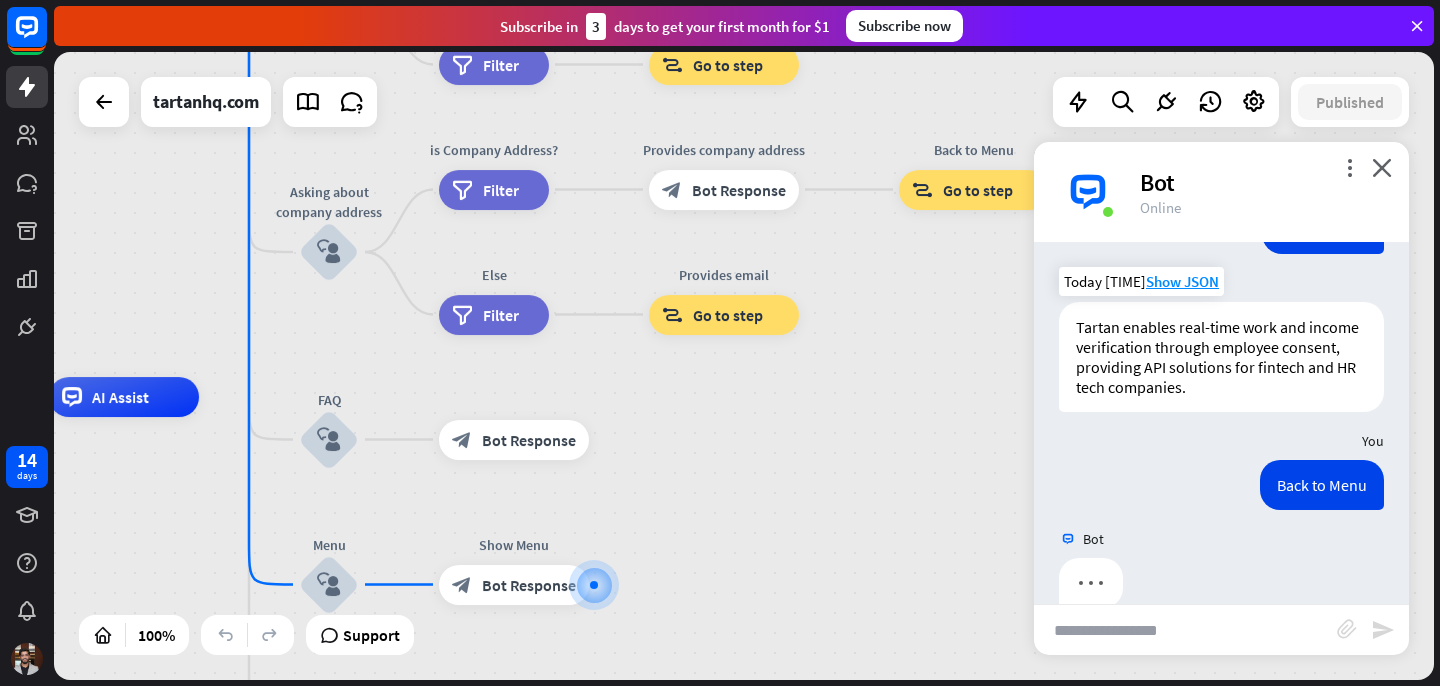 scroll, scrollTop: 268, scrollLeft: 0, axis: vertical 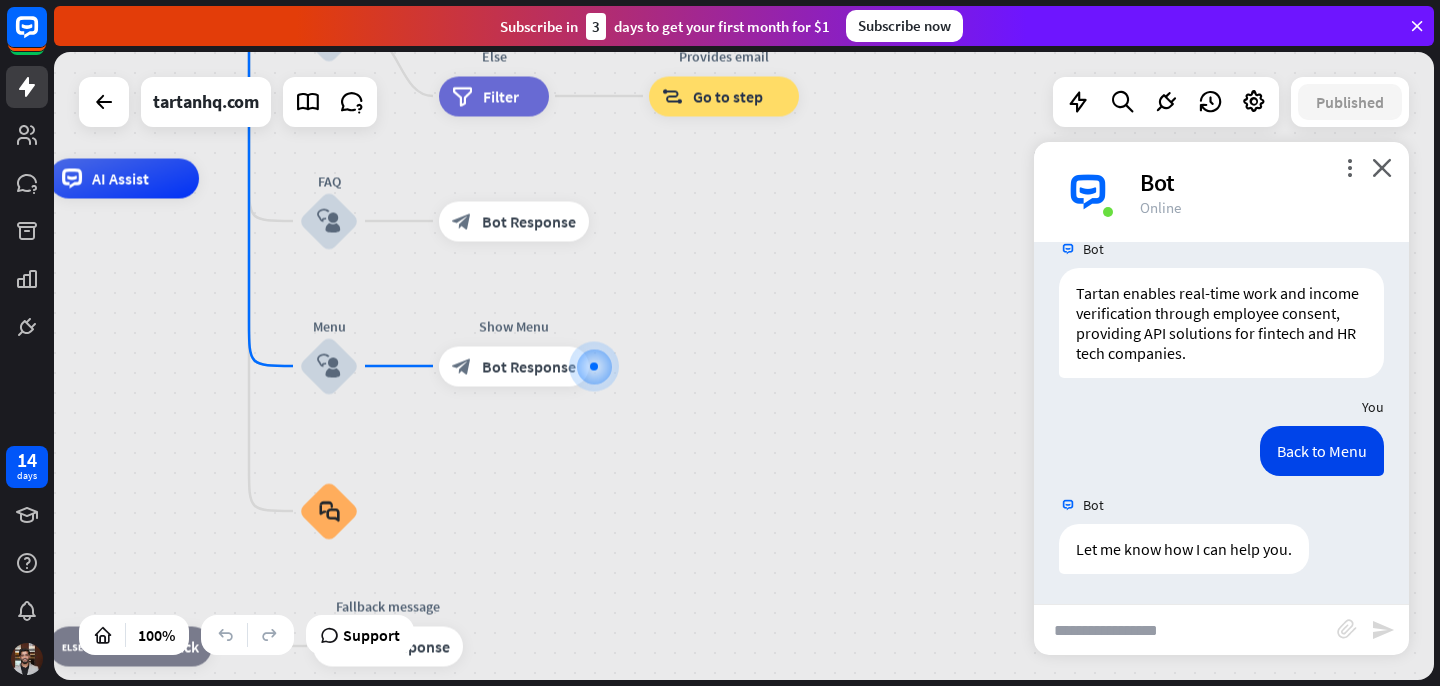 click at bounding box center (1185, 630) 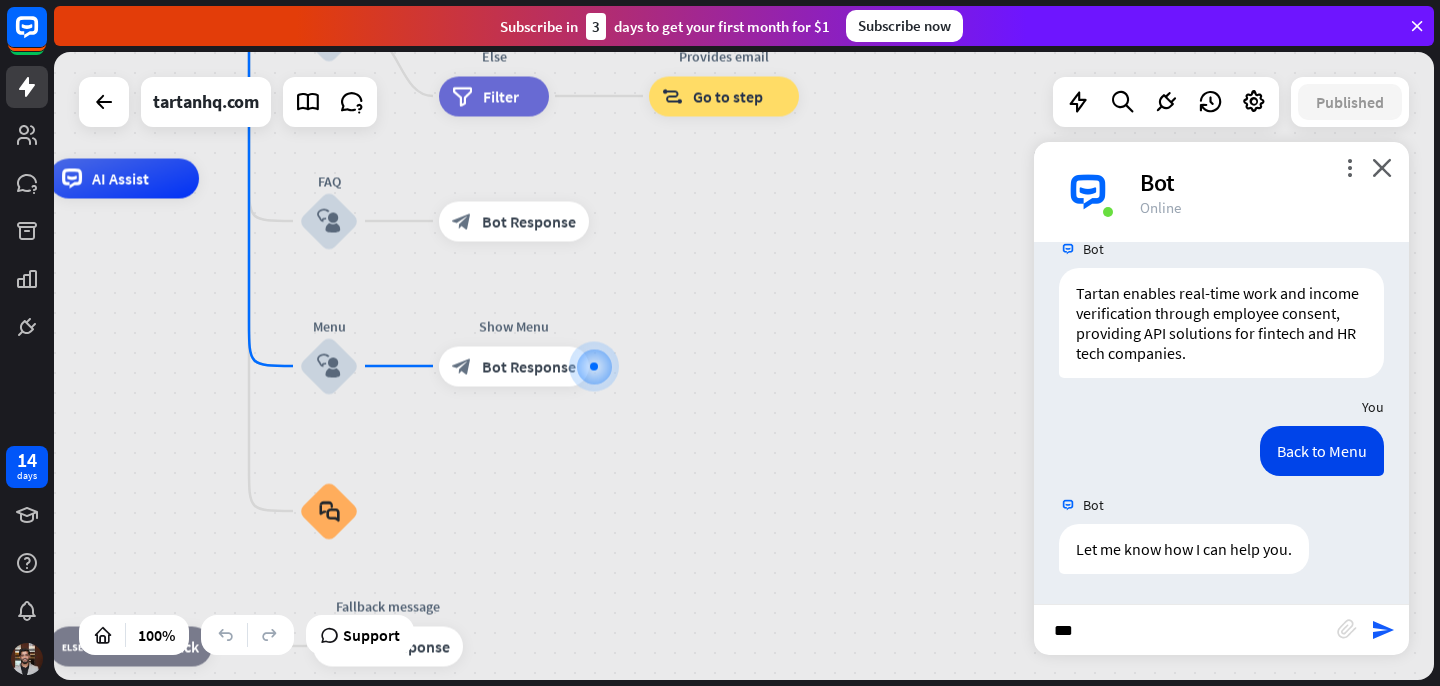 type on "****" 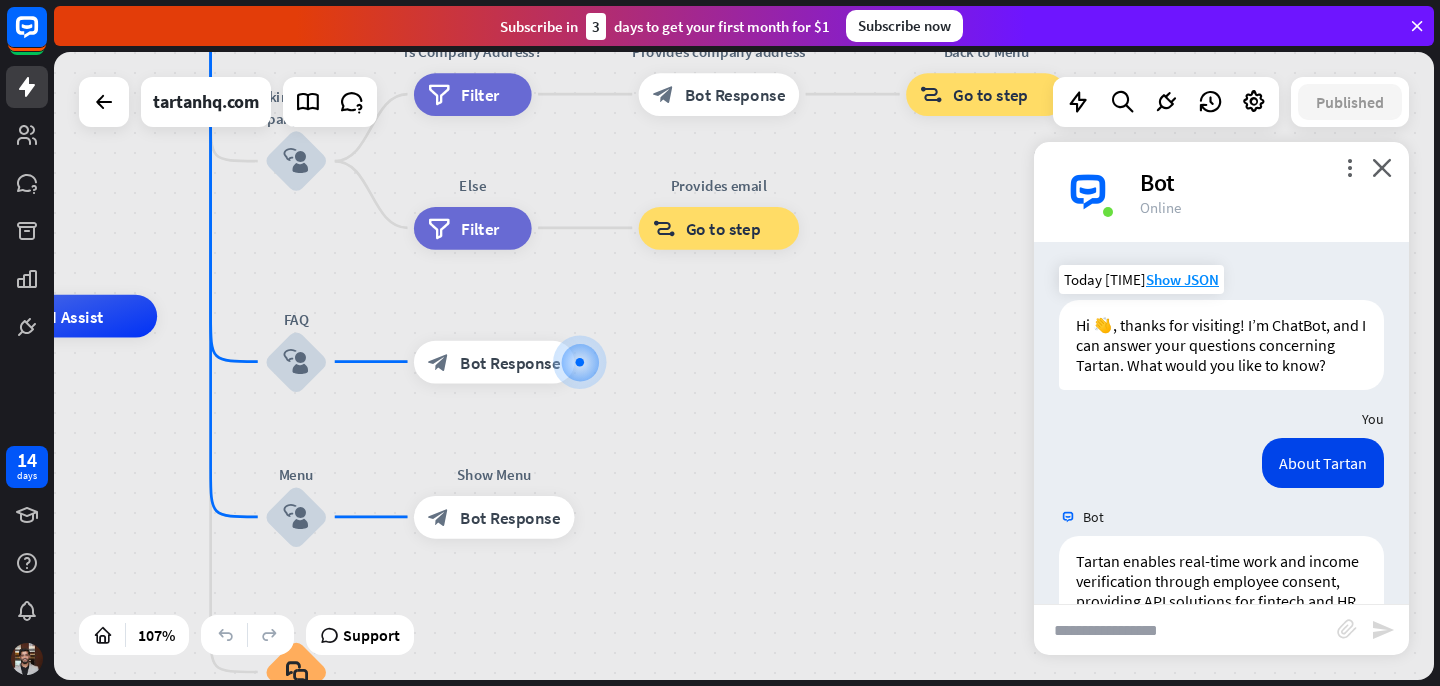 scroll, scrollTop: 484, scrollLeft: 0, axis: vertical 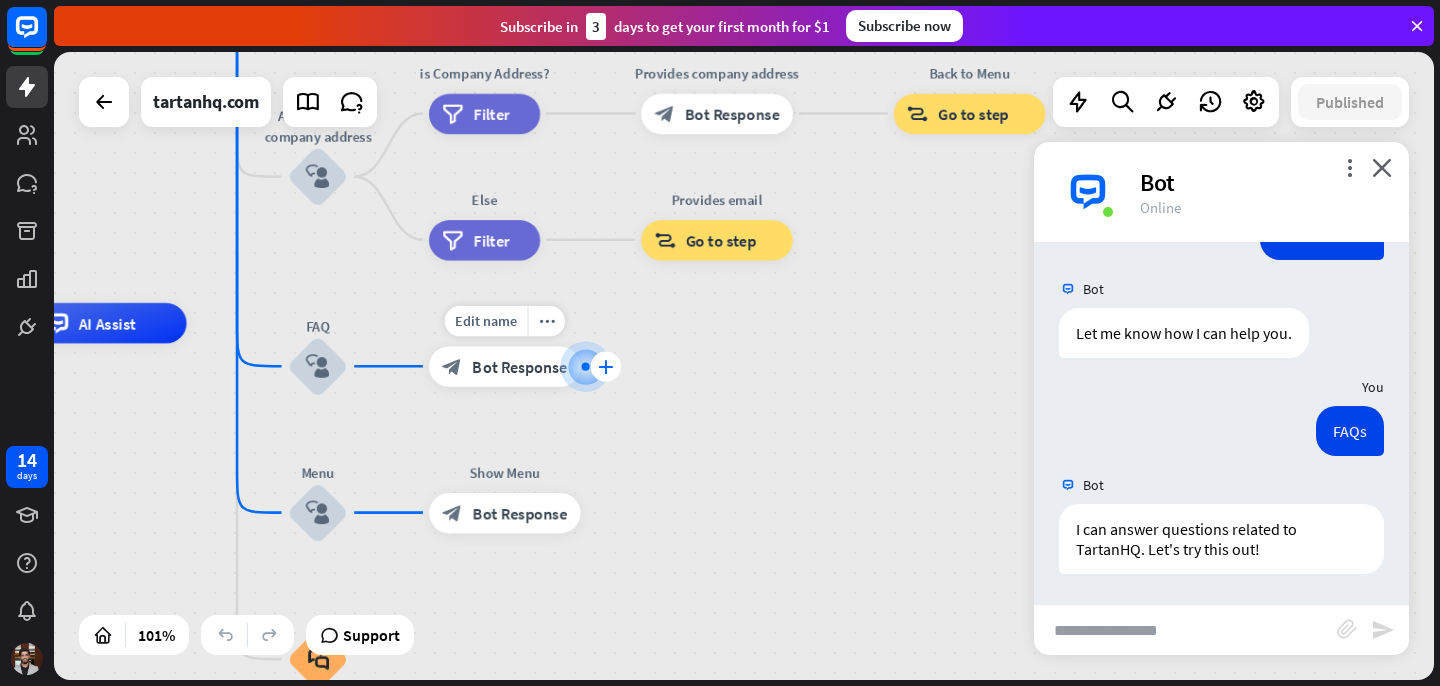 click on "plus" at bounding box center [605, 366] 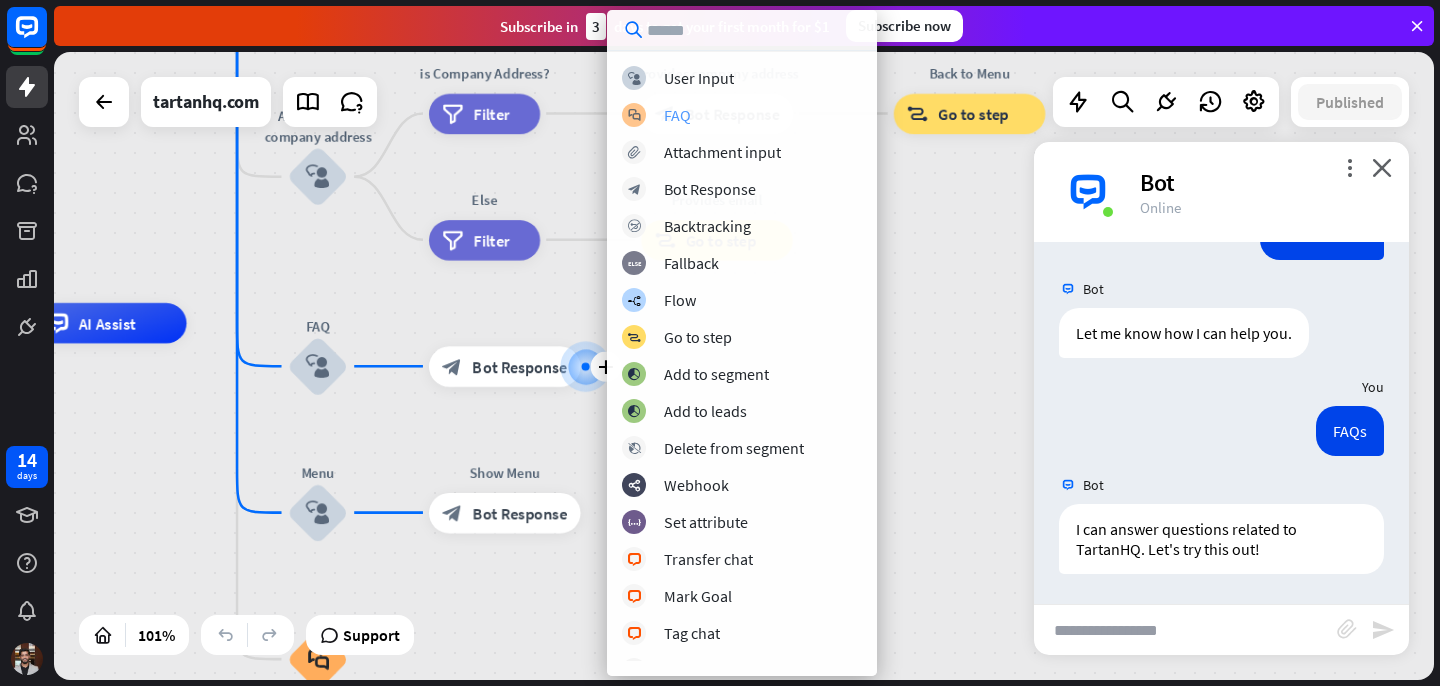 click on "FAQ" at bounding box center [677, 115] 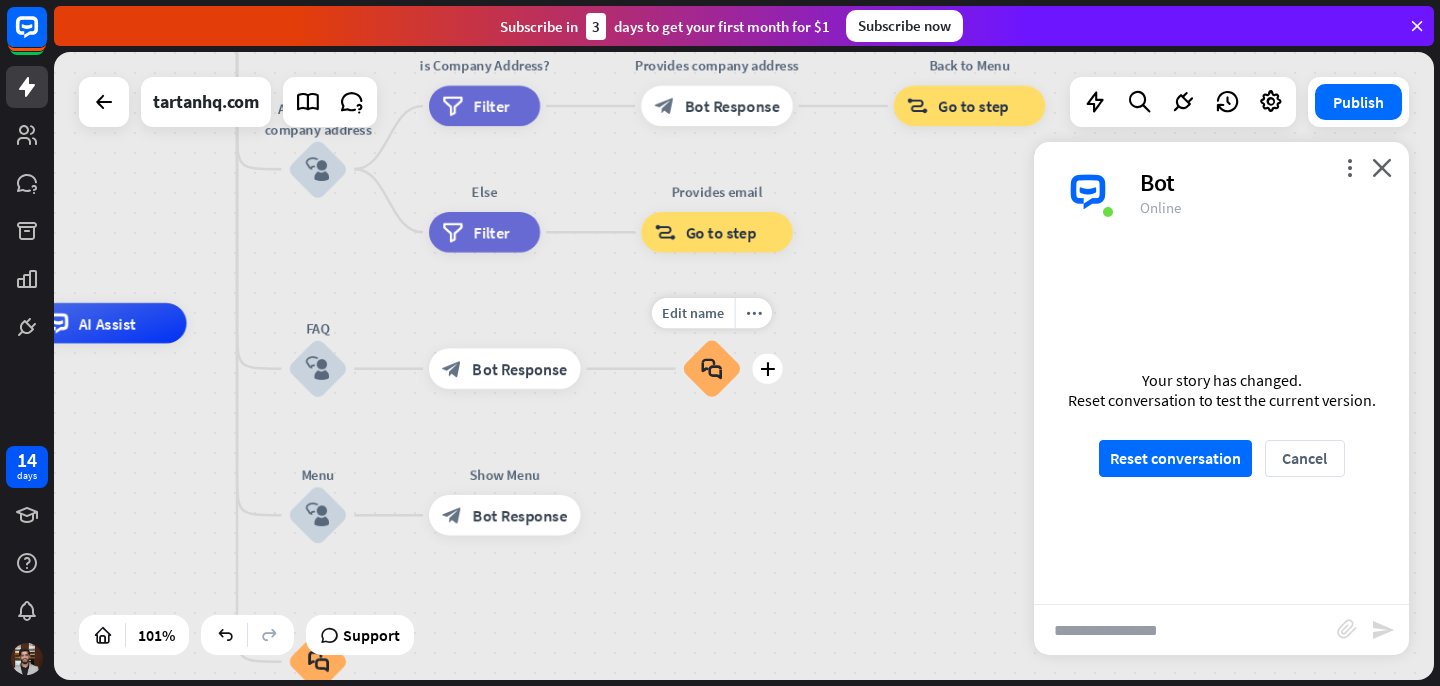 click on "block_faq" at bounding box center (711, 369) 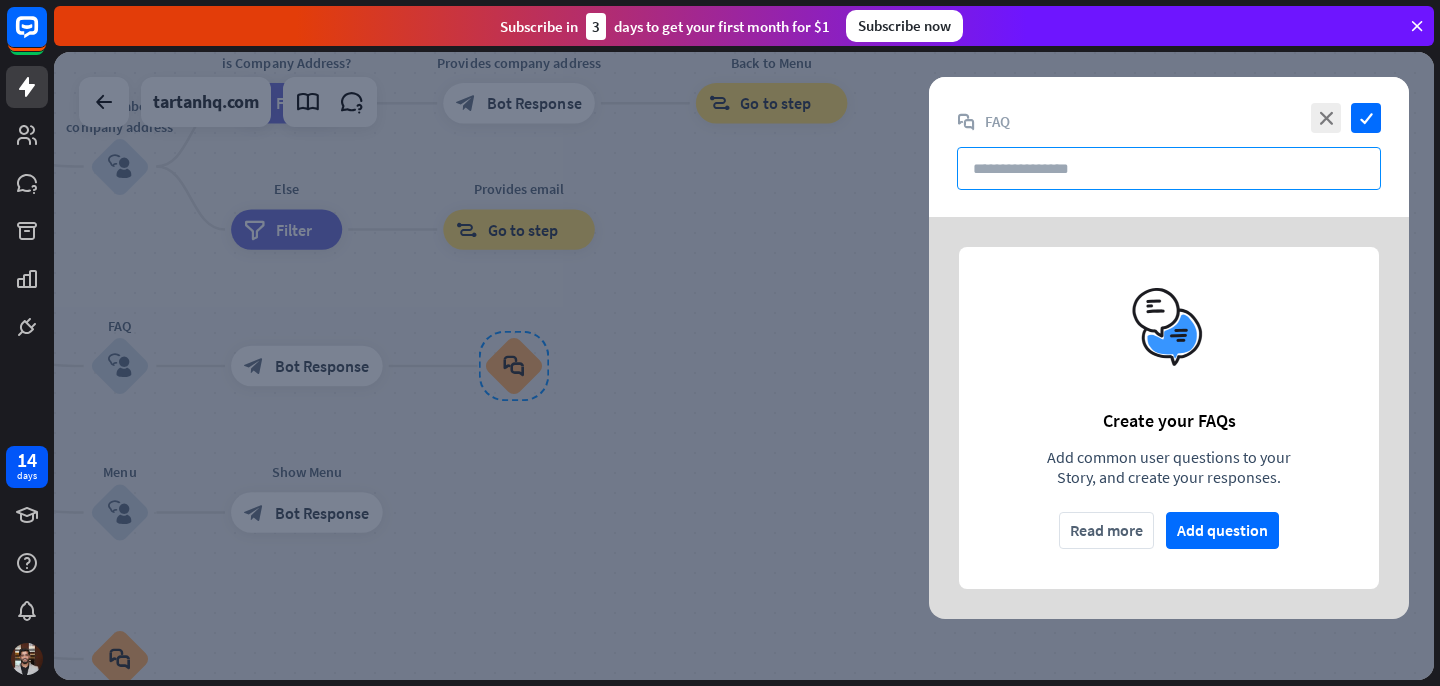 click at bounding box center [1169, 168] 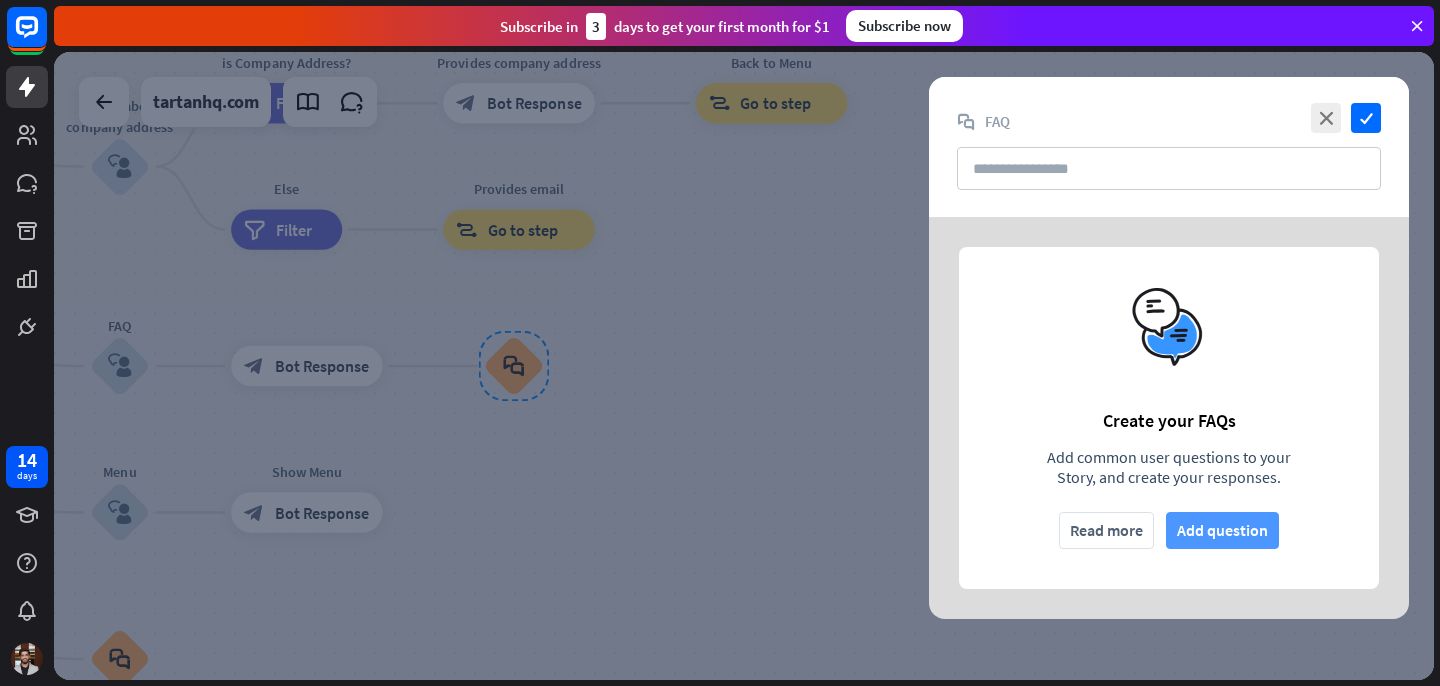 click on "Add question" at bounding box center [1222, 530] 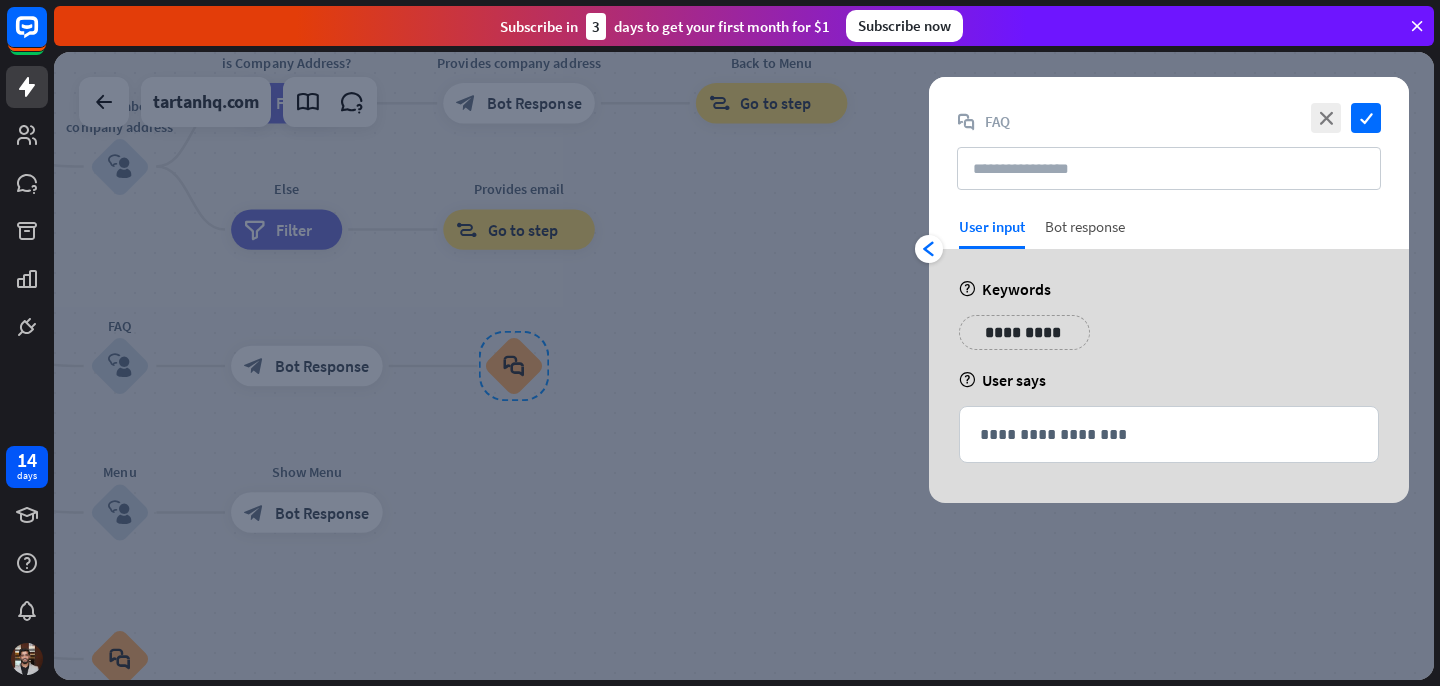 click on "Bot response" at bounding box center [1085, 233] 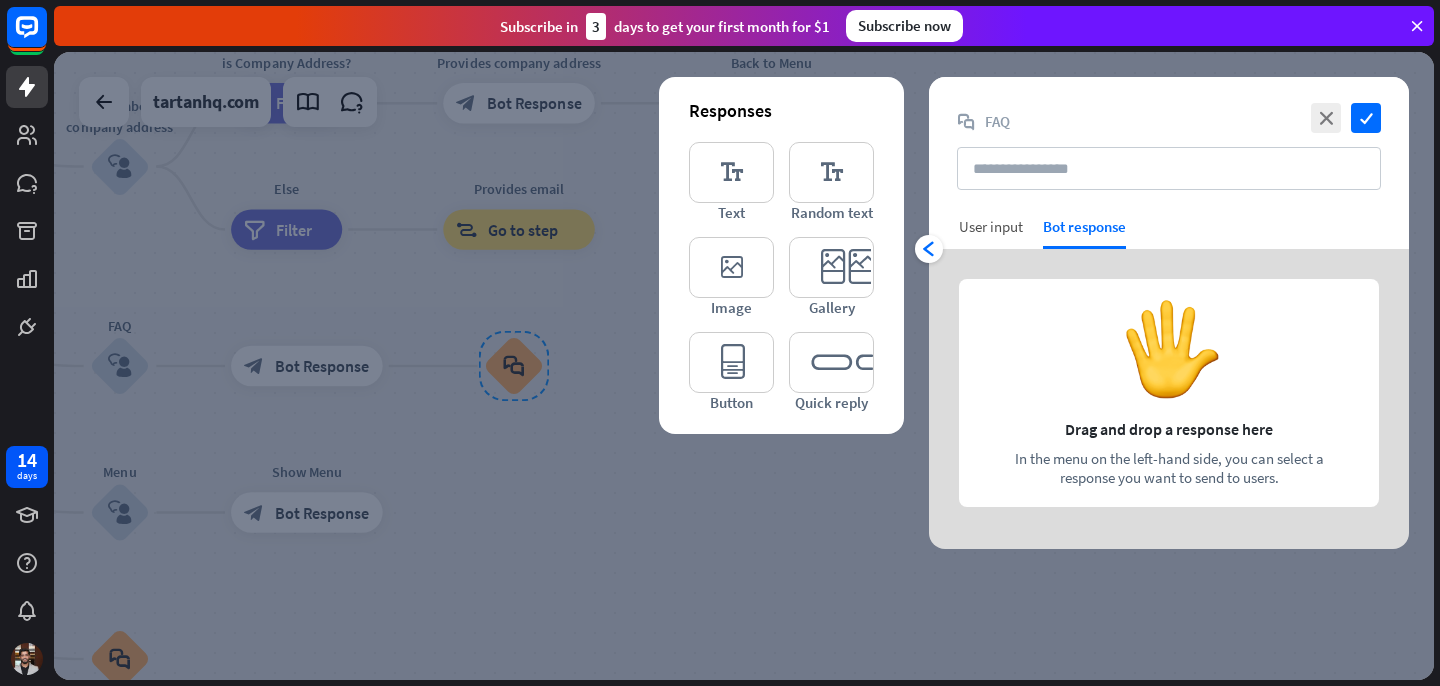 click on "User input" at bounding box center [991, 226] 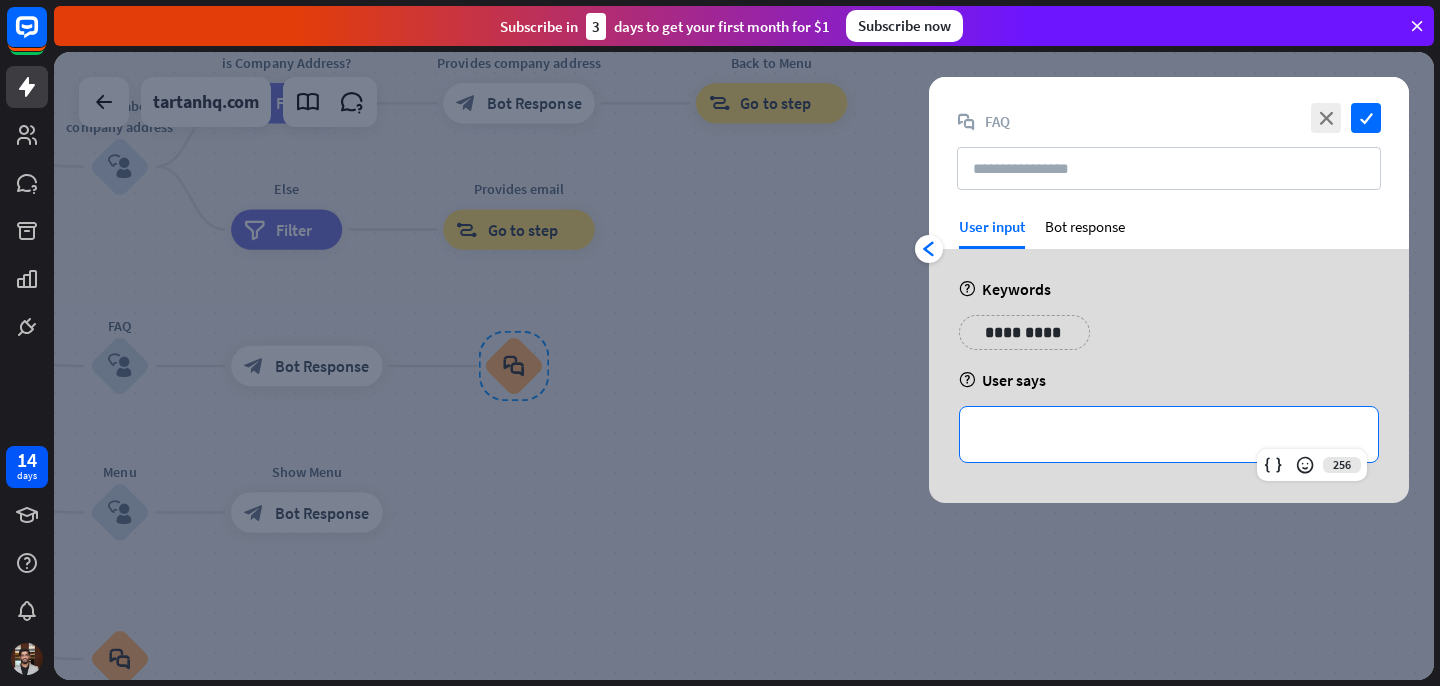 click on "**********" at bounding box center [1169, 434] 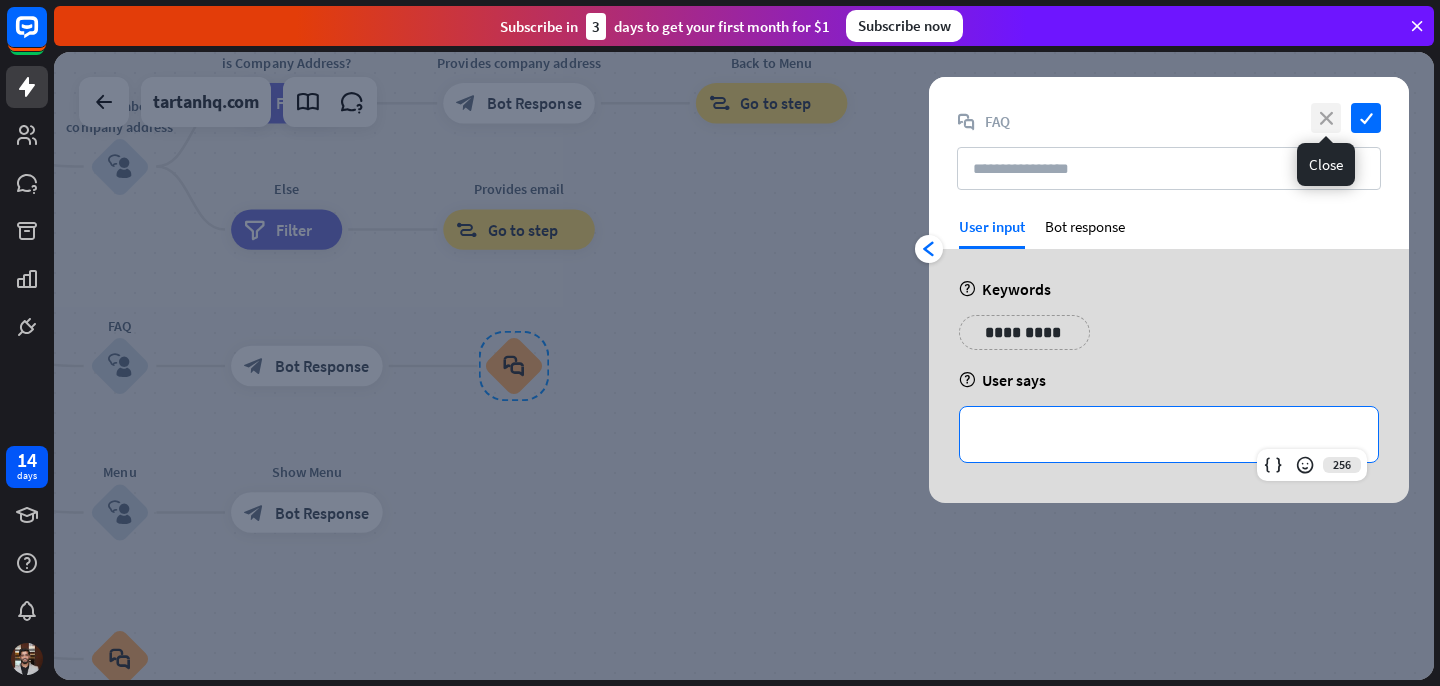 click on "close" at bounding box center (1326, 118) 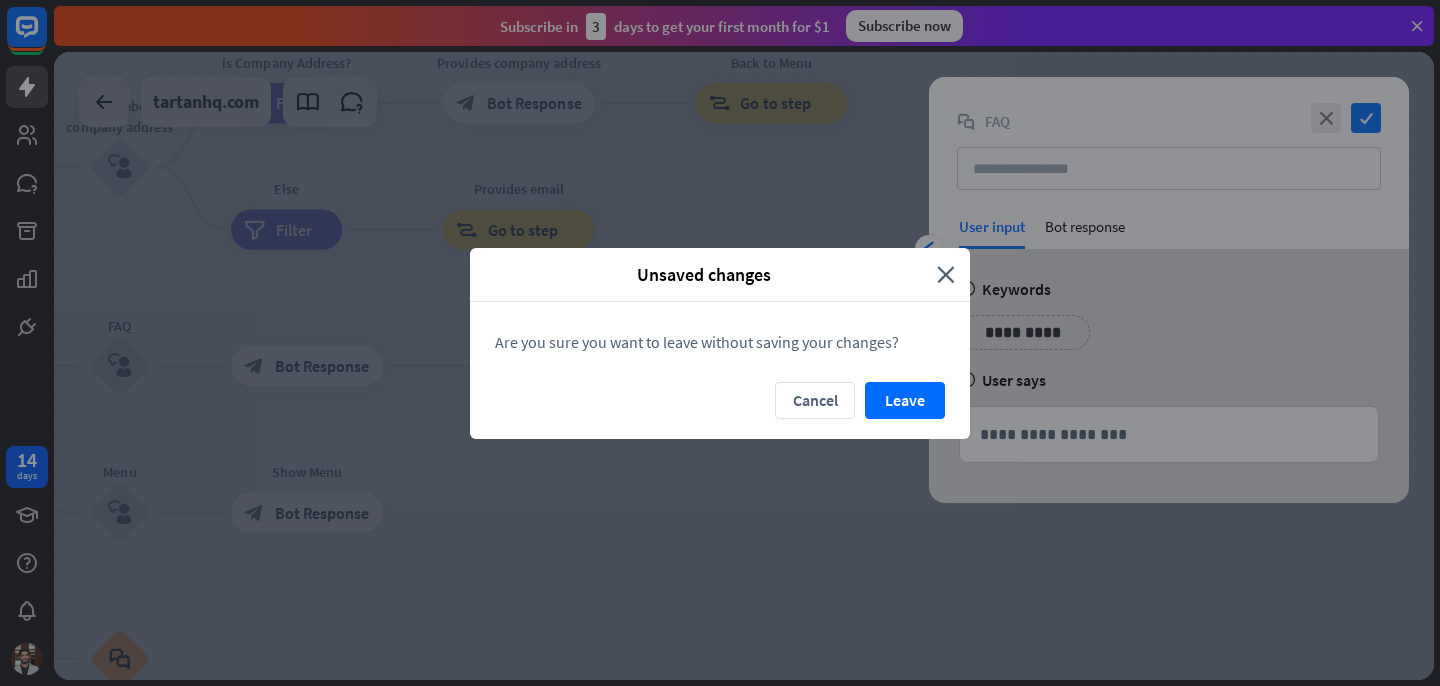 click on "Unsaved changes
close" at bounding box center (720, 275) 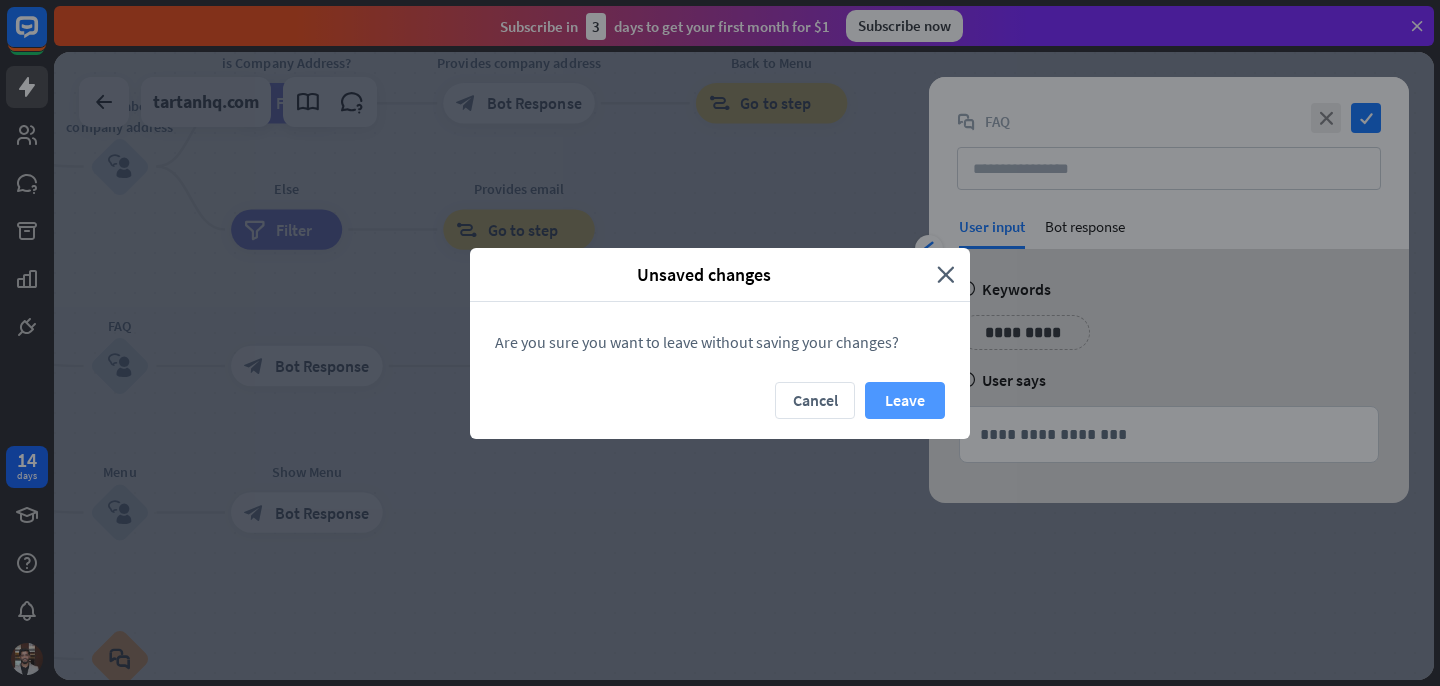 click on "Leave" at bounding box center [905, 400] 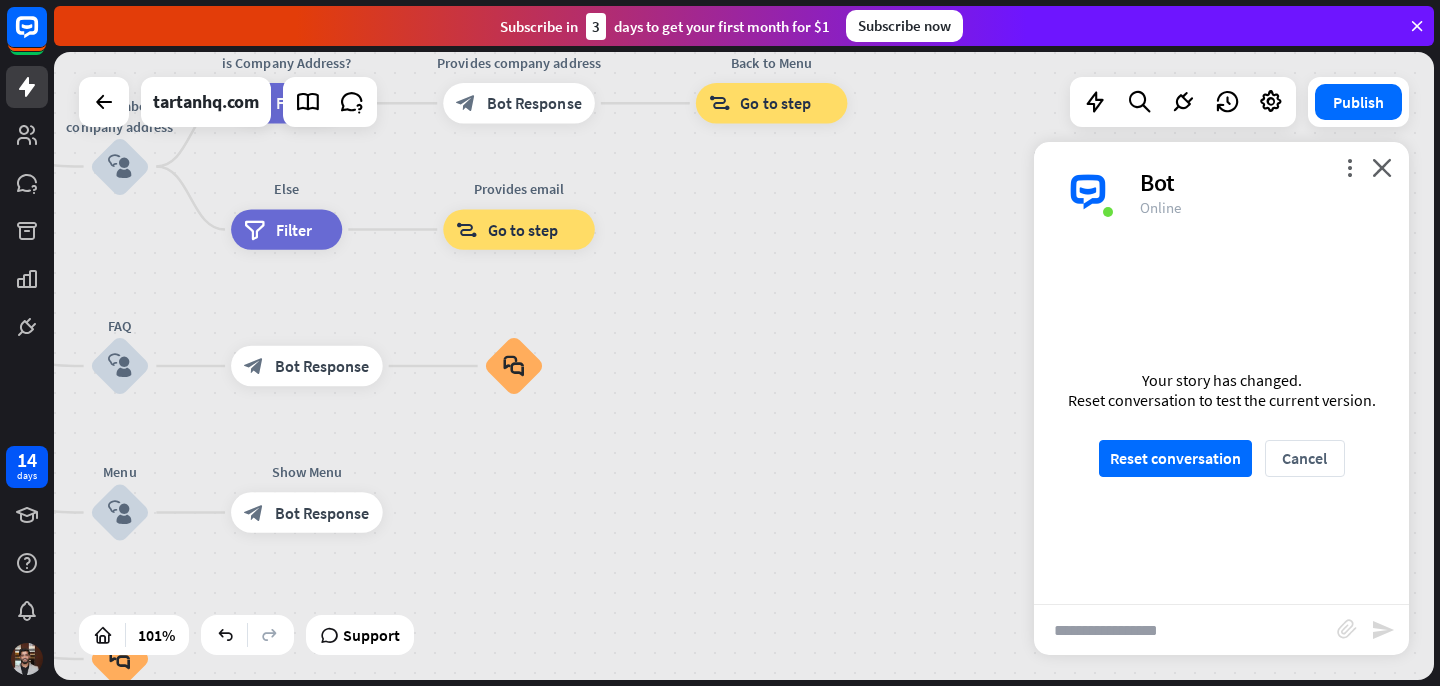 click on "more_vert
close
Bot
Online" at bounding box center (1221, 192) 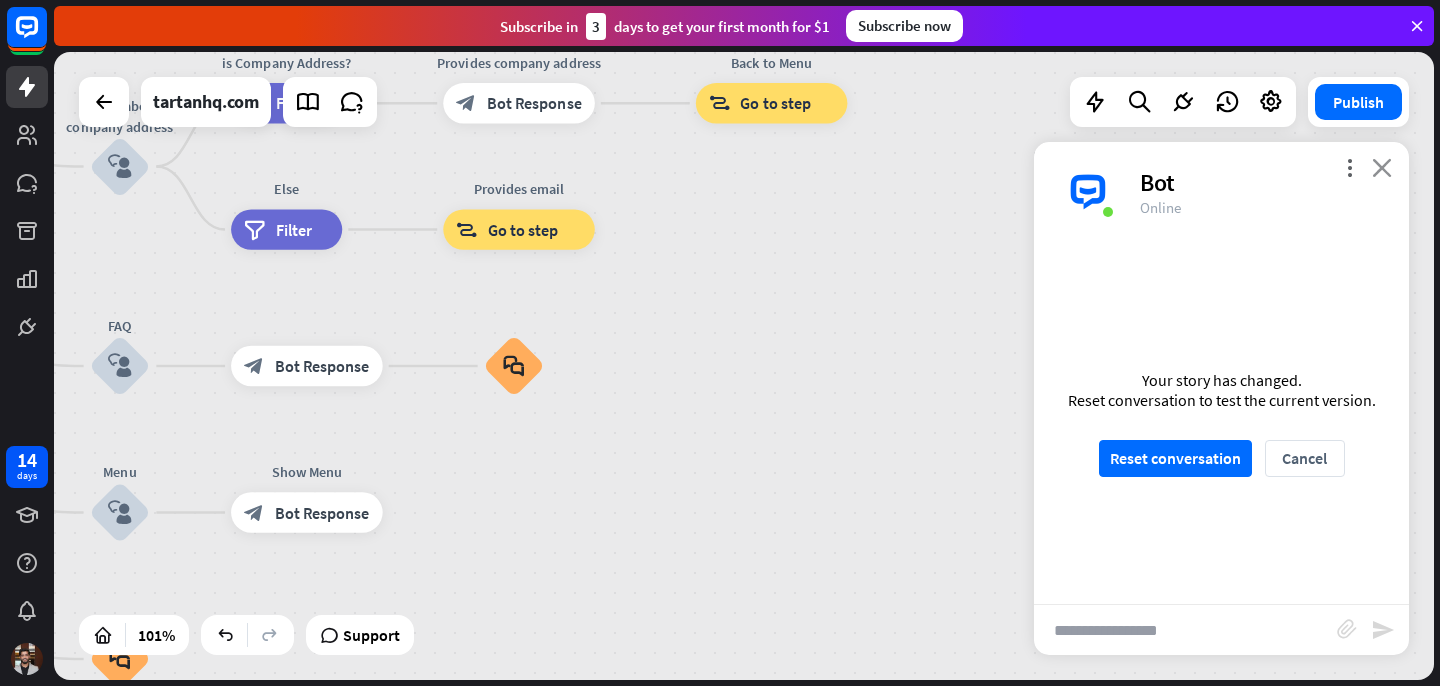 click on "close" at bounding box center [1382, 167] 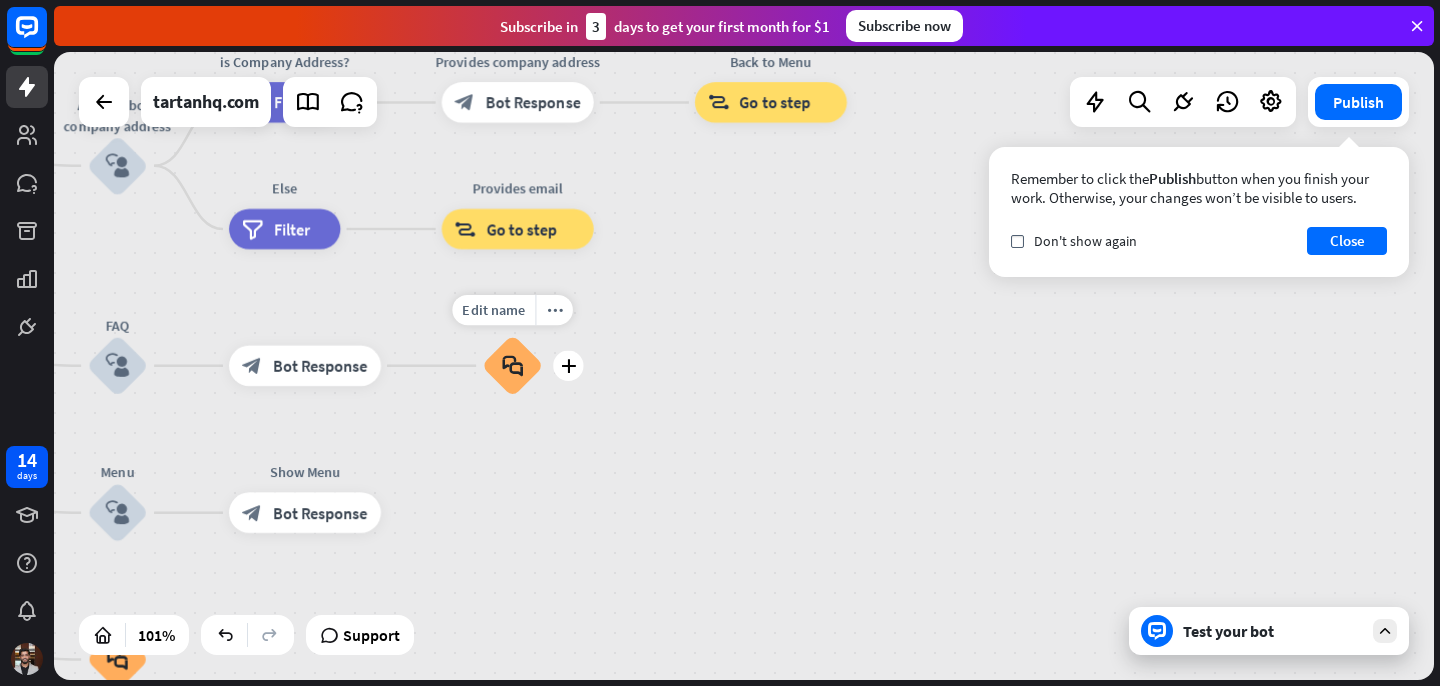 click on "block_faq" at bounding box center [512, 365] 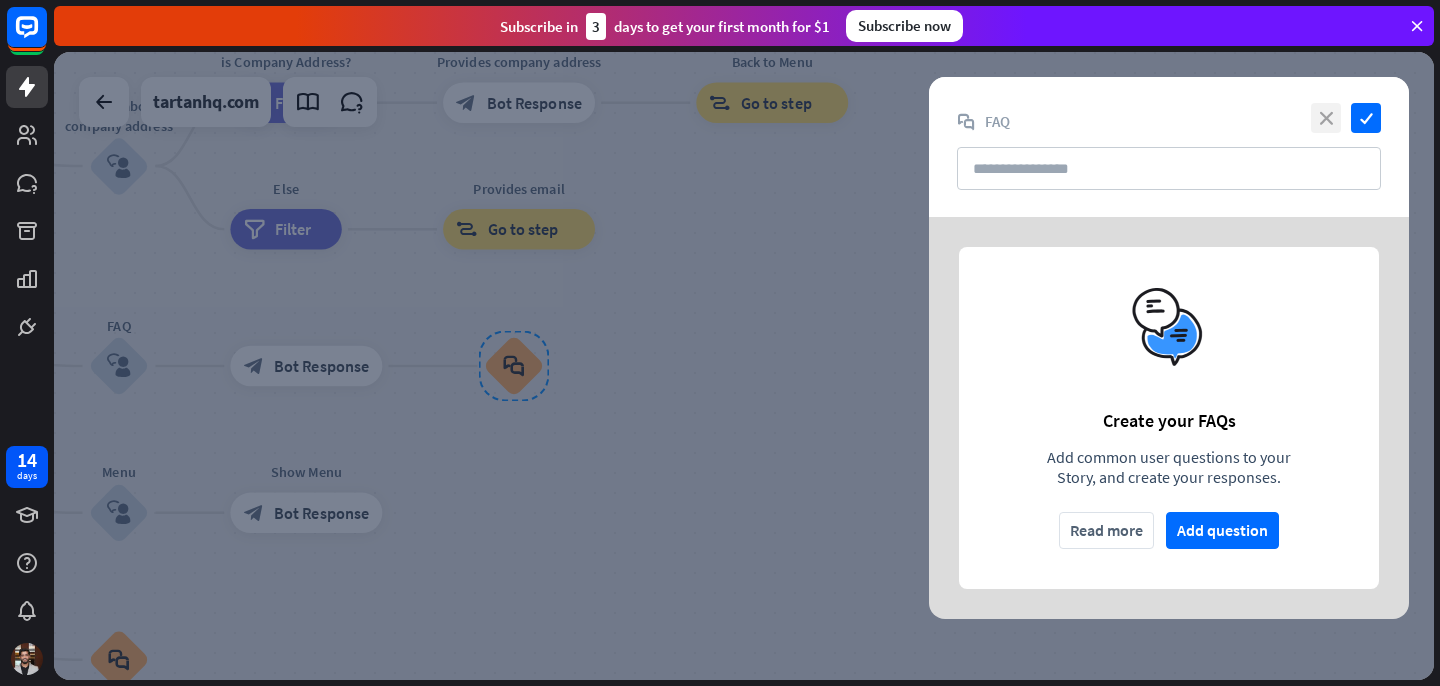 click on "close" at bounding box center [1326, 118] 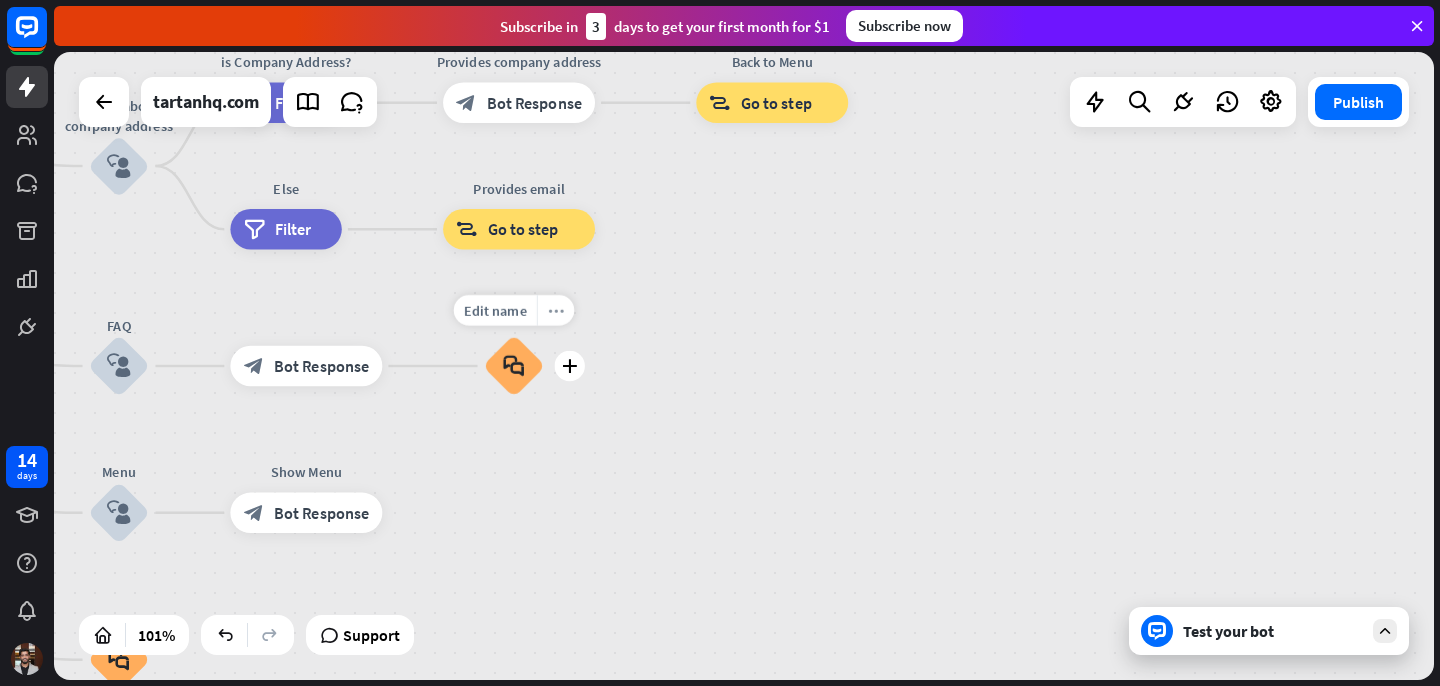 click on "more_horiz" at bounding box center (555, 310) 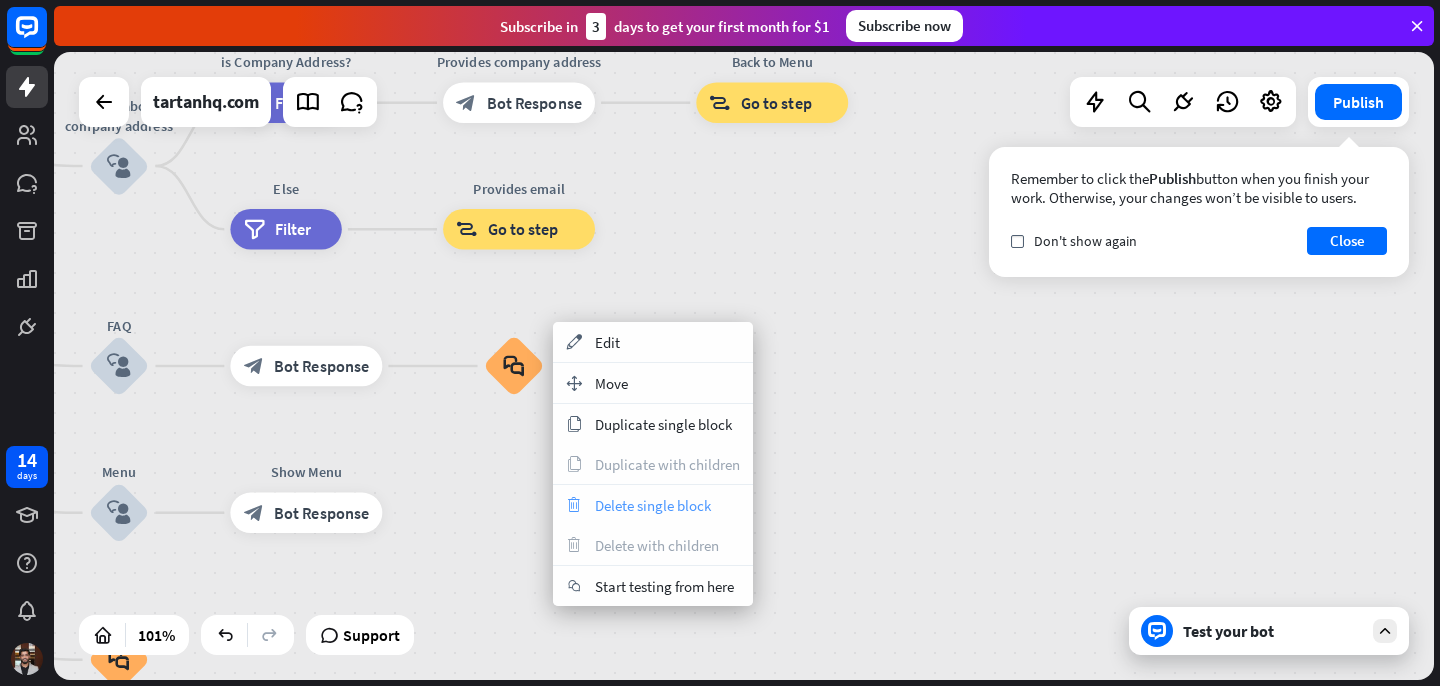 click on "Delete single block" at bounding box center [653, 505] 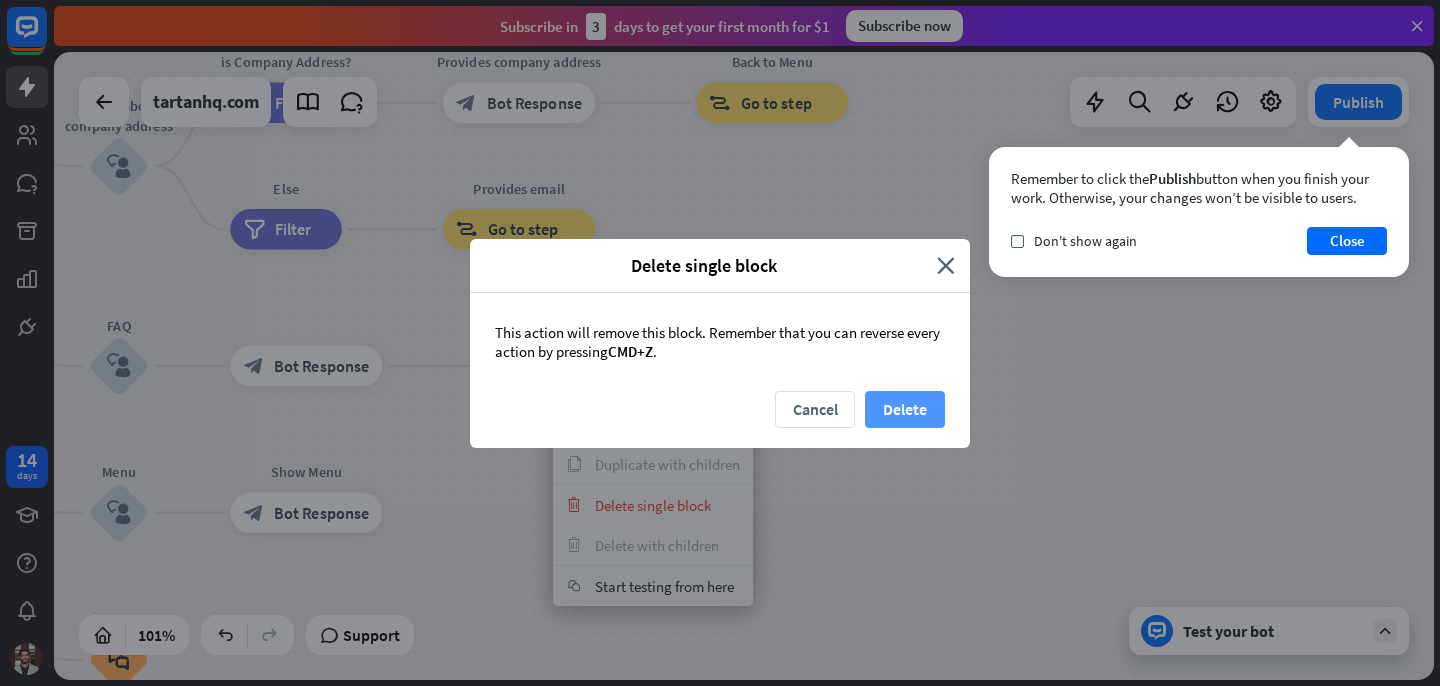 click on "Delete" at bounding box center (905, 409) 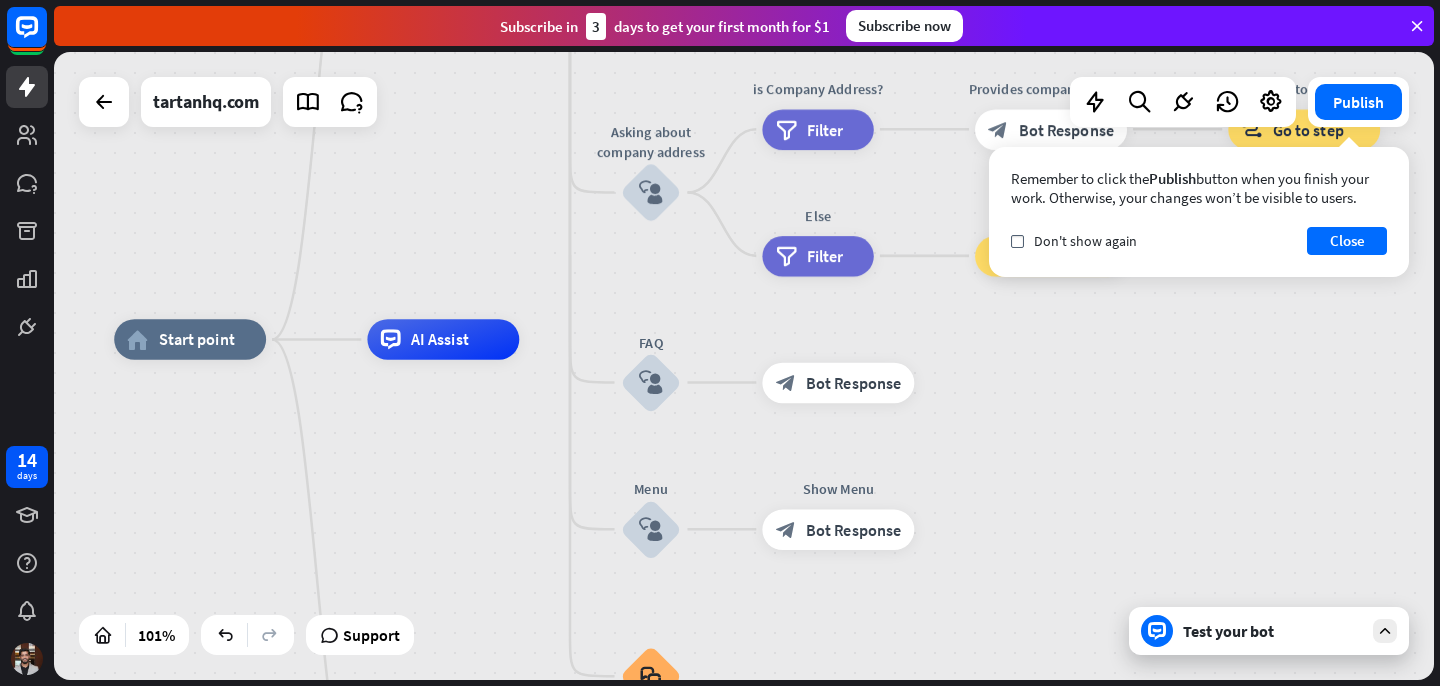 drag, startPoint x: 565, startPoint y: 392, endPoint x: 1084, endPoint y: 399, distance: 519.0472 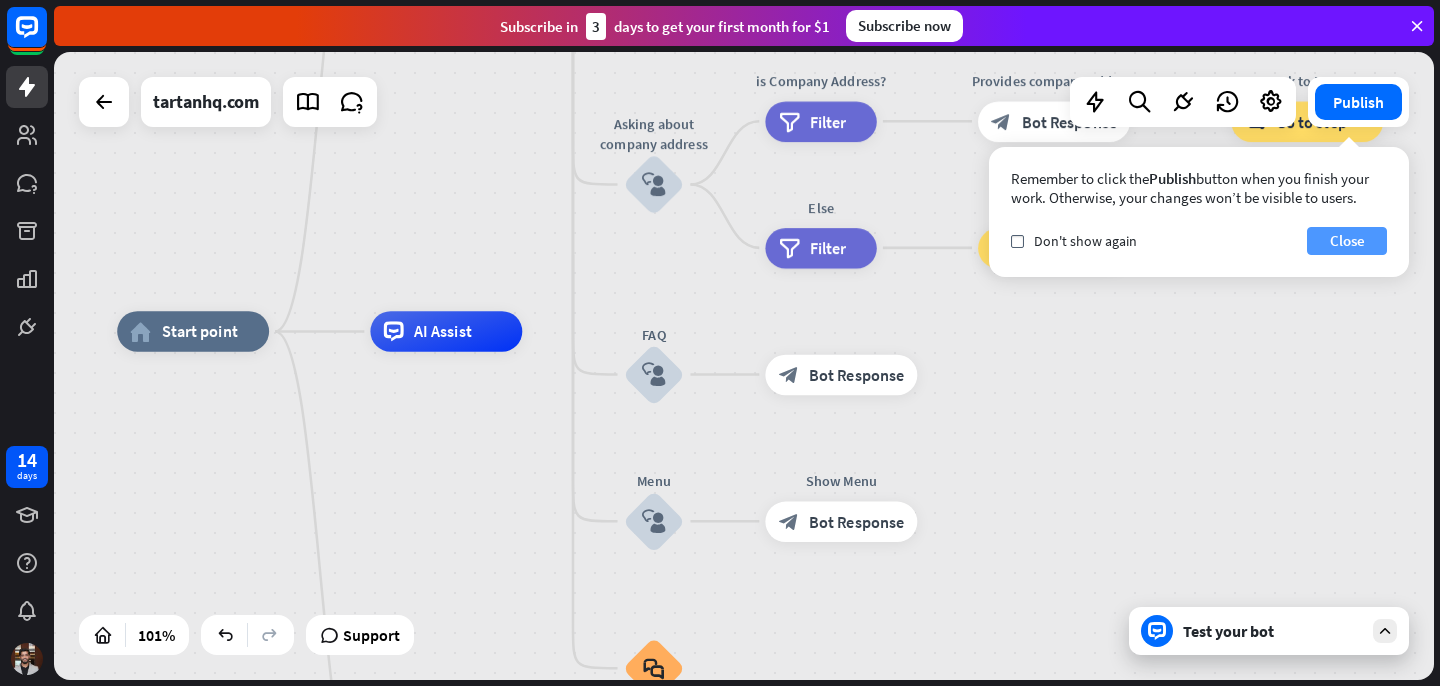 click on "Close" at bounding box center (1347, 241) 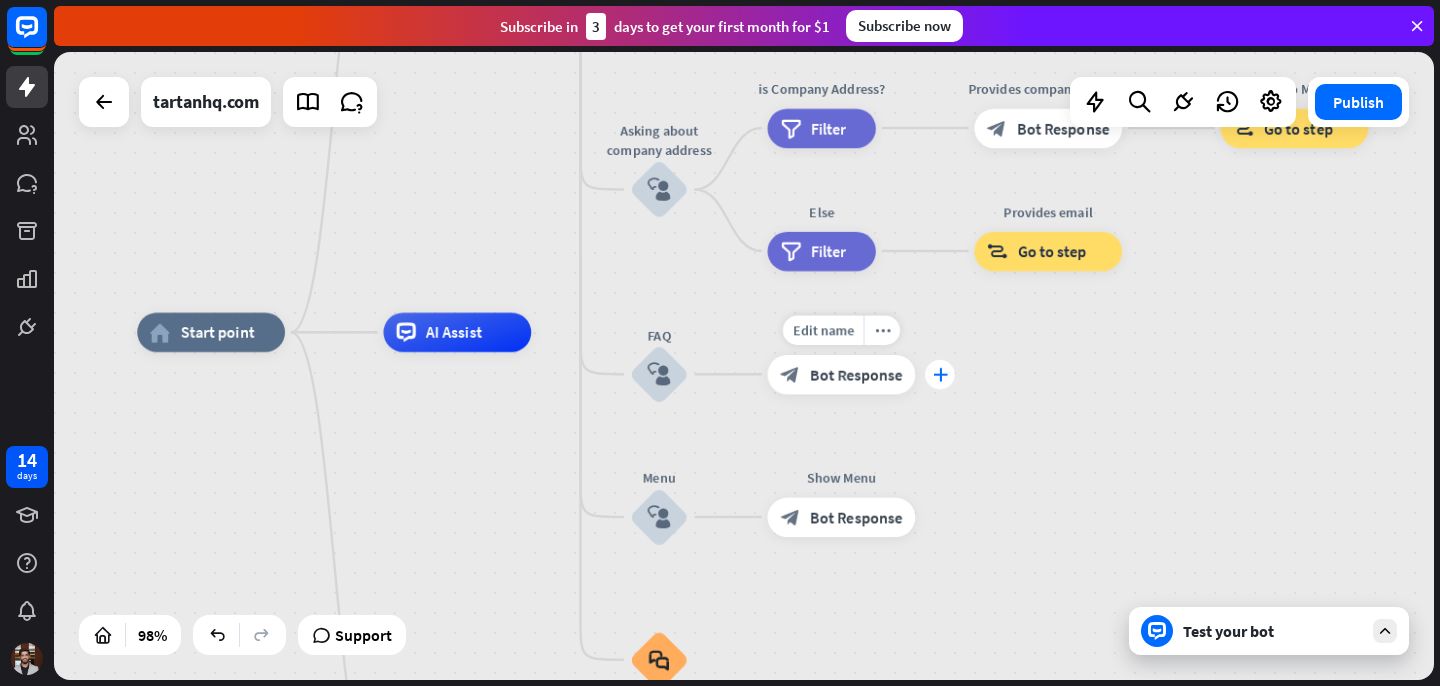 click on "plus" at bounding box center (940, 374) 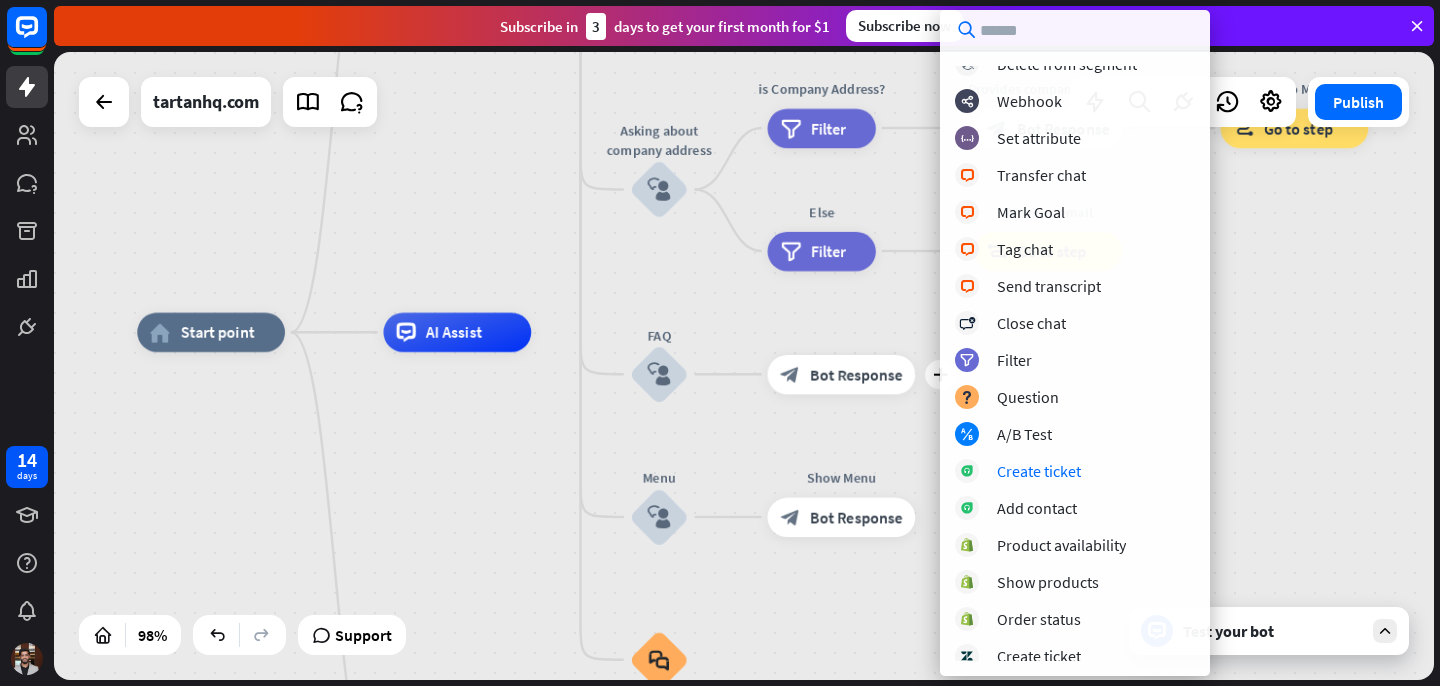 scroll, scrollTop: 502, scrollLeft: 0, axis: vertical 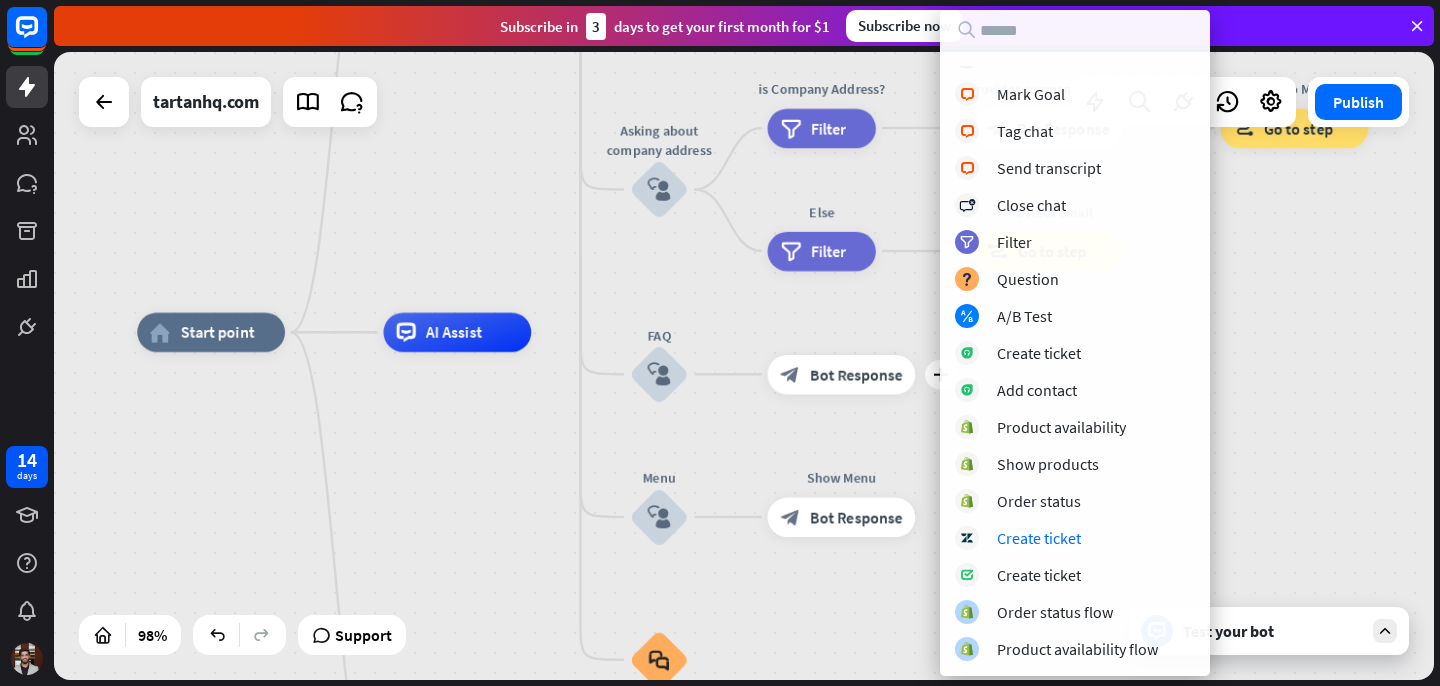 click on "home_2   Start point                 Welcome message   block_bot_response   Bot Response                 About us   block_user_input                 Provide company information   block_bot_response   Bot Response                 Back to Menu   block_user_input                 Was it helpful?   block_bot_response   Bot Response                 Yes   block_user_input                 Thank you!   block_bot_response   Bot Response                 No   block_user_input                 Back to Menu   block_goto   Go to step                 Contact us   block_user_input                 Contact flow   builder_tree   Flow                 Asking about email   block_user_input                   block_goto   Go to step                 Asking about phone number   block_user_input                 Is phone number?   filter   Filter                 Provides phone number   block_bot_response   Bot Response                 Back to Menu   block_goto   Go to step                 Else   filter   Filter" at bounding box center [816, 641] 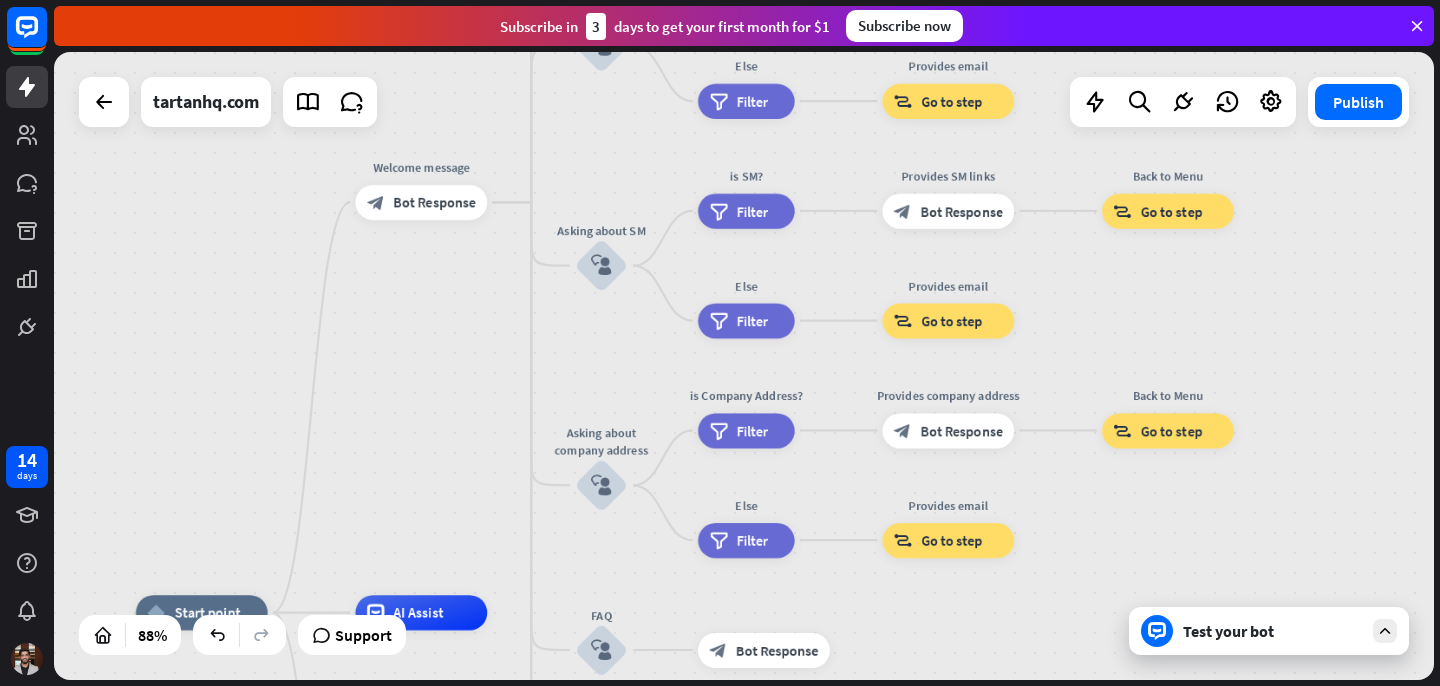 drag, startPoint x: 1266, startPoint y: 312, endPoint x: 1204, endPoint y: 579, distance: 274.104 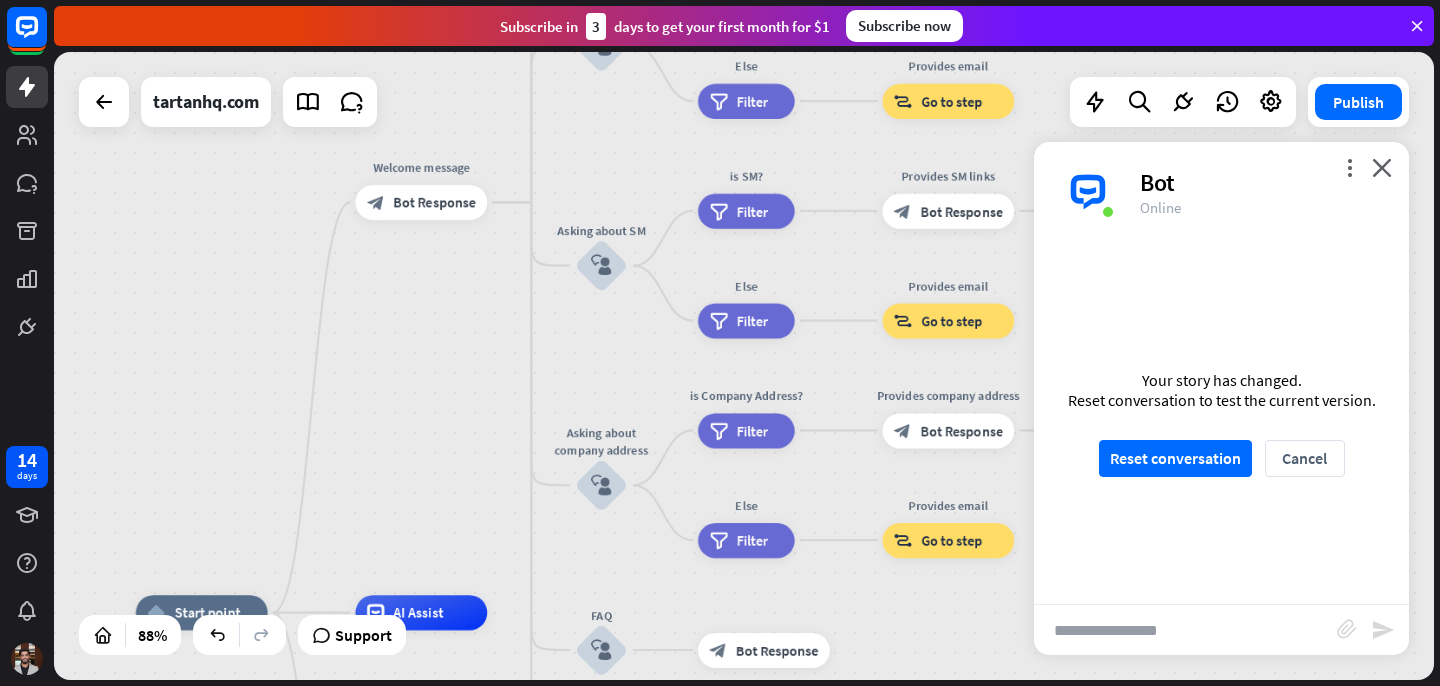 click at bounding box center [1185, 630] 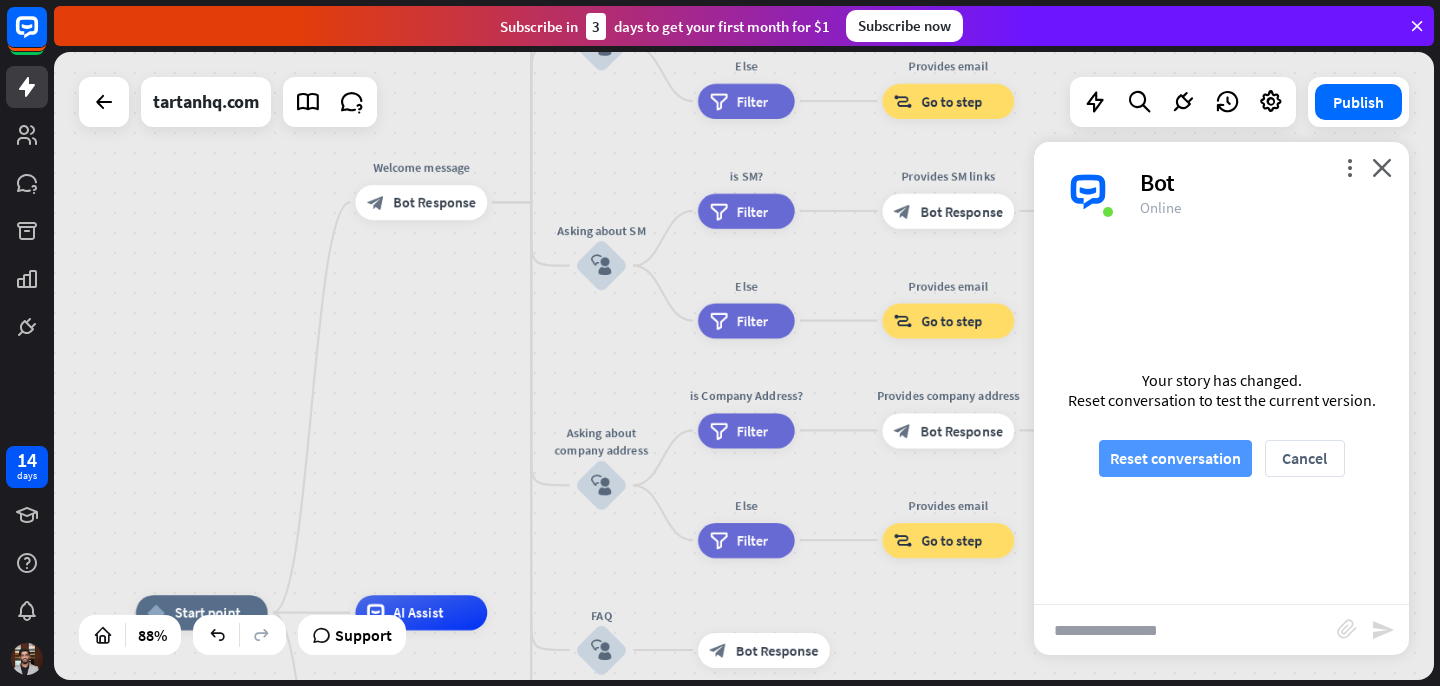 click on "Reset conversation" at bounding box center (1175, 458) 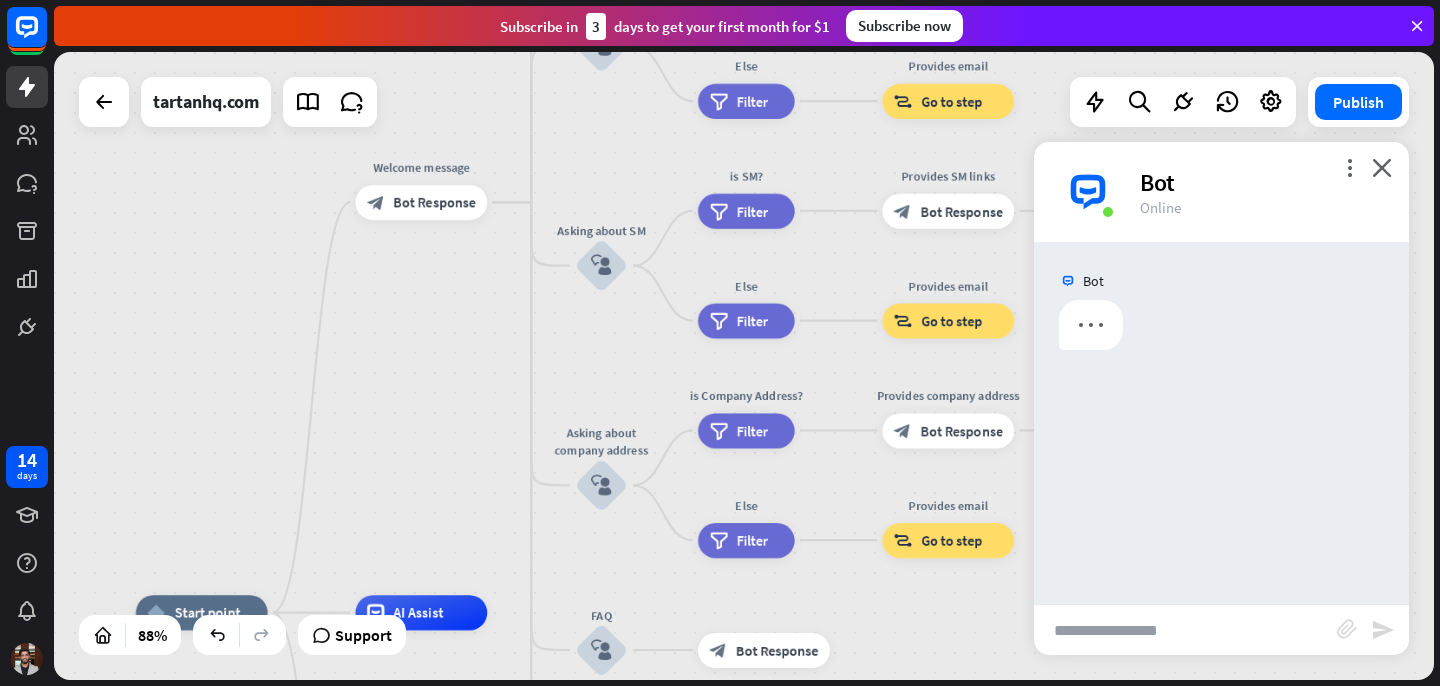 scroll, scrollTop: 0, scrollLeft: 0, axis: both 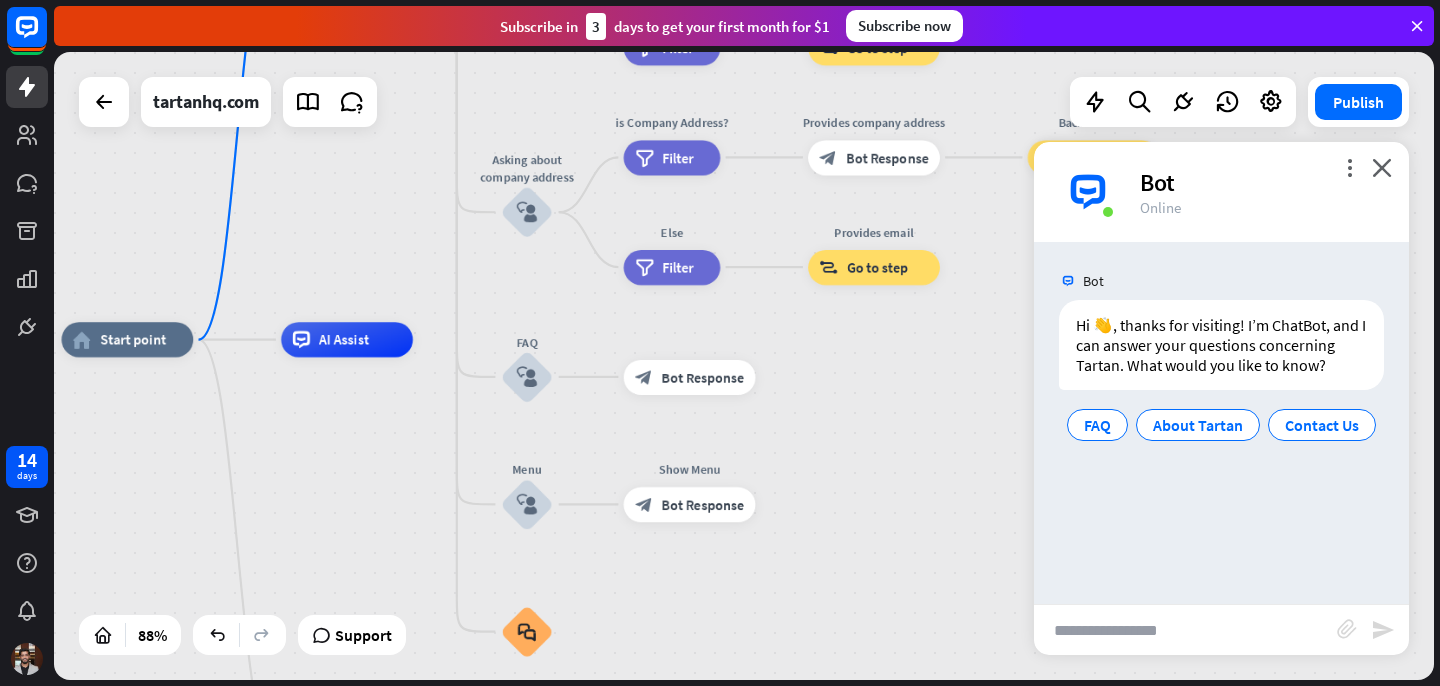 drag, startPoint x: 932, startPoint y: 514, endPoint x: 764, endPoint y: 77, distance: 468.1805 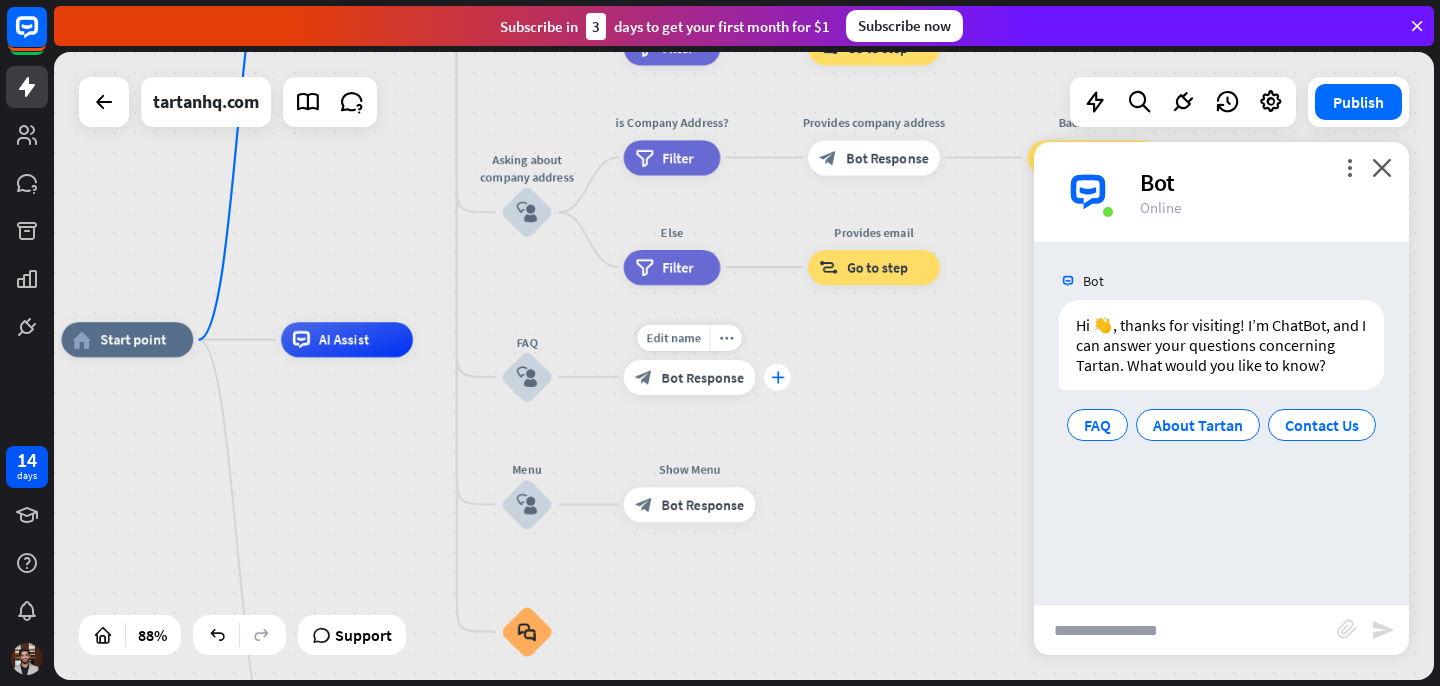 click on "plus" at bounding box center [777, 377] 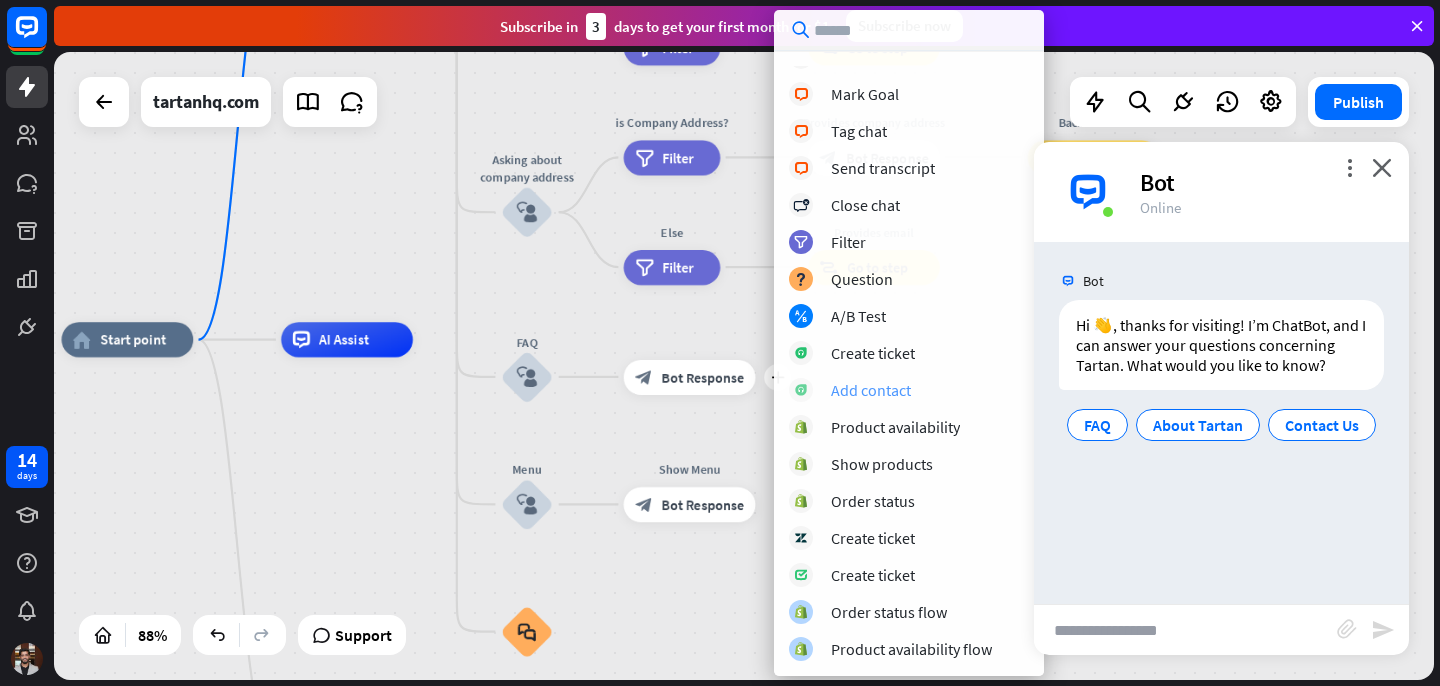 scroll, scrollTop: 0, scrollLeft: 0, axis: both 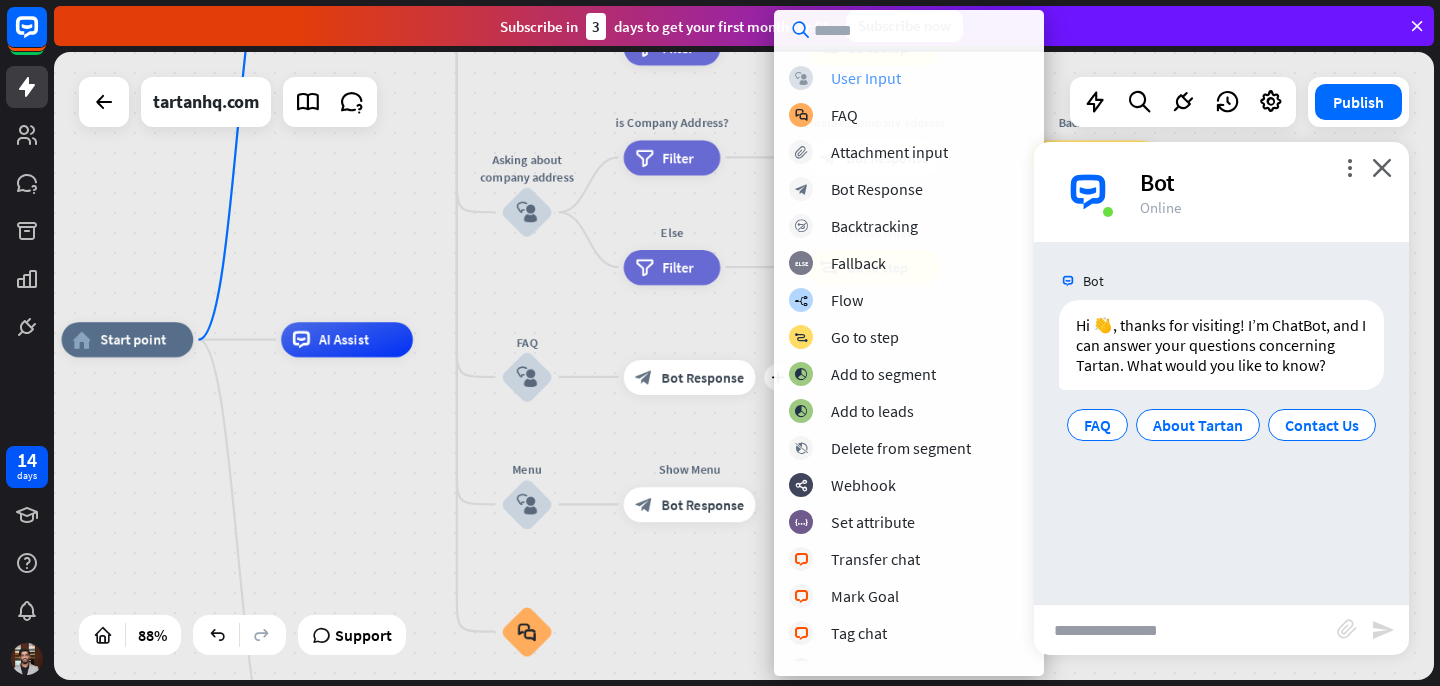 click on "User Input" at bounding box center (866, 78) 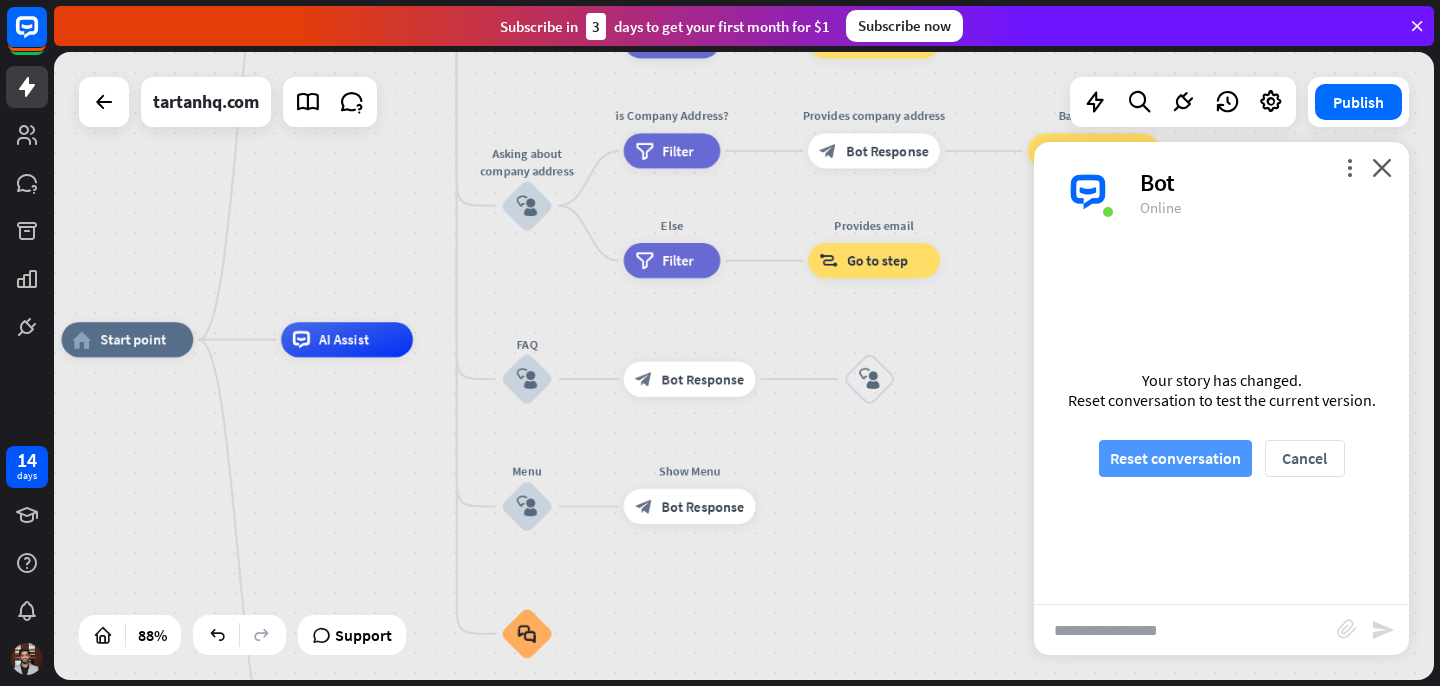 click on "Reset conversation" at bounding box center [1175, 458] 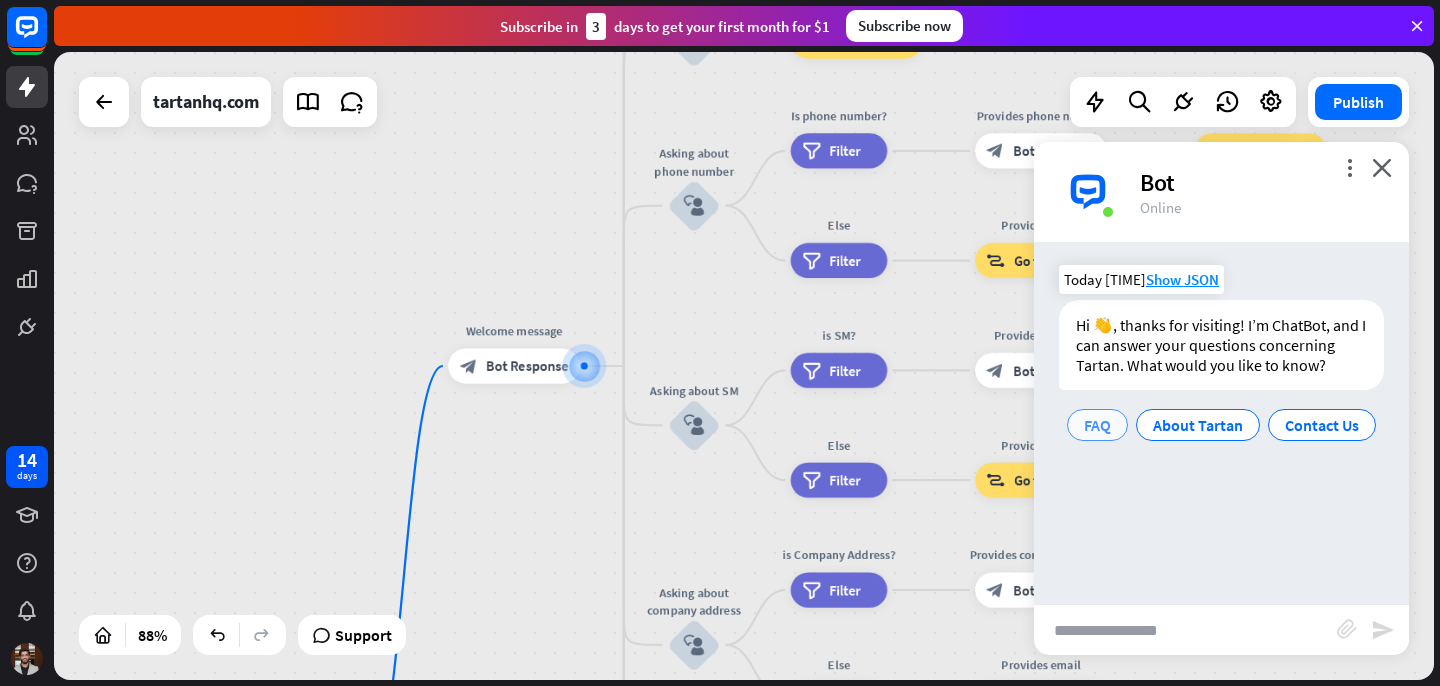 click on "FAQ" at bounding box center (1097, 425) 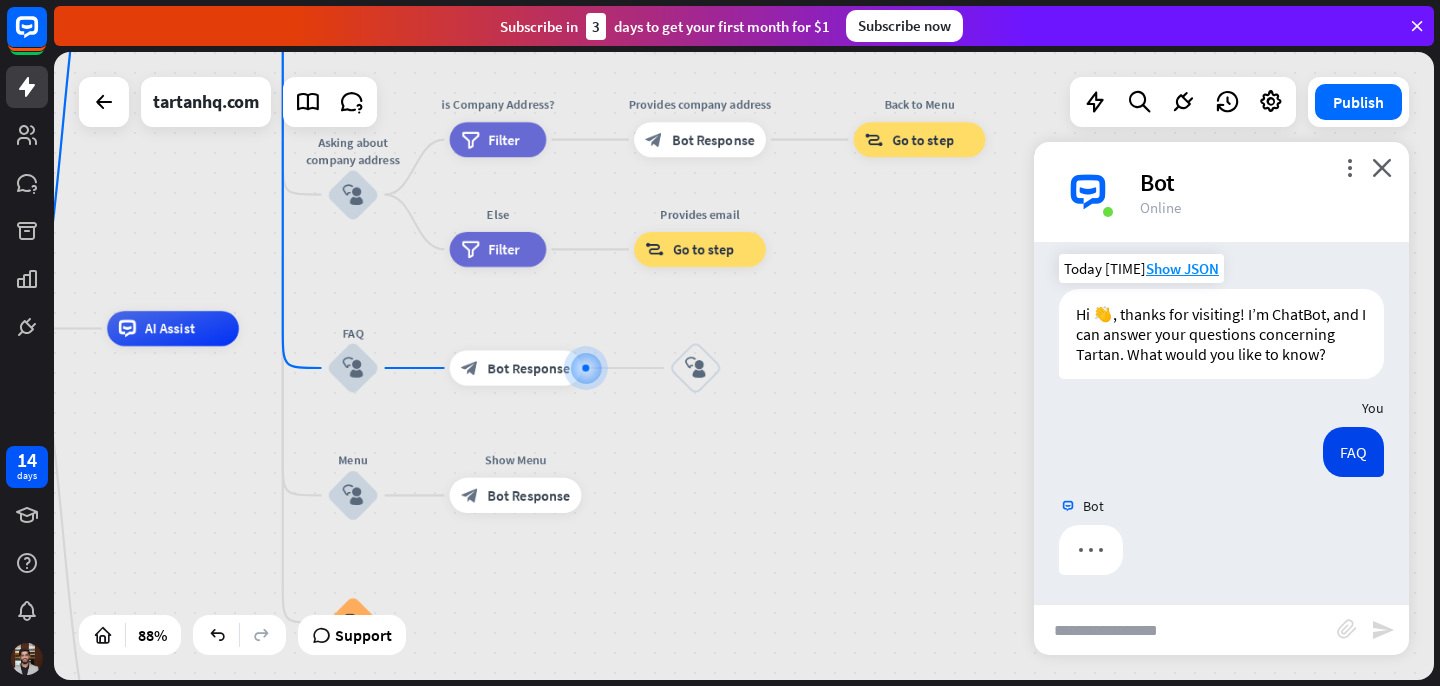 scroll, scrollTop: 12, scrollLeft: 0, axis: vertical 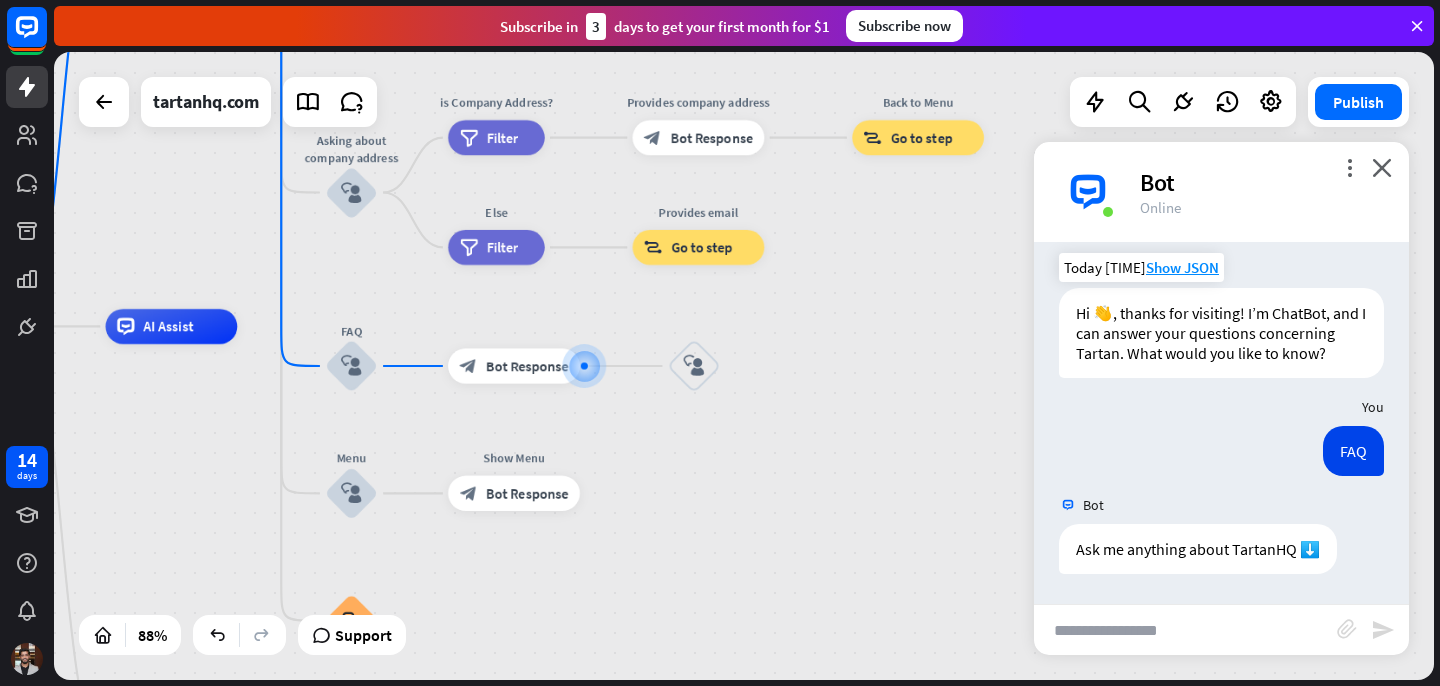 click at bounding box center [1185, 630] 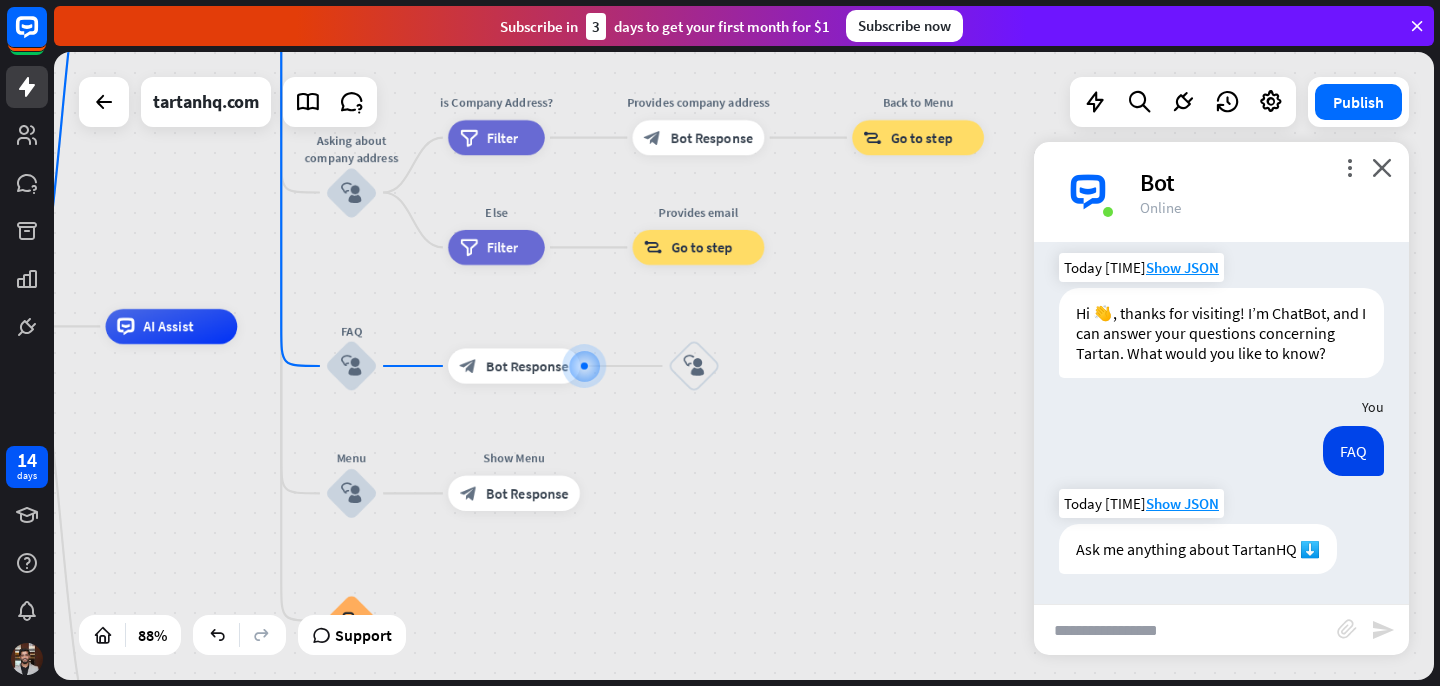 click on "Ask me anything about TartanHQ ⬇️" at bounding box center (1198, 549) 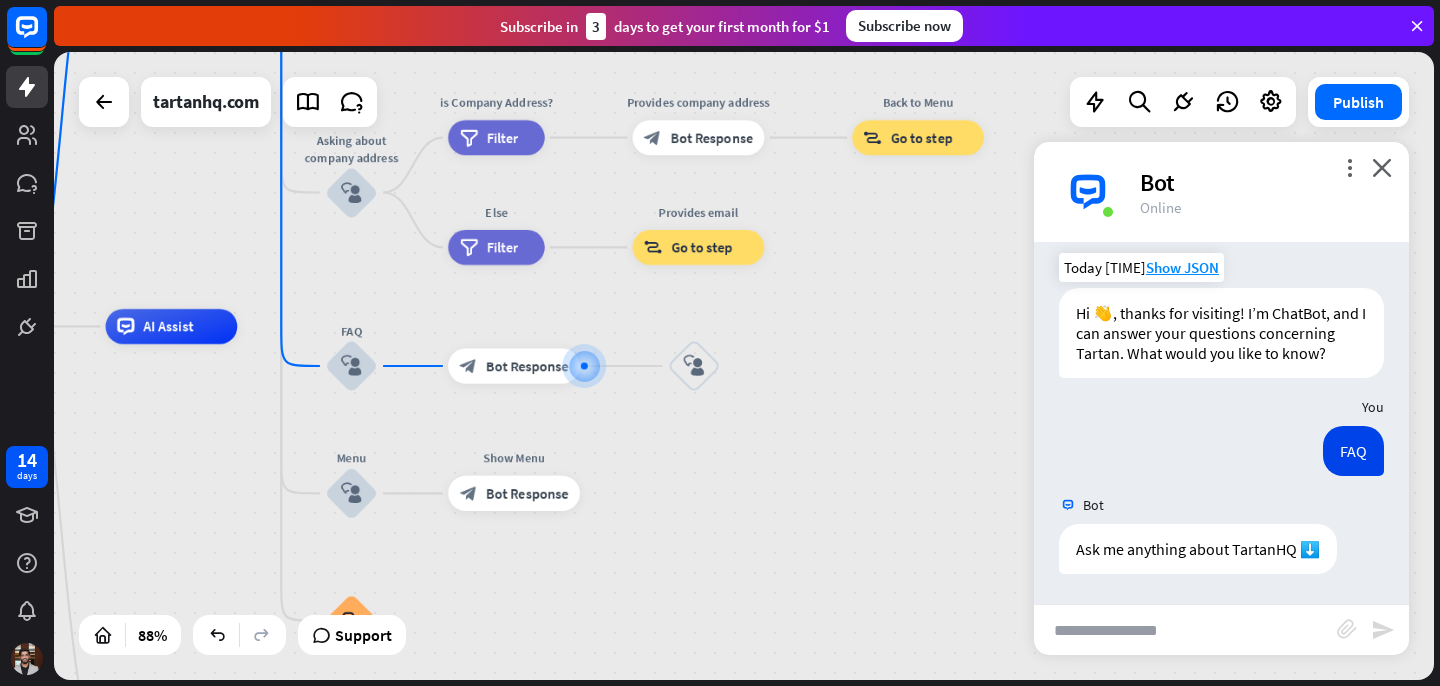 click at bounding box center (1185, 630) 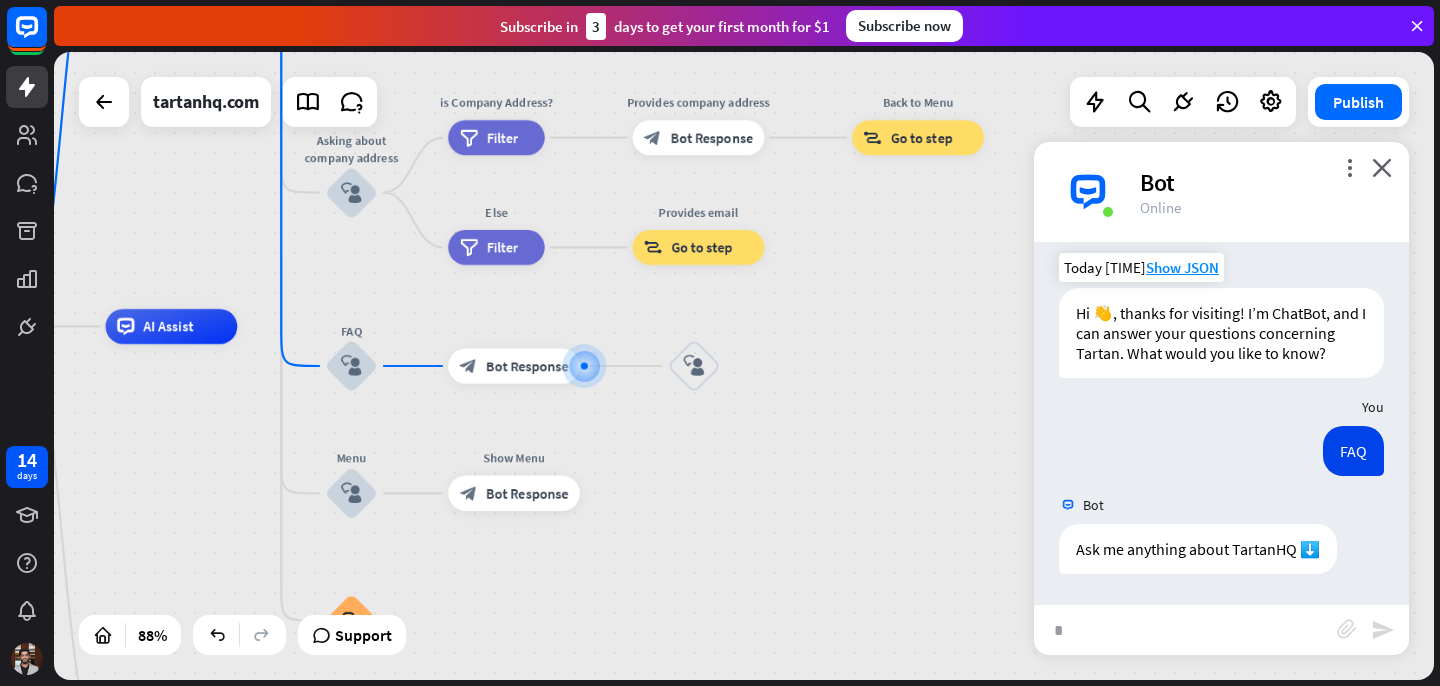 click on "*" at bounding box center (1185, 630) 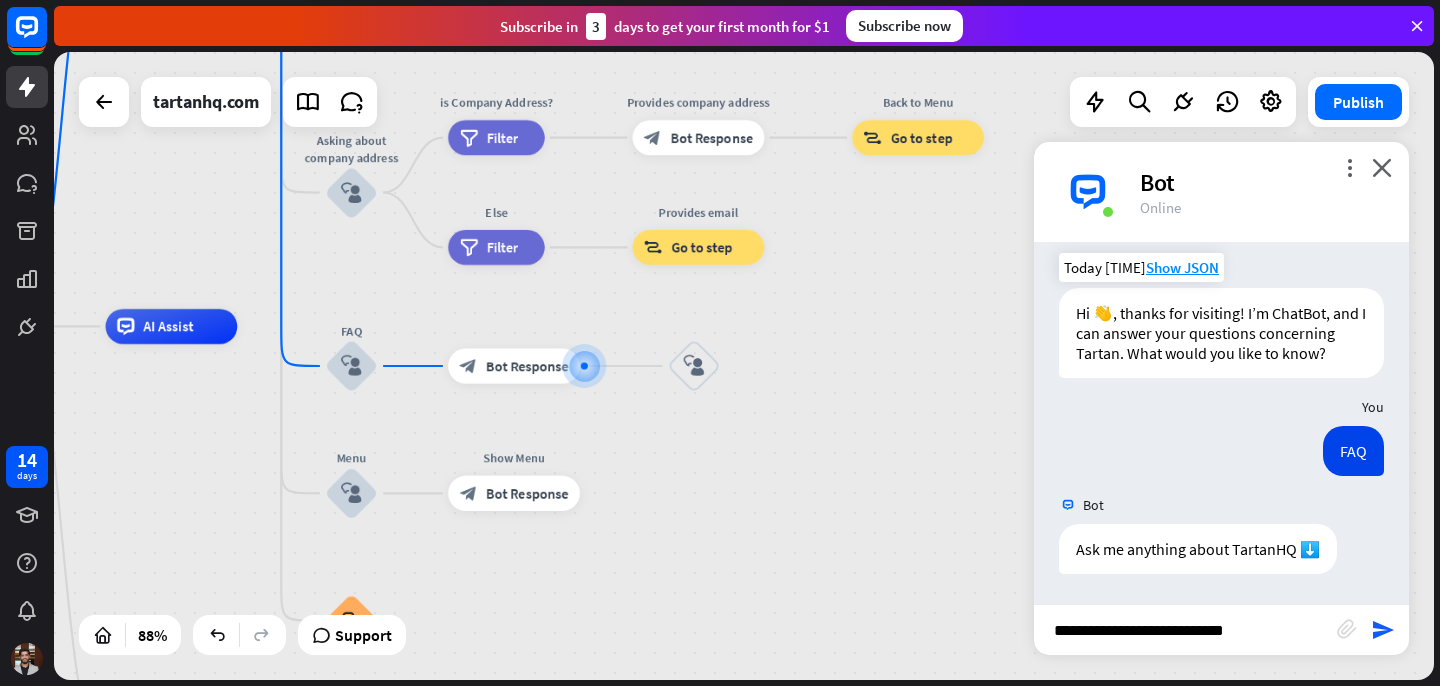 click on "**********" at bounding box center (1185, 630) 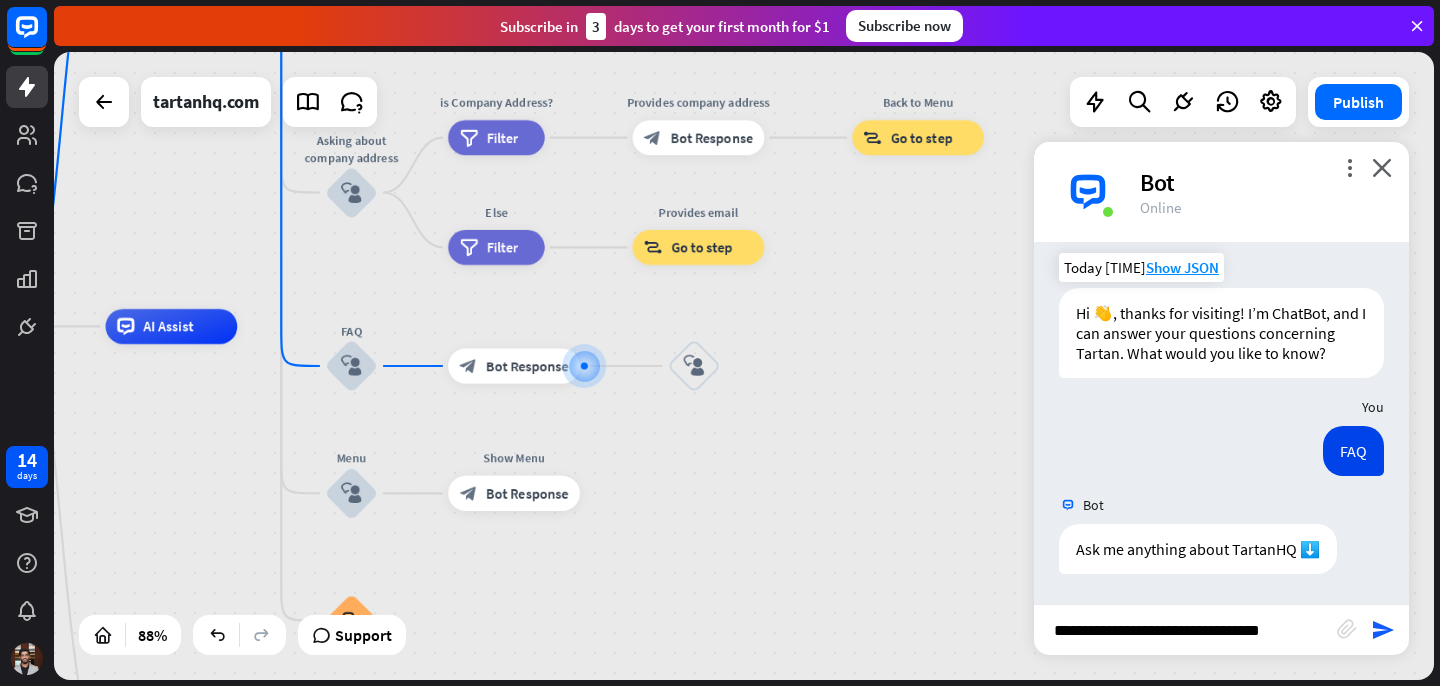 type on "**********" 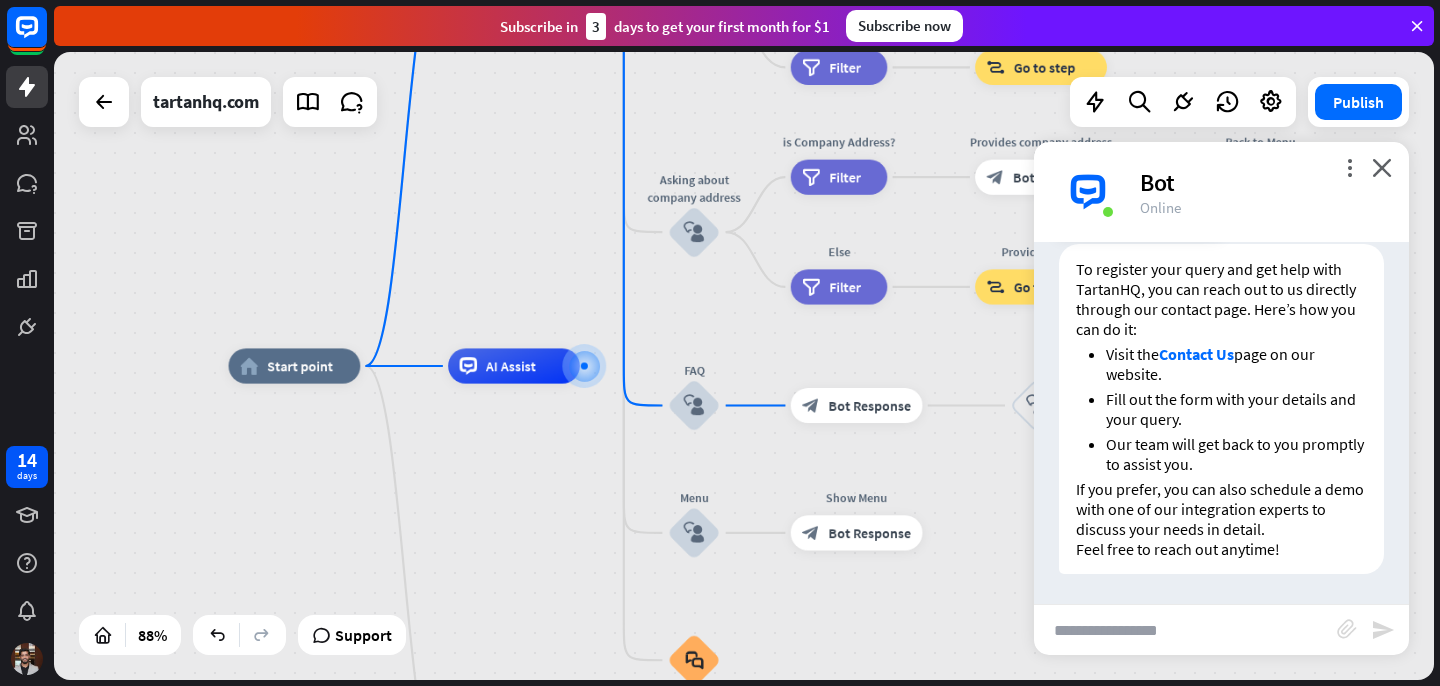 scroll, scrollTop: 415, scrollLeft: 0, axis: vertical 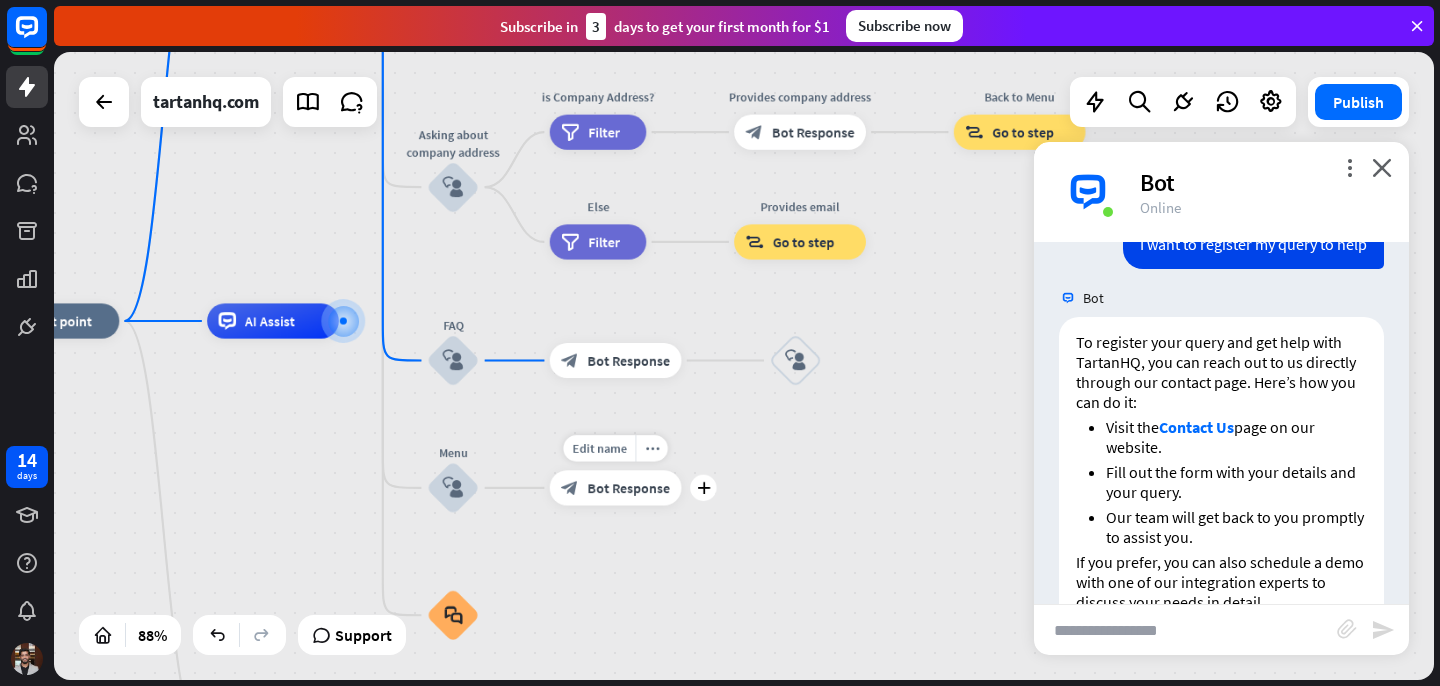 drag, startPoint x: 930, startPoint y: 523, endPoint x: 679, endPoint y: 476, distance: 255.36249 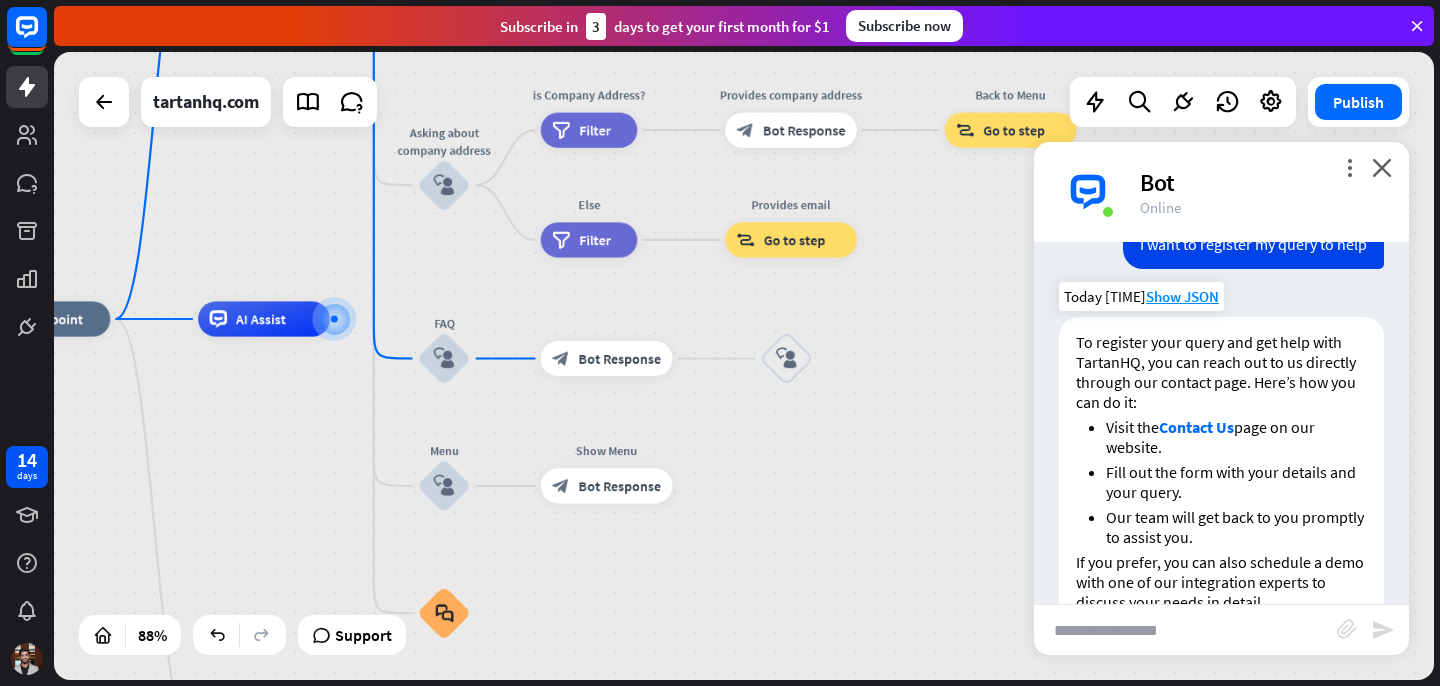 click on "Contact Us" at bounding box center [1196, 427] 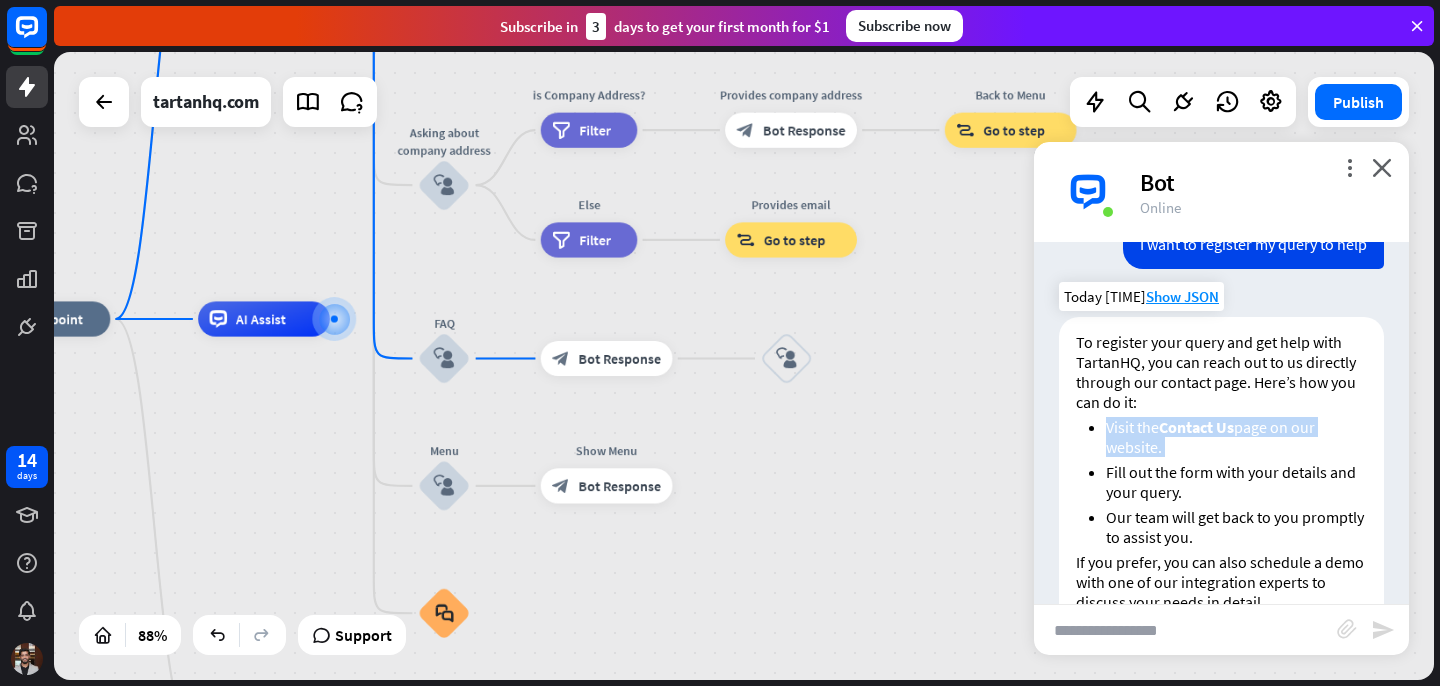drag, startPoint x: 1218, startPoint y: 458, endPoint x: 1218, endPoint y: 411, distance: 47 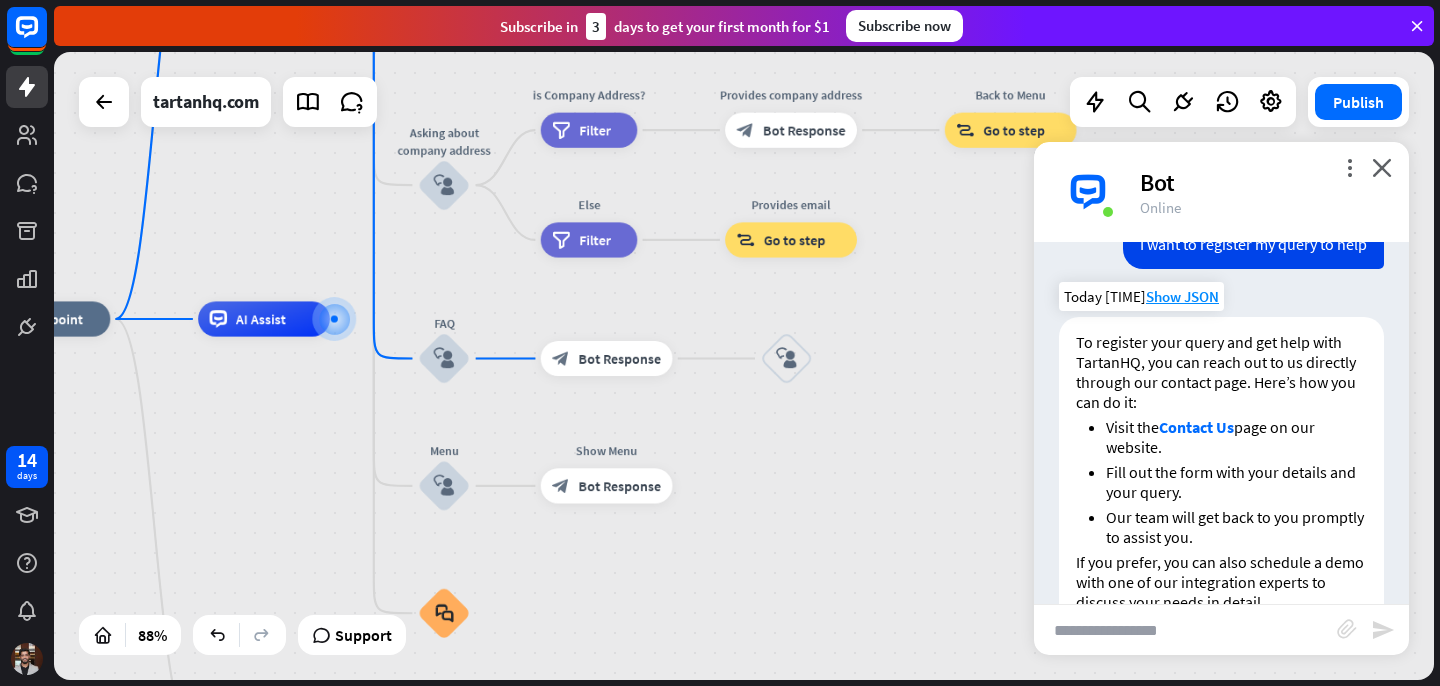 click on "Fill out the form with your details and your query." at bounding box center (1236, 482) 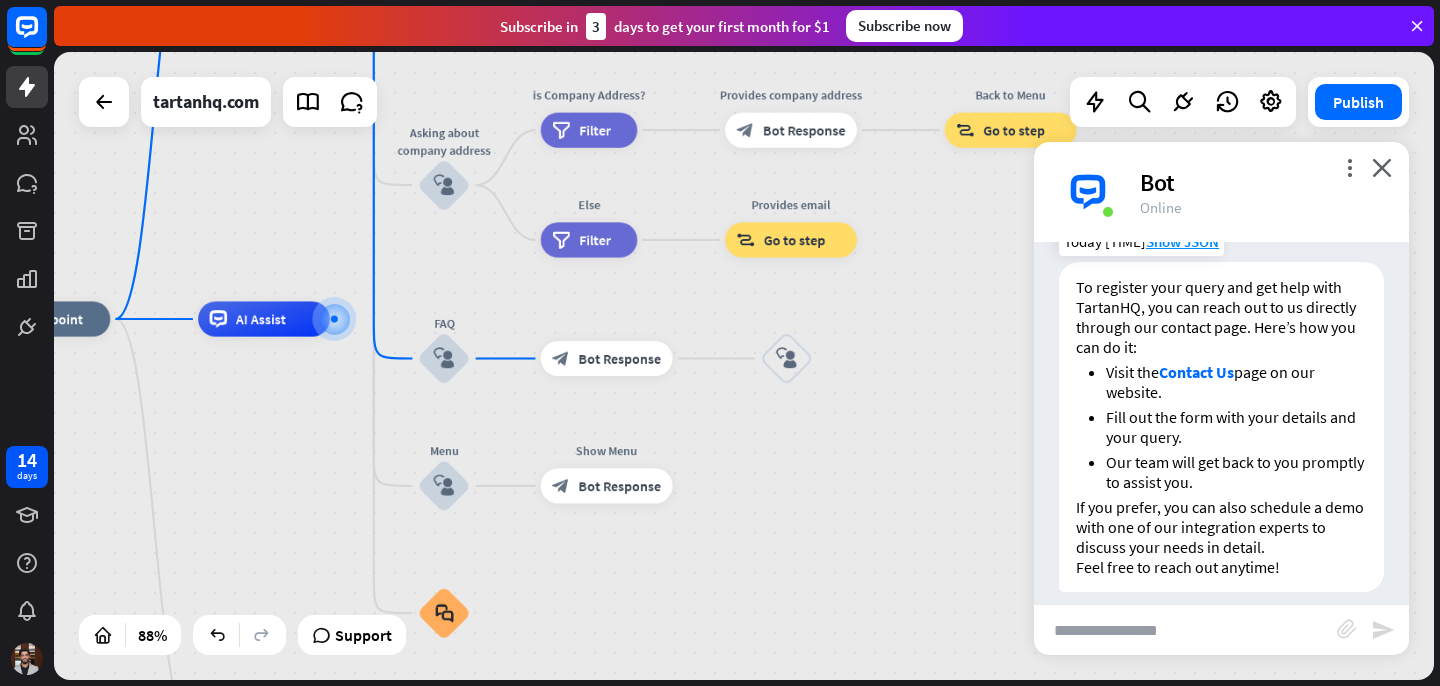 scroll, scrollTop: 488, scrollLeft: 0, axis: vertical 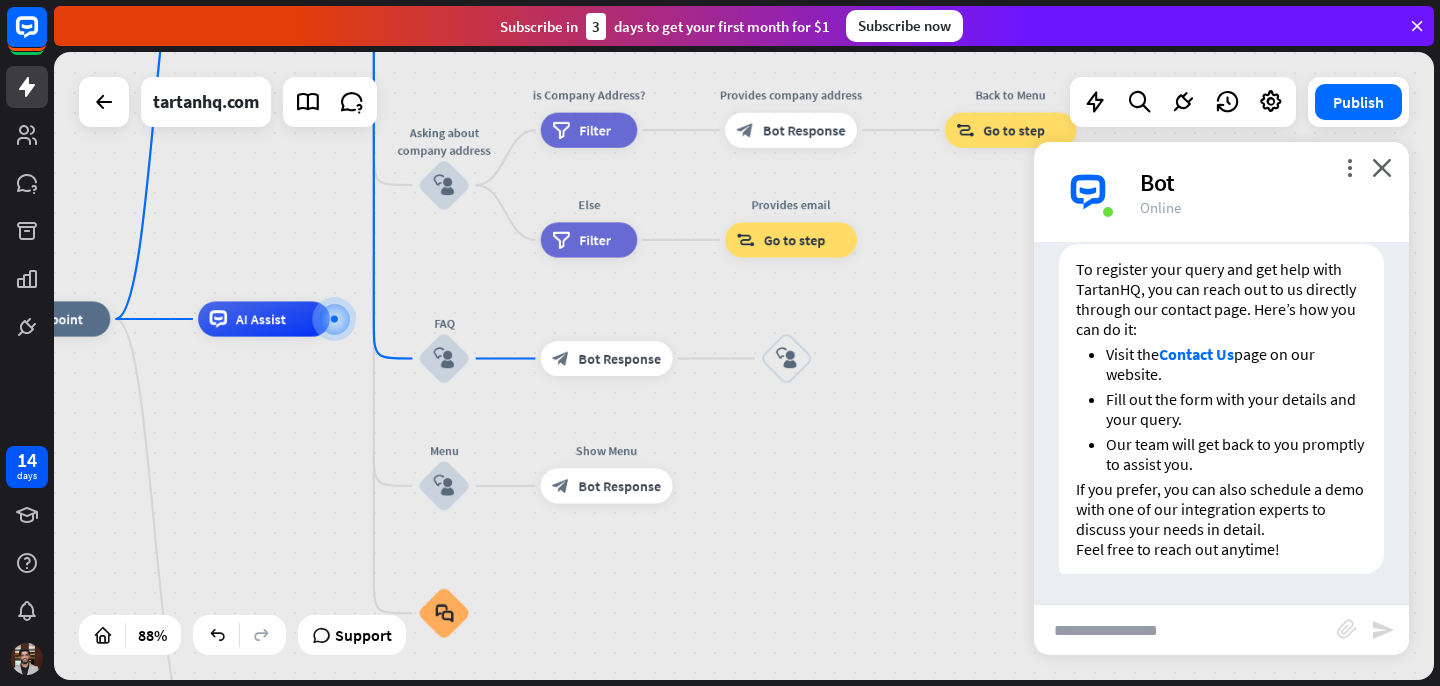 click on "home_2   Start point                 Welcome message   block_bot_response   Bot Response                 About us   block_user_input                 Provide company information   block_bot_response   Bot Response                 Back to Menu   block_user_input                 Was it helpful?   block_bot_response   Bot Response                 Yes   block_user_input                 Thank you!   block_bot_response   Bot Response                 No   block_user_input                 Back to Menu   block_goto   Go to step                 Contact us   block_user_input                 Contact flow   builder_tree   Flow                 Asking about email   block_user_input                   block_goto   Go to step                 Asking about phone number   block_user_input                 Is phone number?   filter   Filter                 Provides phone number   block_bot_response   Bot Response                 Back to Menu   block_goto   Go to step                 Else   filter   Filter" at bounding box center [585, 595] 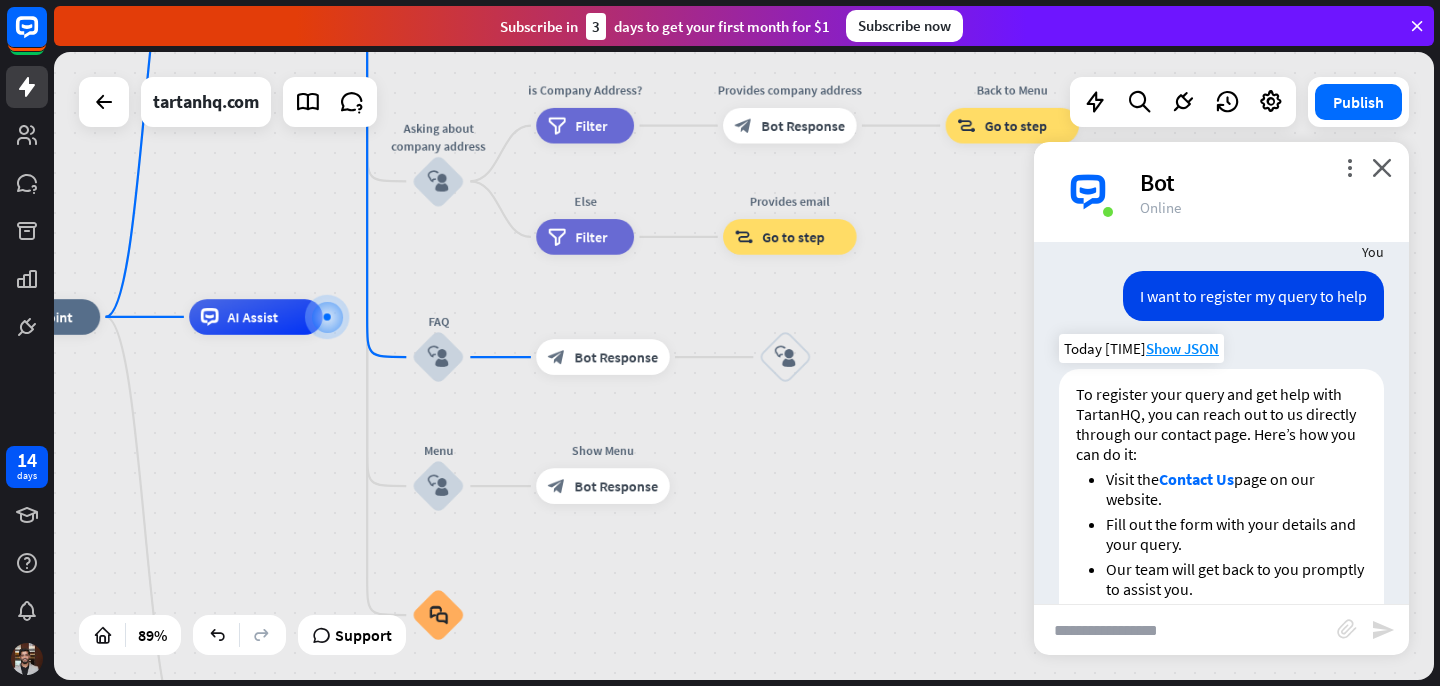 scroll, scrollTop: 342, scrollLeft: 0, axis: vertical 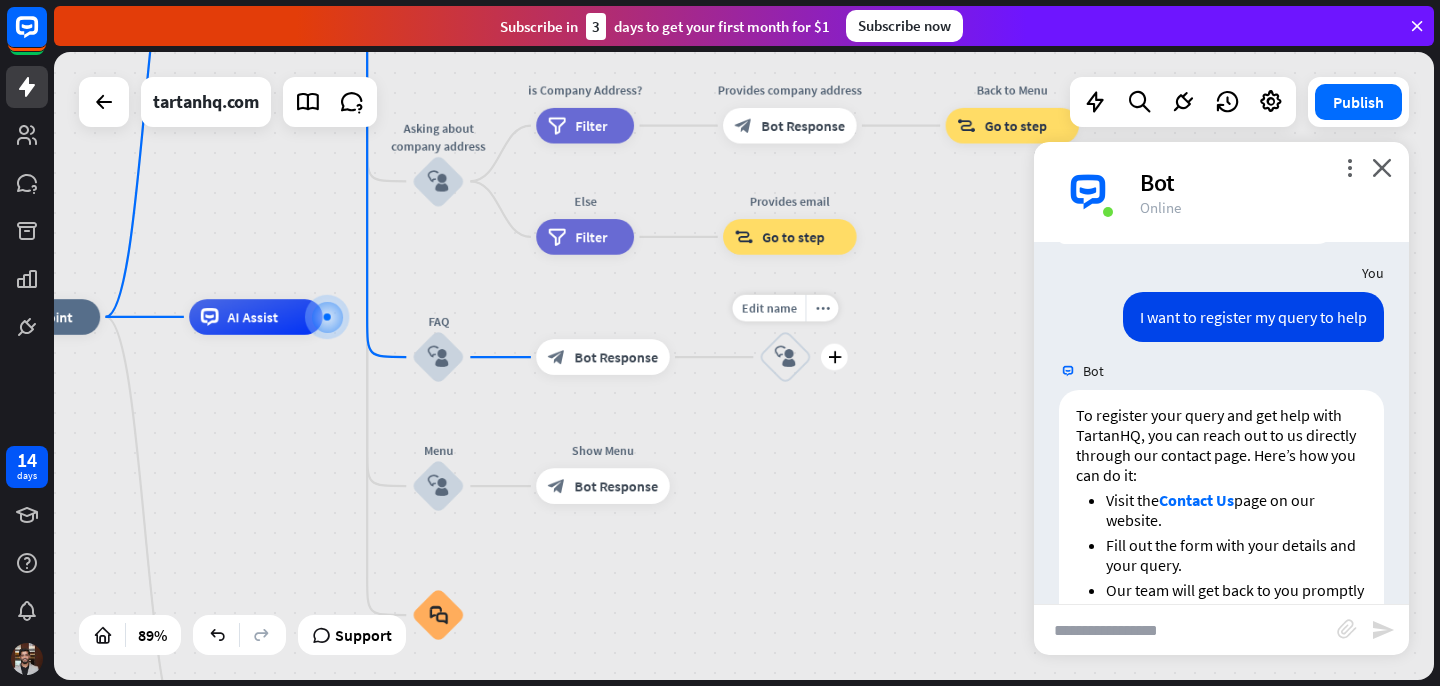click on "block_user_input" at bounding box center (785, 356) 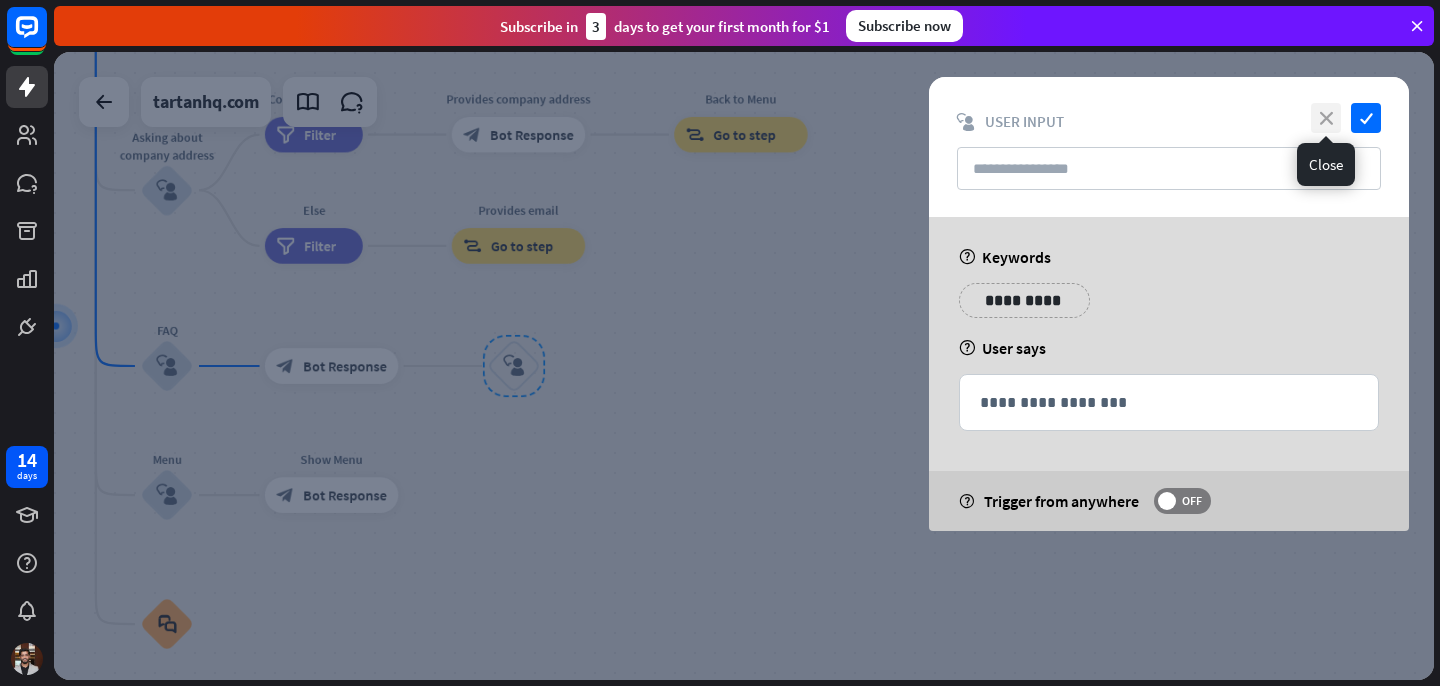 click on "close" at bounding box center [1326, 118] 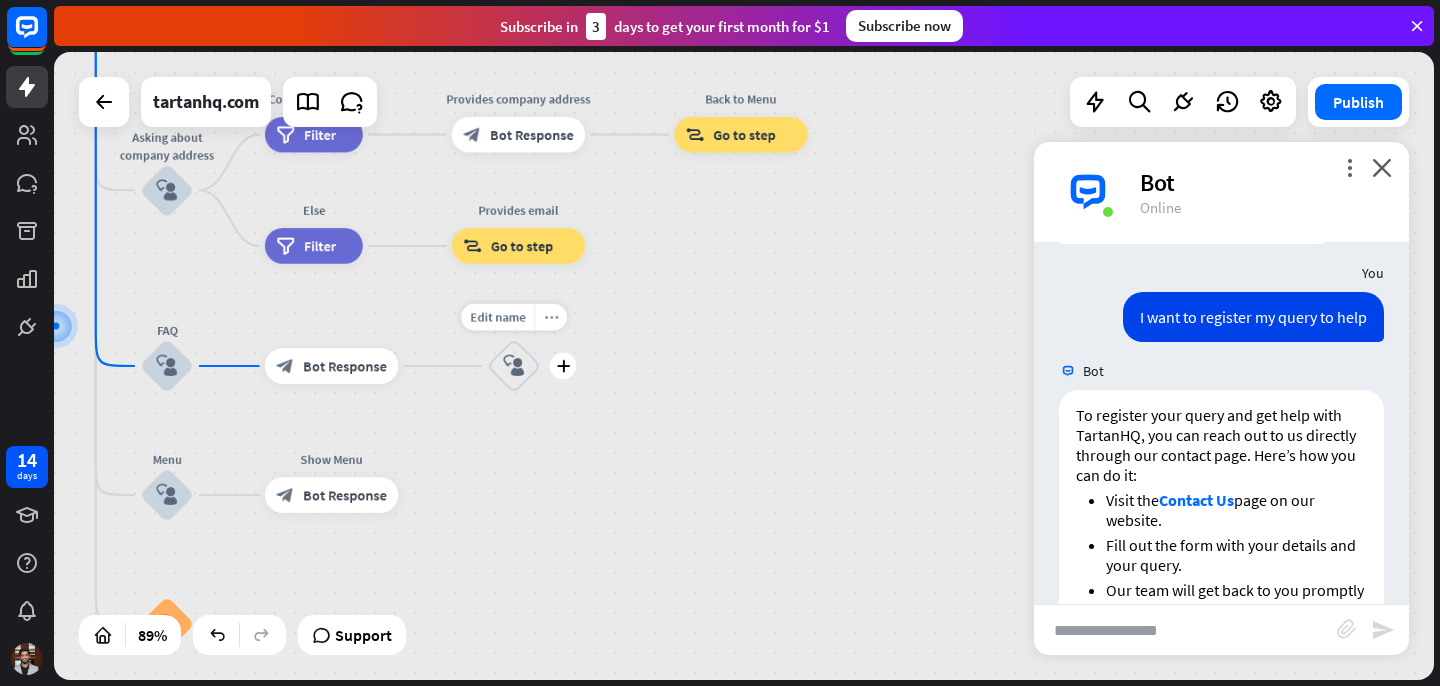 click on "more_horiz" at bounding box center (551, 316) 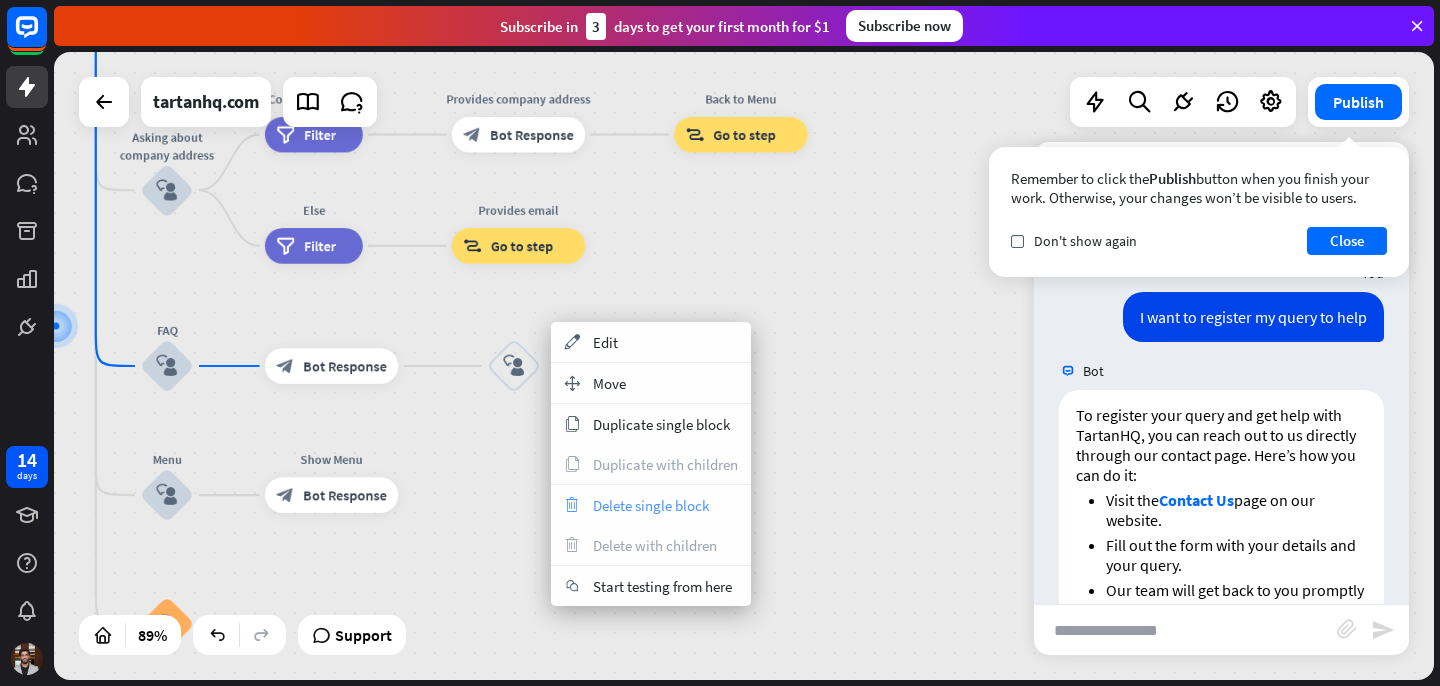 click on "trash   Delete single block" at bounding box center (651, 505) 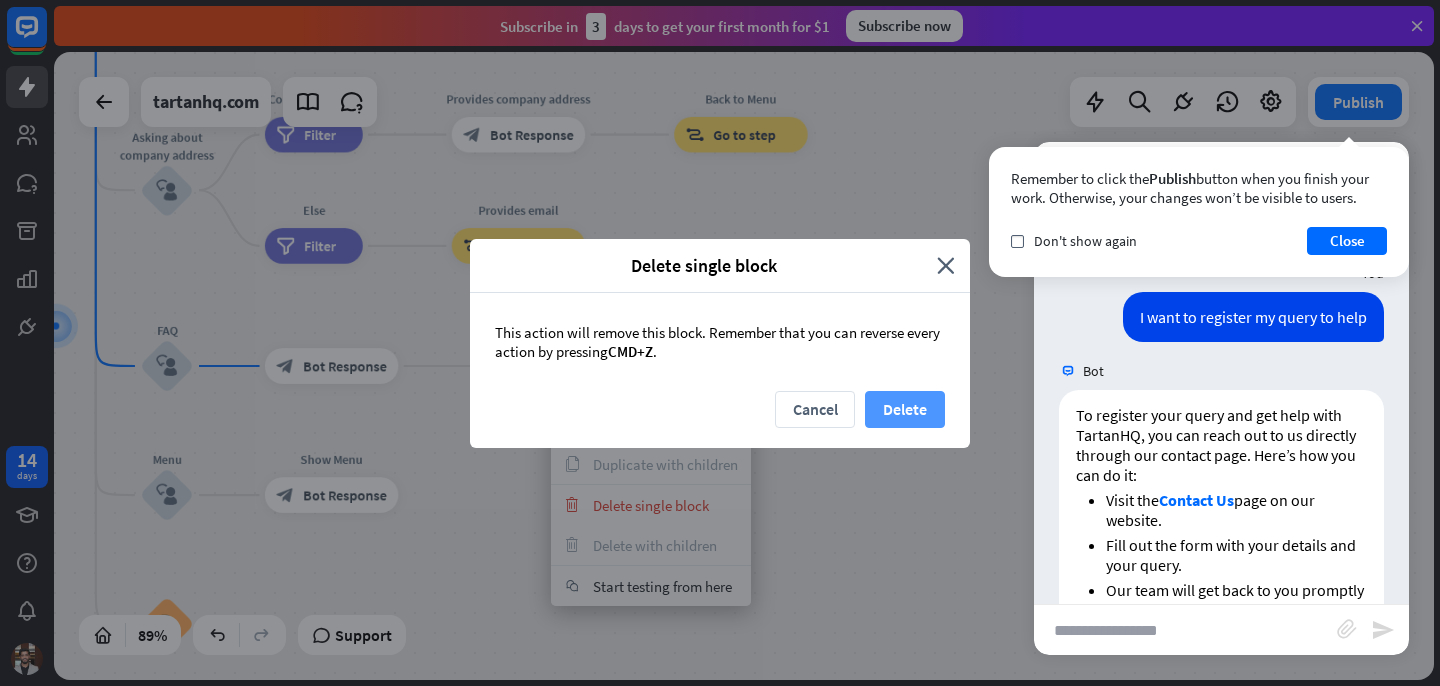 click on "Delete" at bounding box center (905, 409) 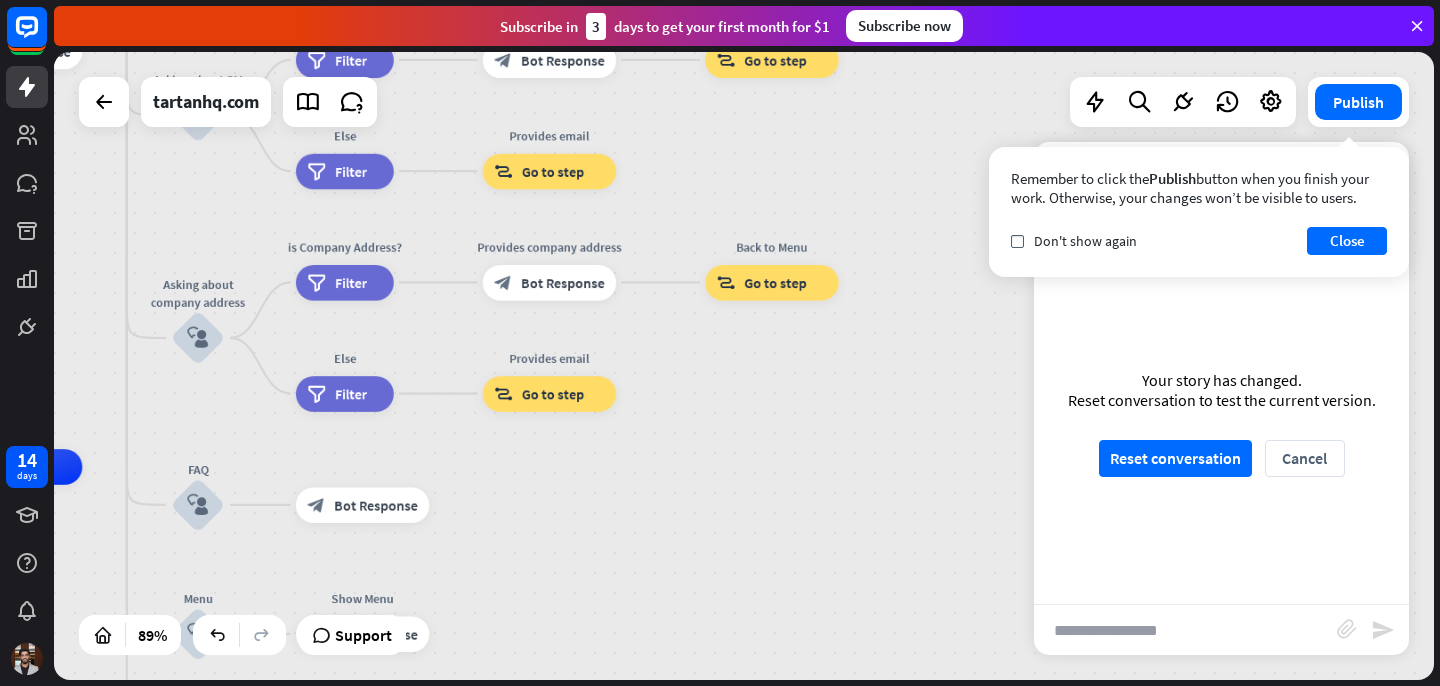 drag, startPoint x: 662, startPoint y: 271, endPoint x: 620, endPoint y: 415, distance: 150 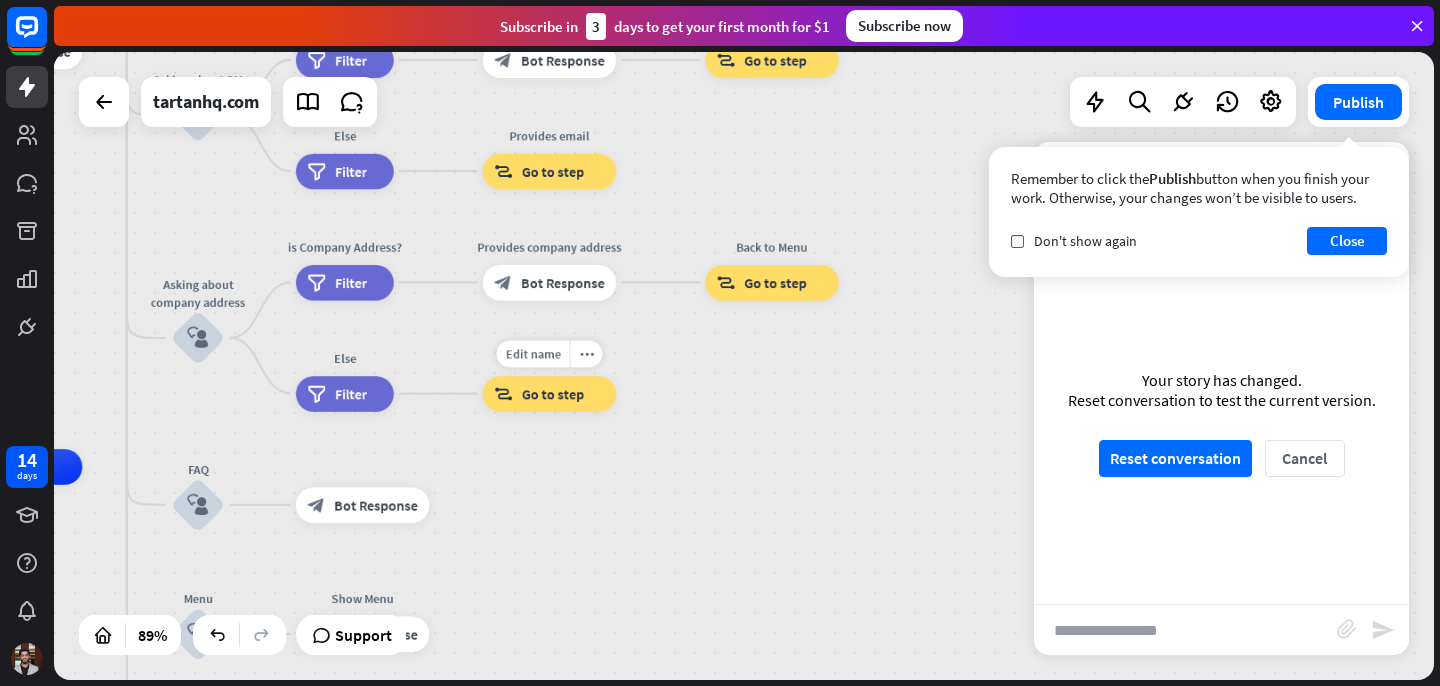 click on "Edit name   more_horiz           Provides email   block_goto   Go to step" at bounding box center (549, 394) 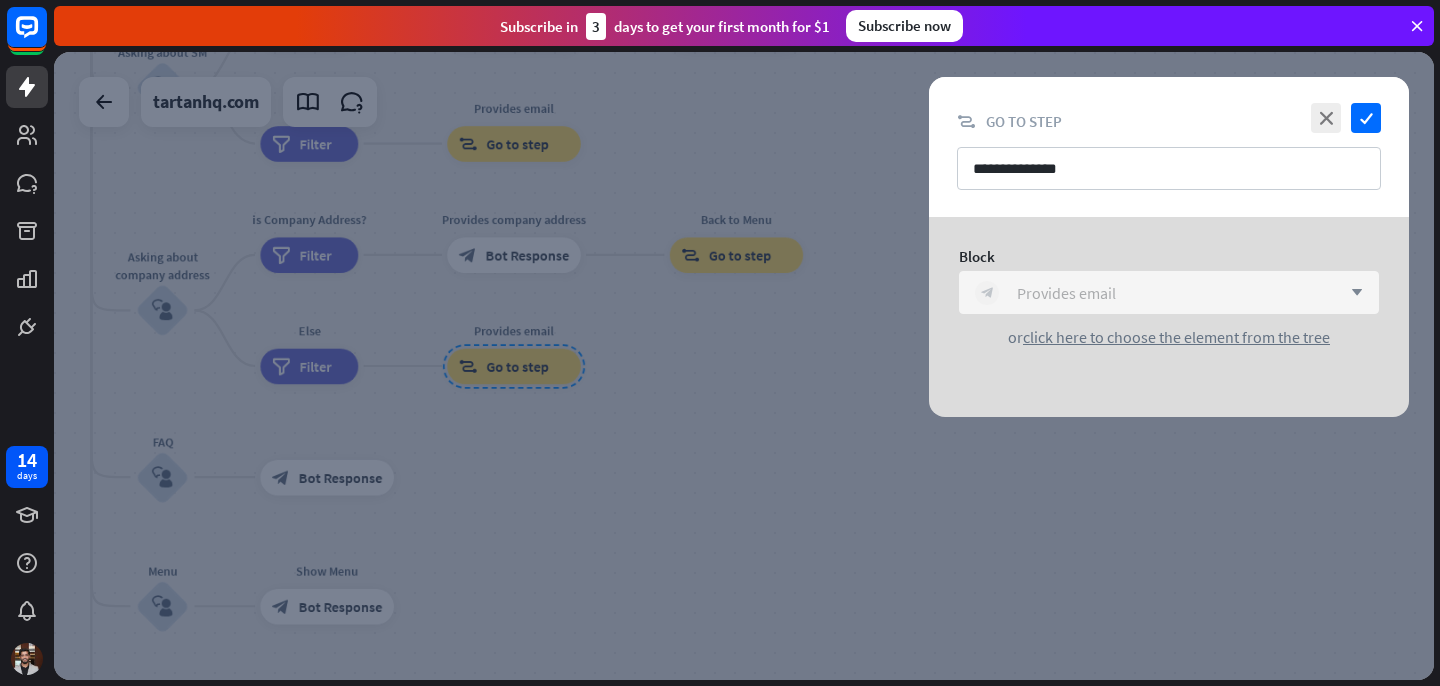 click on "block_bot_response
Provides email" at bounding box center (1158, 293) 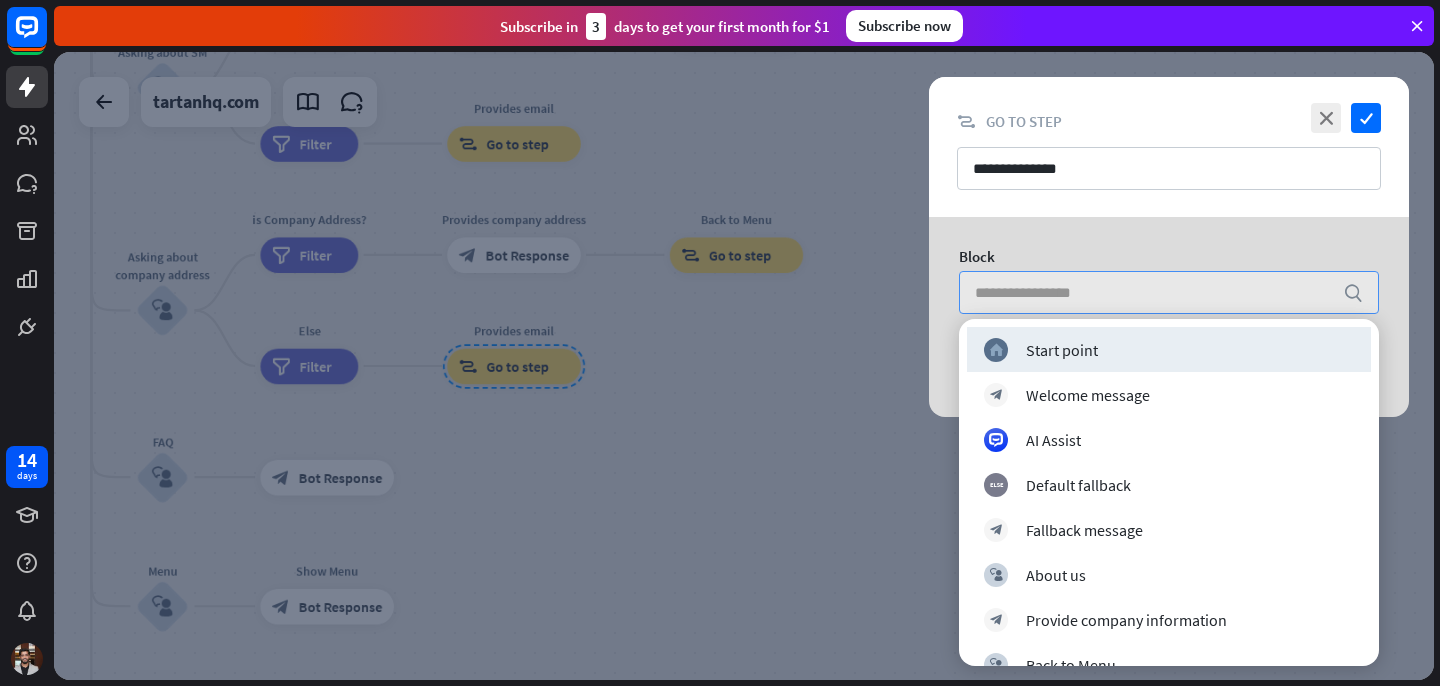 click at bounding box center [1154, 292] 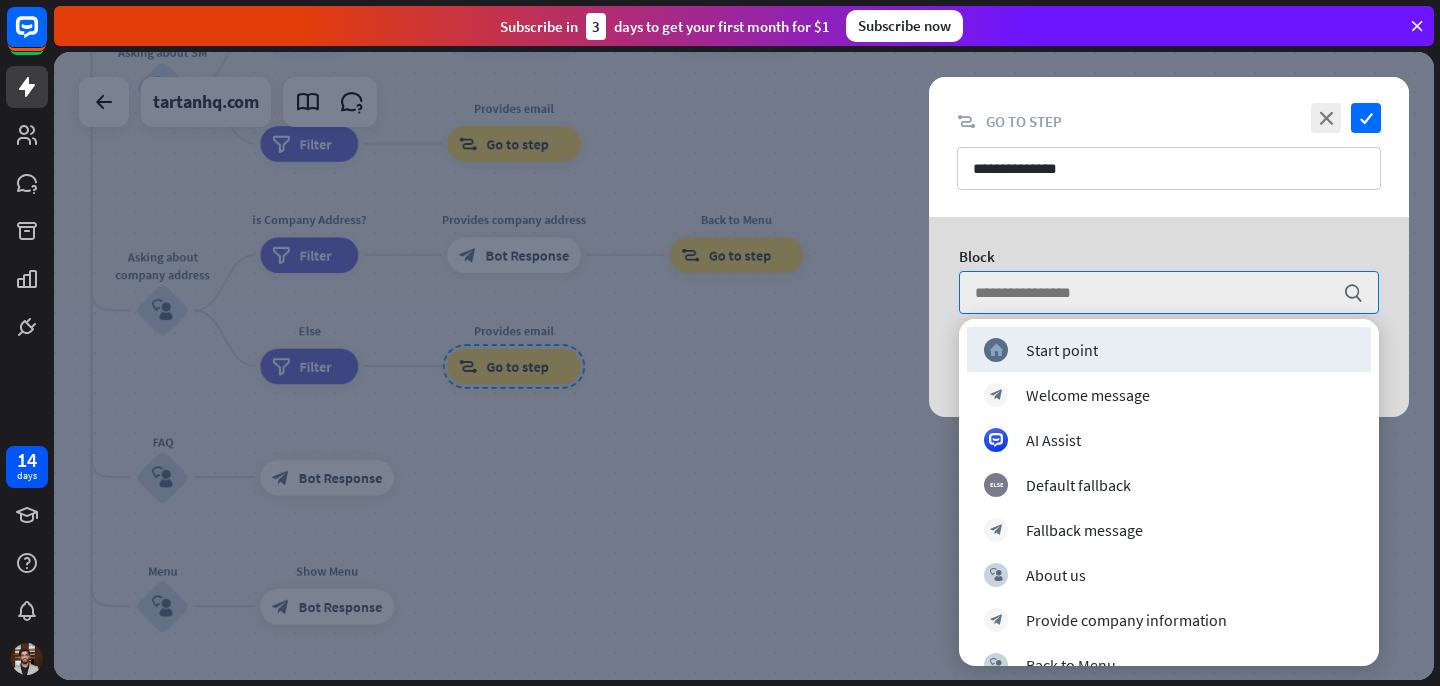 click on "close
check" at bounding box center (1343, 118) 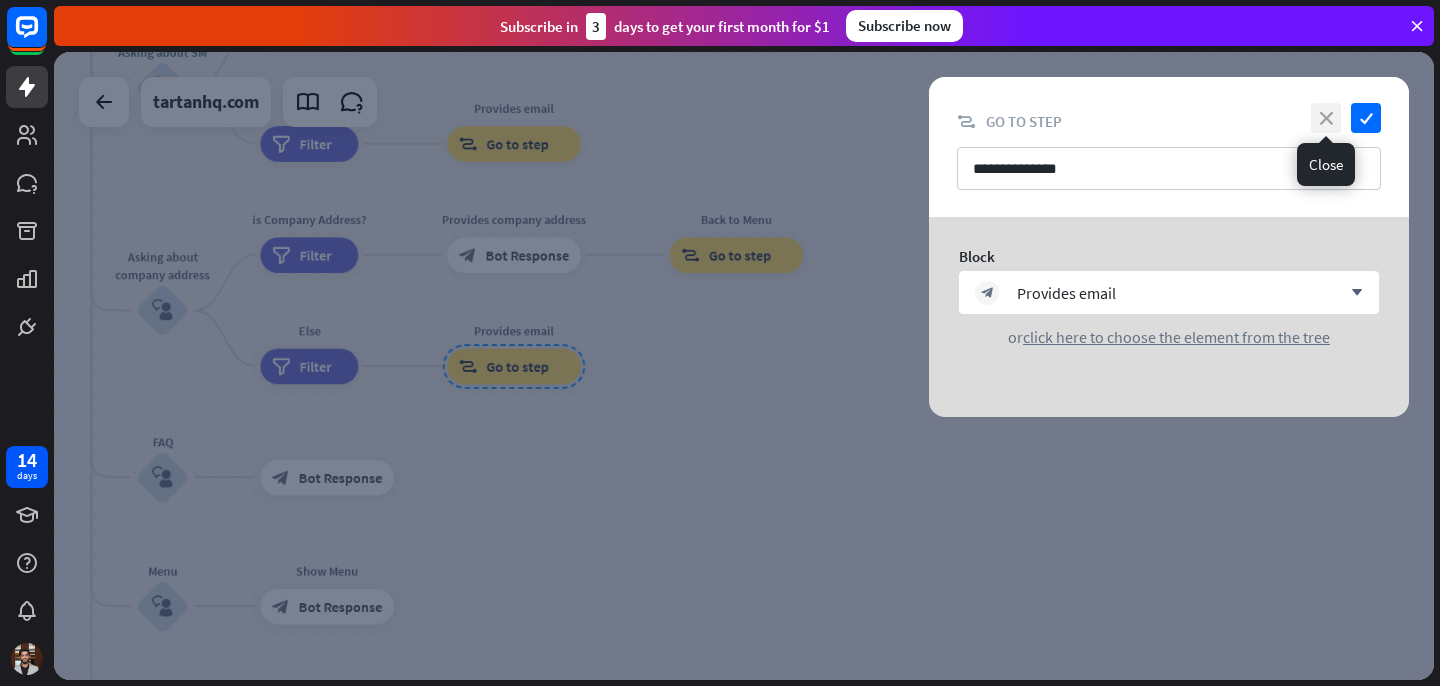 click on "close" at bounding box center [1326, 118] 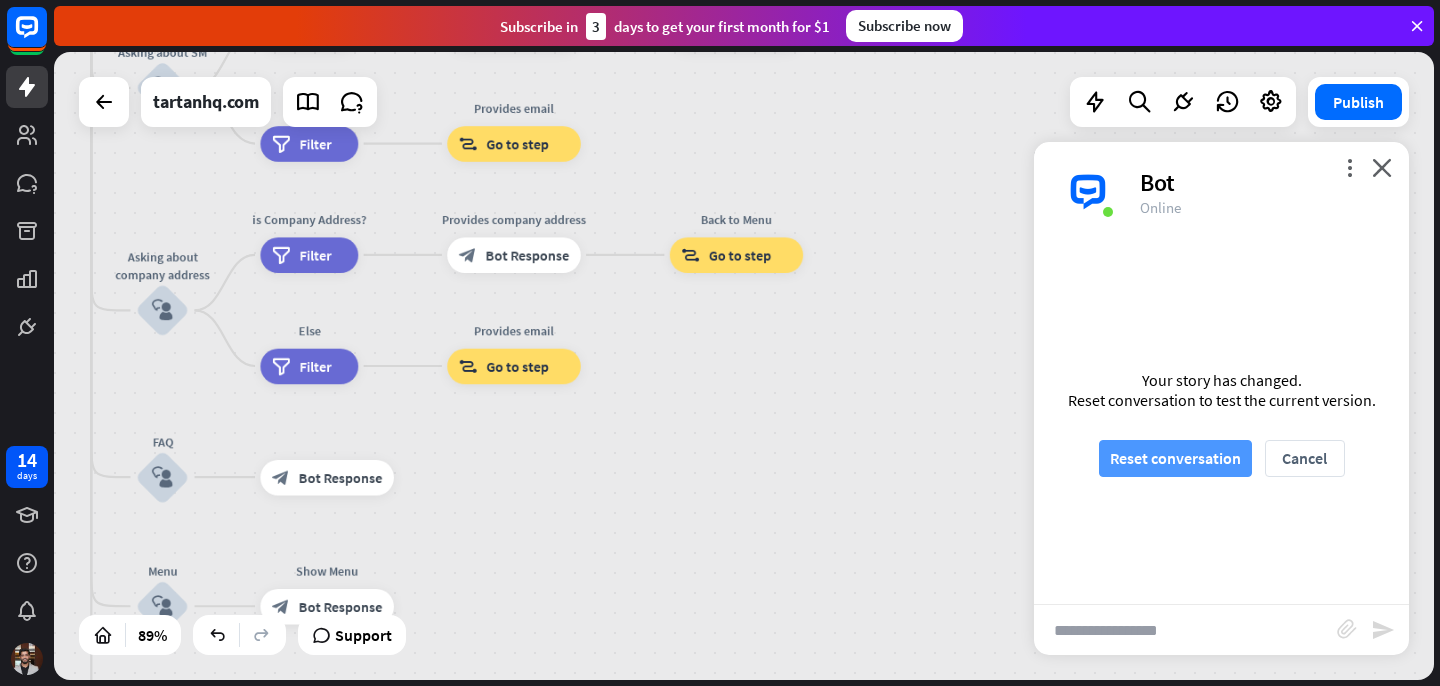 click on "Reset conversation" at bounding box center [1175, 458] 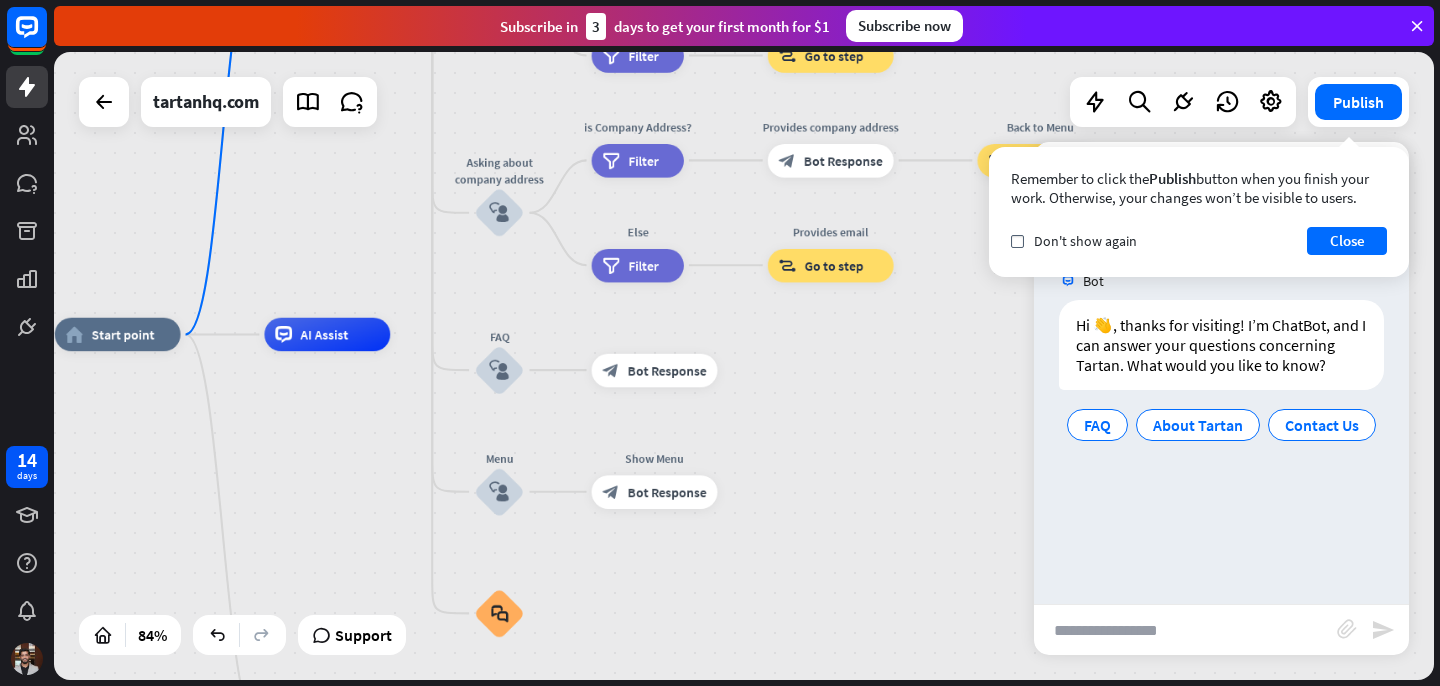 drag, startPoint x: 580, startPoint y: 576, endPoint x: 384, endPoint y: 123, distance: 493.58383 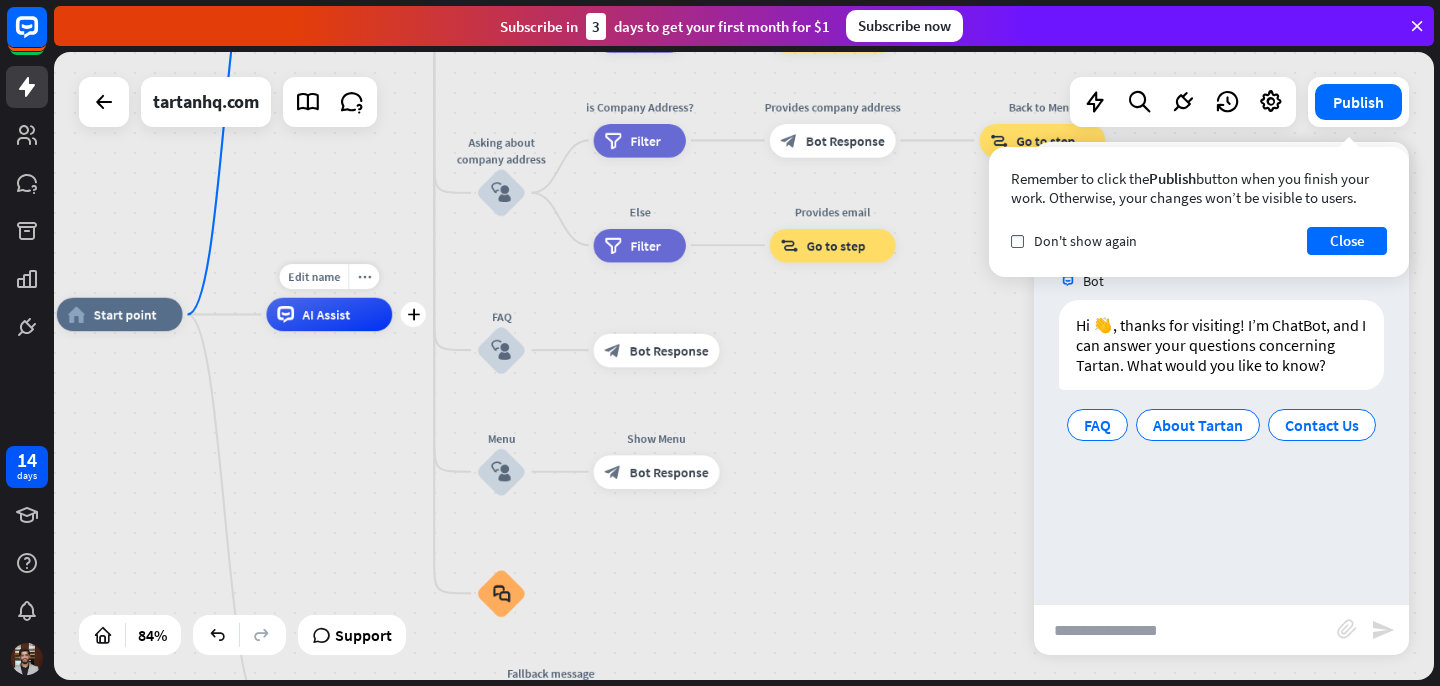 click on "AI Assist" at bounding box center (329, 315) 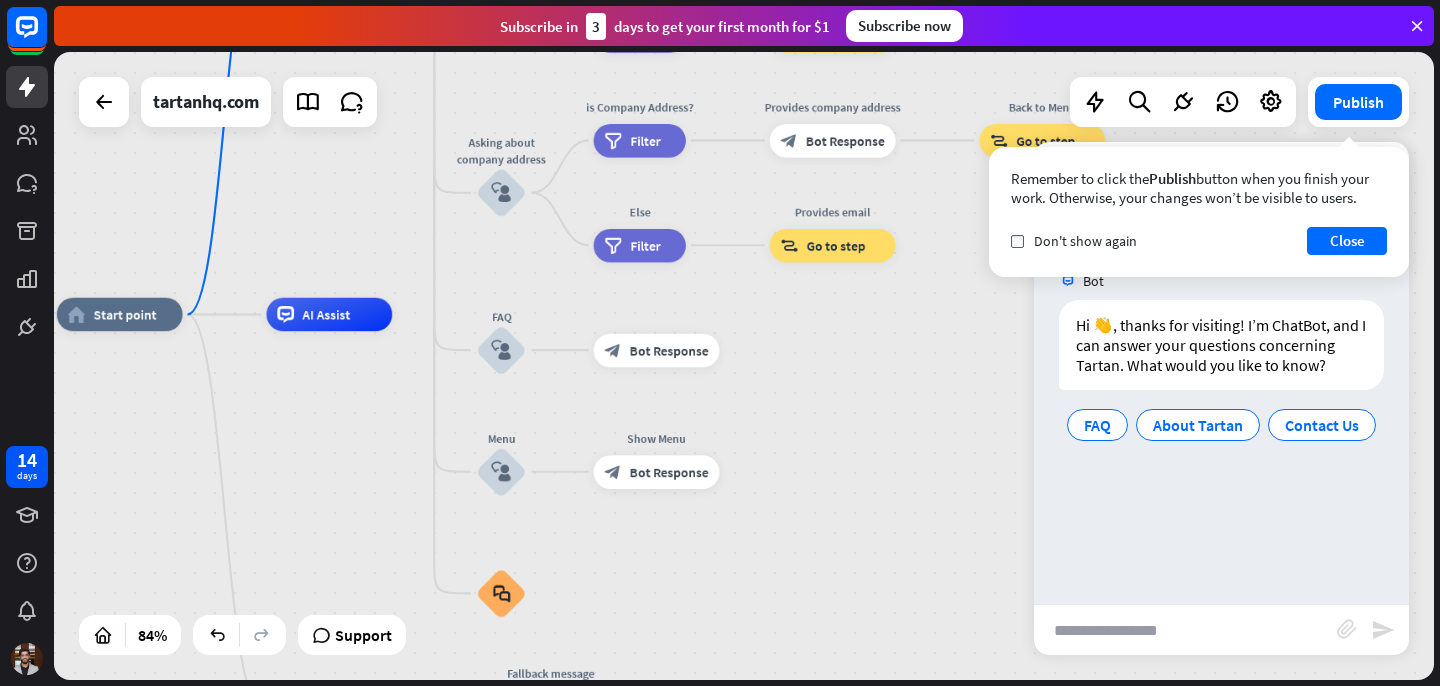 click on "home_2   Start point                 Welcome message   block_bot_response   Bot Response                     About us   block_user_input                 Provide company information   block_bot_response   Bot Response                 Back to Menu   block_user_input                 Was it helpful?   block_bot_response   Bot Response                 Yes   block_user_input                 Thank you!   block_bot_response   Bot Response                 No   block_user_input                 Back to Menu   block_goto   Go to step                 Contact us   block_user_input                 Contact flow   builder_tree   Flow                 Asking about email   block_user_input                   block_goto   Go to step                 Asking about phone number   block_user_input                 Is phone number?   filter   Filter                 Provides phone number   block_bot_response   Bot Response                 Back to Menu   block_goto   Go to step                 Else   filter   Filter" at bounding box center [636, 577] 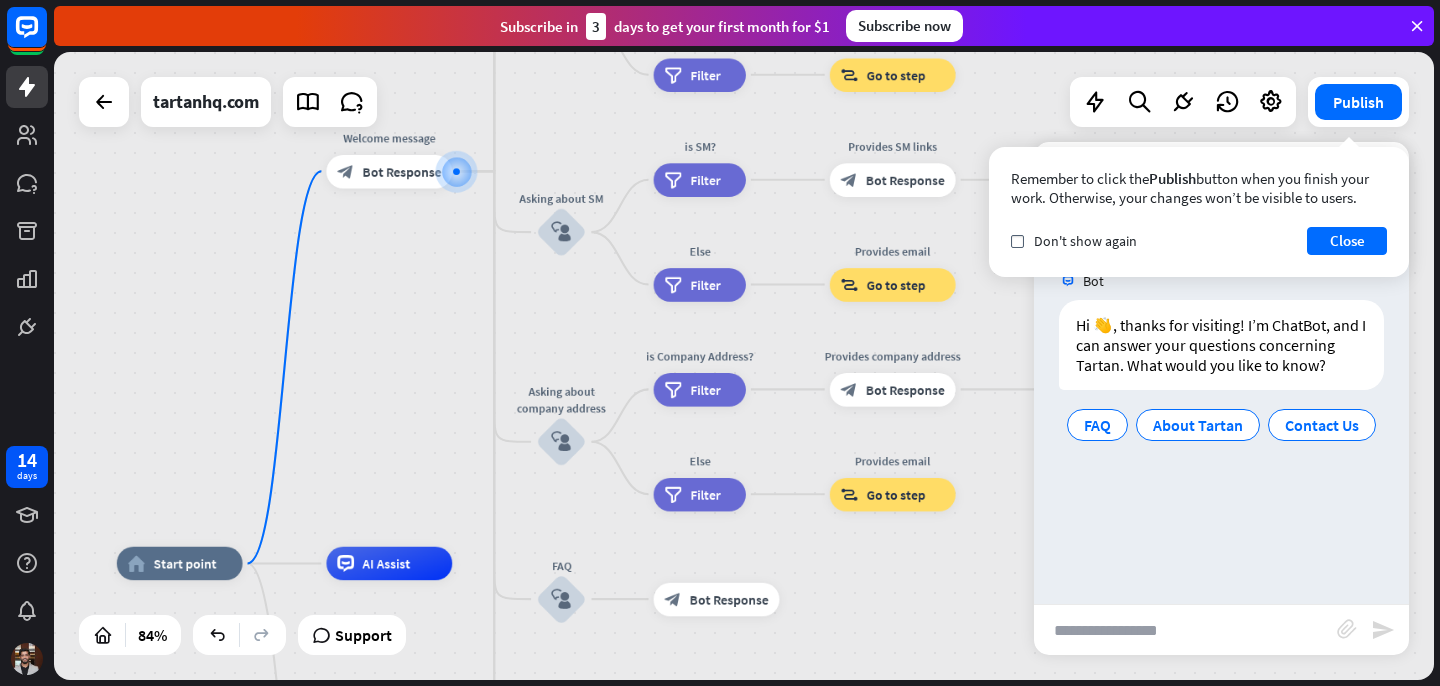 drag, startPoint x: 386, startPoint y: 488, endPoint x: 446, endPoint y: 737, distance: 256.12692 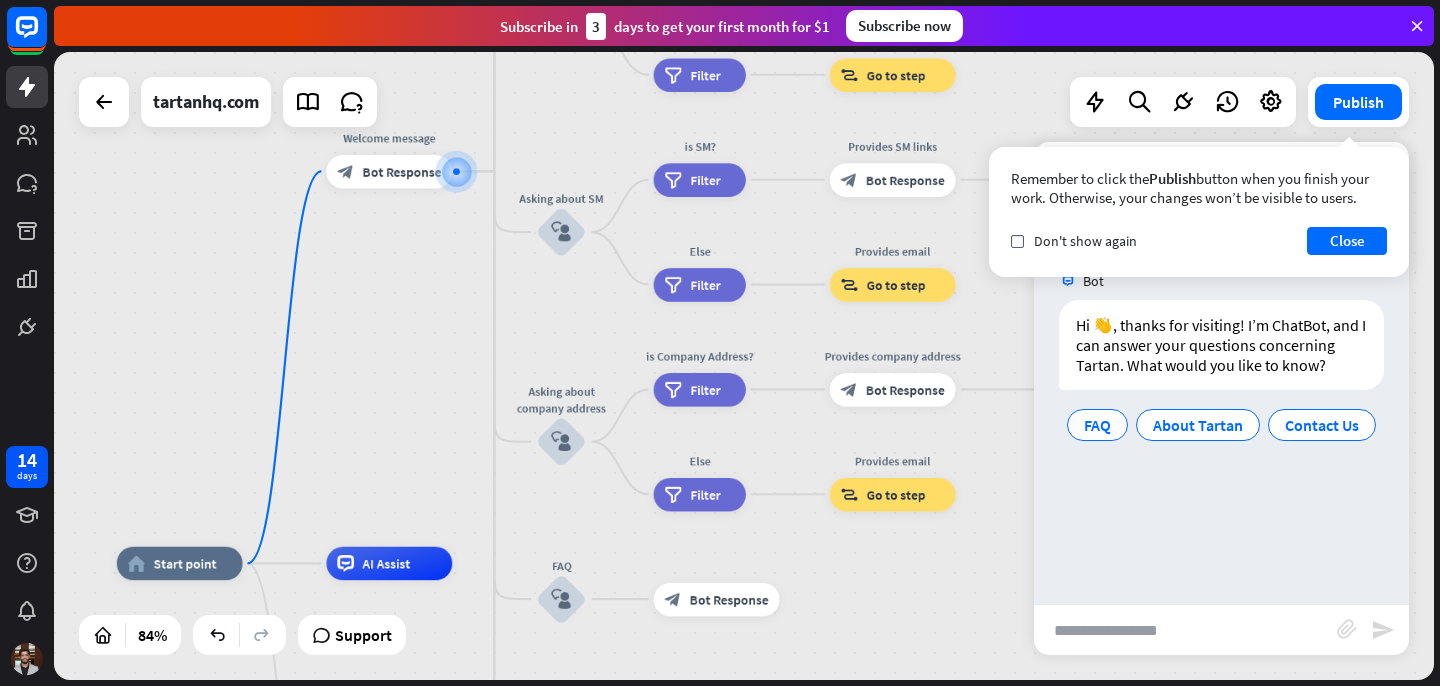 click on "14   days
close
Product Help
First steps   Get started with ChatBot       Help Center   Follow step-by-step tutorials       Academy   Level up your skill set       Contact us   Connect with our Product Experts
Subscribe in
3
days
to get your first month for $1
Subscribe now                         home_2   Start point                 Welcome message   block_bot_response   Bot Response                     About us   block_user_input                 Provide company information   block_bot_response   Bot Response                 Back to Menu   block_user_input                 Was it helpful?   block_bot_response   Bot Response" at bounding box center [720, 343] 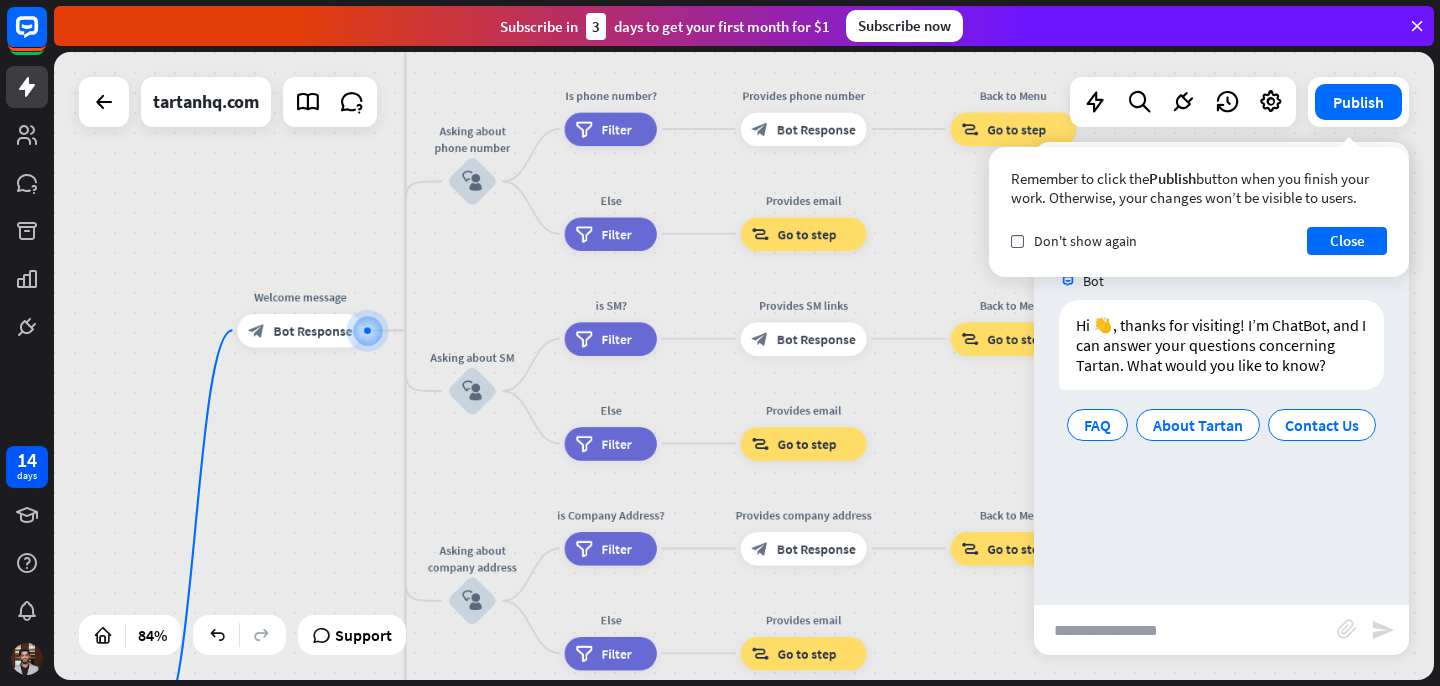 drag, startPoint x: 404, startPoint y: 398, endPoint x: 294, endPoint y: 689, distance: 311.09644 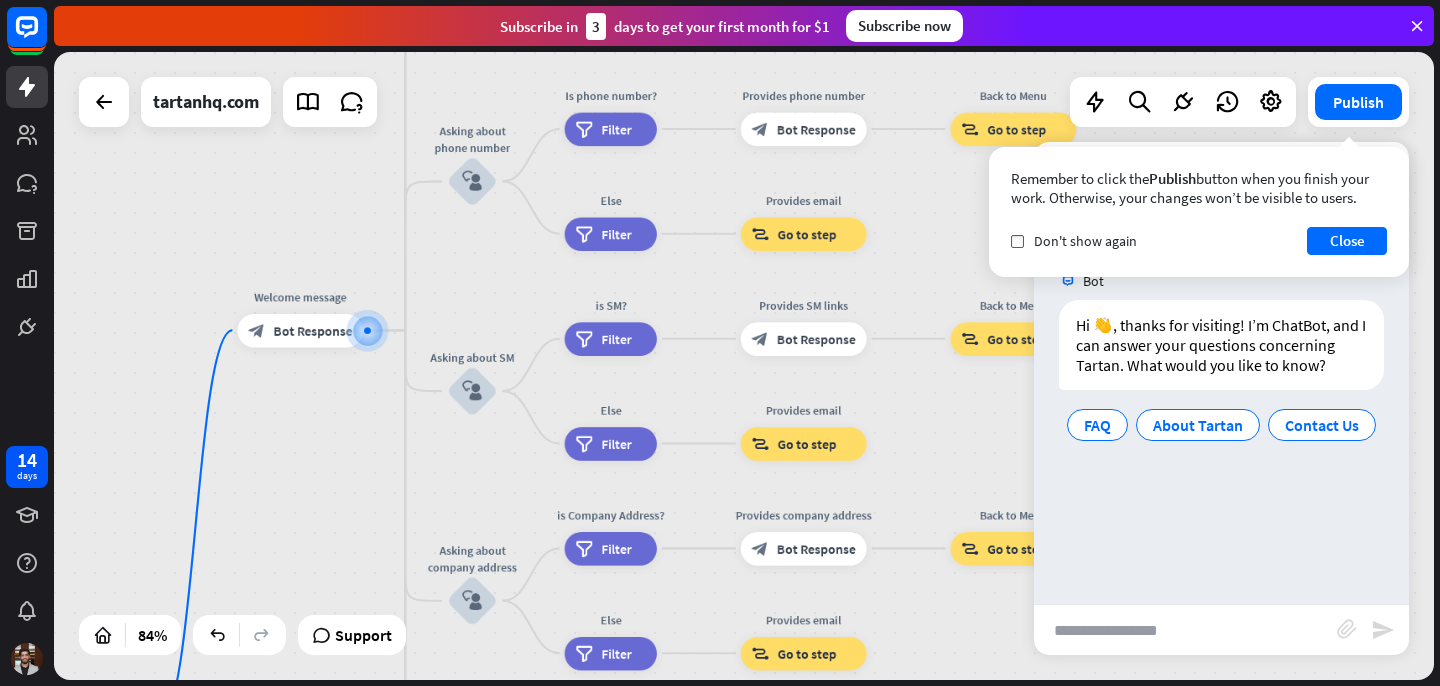 click on "14   days
close
Product Help
First steps   Get started with ChatBot       Help Center   Follow step-by-step tutorials       Academy   Level up your skill set       Contact us   Connect with our Product Experts
Subscribe in
3
days
to get your first month for $1
Subscribe now                         home_2   Start point                 Welcome message   block_bot_response   Bot Response                     About us   block_user_input                 Provide company information   block_bot_response   Bot Response                 Back to Menu   block_user_input                 Was it helpful?   block_bot_response   Bot Response" at bounding box center [720, 343] 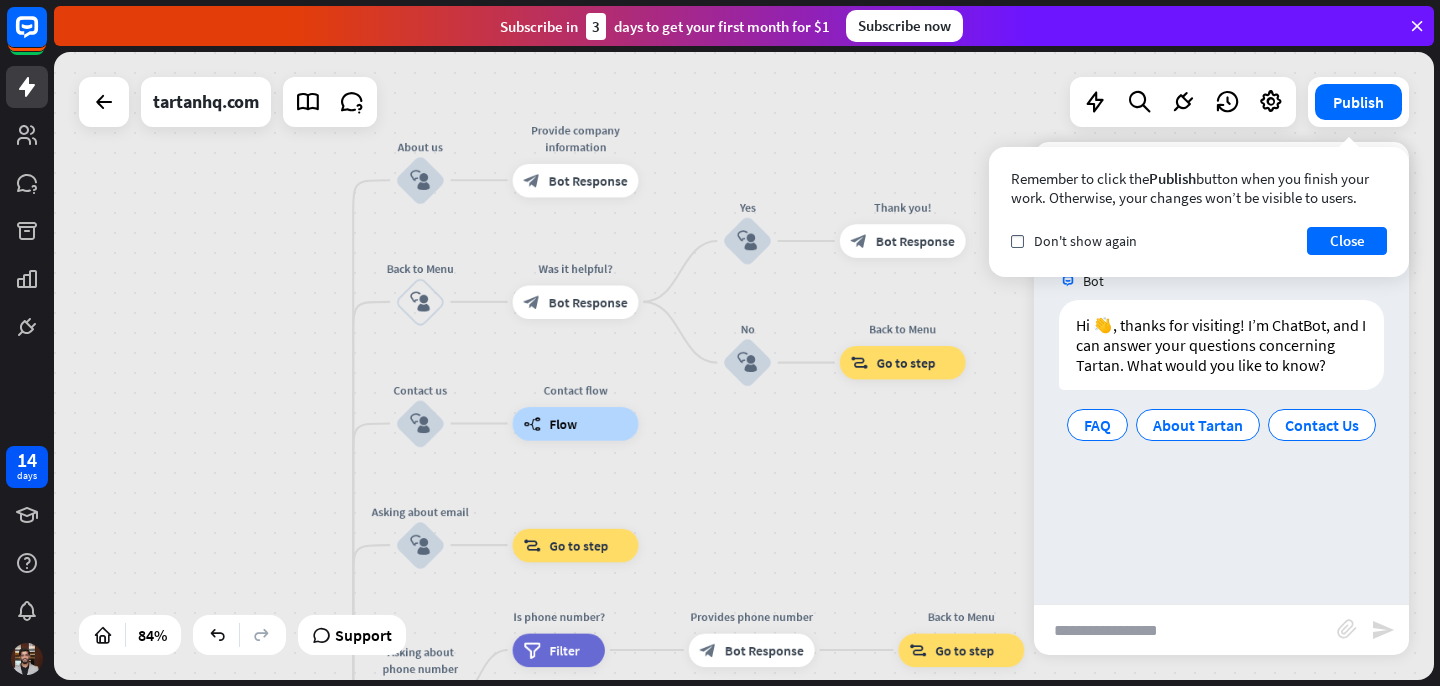 drag, startPoint x: 310, startPoint y: 236, endPoint x: 279, endPoint y: 625, distance: 390.23328 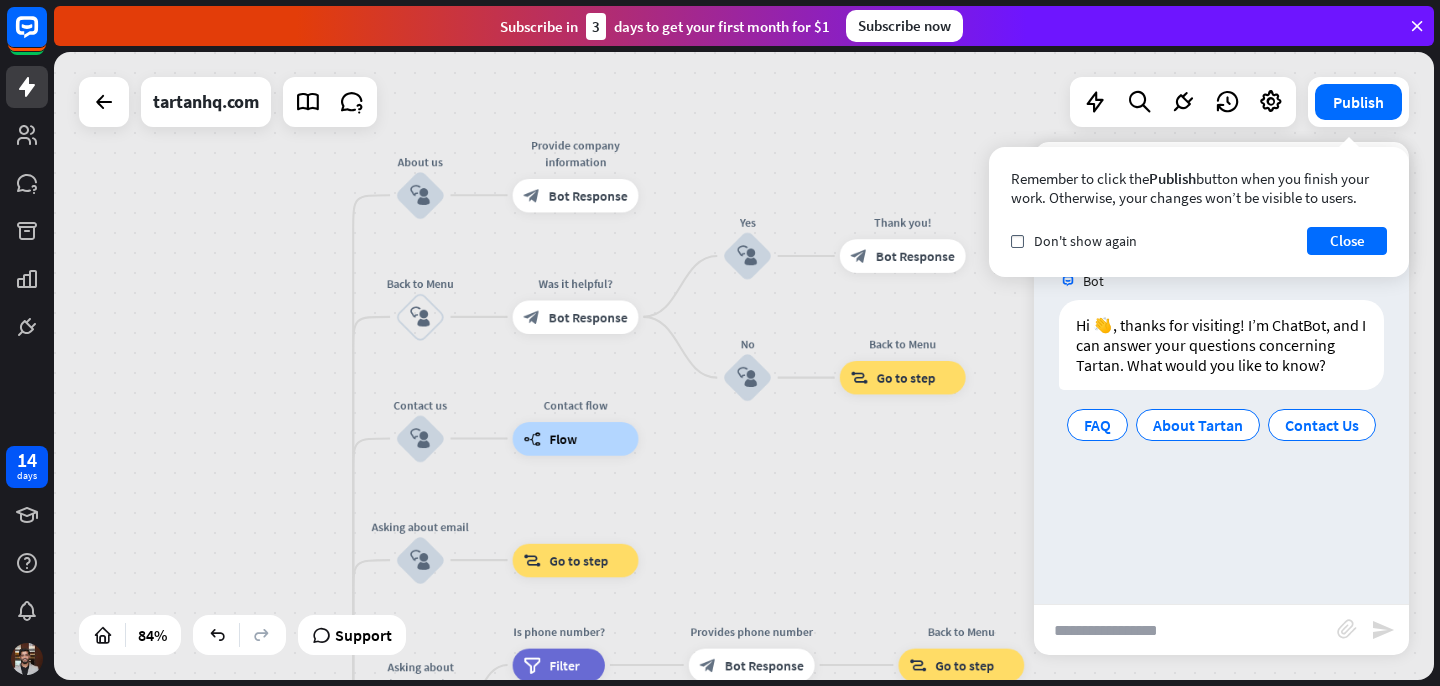 drag, startPoint x: 279, startPoint y: 293, endPoint x: 279, endPoint y: 377, distance: 84 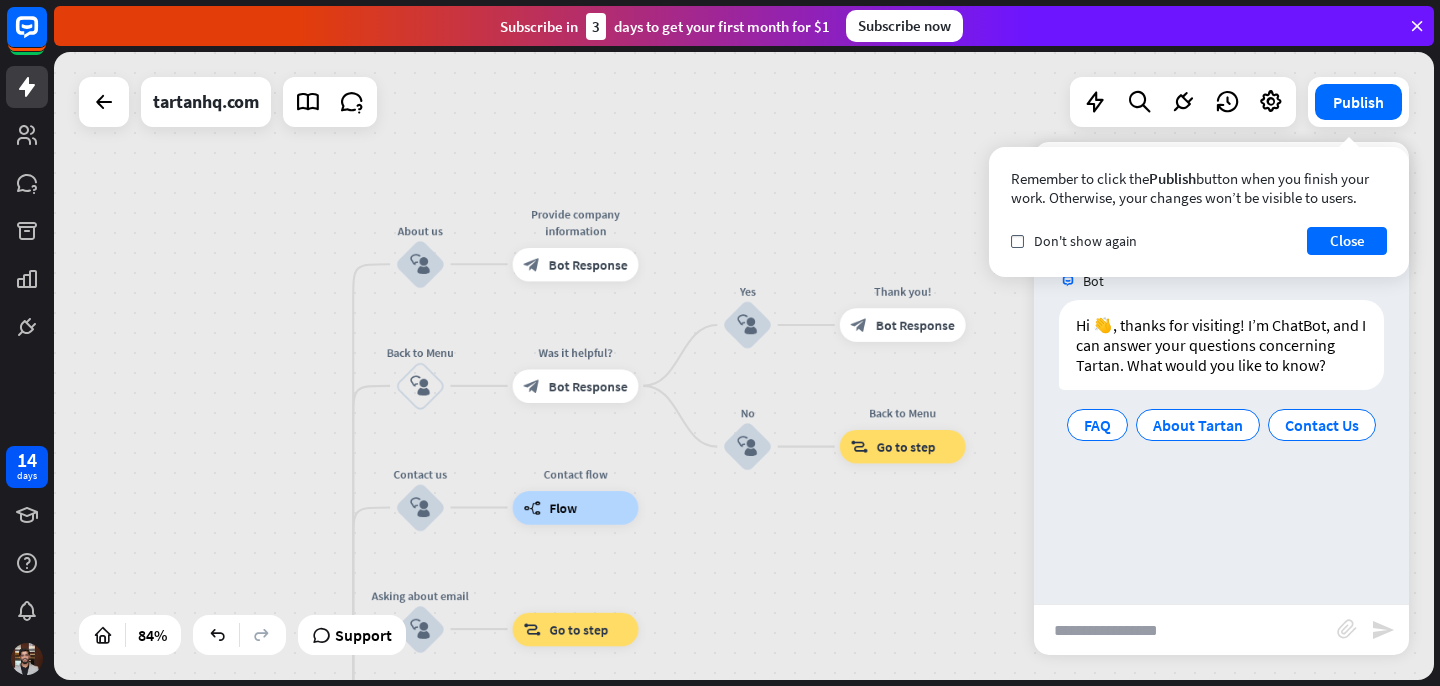 click at bounding box center [1185, 630] 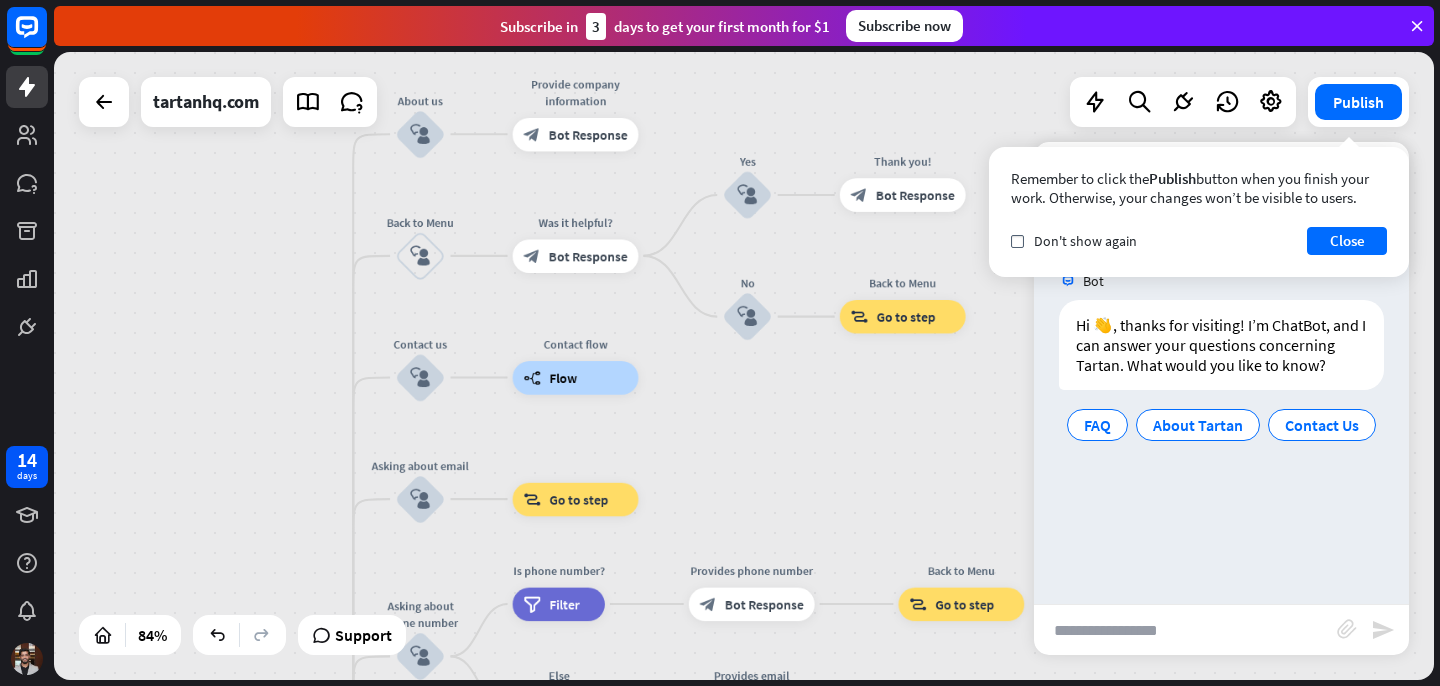 drag, startPoint x: 470, startPoint y: 328, endPoint x: 470, endPoint y: 197, distance: 131 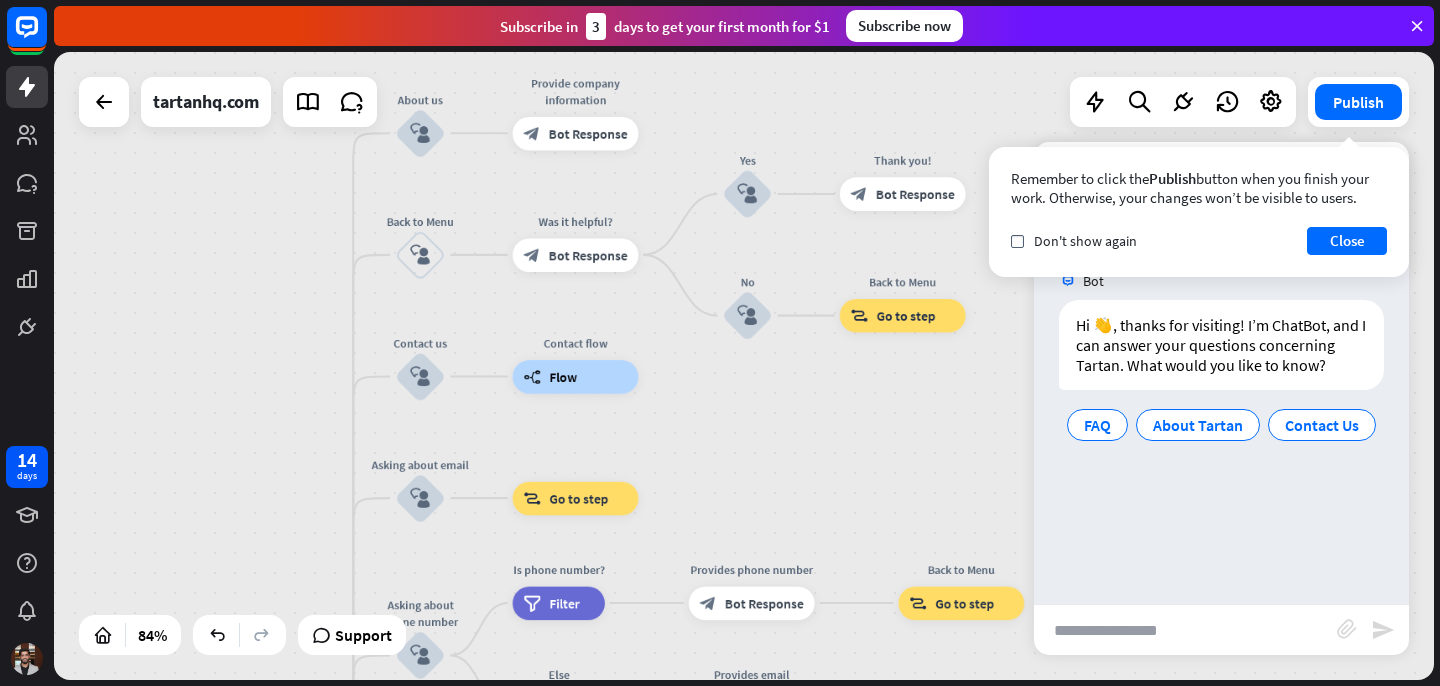 click at bounding box center [1185, 630] 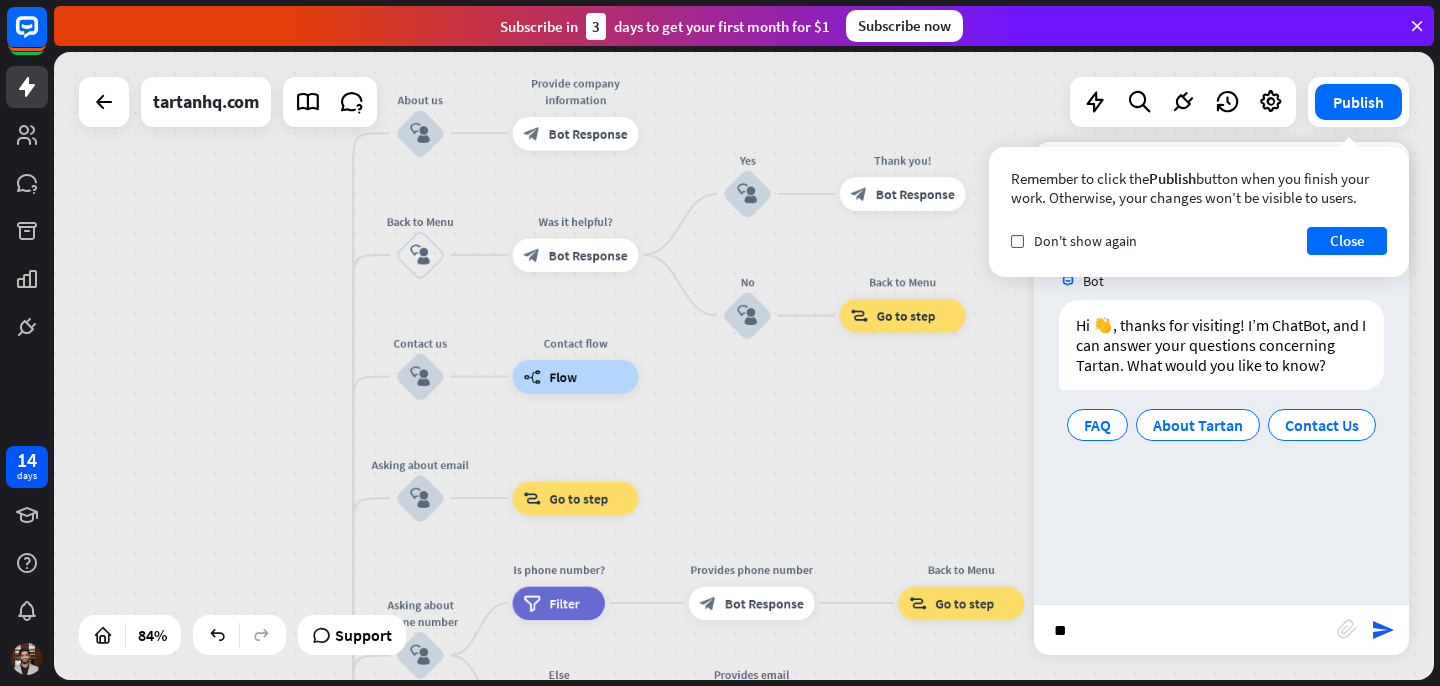 type on "*" 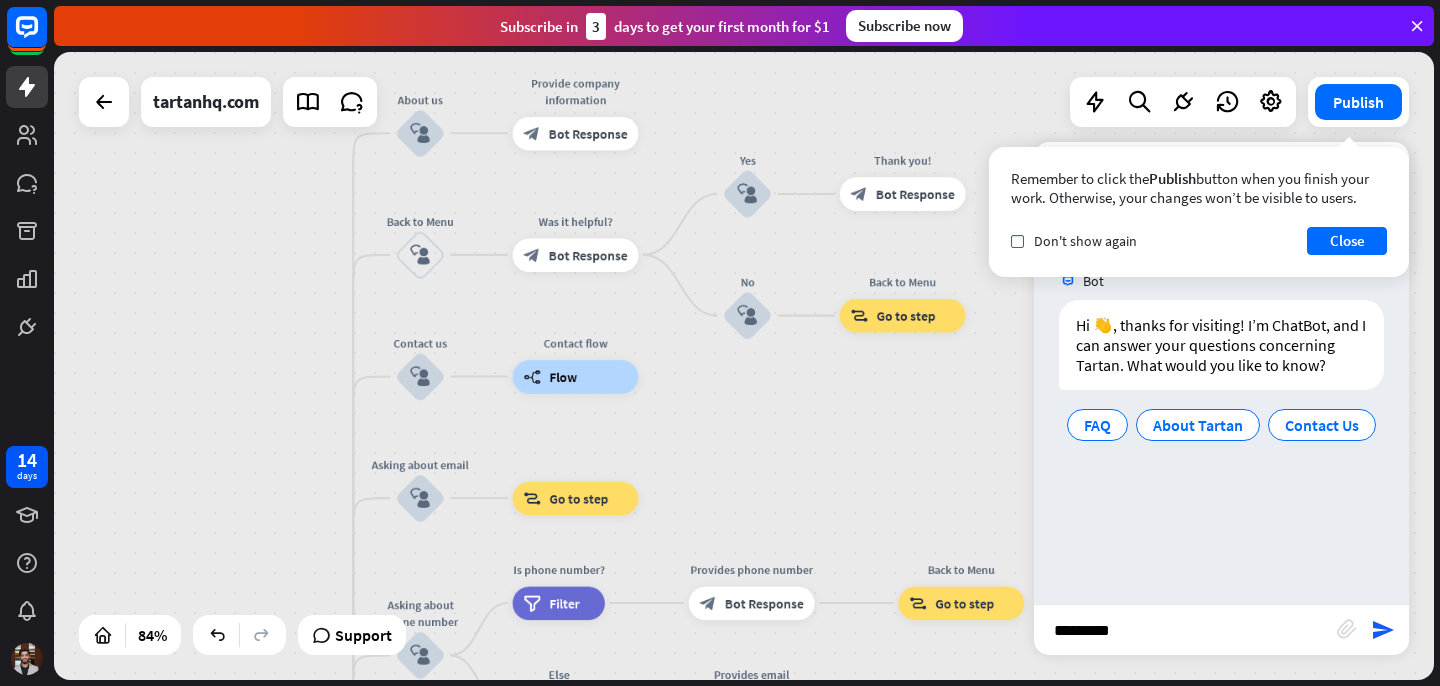 type on "**********" 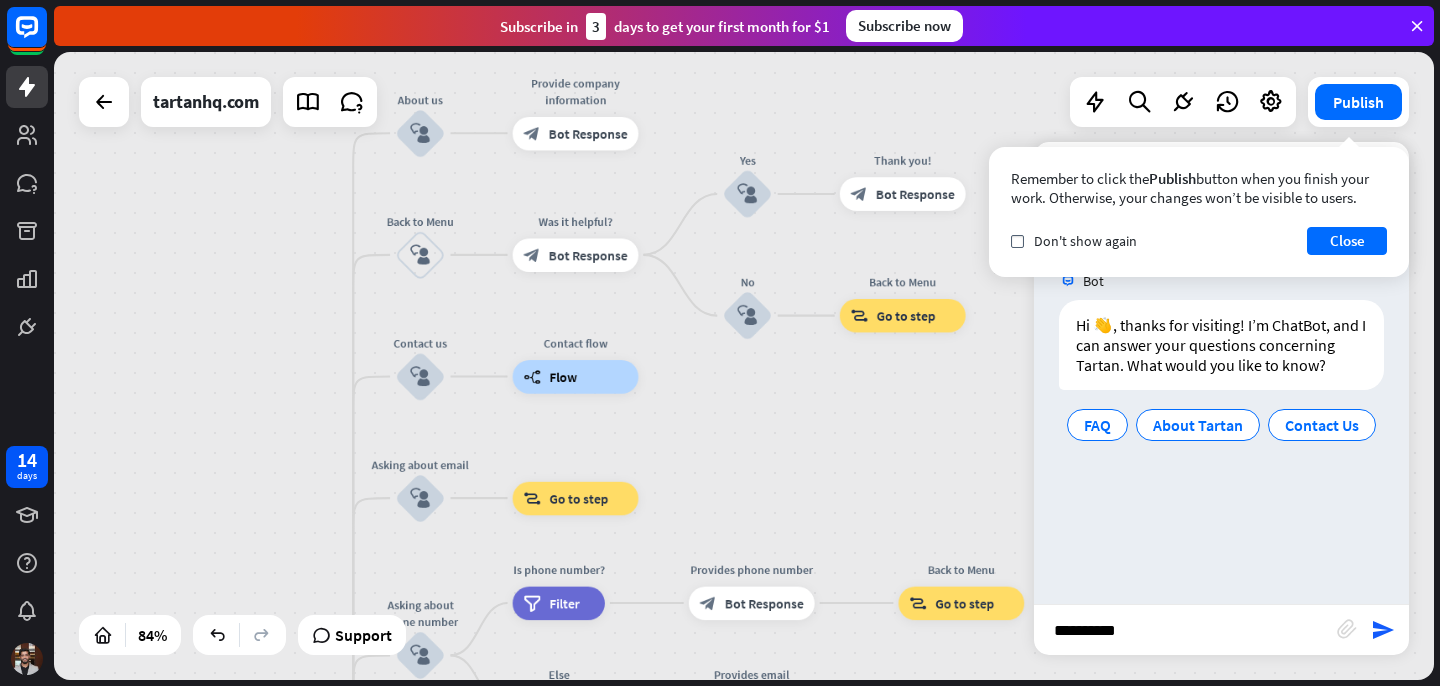 type 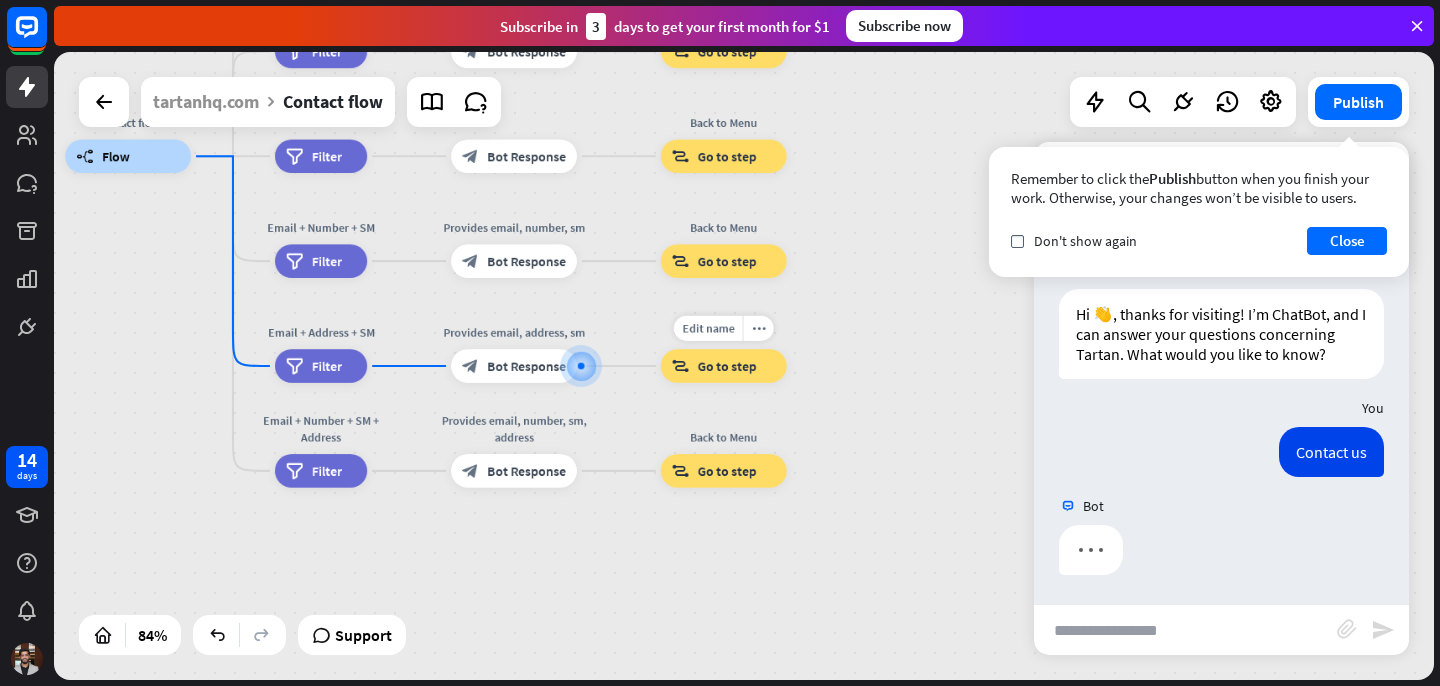 scroll, scrollTop: 12, scrollLeft: 0, axis: vertical 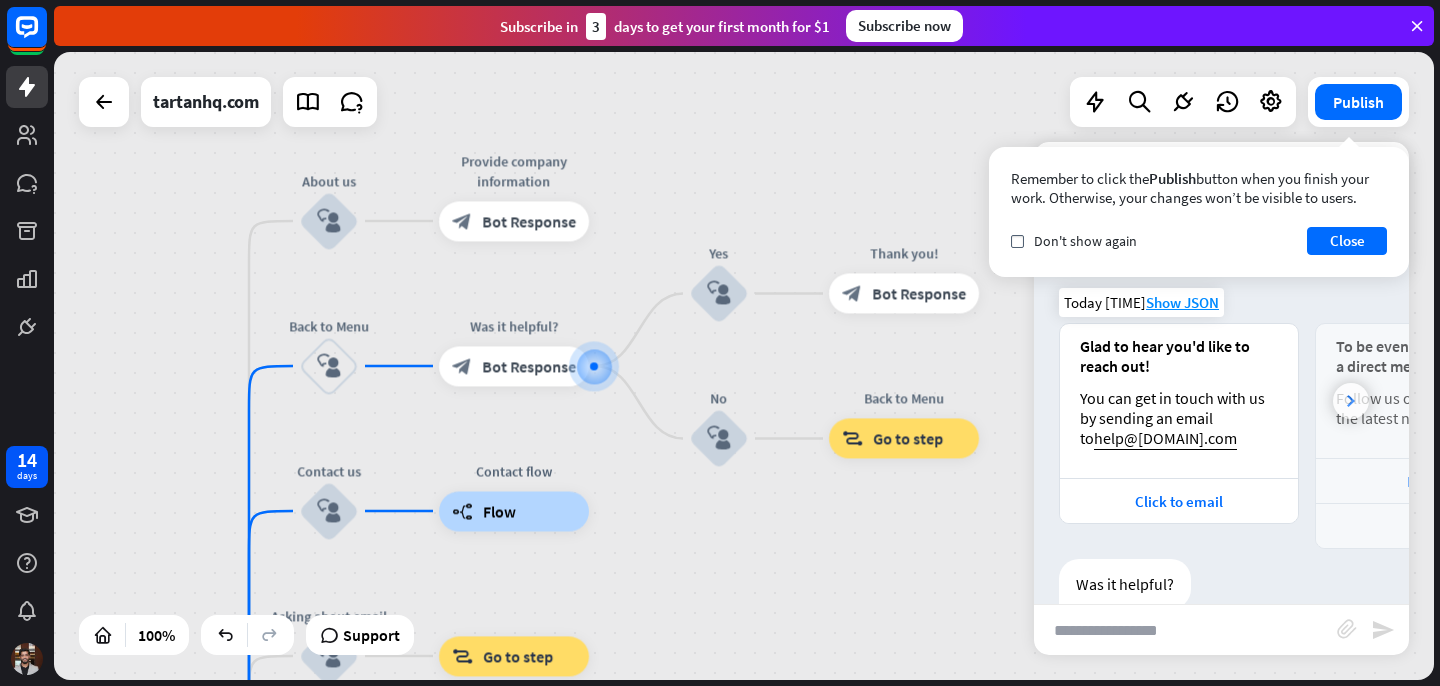 click at bounding box center (1351, 401) 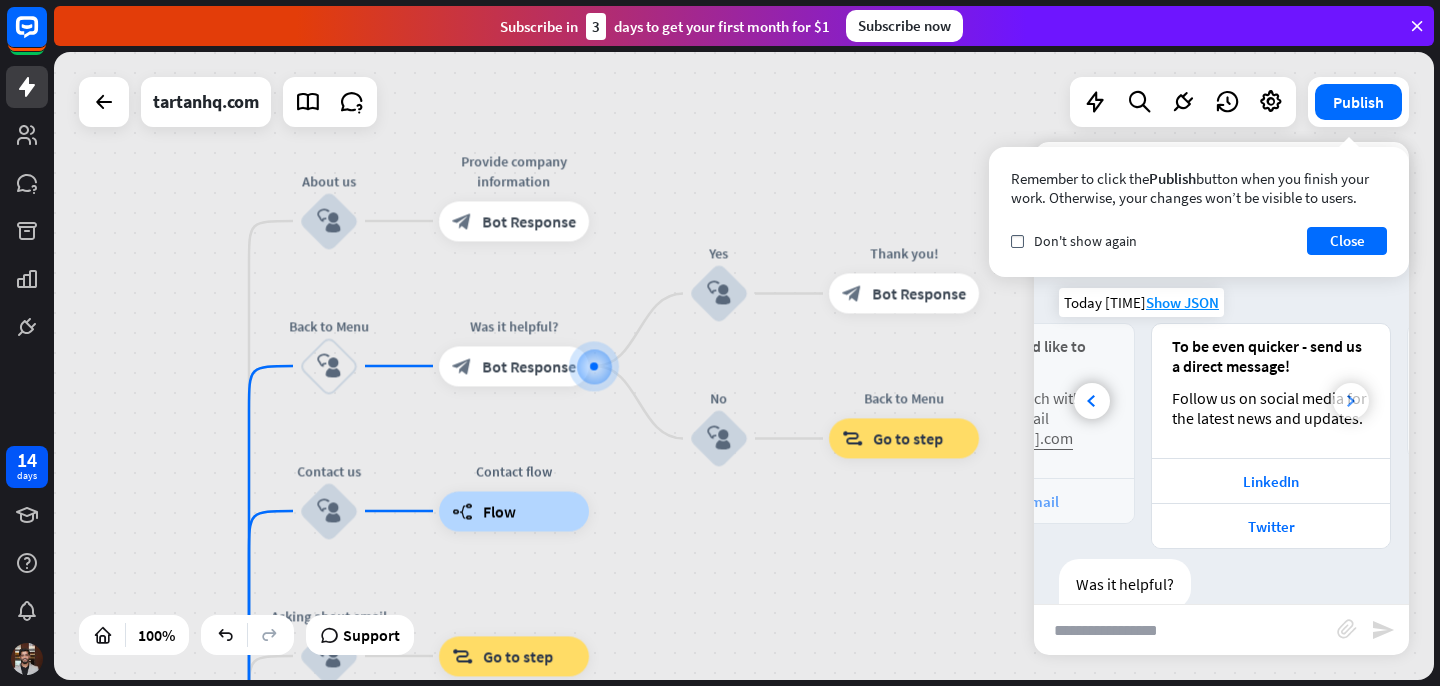 scroll, scrollTop: 0, scrollLeft: 213, axis: horizontal 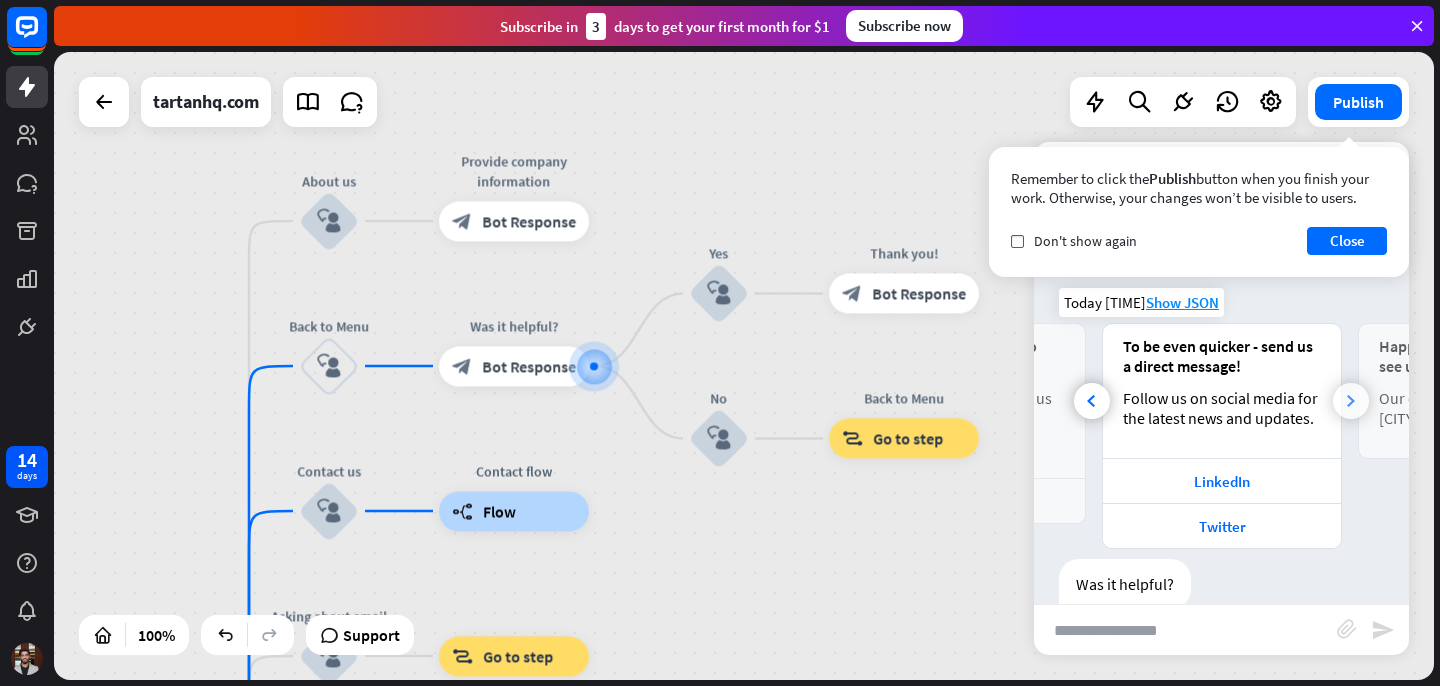 click at bounding box center (1351, 401) 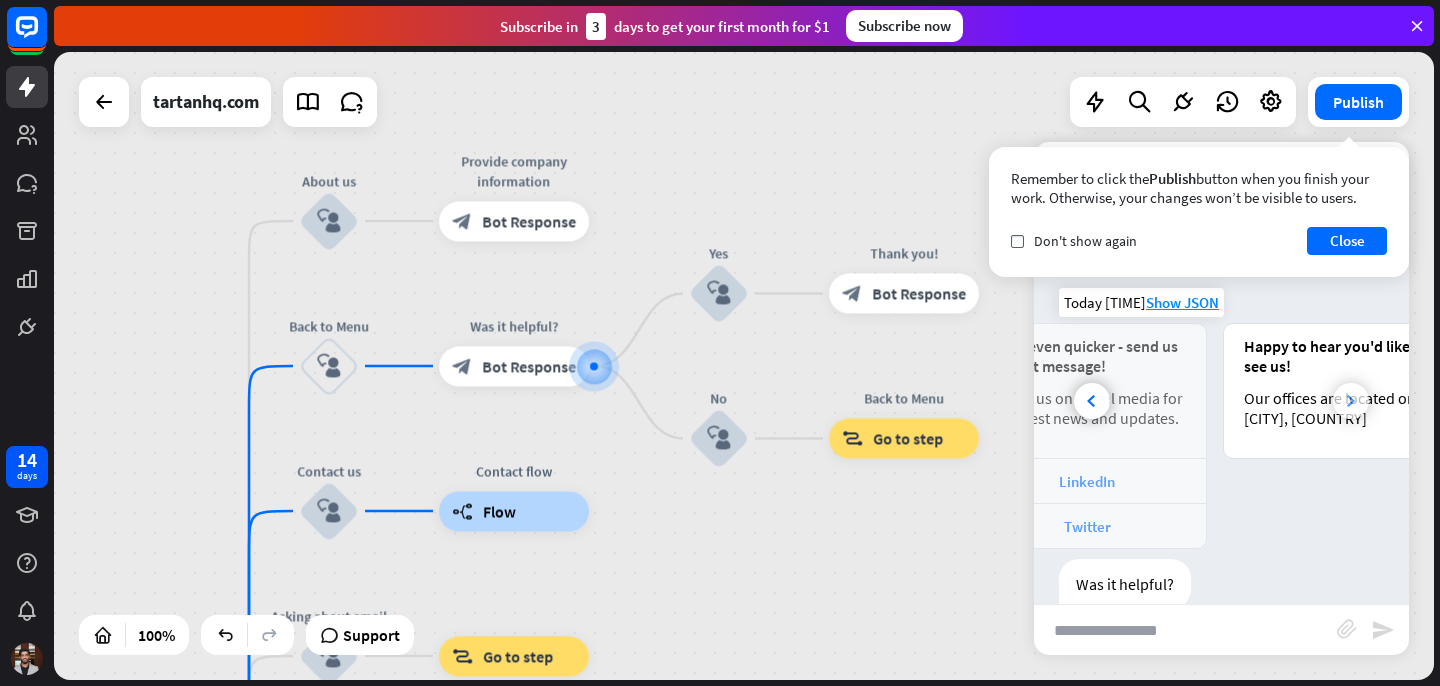 scroll, scrollTop: 0, scrollLeft: 427, axis: horizontal 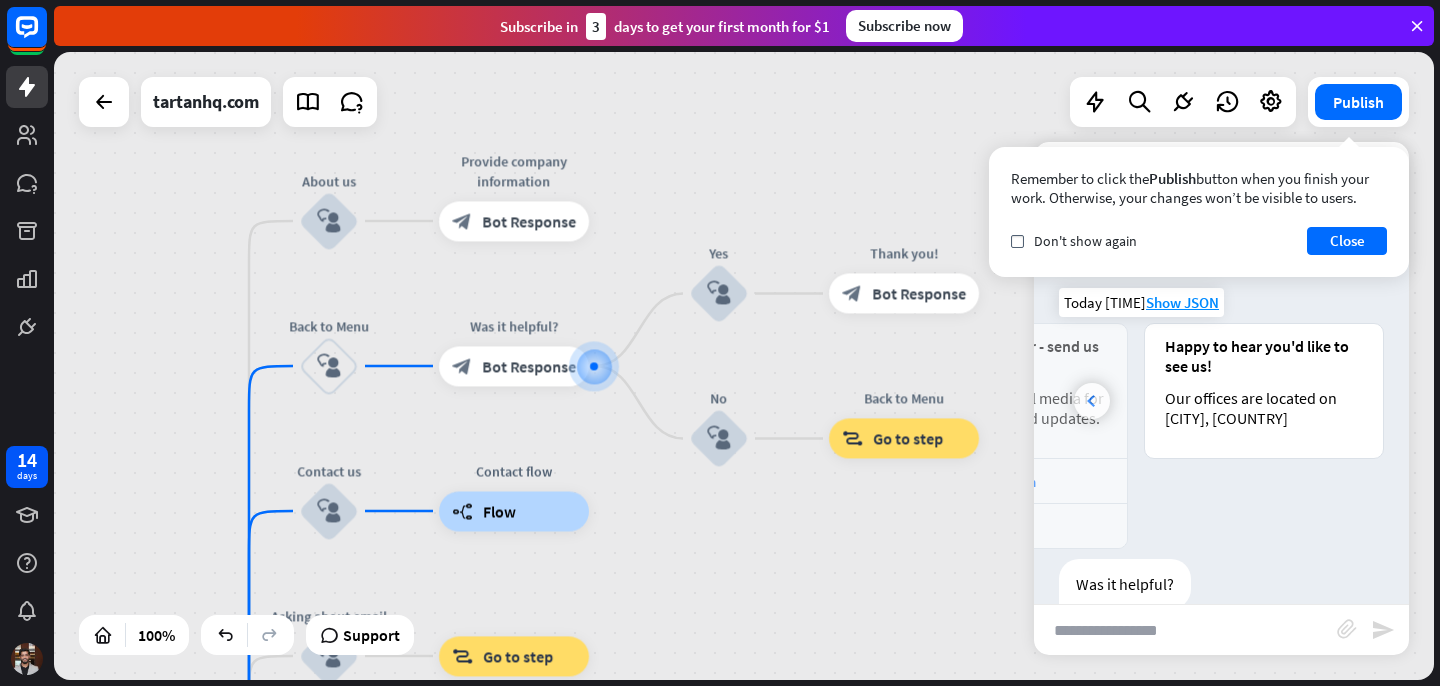click at bounding box center [1092, 401] 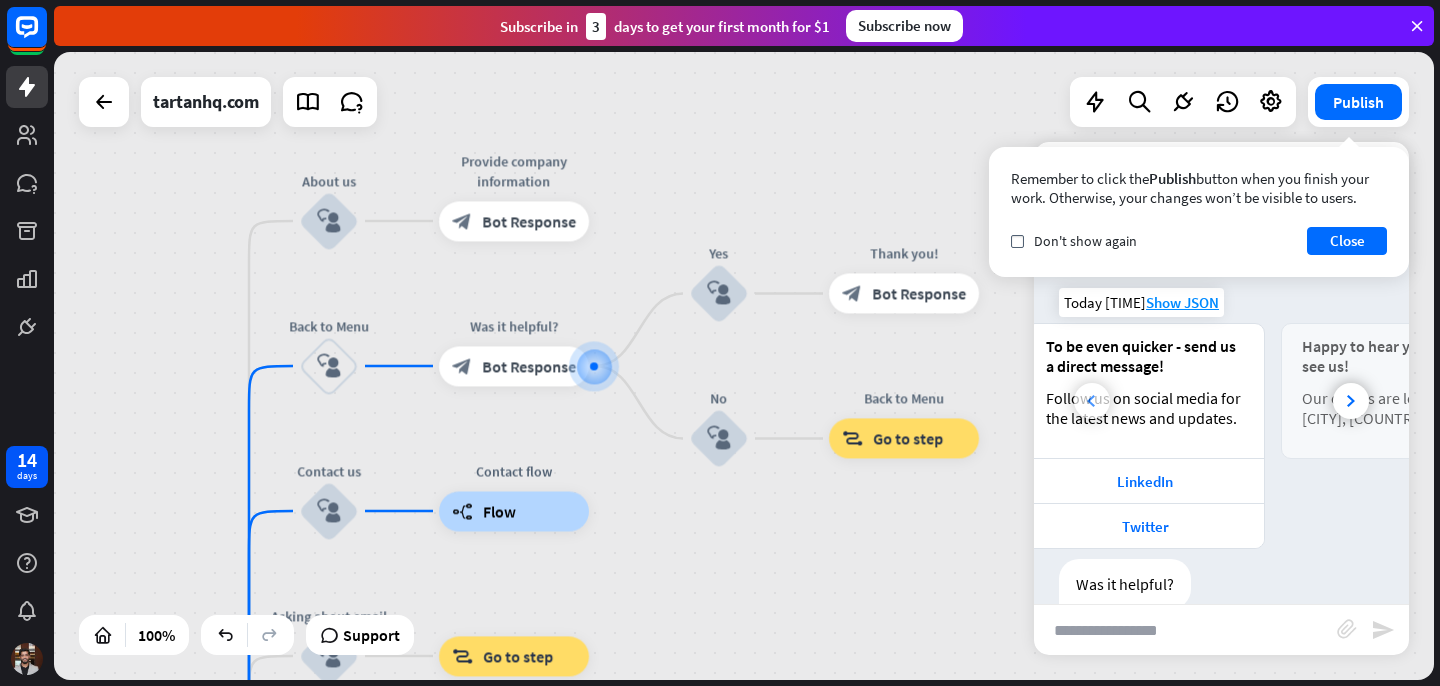 scroll, scrollTop: 0, scrollLeft: 213, axis: horizontal 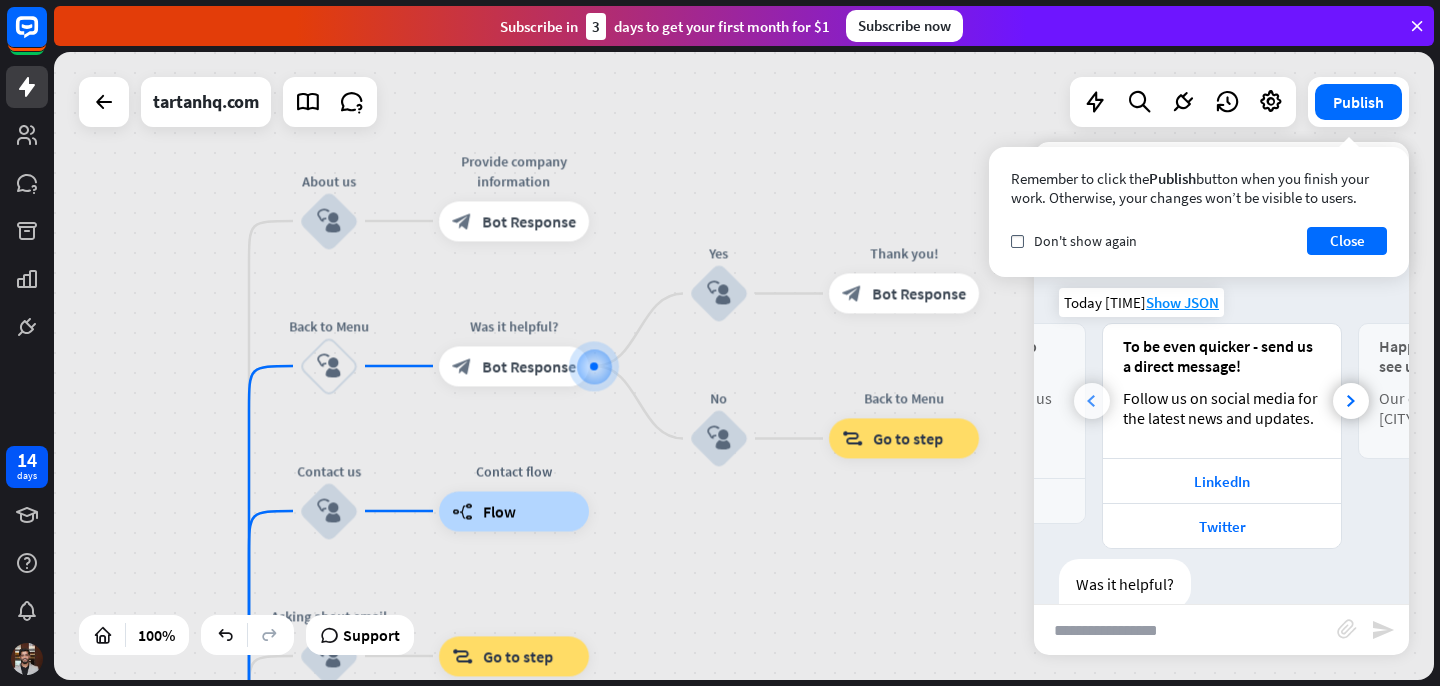 click at bounding box center (1092, 401) 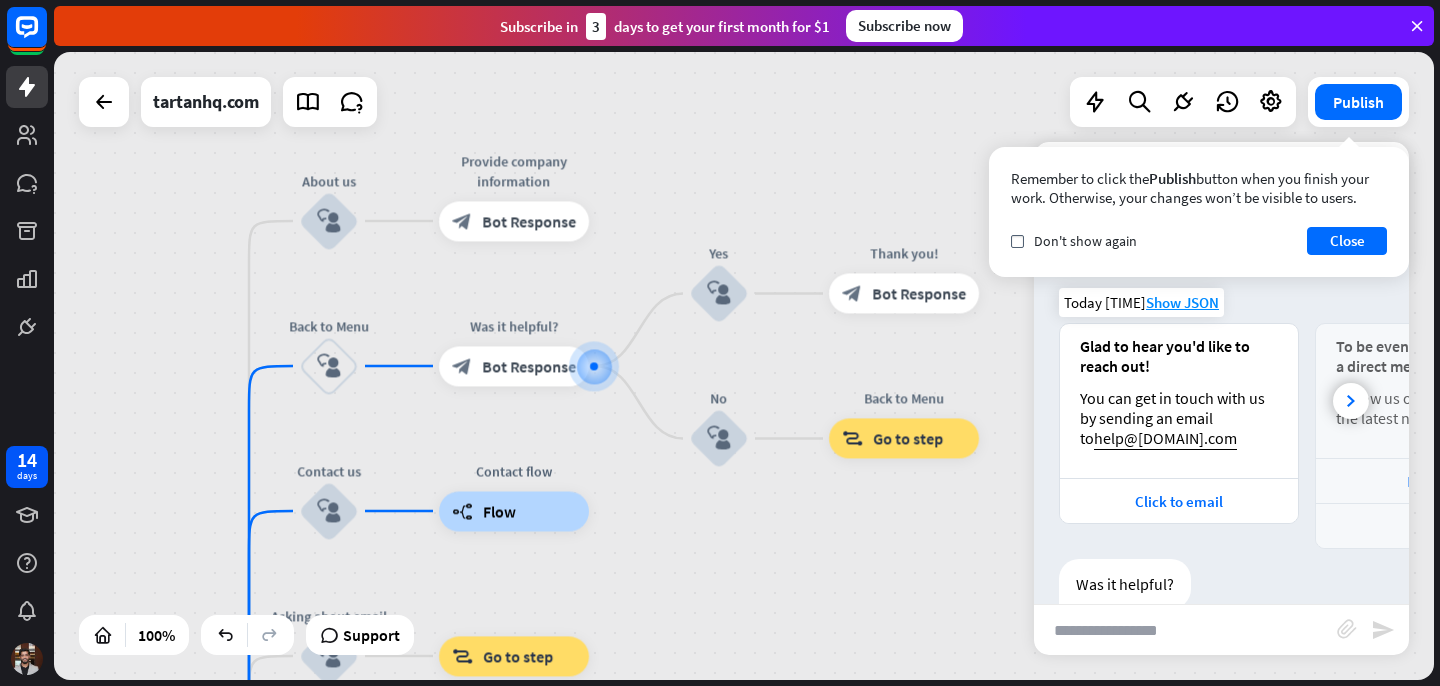 scroll, scrollTop: 0, scrollLeft: 0, axis: both 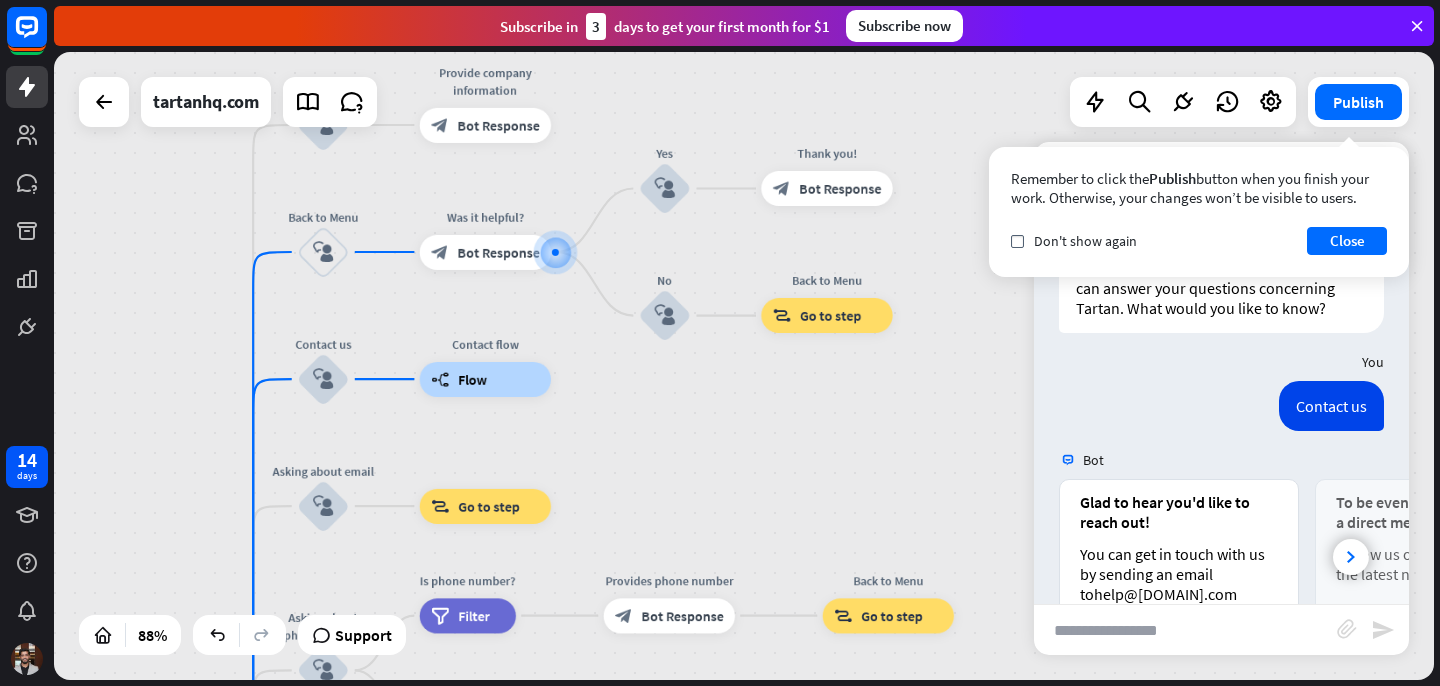 drag, startPoint x: 767, startPoint y: 654, endPoint x: 747, endPoint y: 527, distance: 128.56516 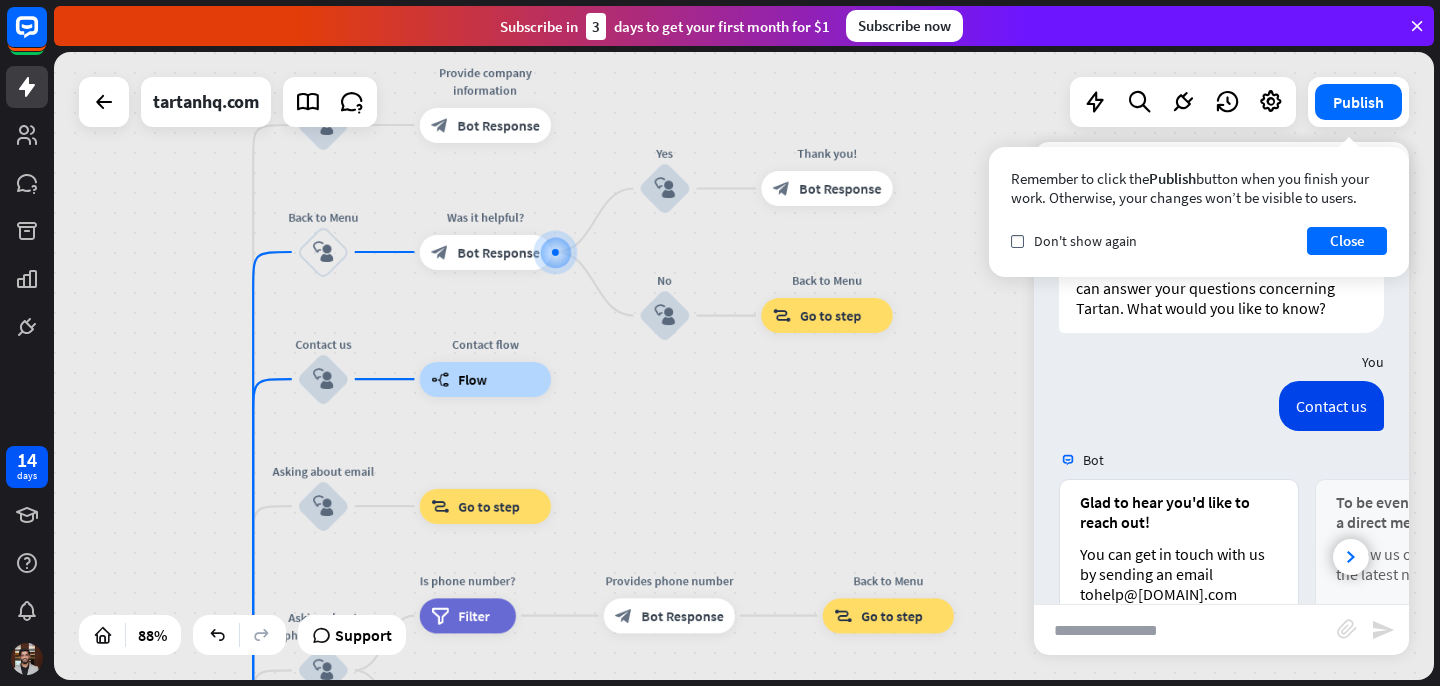click on "home_2   Start point                 Welcome message   block_bot_response   Bot Response                 About us   block_user_input                 Provide company information   block_bot_response   Bot Response                 Back to Menu   block_user_input                 Was it helpful?   block_bot_response   Bot Response                     Yes   block_user_input                 Thank you!   block_bot_response   Bot Response                 No   block_user_input                 Back to Menu   block_goto   Go to step                 Contact us   block_user_input                 Contact flow   builder_tree   Flow                 Asking about email   block_user_input                   block_goto   Go to step                 Asking about phone number   block_user_input                 Is phone number?   filter   Filter                 Provides phone number   block_bot_response   Bot Response                 Back to Menu   block_goto   Go to step                 Else   filter   Filter" at bounding box center (744, 366) 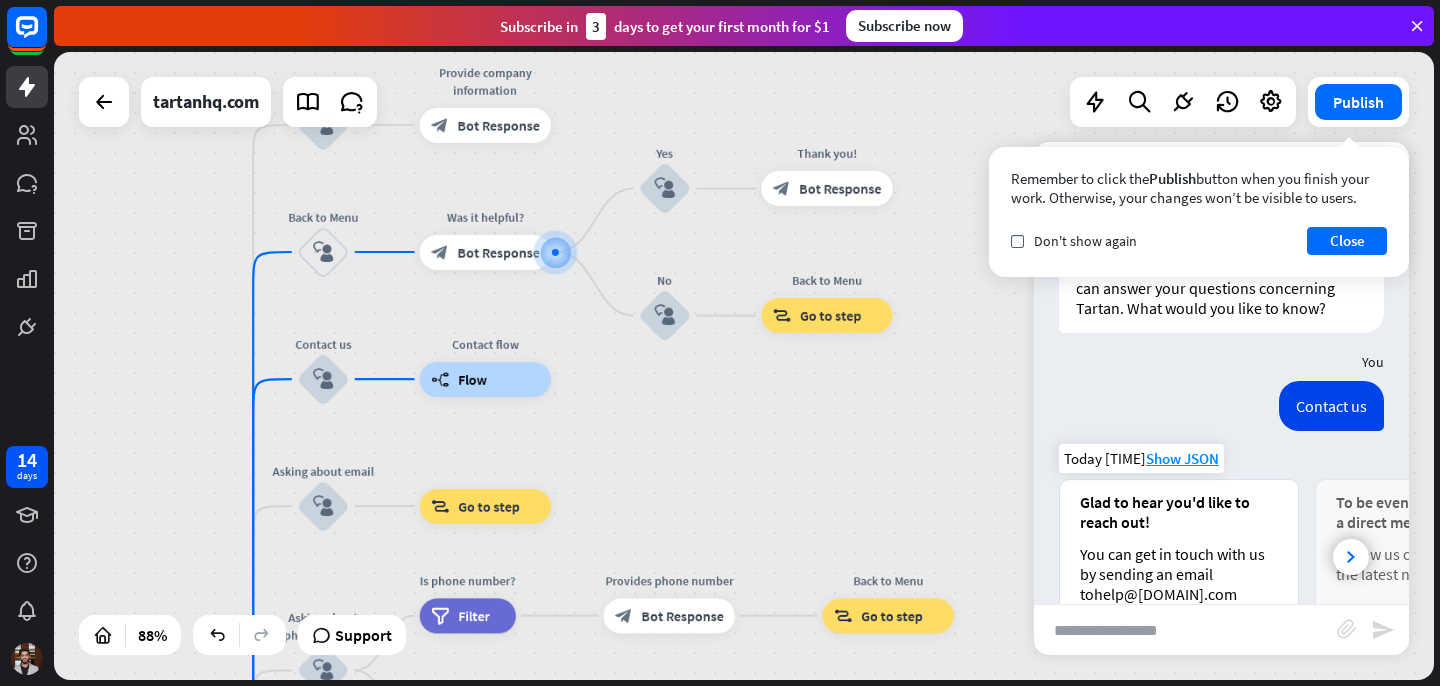 scroll, scrollTop: 189, scrollLeft: 0, axis: vertical 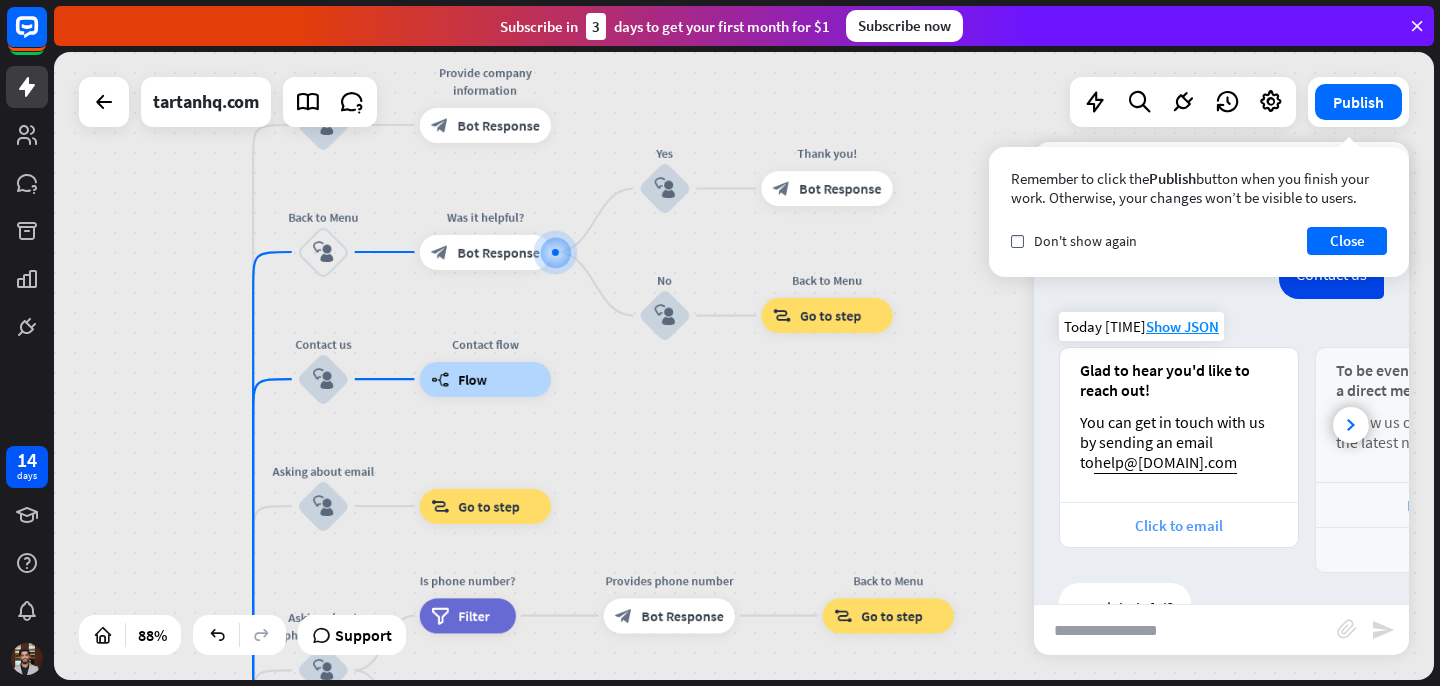 click on "Click to email" at bounding box center [1179, 525] 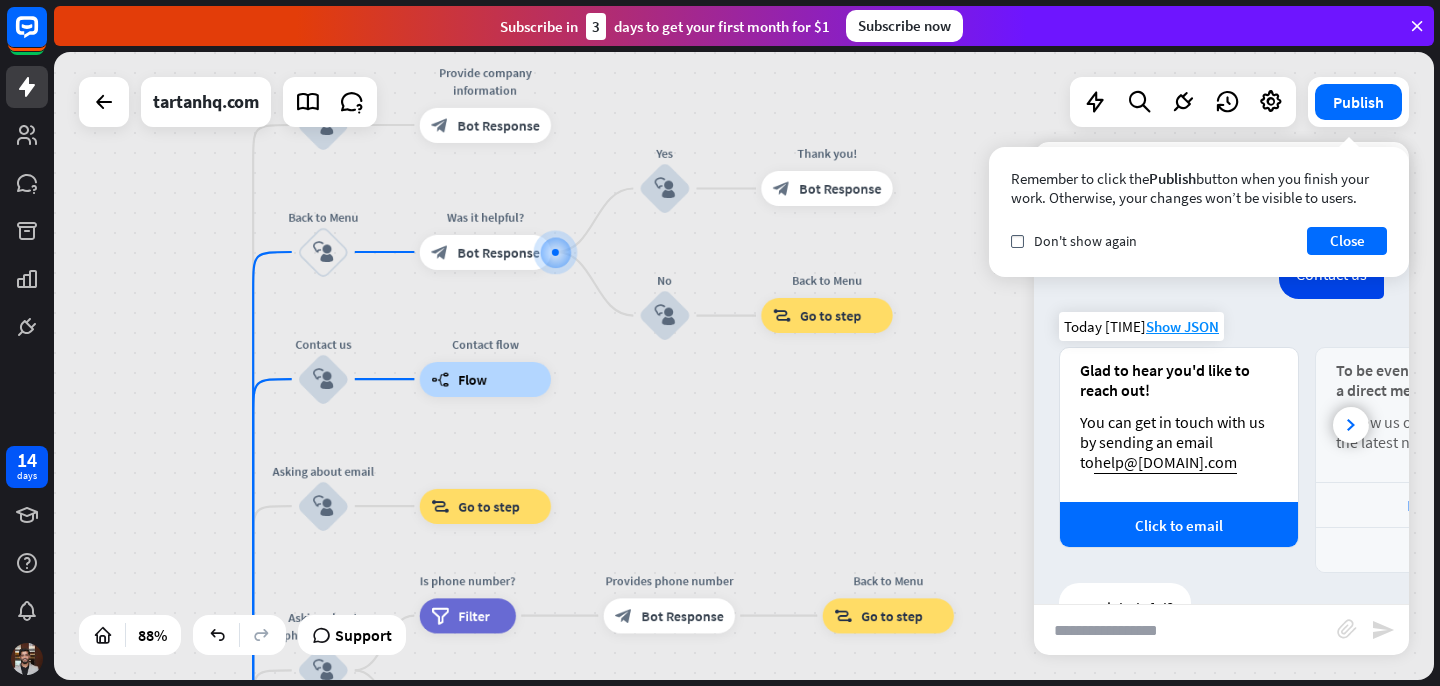 click on "You can get in touch with us by sending an email to help@[DOMAIN].com" at bounding box center (1179, 442) 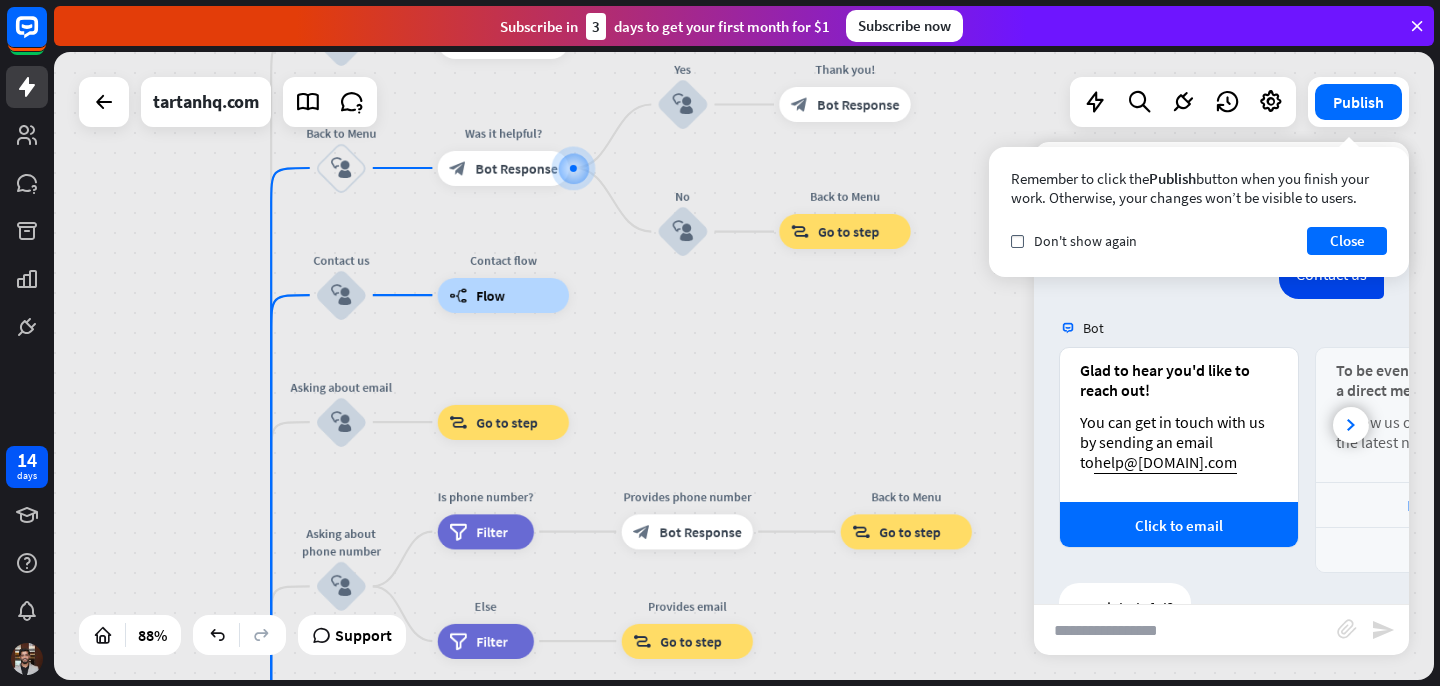 drag, startPoint x: 757, startPoint y: 412, endPoint x: 775, endPoint y: 328, distance: 85.90693 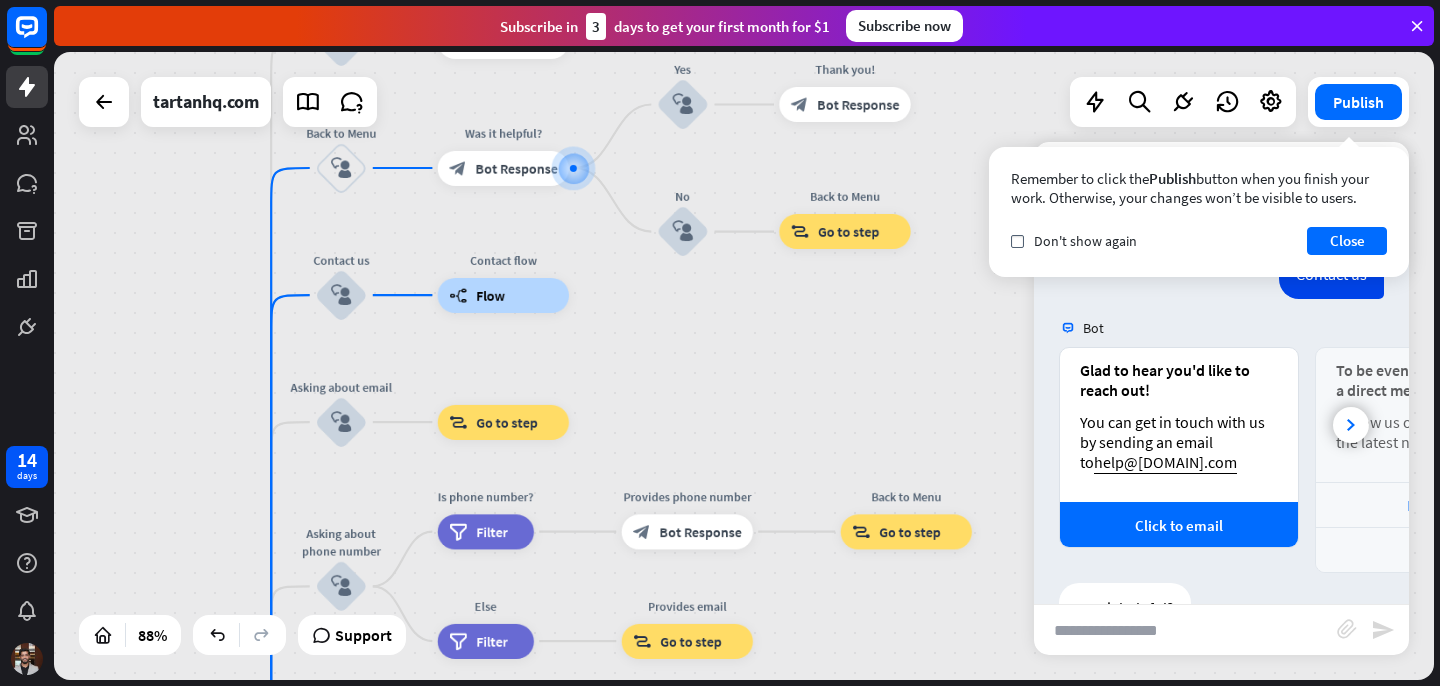 click on "home_2   Start point                 Welcome message   block_bot_response   Bot Response                 About us   block_user_input                 Provide company information   block_bot_response   Bot Response                 Back to Menu   block_user_input                 Was it helpful?   block_bot_response   Bot Response                     Yes   block_user_input                 Thank you!   block_bot_response   Bot Response                 No   block_user_input                 Back to Menu   block_goto   Go to step                 Contact us   block_user_input                 Contact flow   builder_tree   Flow                 Asking about email   block_user_input                   block_goto   Go to step                 Asking about phone number   block_user_input                 Is phone number?   filter   Filter                 Provides phone number   block_bot_response   Bot Response                 Back to Menu   block_goto   Go to step                 Else   filter   Filter" at bounding box center [744, 366] 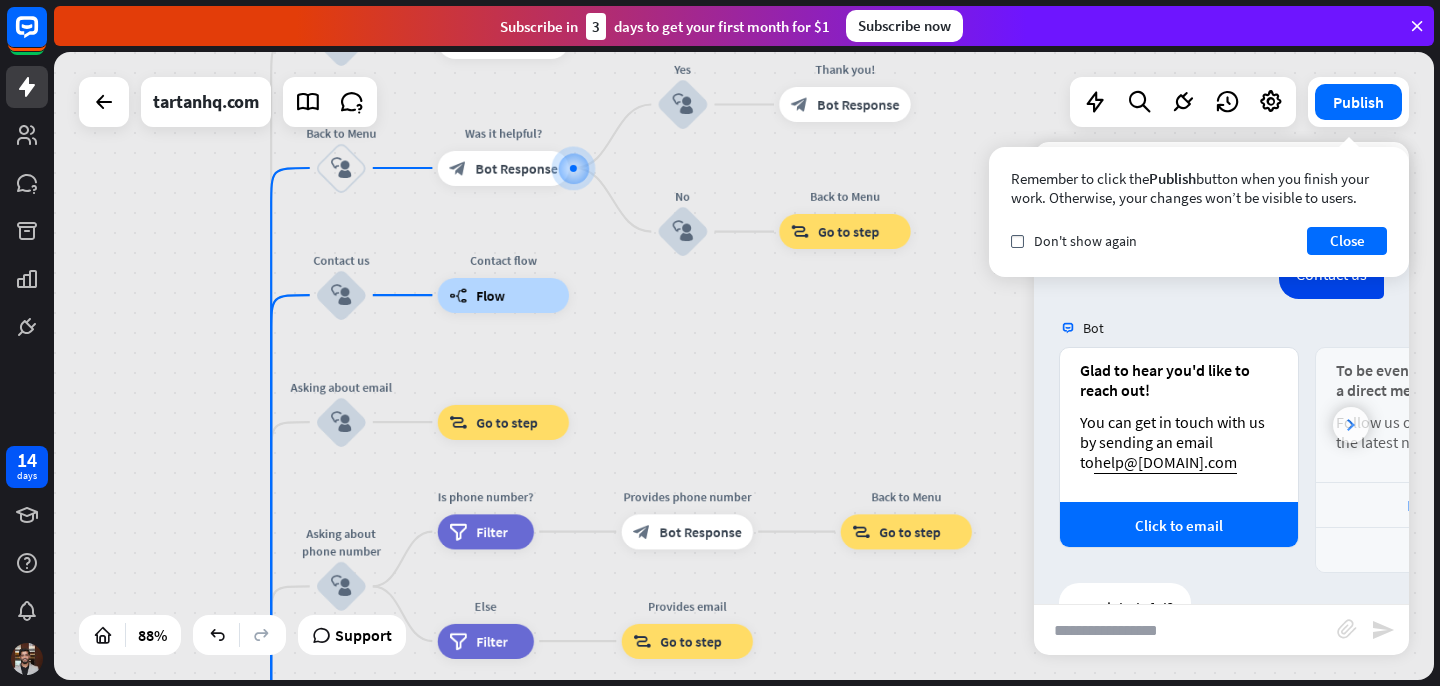click at bounding box center (1351, 425) 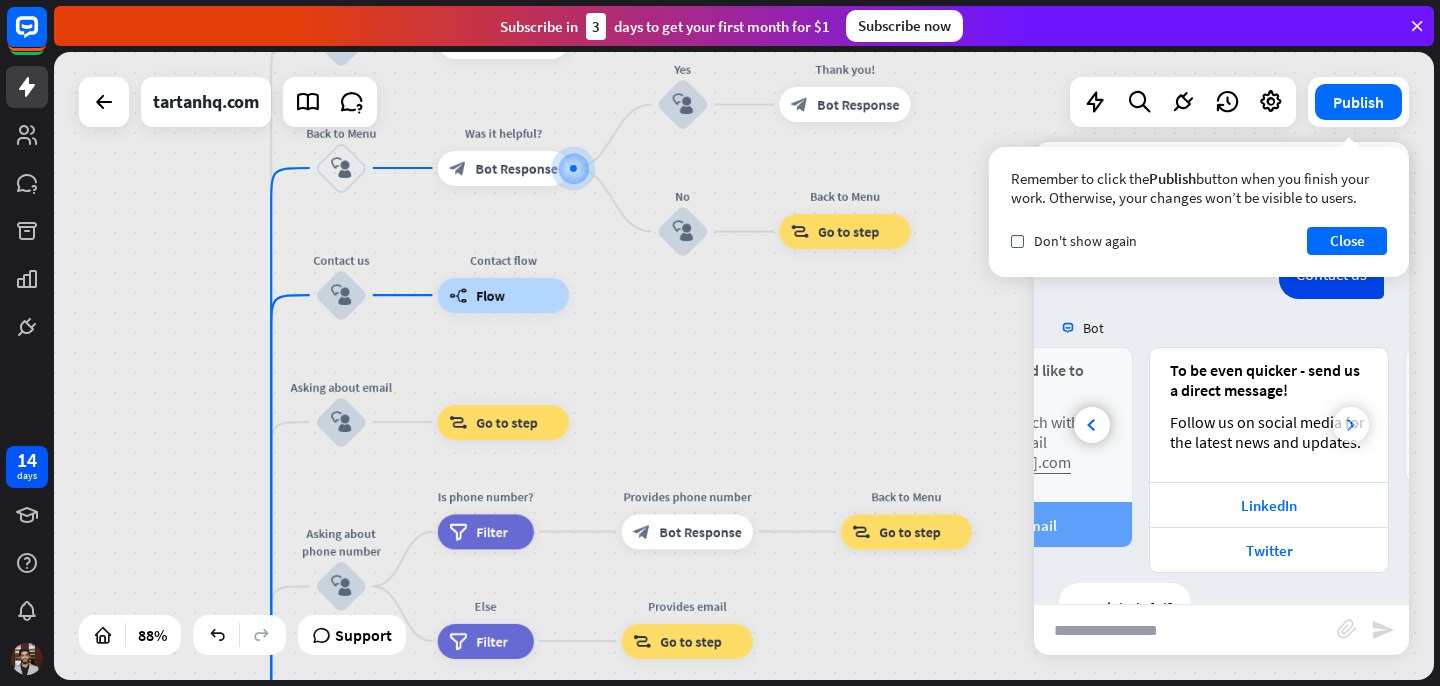 scroll, scrollTop: 0, scrollLeft: 213, axis: horizontal 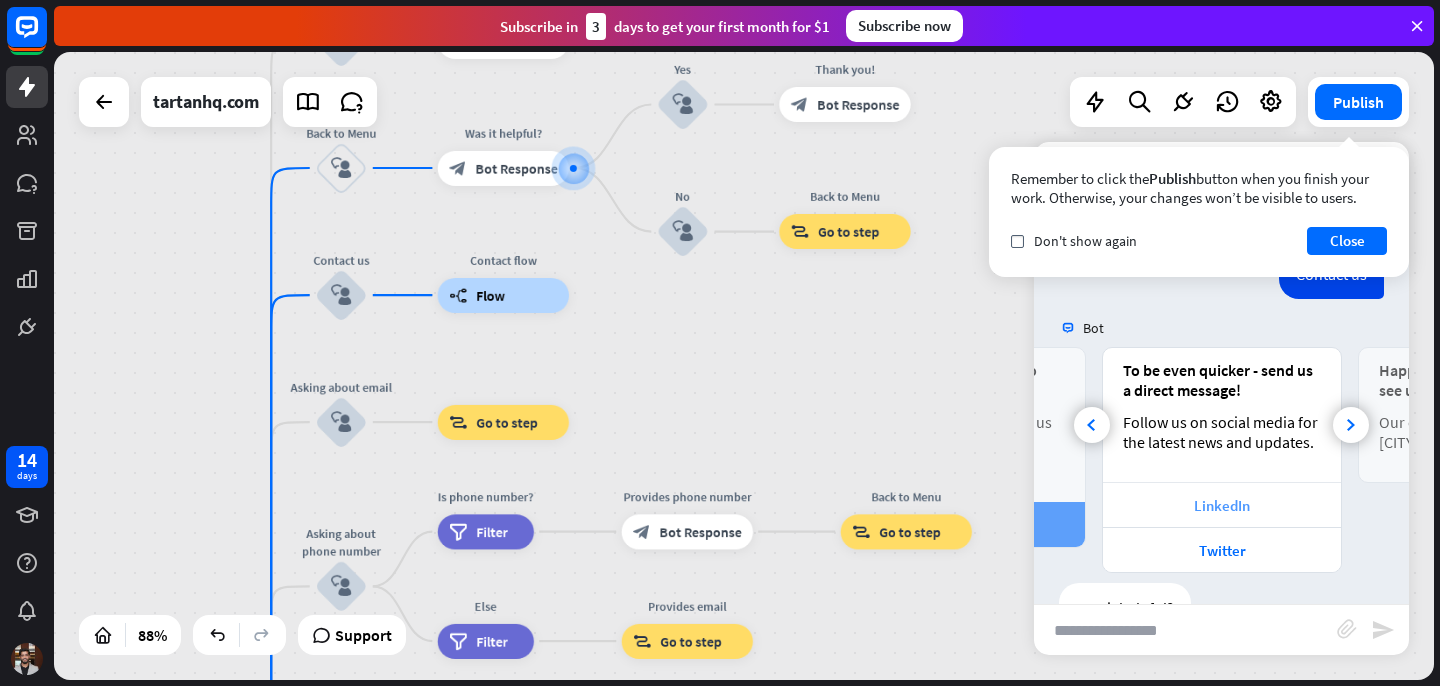 click on "LinkedIn" at bounding box center (1222, 505) 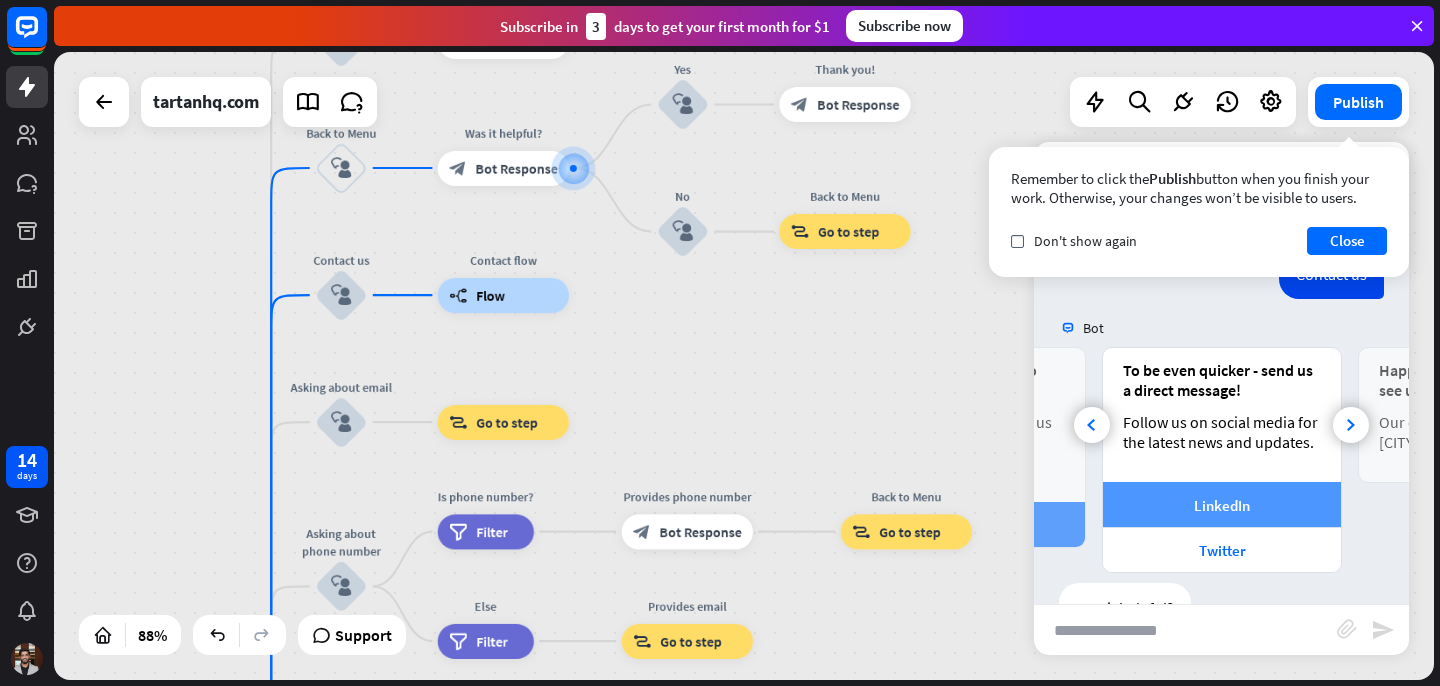 scroll, scrollTop: 0, scrollLeft: 213, axis: horizontal 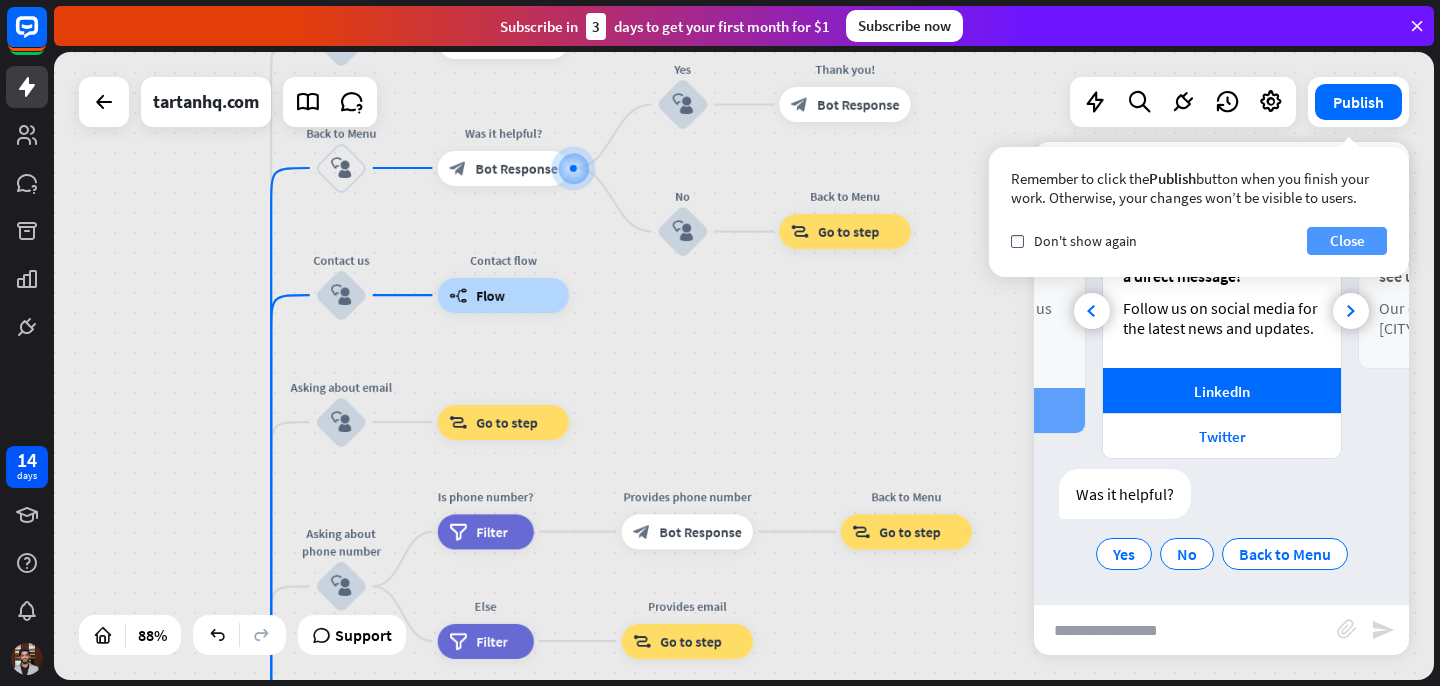 click on "Close" at bounding box center [1347, 241] 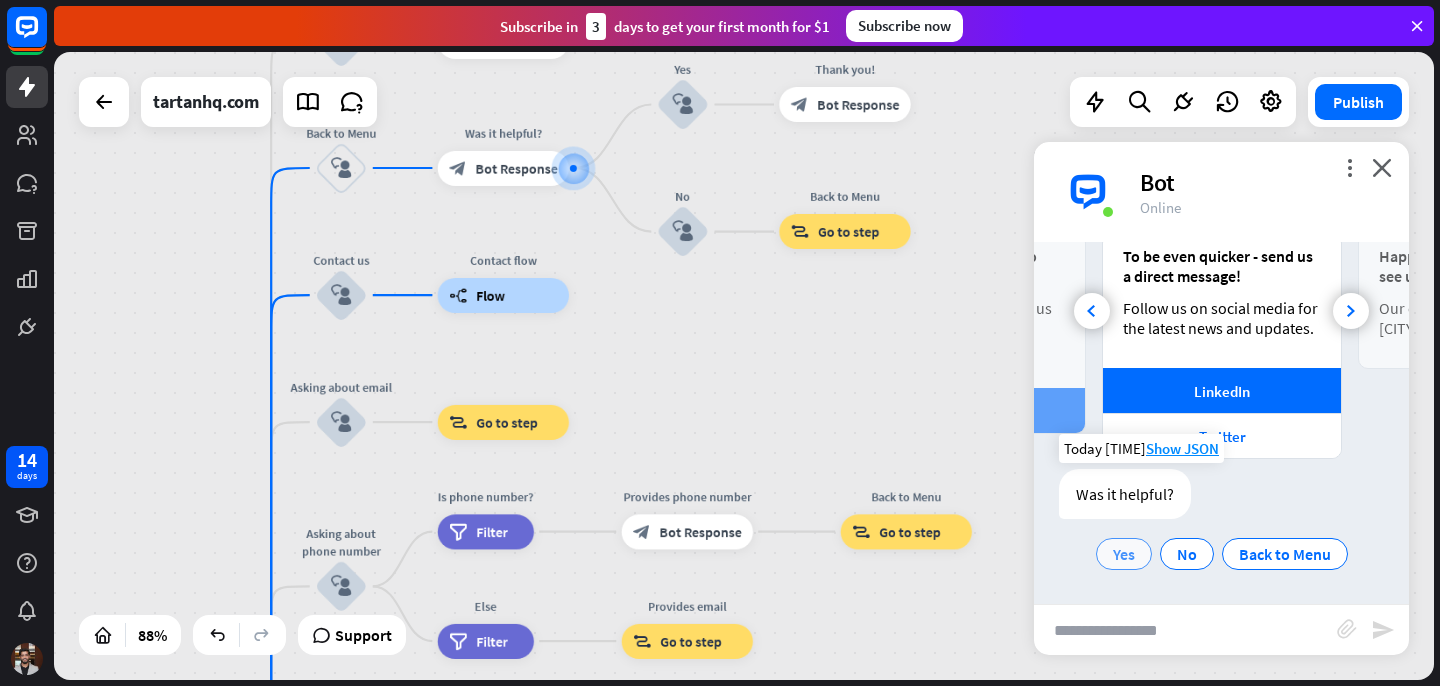 click on "Yes" at bounding box center (1124, 554) 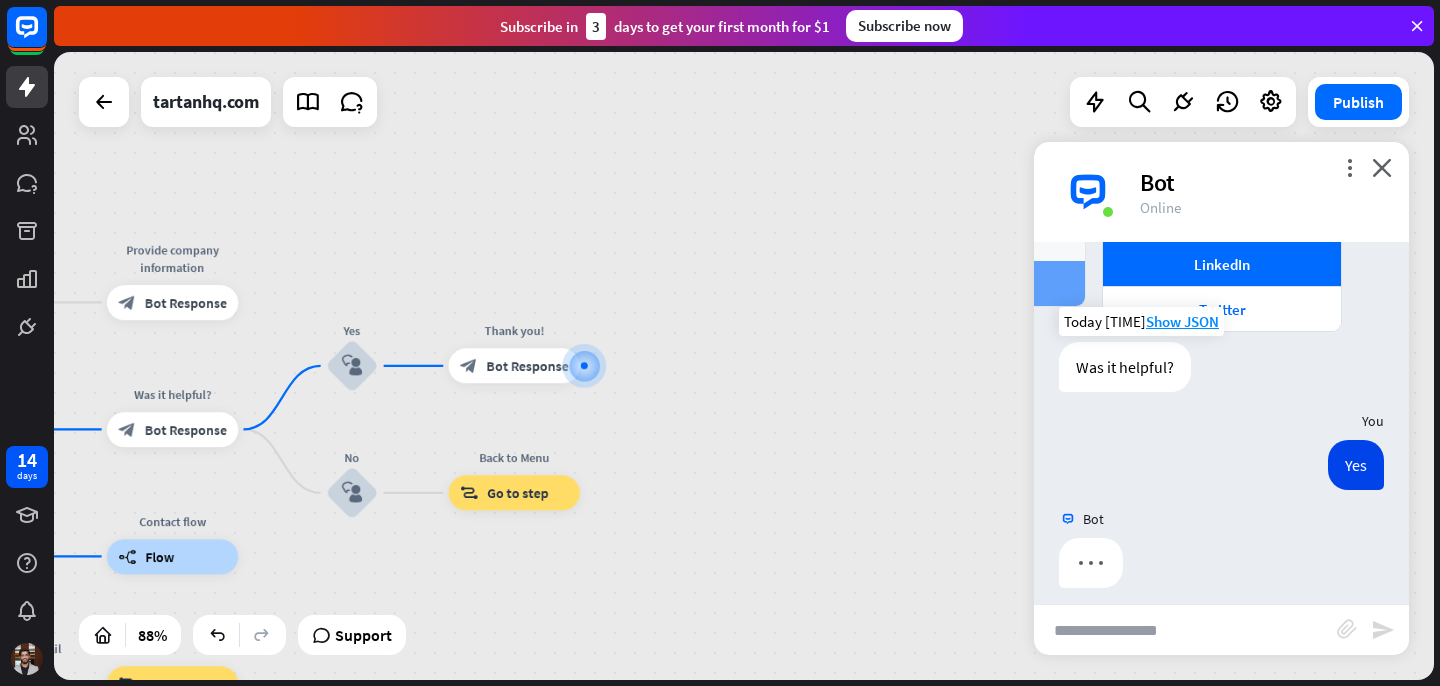 scroll, scrollTop: 444, scrollLeft: 0, axis: vertical 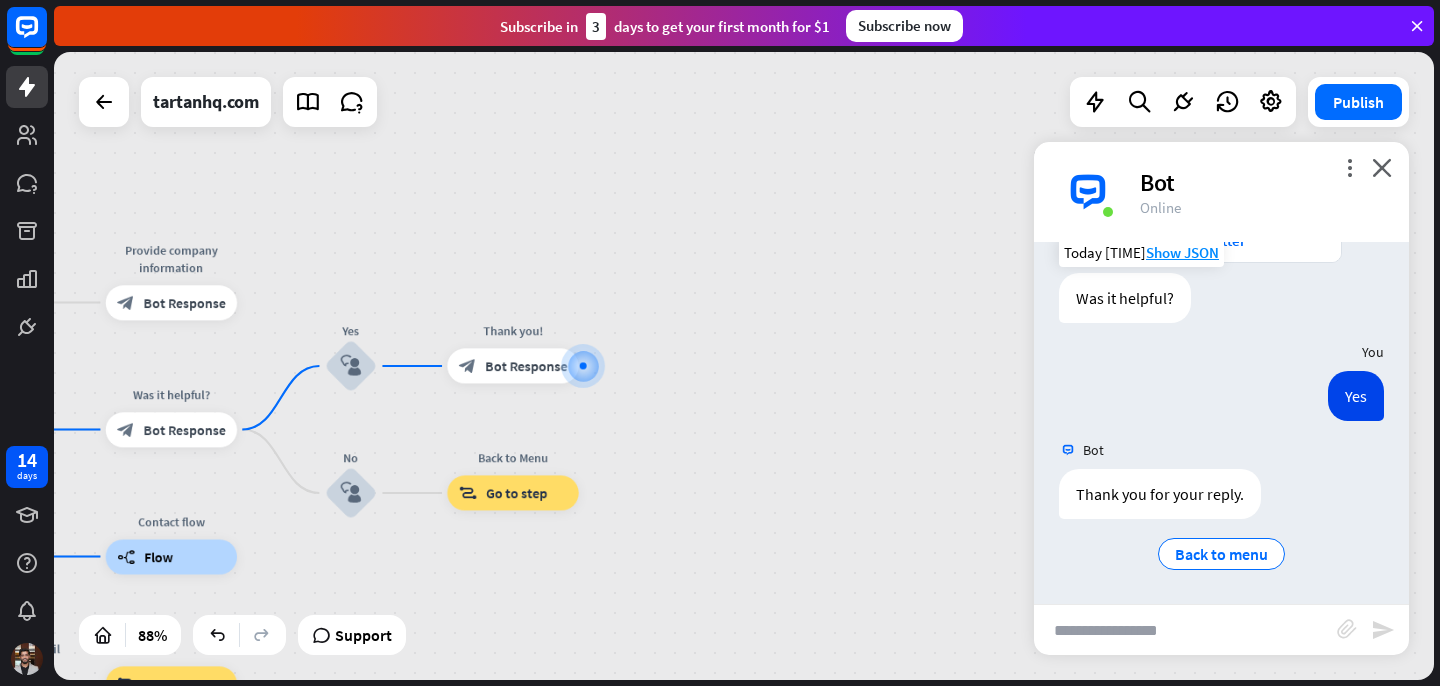 drag, startPoint x: 817, startPoint y: 420, endPoint x: 1086, endPoint y: 269, distance: 308.4834 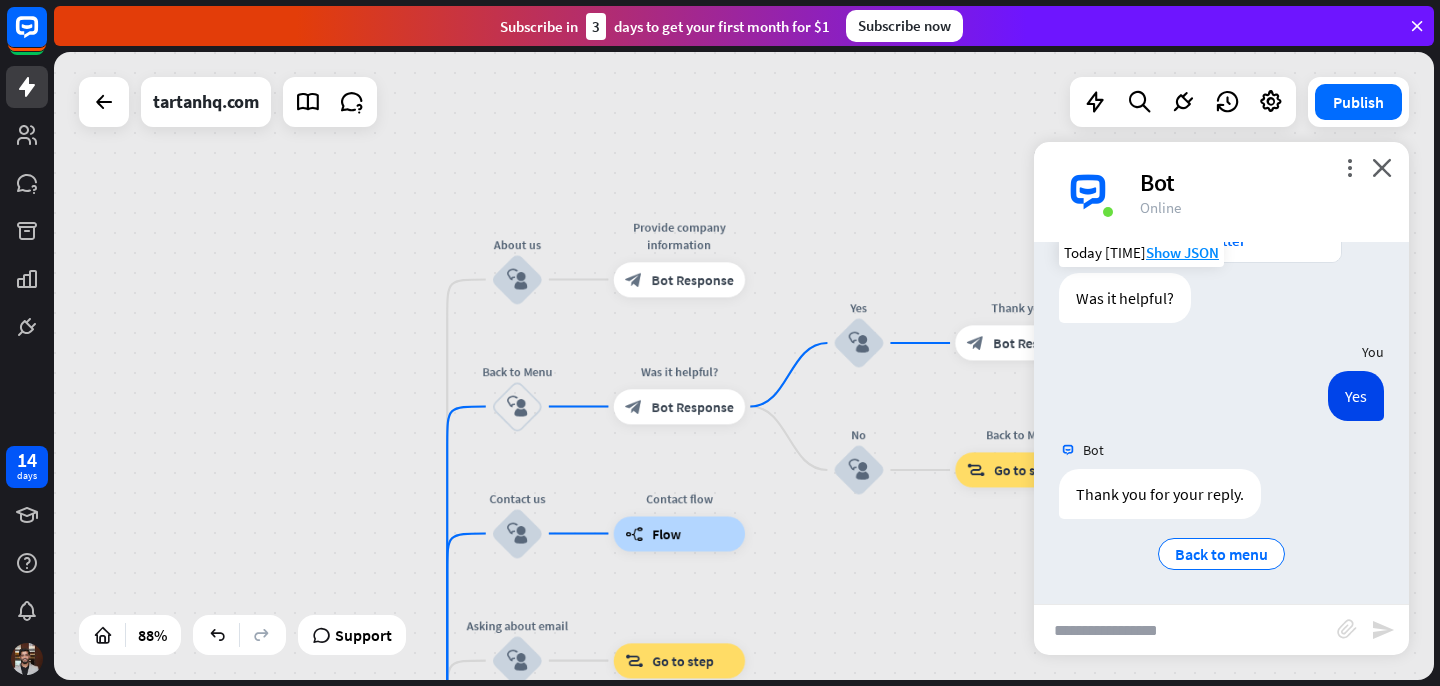 drag, startPoint x: 608, startPoint y: 414, endPoint x: 1104, endPoint y: 389, distance: 496.62964 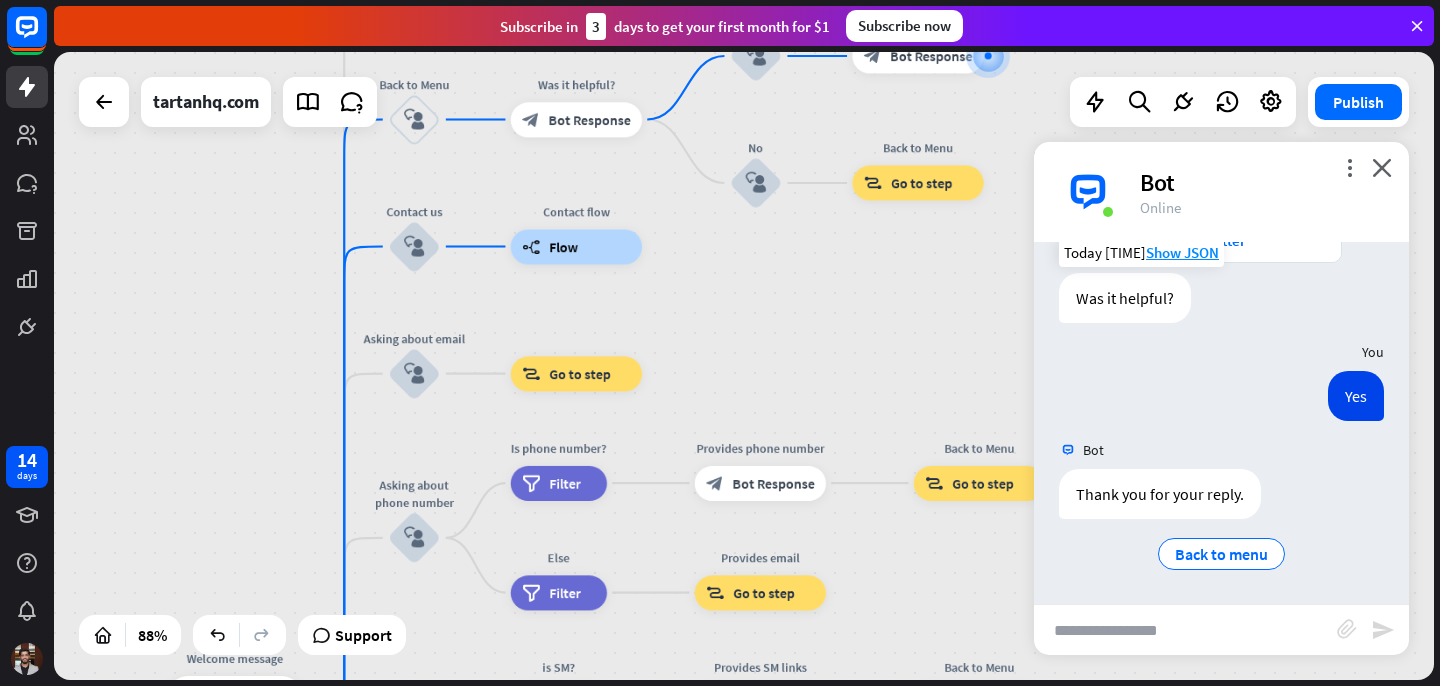 drag, startPoint x: 833, startPoint y: 584, endPoint x: 733, endPoint y: 307, distance: 294.49786 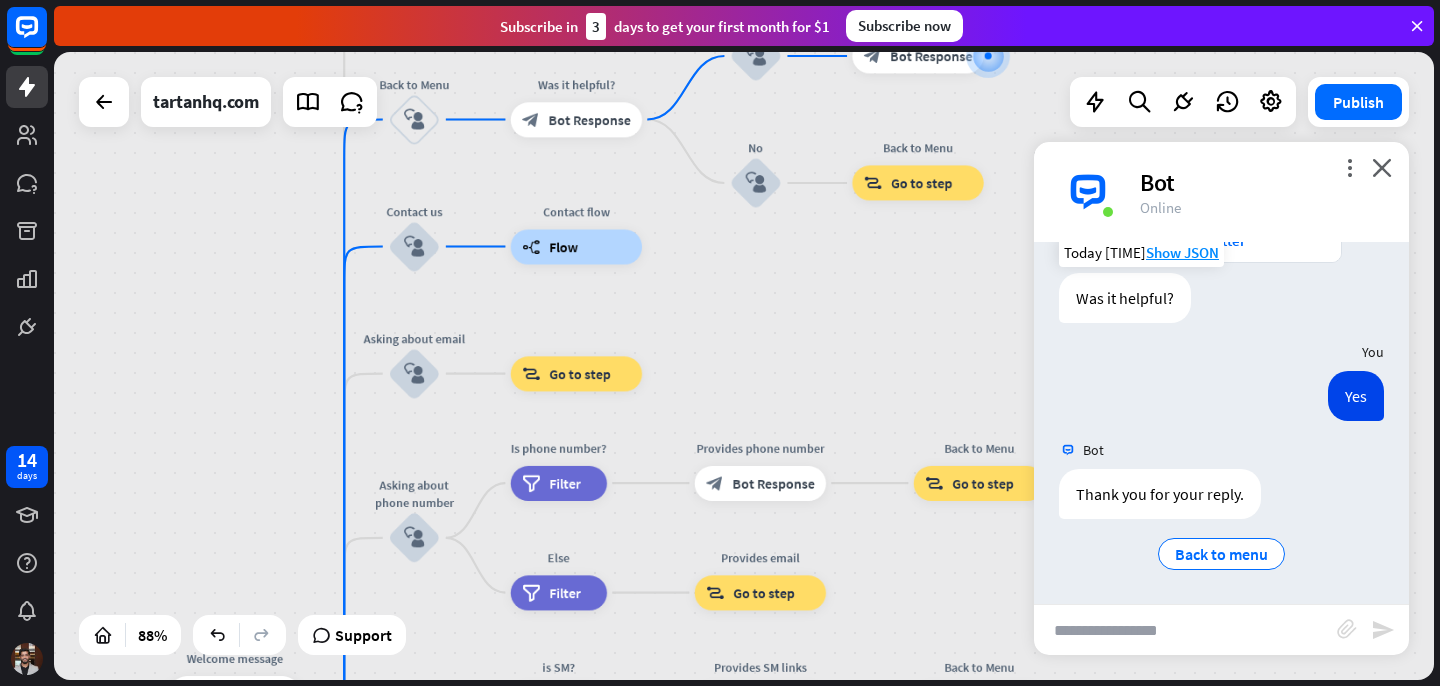 click on "home_2   Start point                 Welcome message   block_bot_response   Bot Response                 About us   block_user_input                 Provide company information   block_bot_response   Bot Response                 Back to Menu   block_user_input                 Was it helpful?   block_bot_response   Bot Response                 Yes   block_user_input                 Thank you!   block_bot_response   Bot Response                     No   block_user_input                 Back to Menu   block_goto   Go to step                 Contact us   block_user_input                 Contact flow   builder_tree   Flow                 Asking about email   block_user_input                   block_goto   Go to step                 Asking about phone number   block_user_input                 Is phone number?   filter   Filter                 Provides phone number   block_bot_response   Bot Response                 Back to Menu   block_goto   Go to step                 Else   filter   Filter" at bounding box center (744, 366) 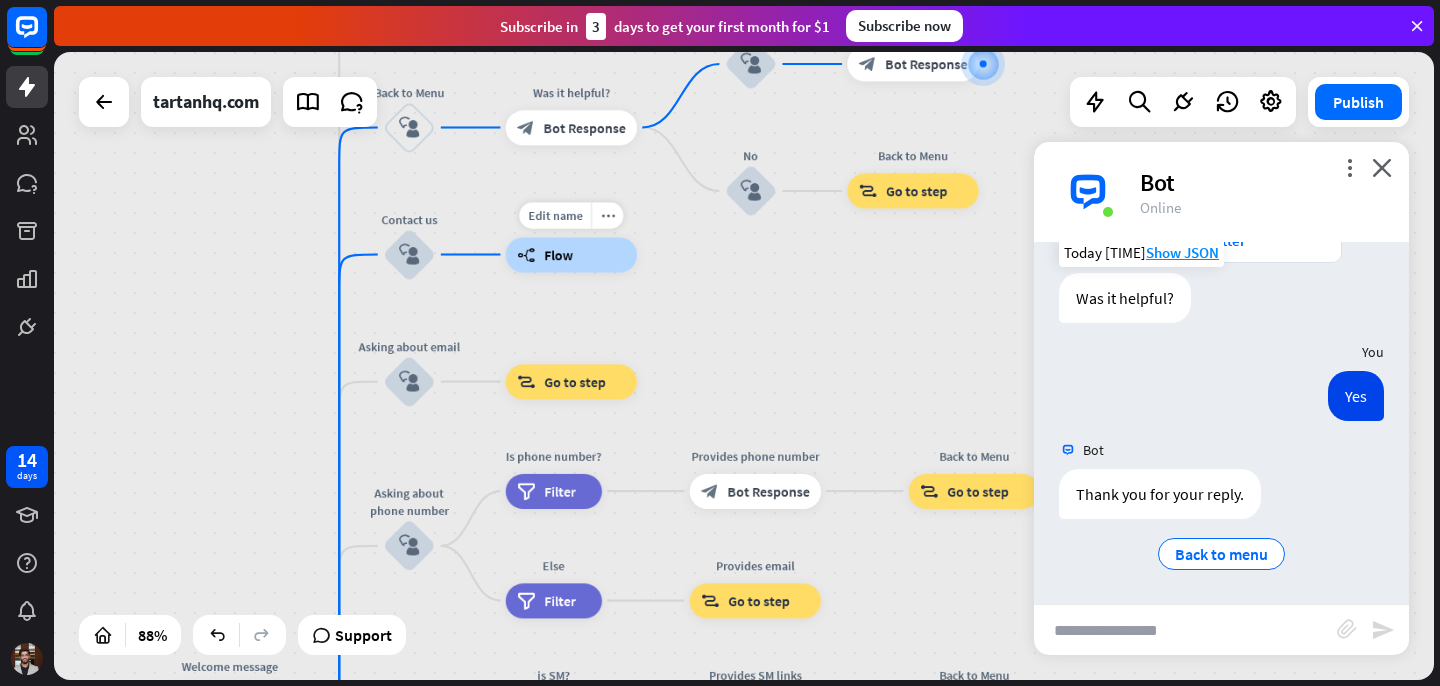 click on "builder_tree   Flow" at bounding box center [571, 254] 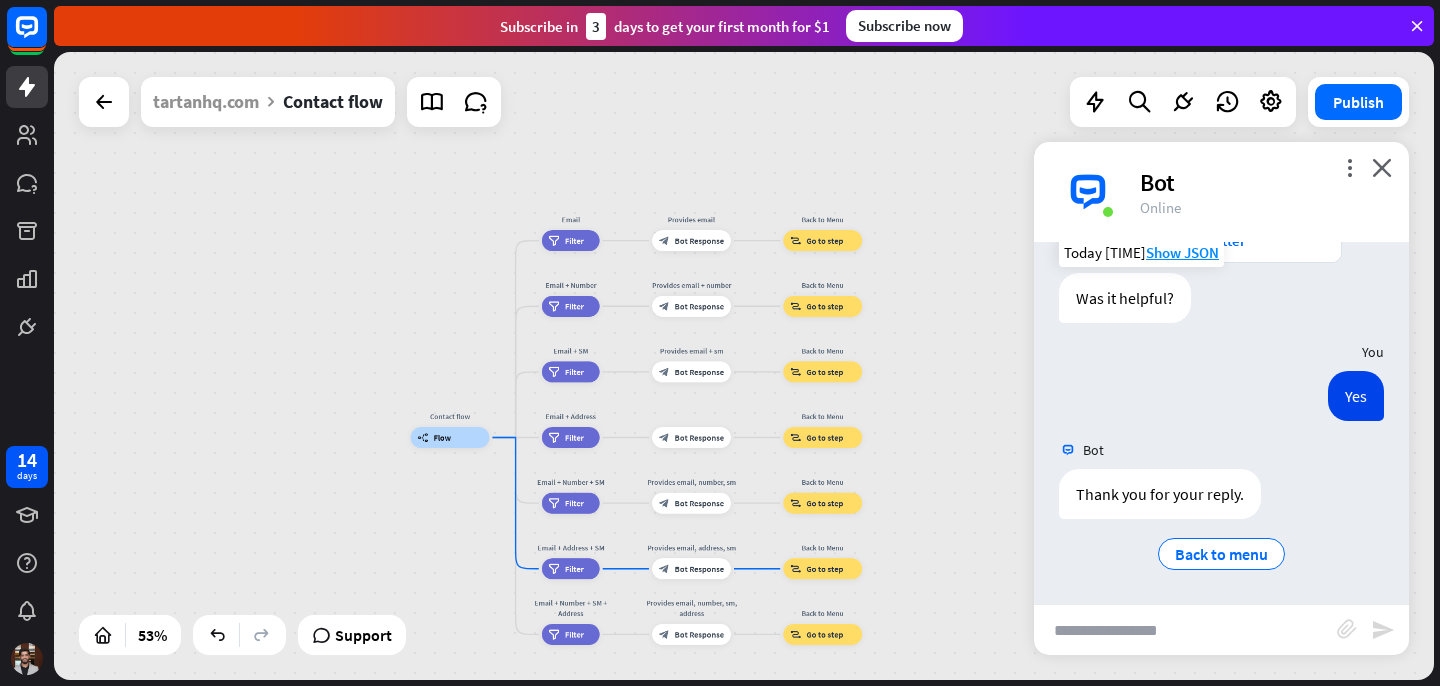 drag, startPoint x: 1005, startPoint y: 460, endPoint x: 957, endPoint y: 455, distance: 48.259712 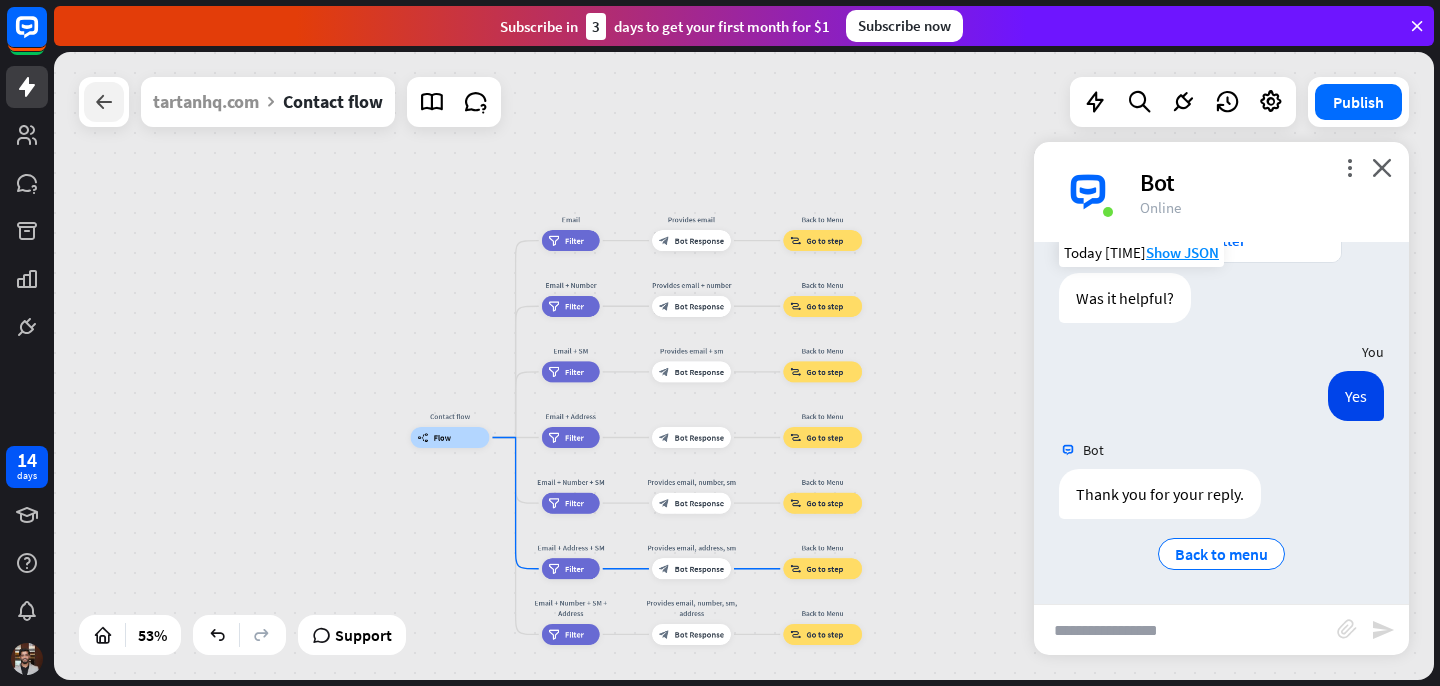 click at bounding box center (104, 102) 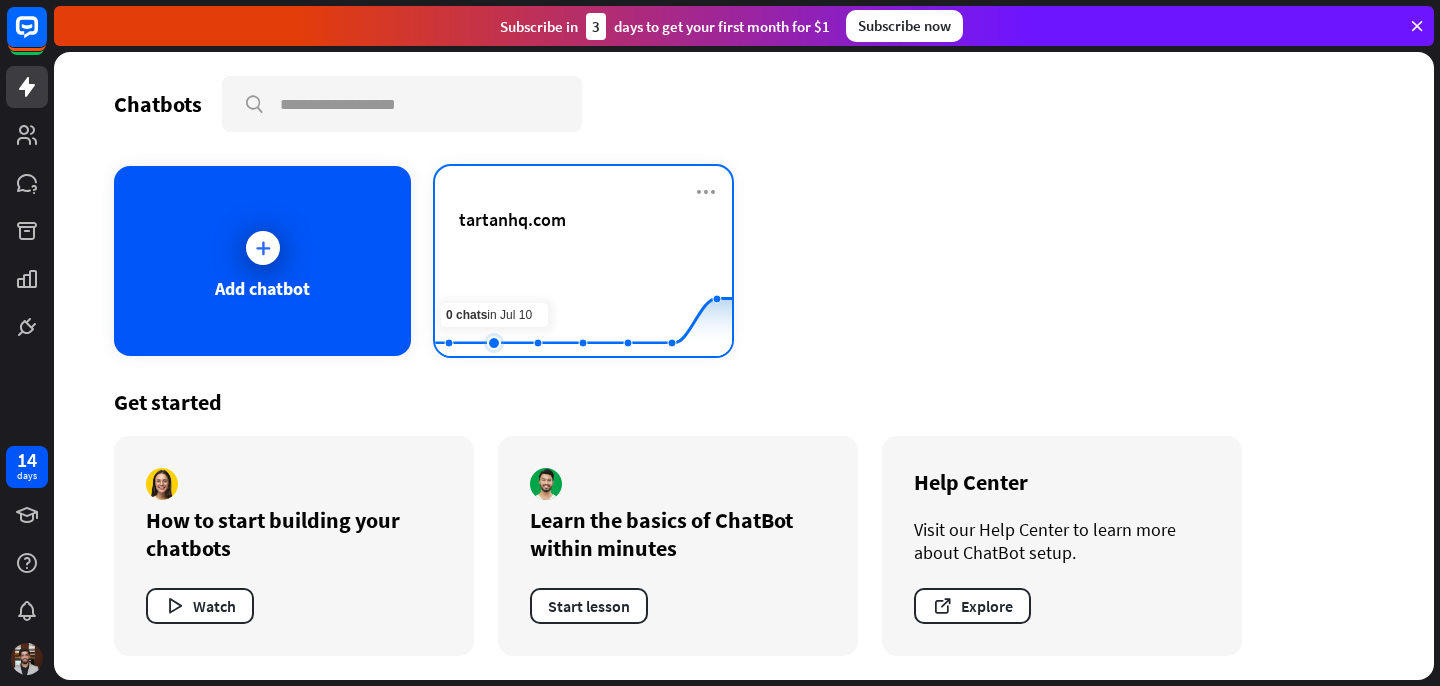 click 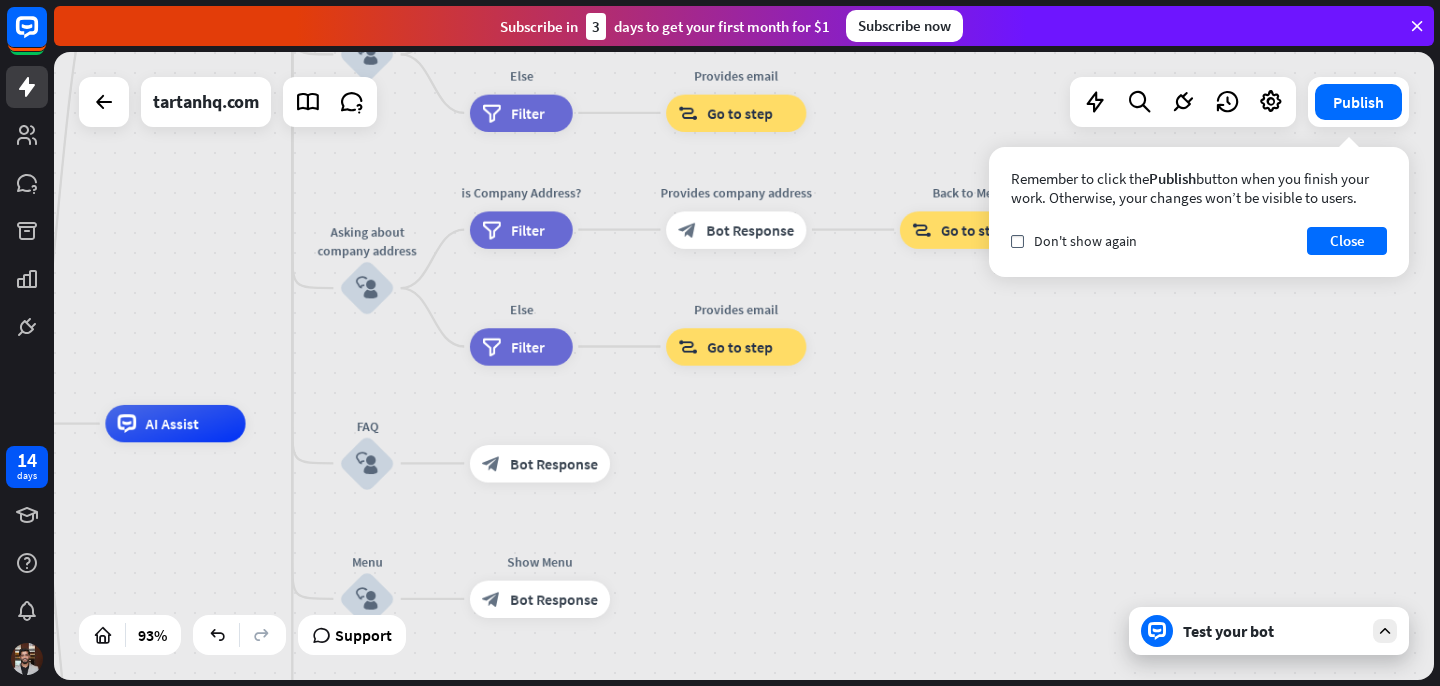 drag, startPoint x: 1252, startPoint y: 443, endPoint x: 741, endPoint y: 495, distance: 513.639 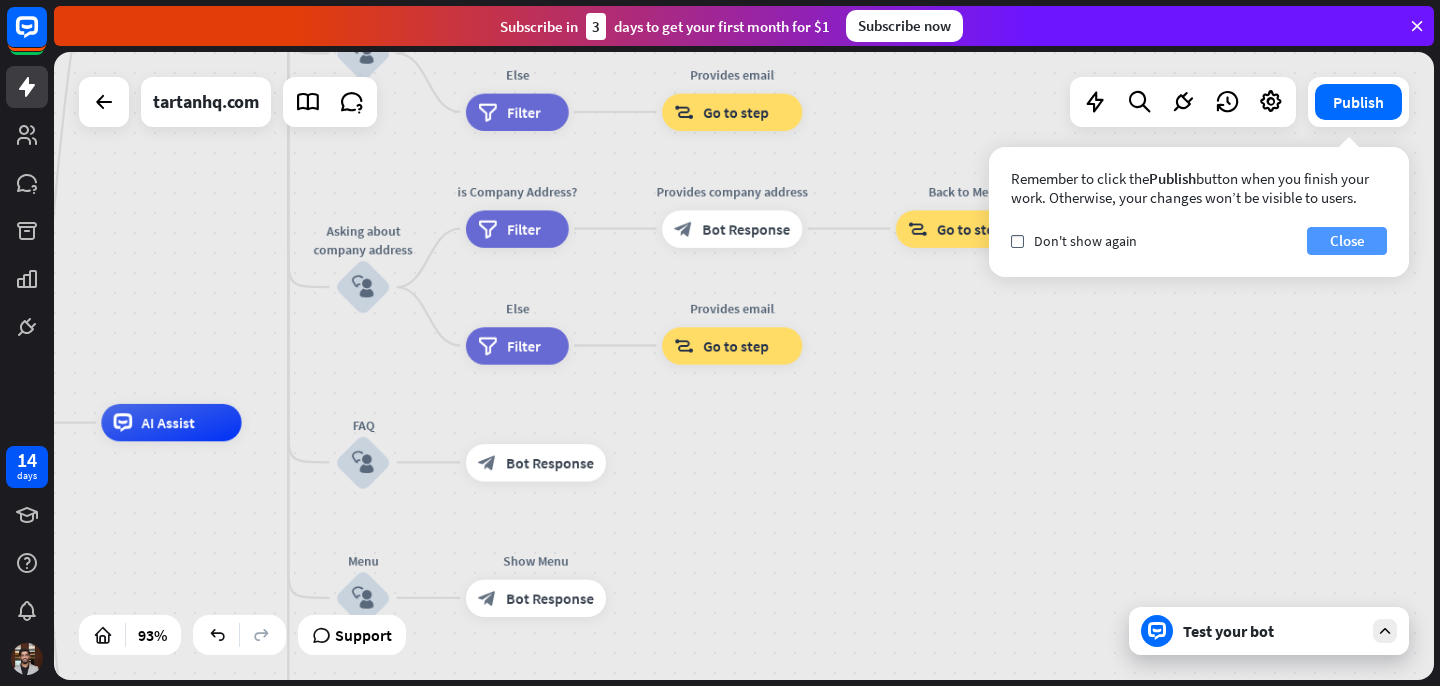 click on "Close" at bounding box center [1347, 241] 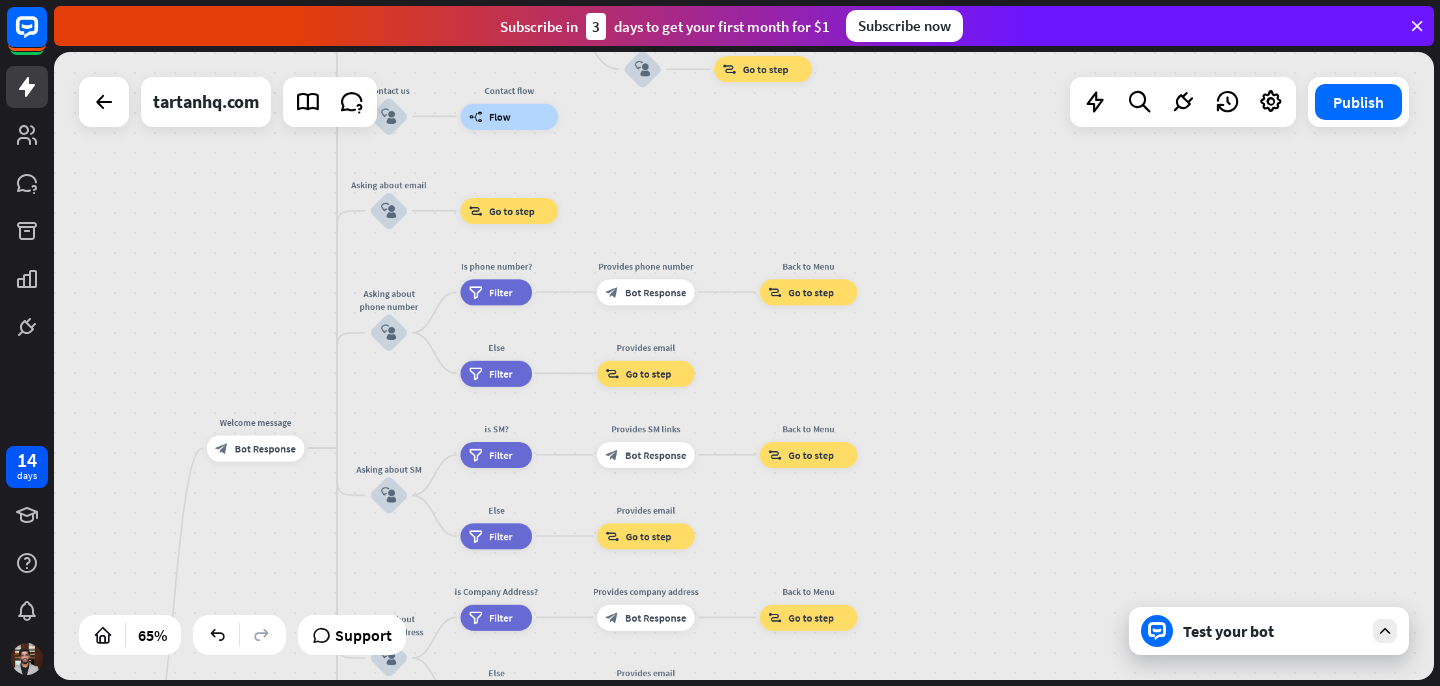 drag, startPoint x: 953, startPoint y: 402, endPoint x: 818, endPoint y: 736, distance: 360.2513 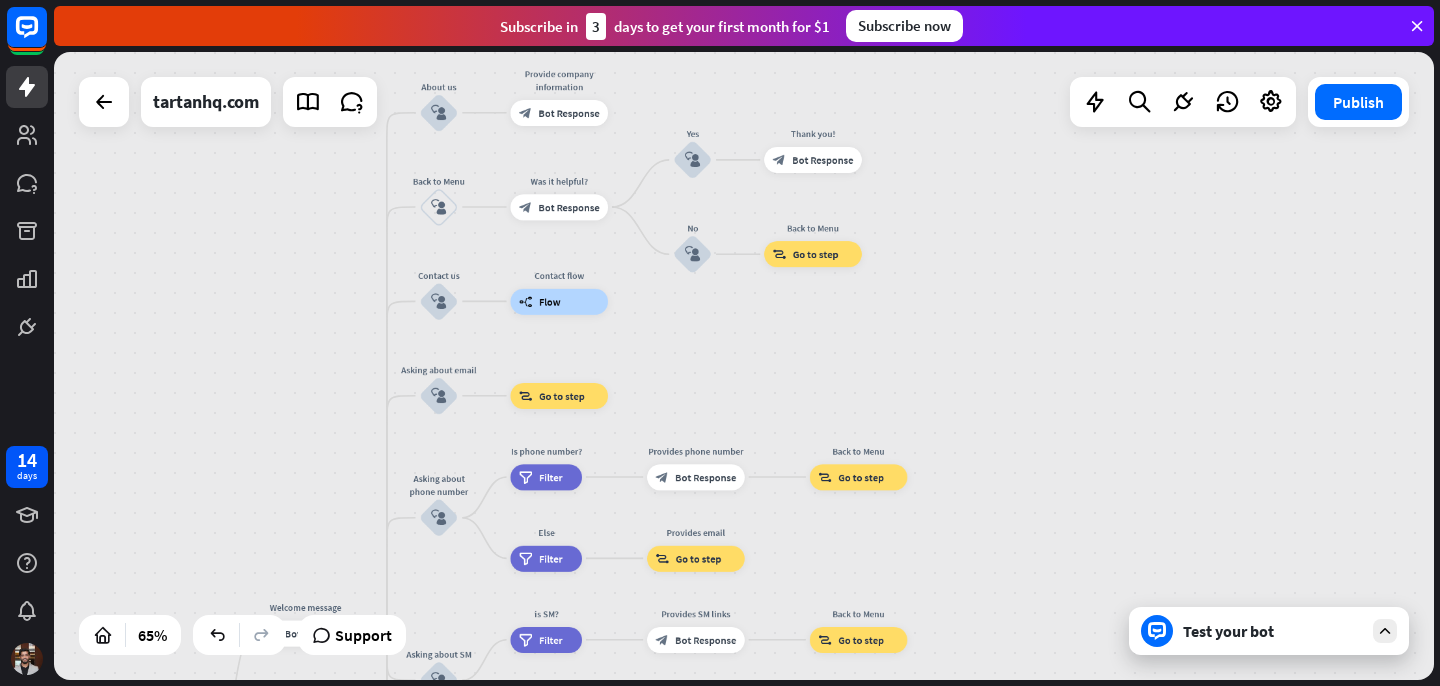 drag, startPoint x: 934, startPoint y: 305, endPoint x: 983, endPoint y: 490, distance: 191.37921 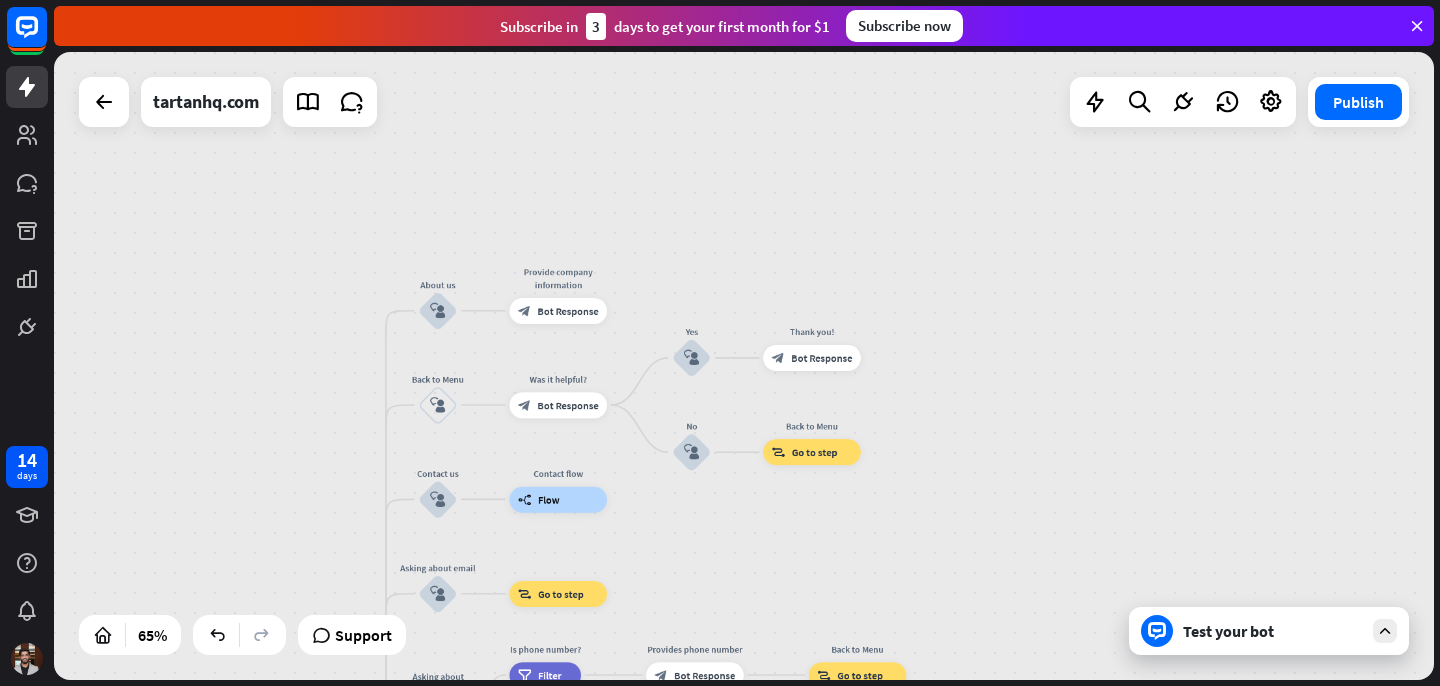 drag, startPoint x: 681, startPoint y: 326, endPoint x: 681, endPoint y: 524, distance: 198 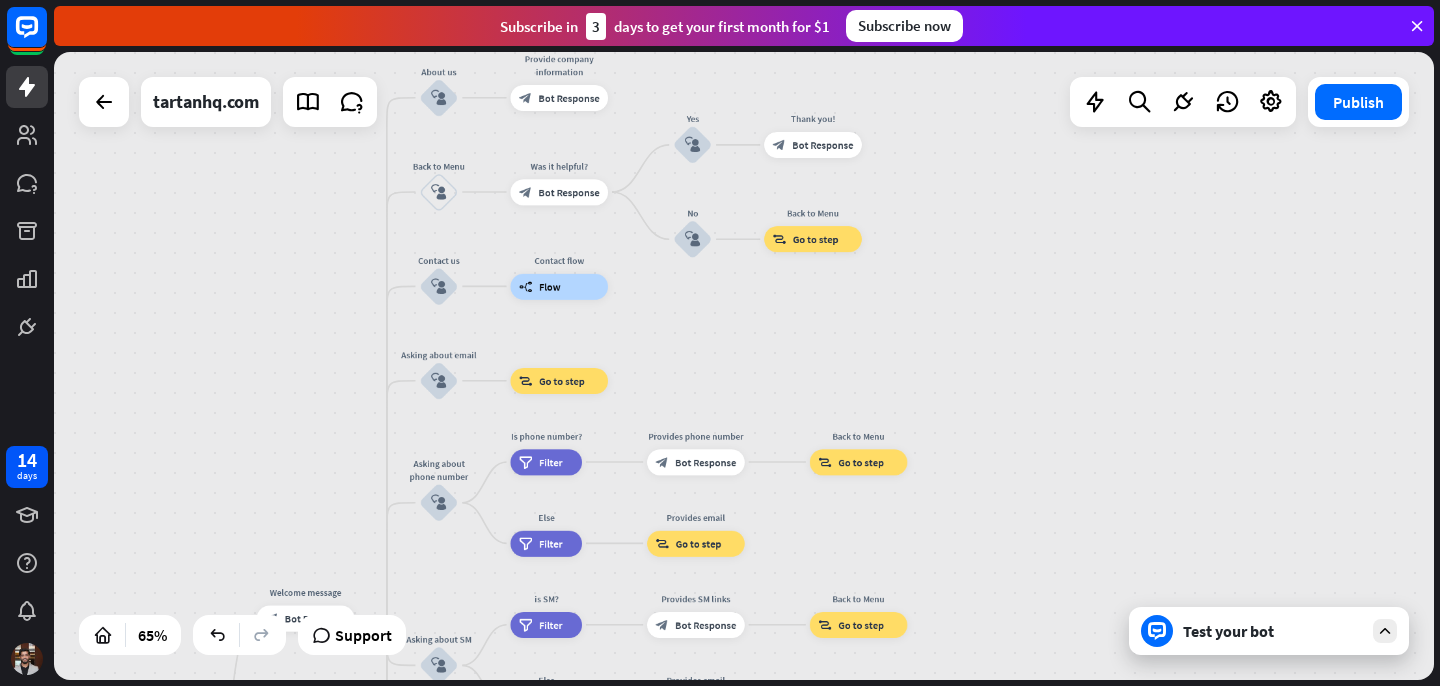 drag, startPoint x: 676, startPoint y: 555, endPoint x: 677, endPoint y: 321, distance: 234.00214 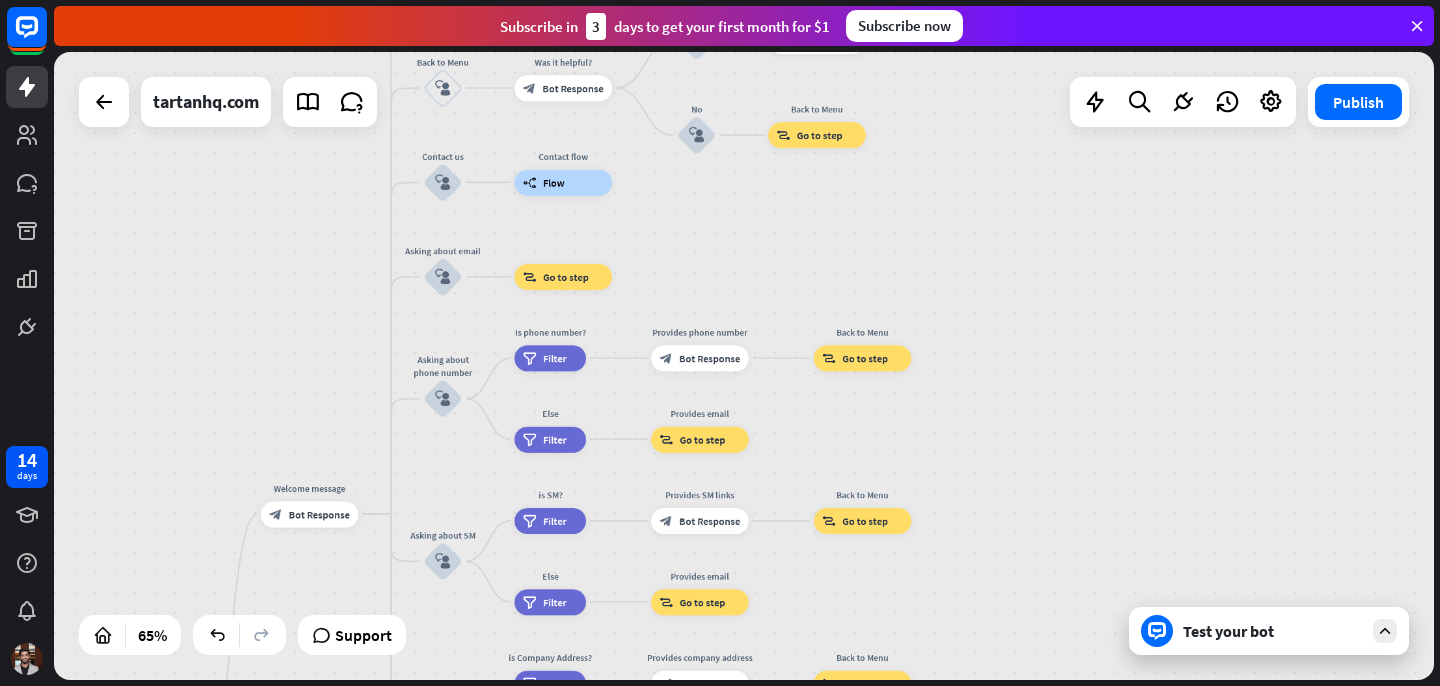 drag, startPoint x: 430, startPoint y: 567, endPoint x: 434, endPoint y: 485, distance: 82.0975 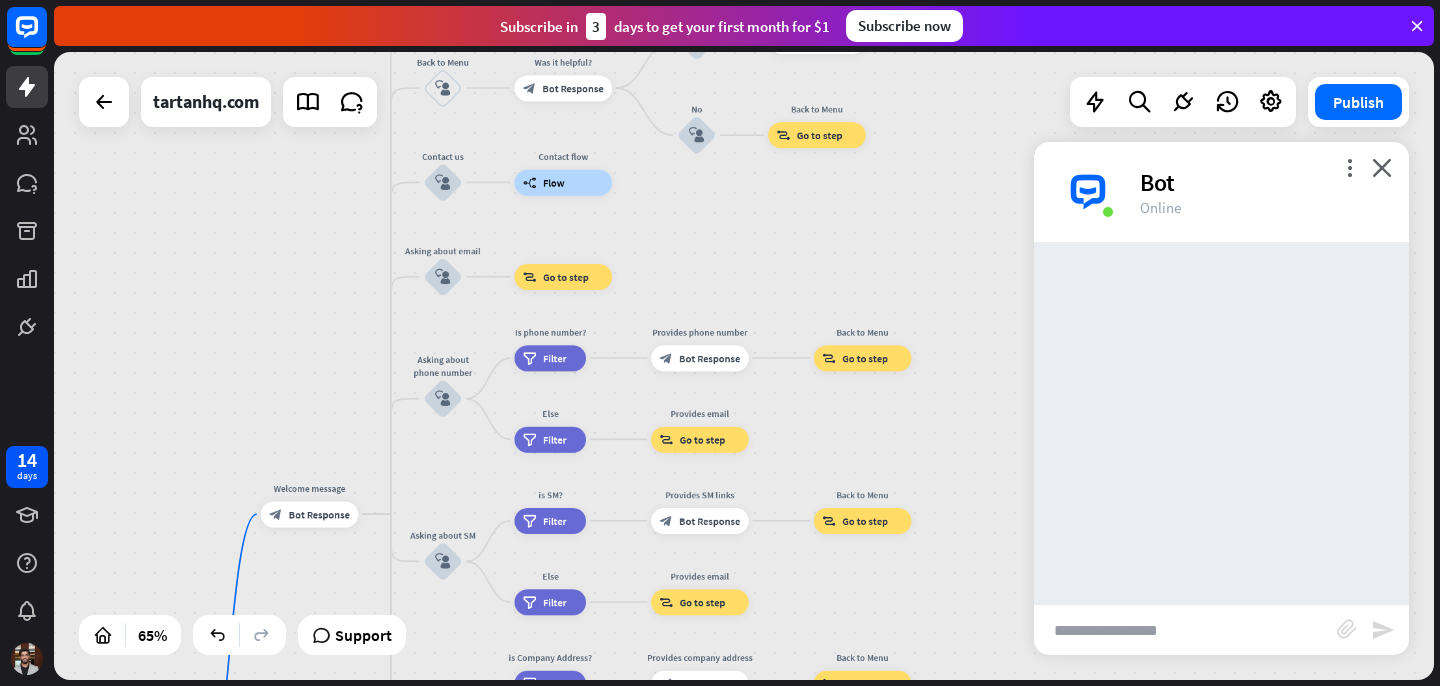 click at bounding box center [1185, 630] 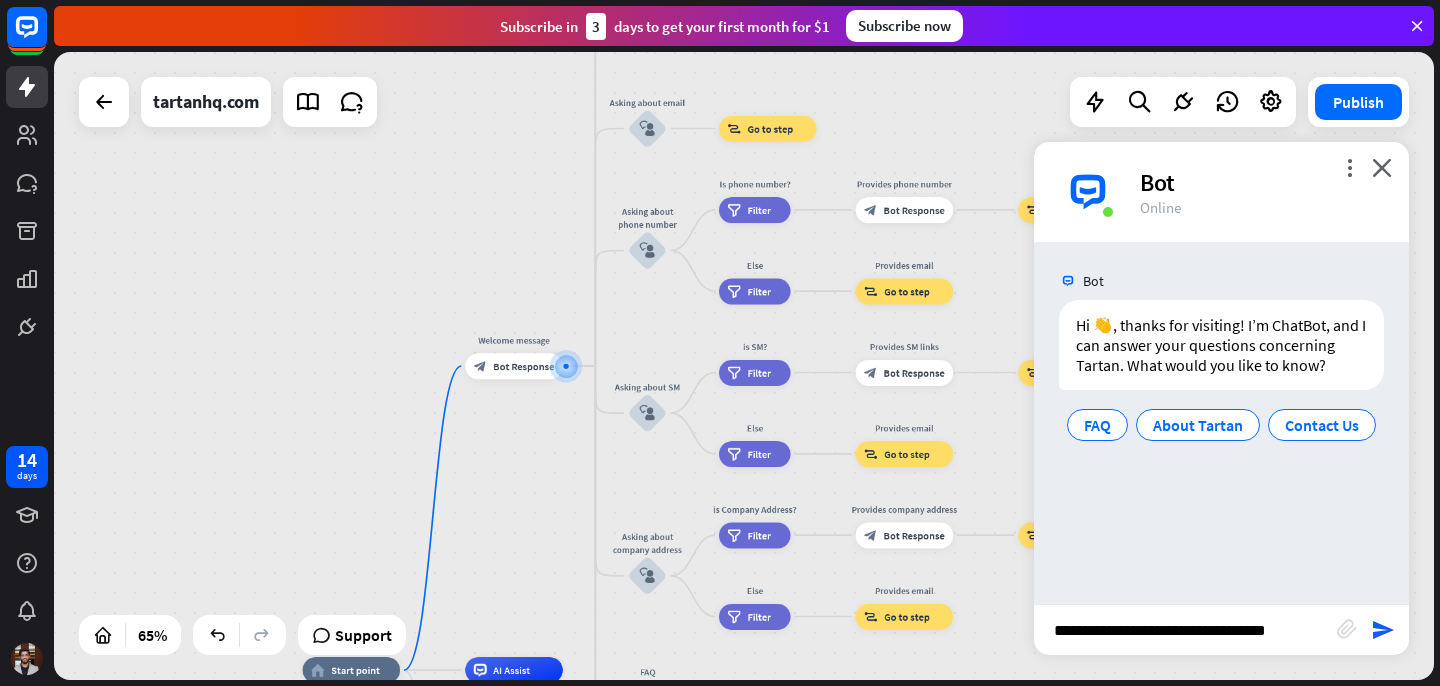 type on "**********" 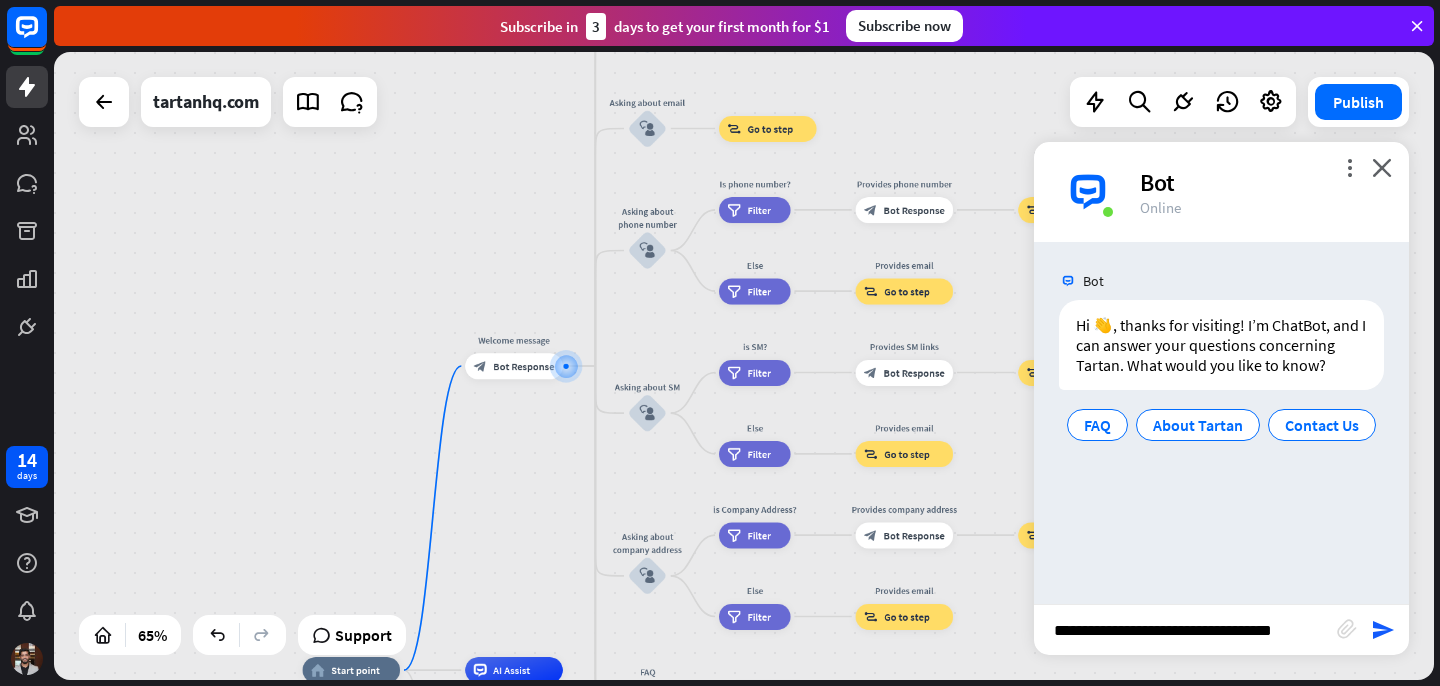 type 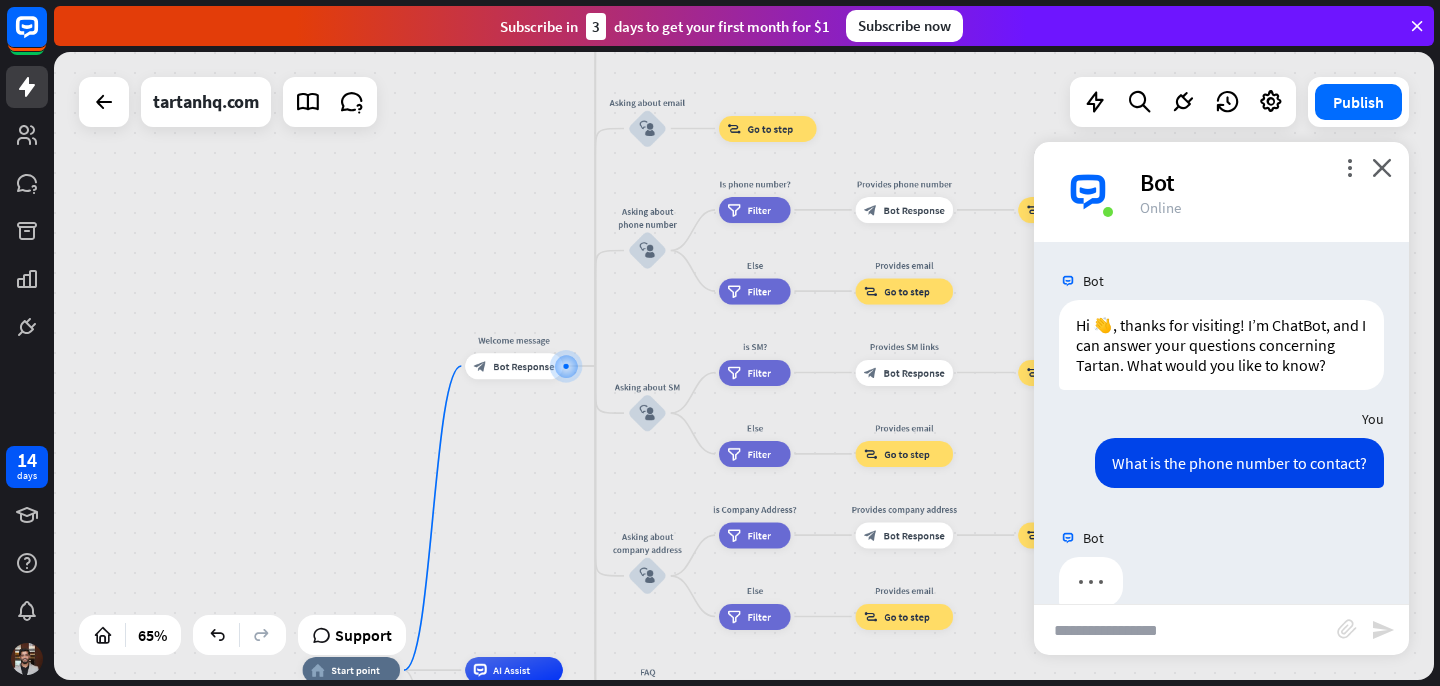 scroll, scrollTop: 33, scrollLeft: 0, axis: vertical 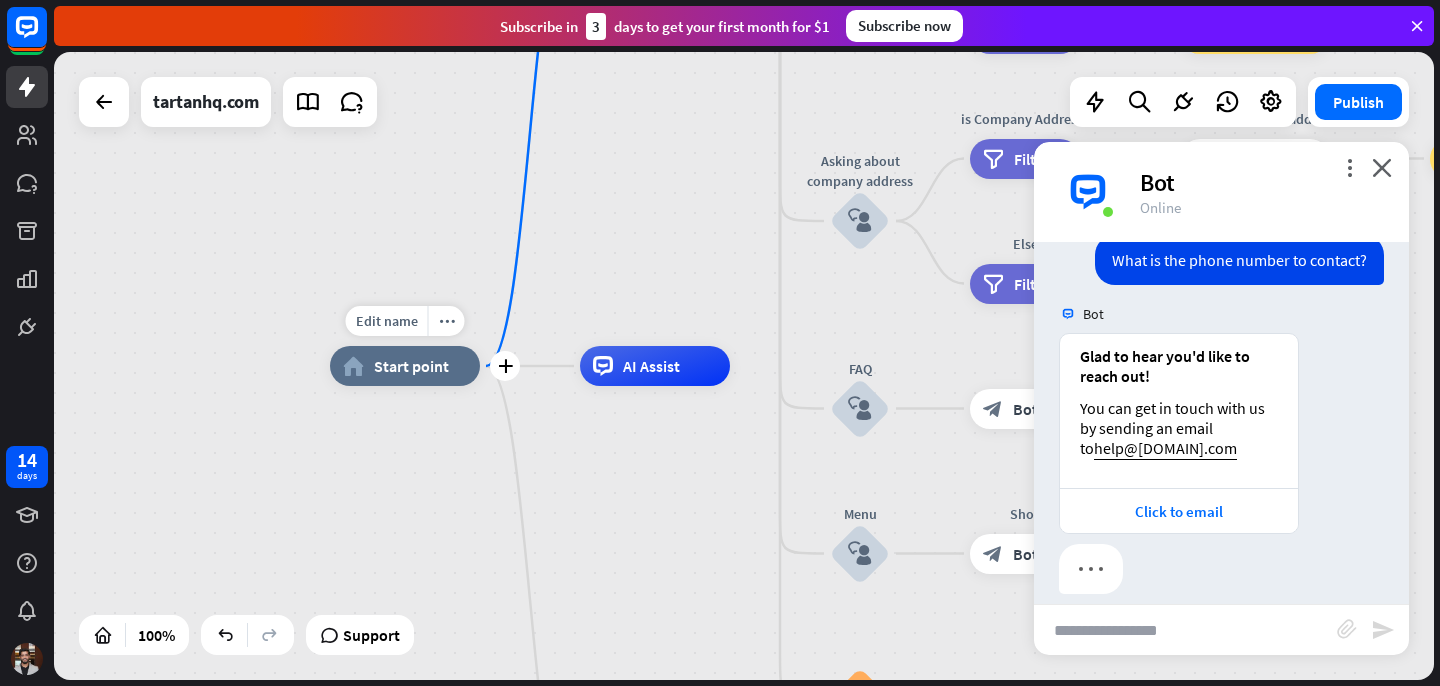 drag, startPoint x: 445, startPoint y: 229, endPoint x: 327, endPoint y: 388, distance: 198.00252 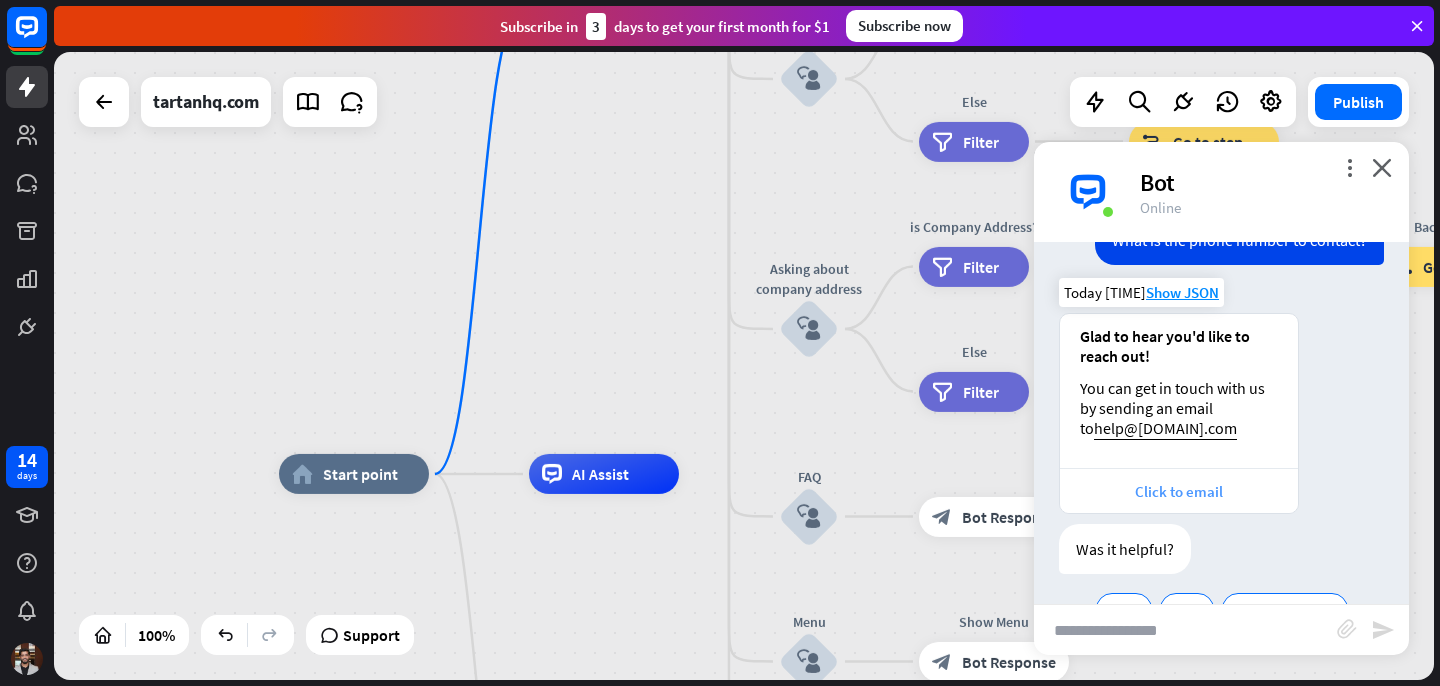 scroll, scrollTop: 278, scrollLeft: 0, axis: vertical 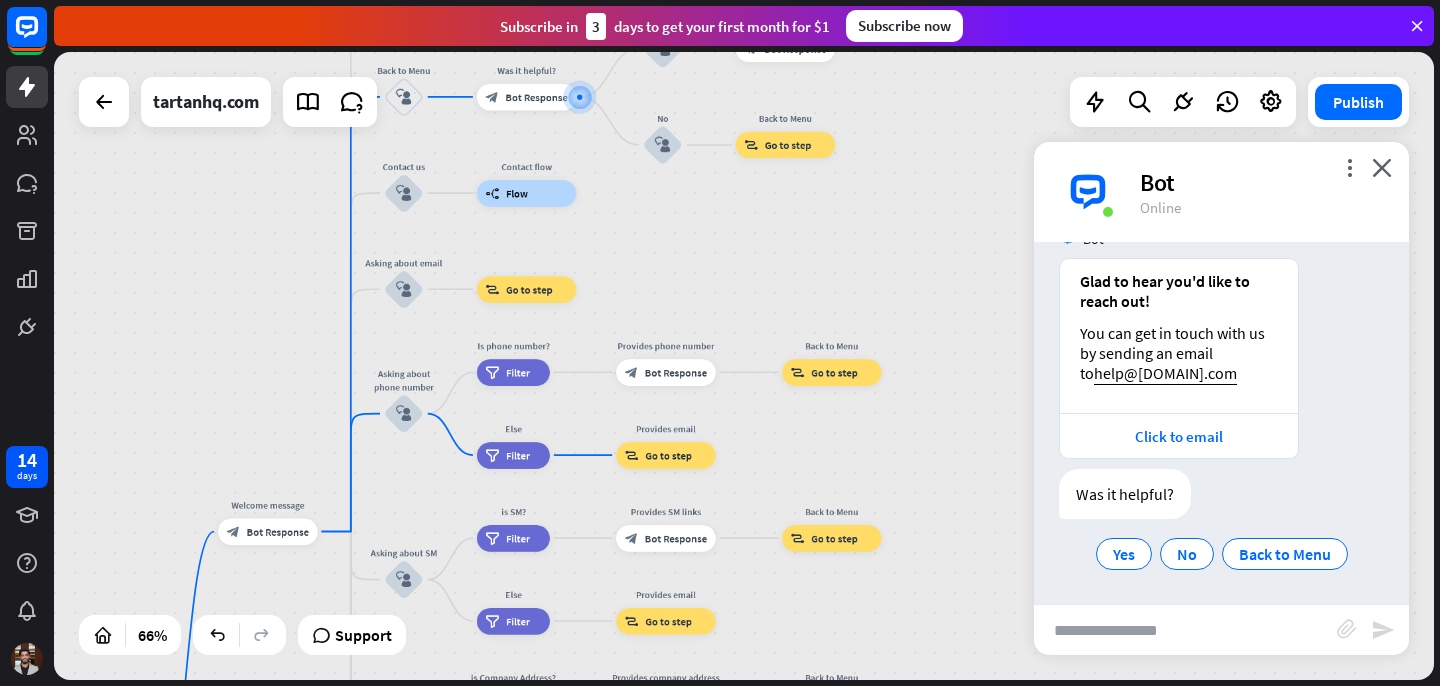 drag, startPoint x: 654, startPoint y: 592, endPoint x: 742, endPoint y: 302, distance: 303.05774 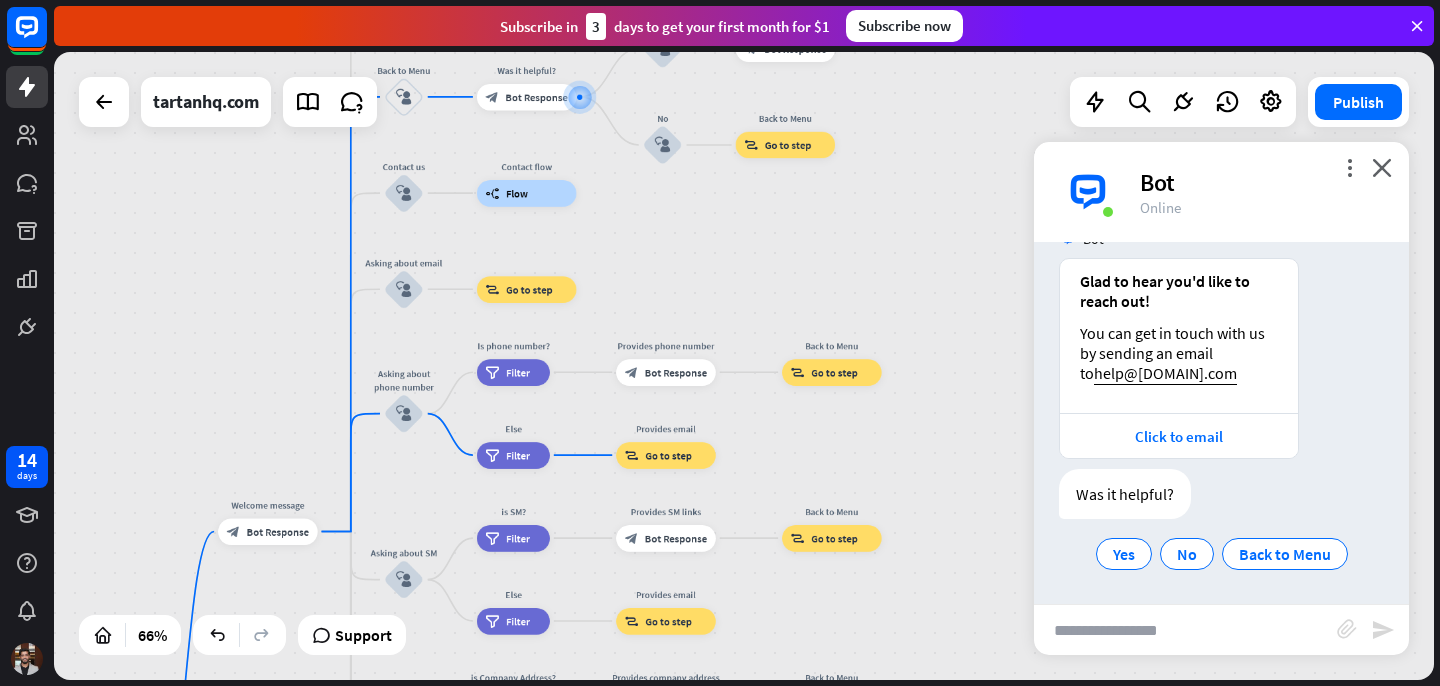 click on "home_2   Start point                 Welcome message   block_bot_response   Bot Response                 About us   block_user_input                 Provide company information   block_bot_response   Bot Response                 Back to Menu   block_user_input                 Was it helpful?   block_bot_response   Bot Response                     Yes   block_user_input                 Thank you!   block_bot_response   Bot Response                 No   block_user_input                 Back to Menu   block_goto   Go to step                 Contact us   block_user_input                 Contact flow   builder_tree   Flow                 Asking about email   block_user_input                   block_goto   Go to step                 Asking about phone number   block_user_input                 Is phone number?   filter   Filter                 Provides phone number   block_bot_response   Bot Response                 Back to Menu   block_goto   Go to step                 Else   filter   Filter" at bounding box center [744, 366] 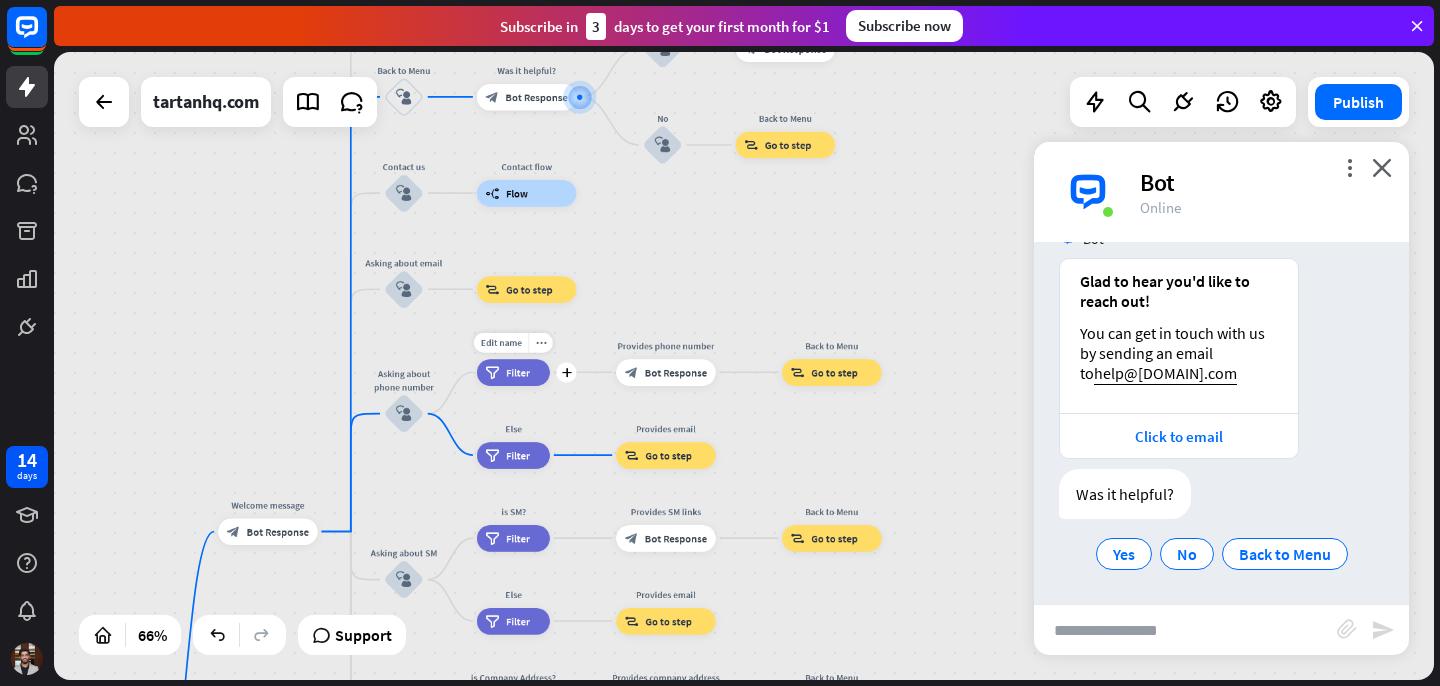 click on "filter   Filter" at bounding box center (513, 372) 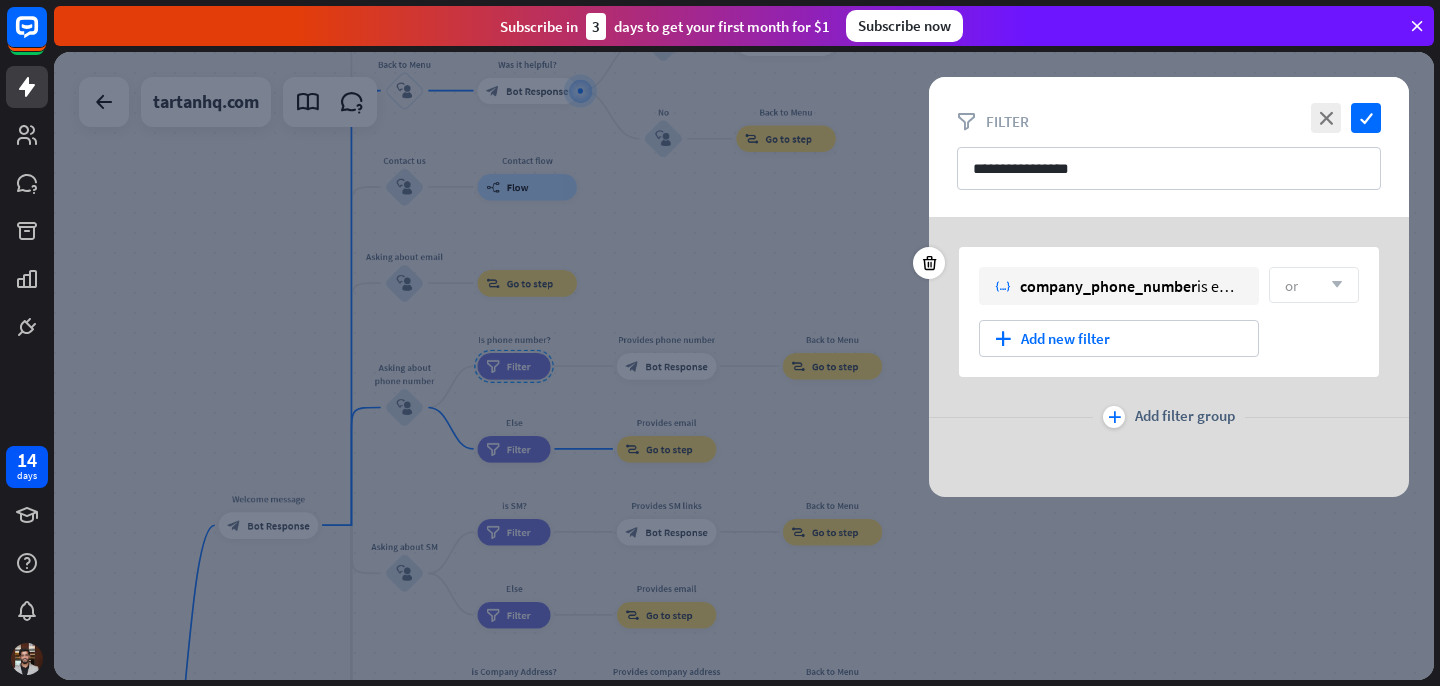click on "arrow_down" at bounding box center (1332, 285) 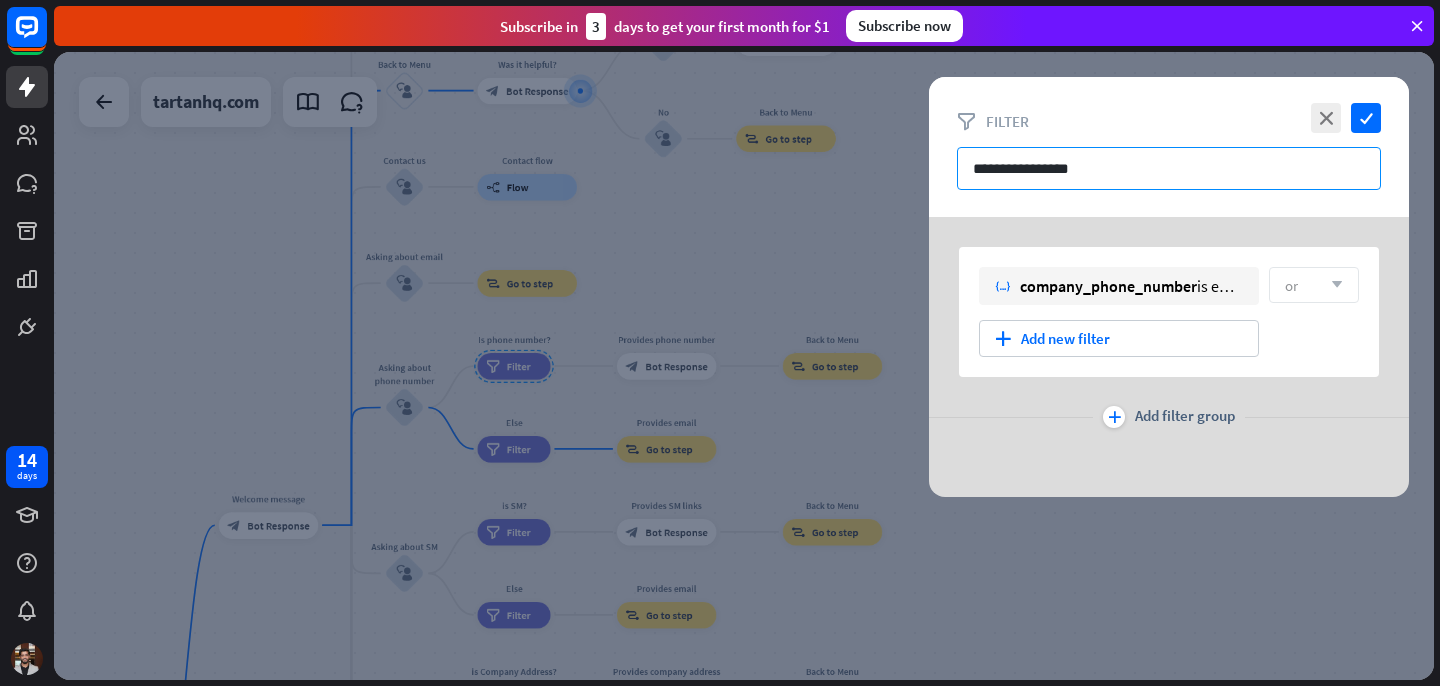 click on "**********" at bounding box center (1169, 168) 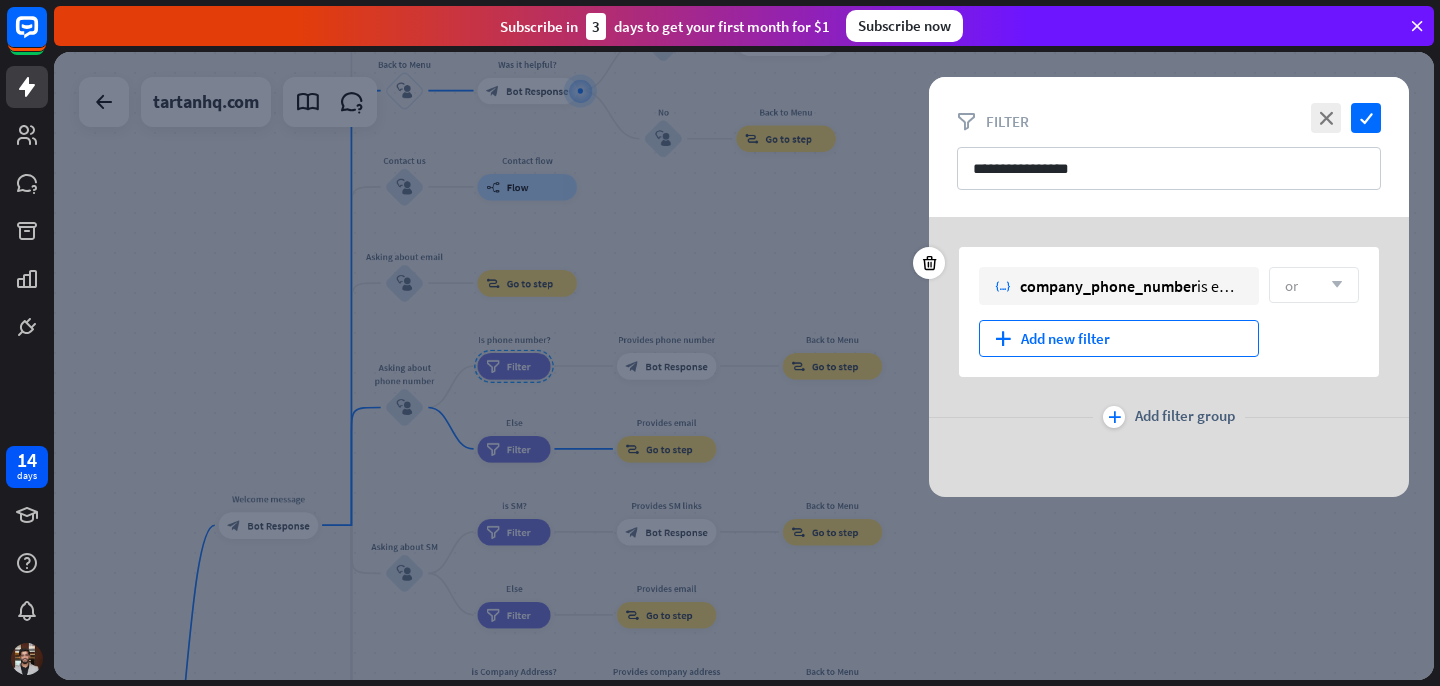 click on "plus
Add new filter" at bounding box center (1119, 338) 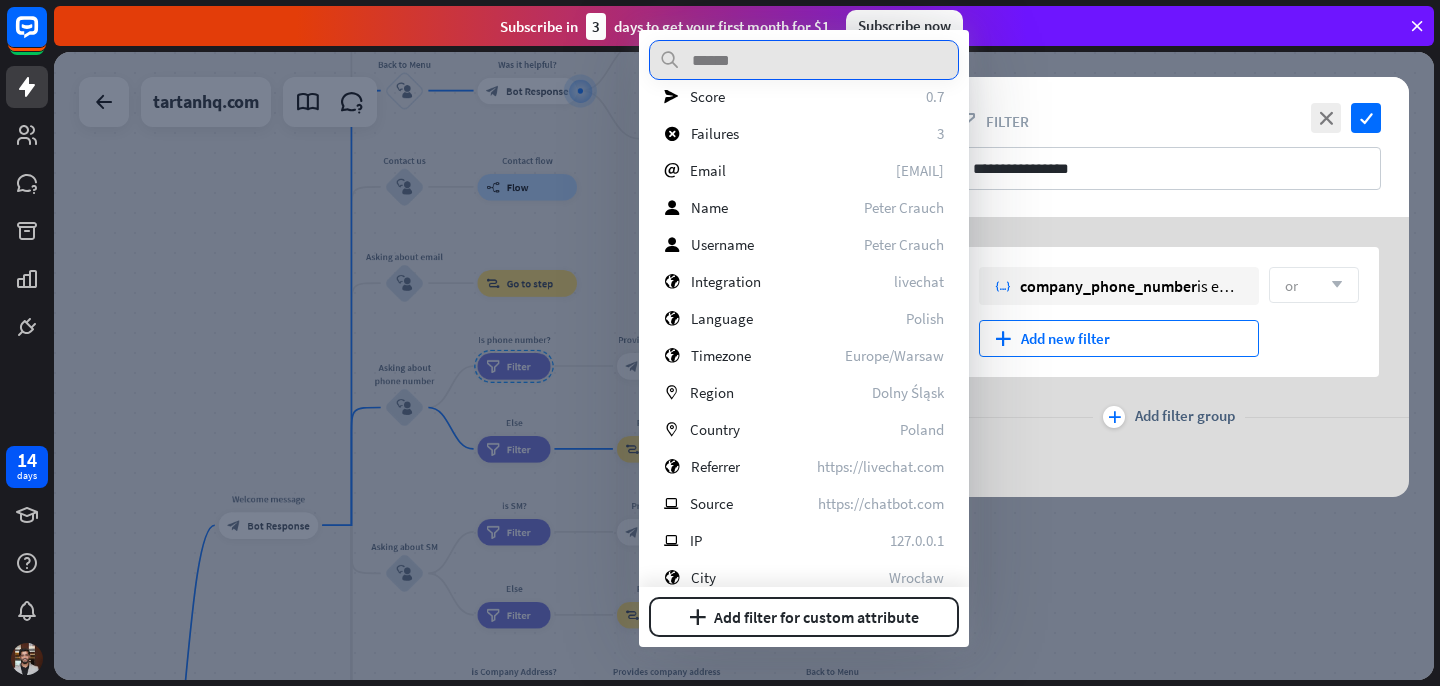 scroll, scrollTop: 783, scrollLeft: 0, axis: vertical 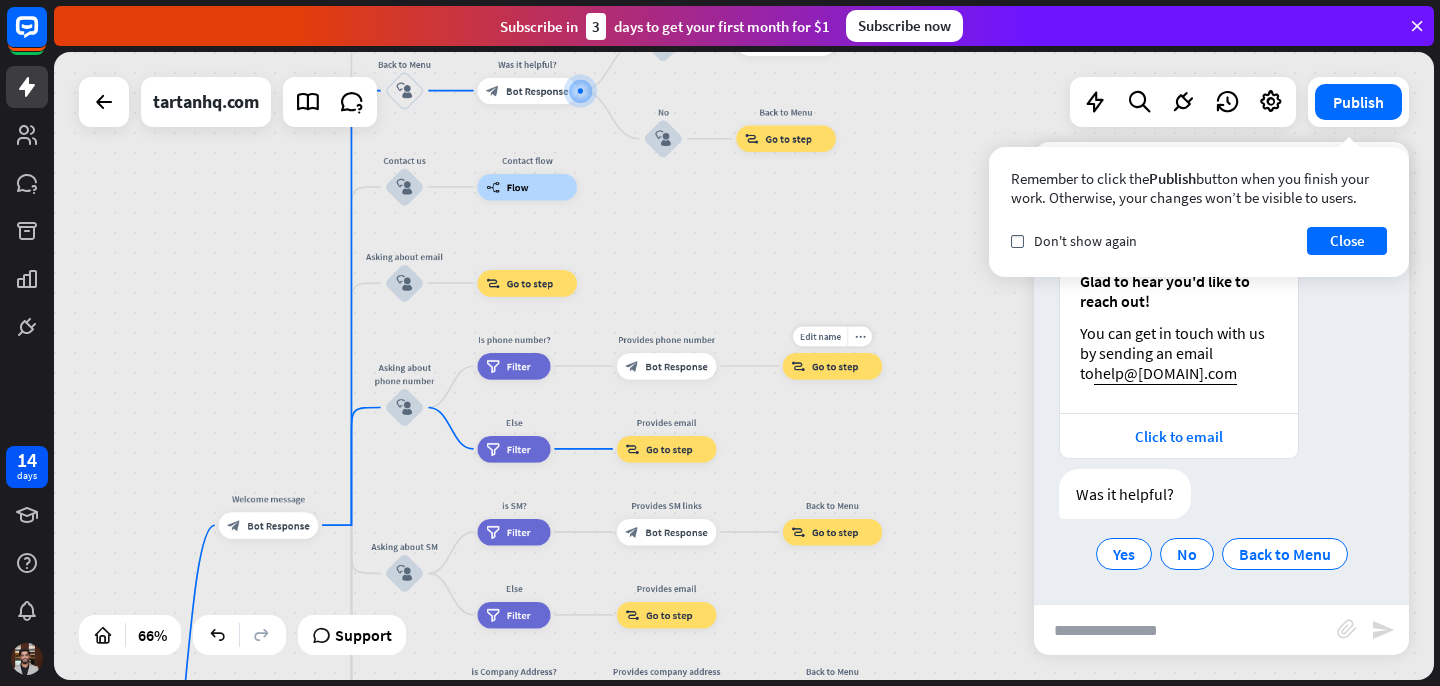 click on "Go to step" at bounding box center (835, 365) 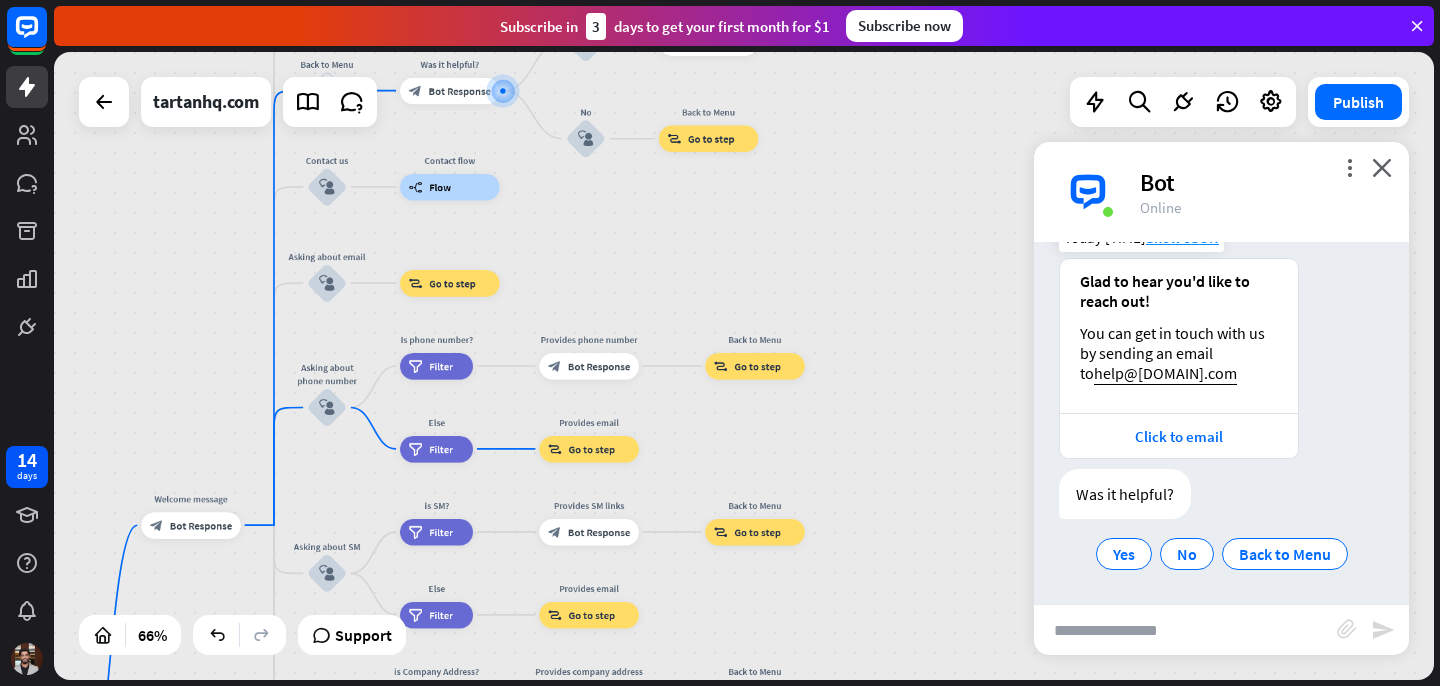 drag, startPoint x: 771, startPoint y: 384, endPoint x: 1095, endPoint y: 385, distance: 324.00156 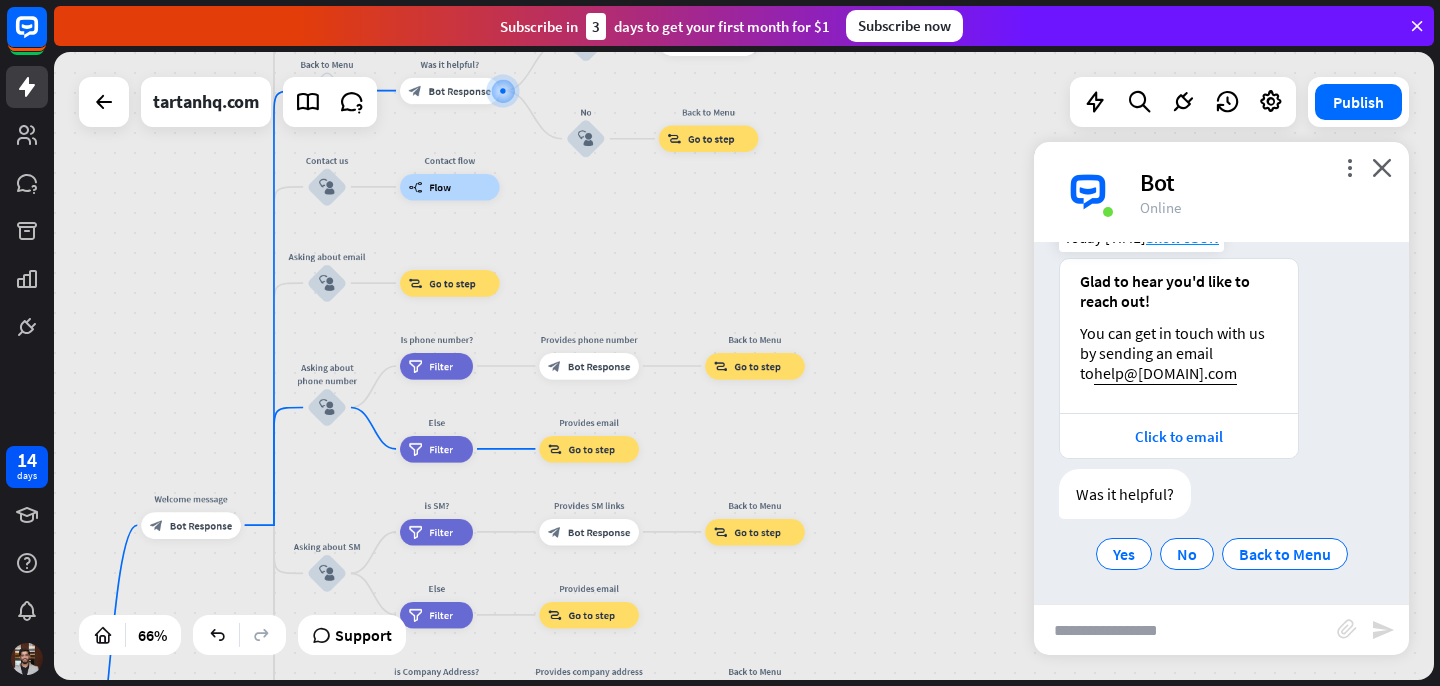 click on "home_2   Start point                 Welcome message   block_bot_response   Bot Response                 About us   block_user_input                 Provide company information   block_bot_response   Bot Response                 Back to Menu   block_user_input                 Was it helpful?   block_bot_response   Bot Response                     Yes   block_user_input                 Thank you!   block_bot_response   Bot Response                 No   block_user_input                 Back to Menu   block_goto   Go to step                 Contact us   block_user_input                 Contact flow   builder_tree   Flow                 Asking about email   block_user_input                   block_goto   Go to step                 Asking about phone number   block_user_input                 Is phone number?   filter   Filter                 Provides phone number   block_bot_response   Bot Response                 Back to Menu   block_goto   Go to step                 Else   filter   Filter" at bounding box center [744, 366] 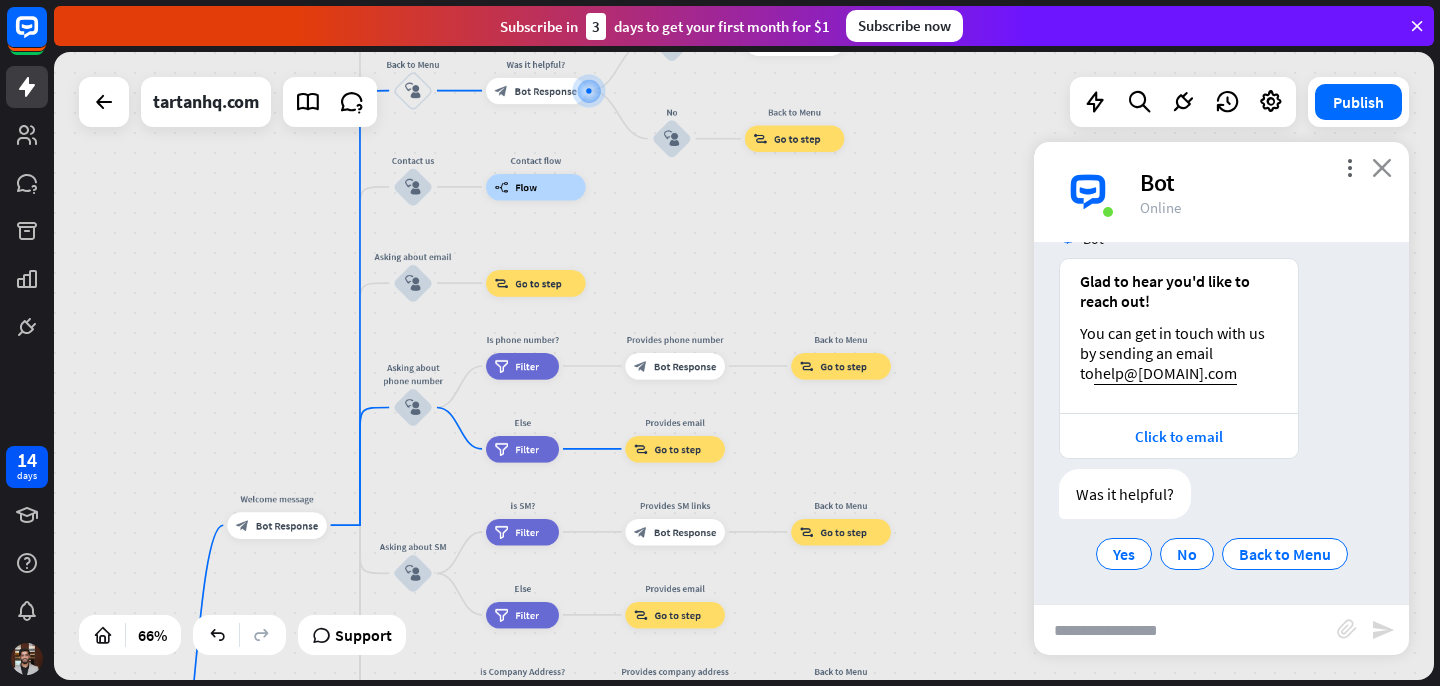 click on "close" at bounding box center [1382, 167] 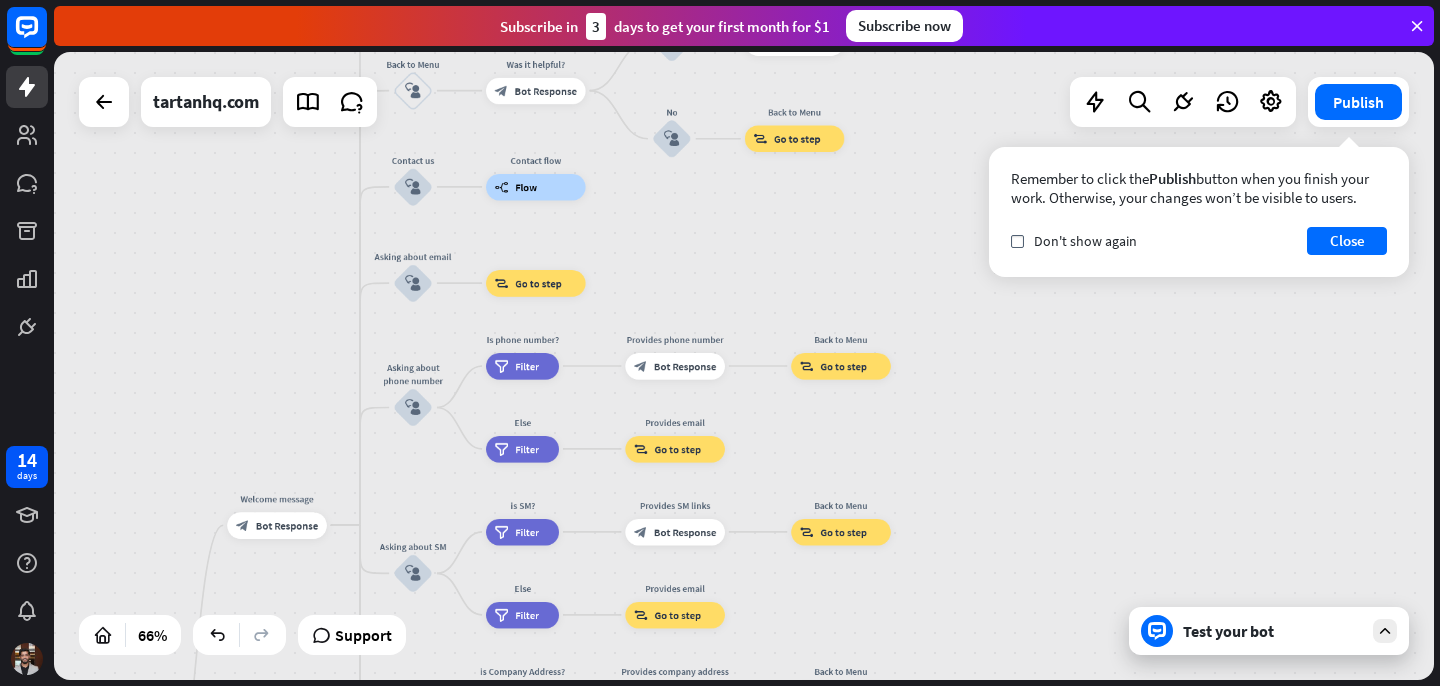 click on "Subscribe now" at bounding box center [904, 26] 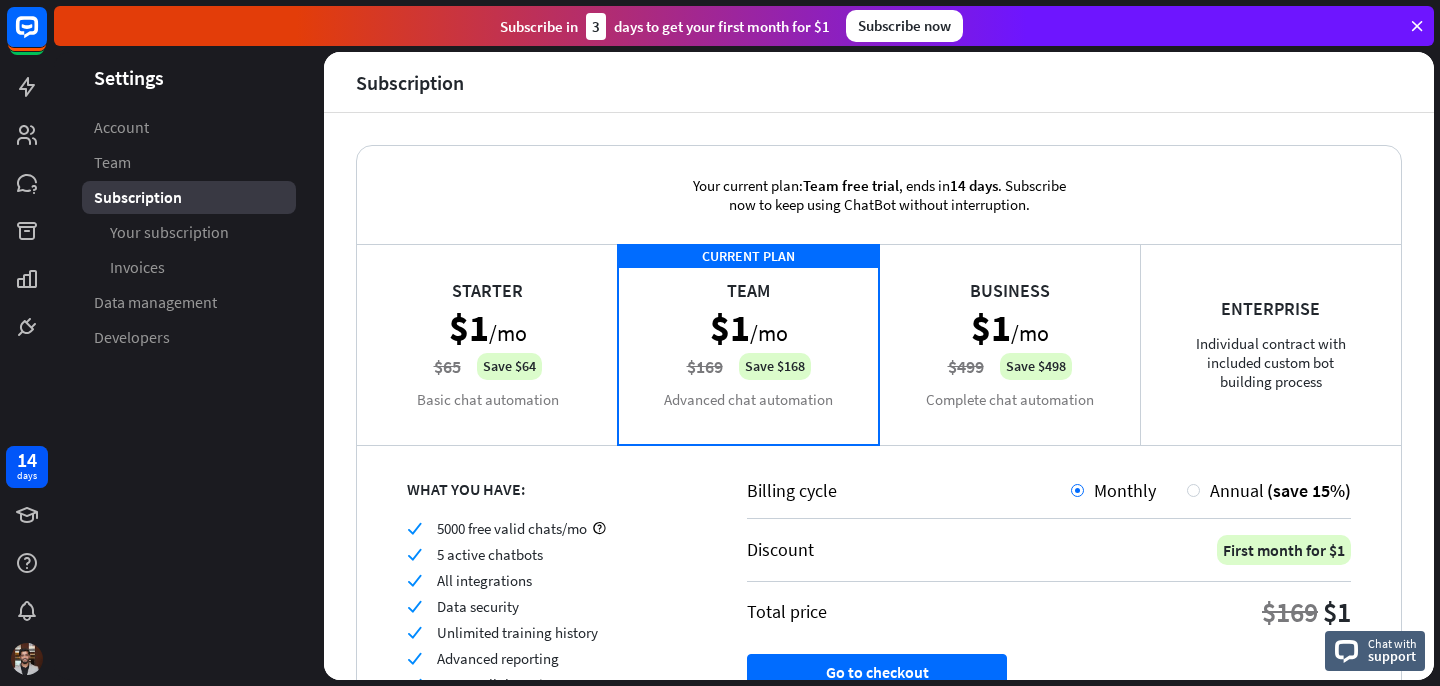 click on "Starter
$1   /mo   $65   Save $64
Basic chat automation" at bounding box center (487, 344) 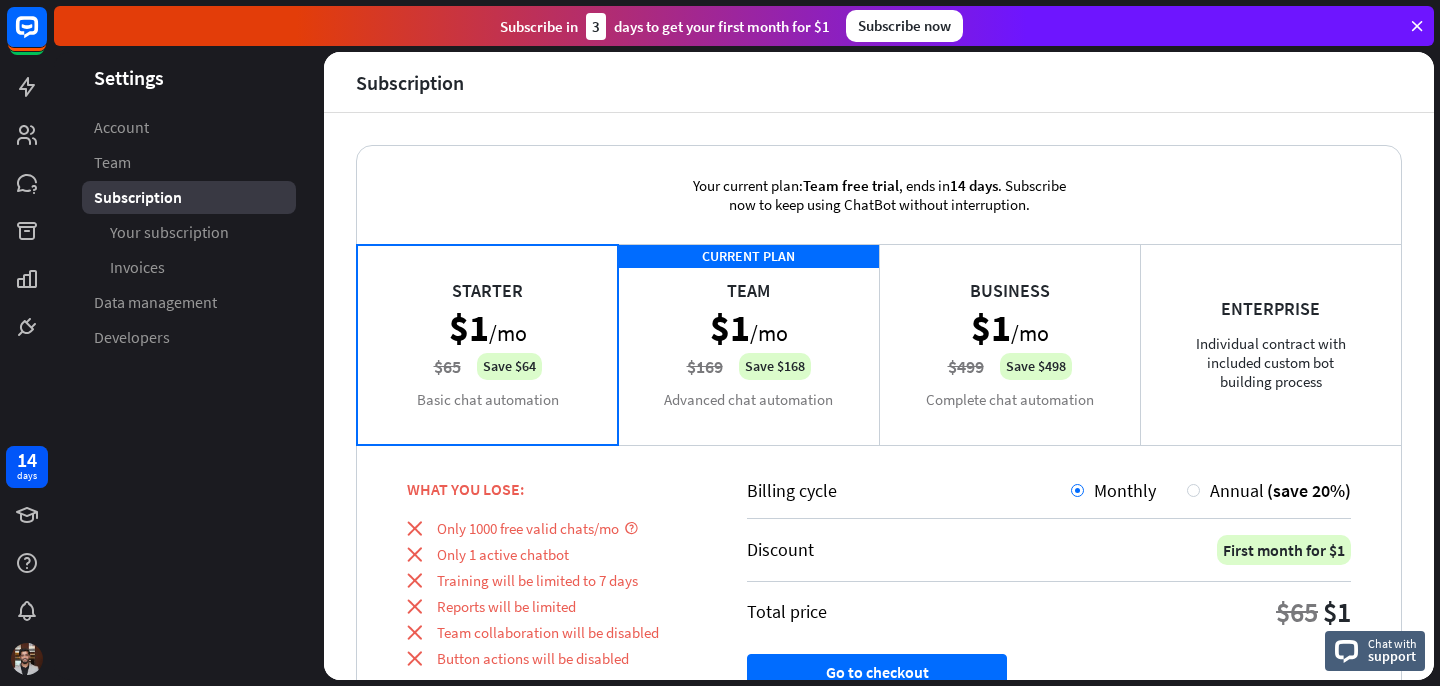 scroll, scrollTop: 150, scrollLeft: 0, axis: vertical 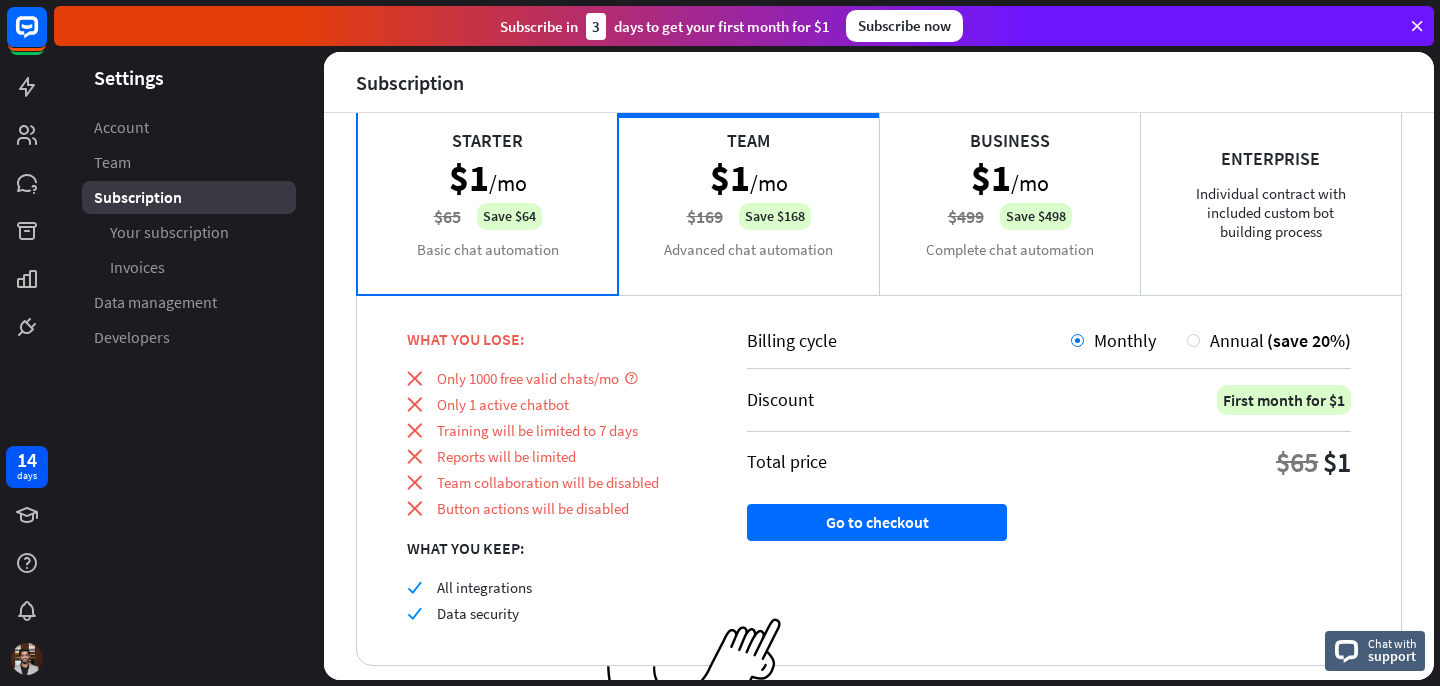 drag, startPoint x: 421, startPoint y: 403, endPoint x: 649, endPoint y: 399, distance: 228.03508 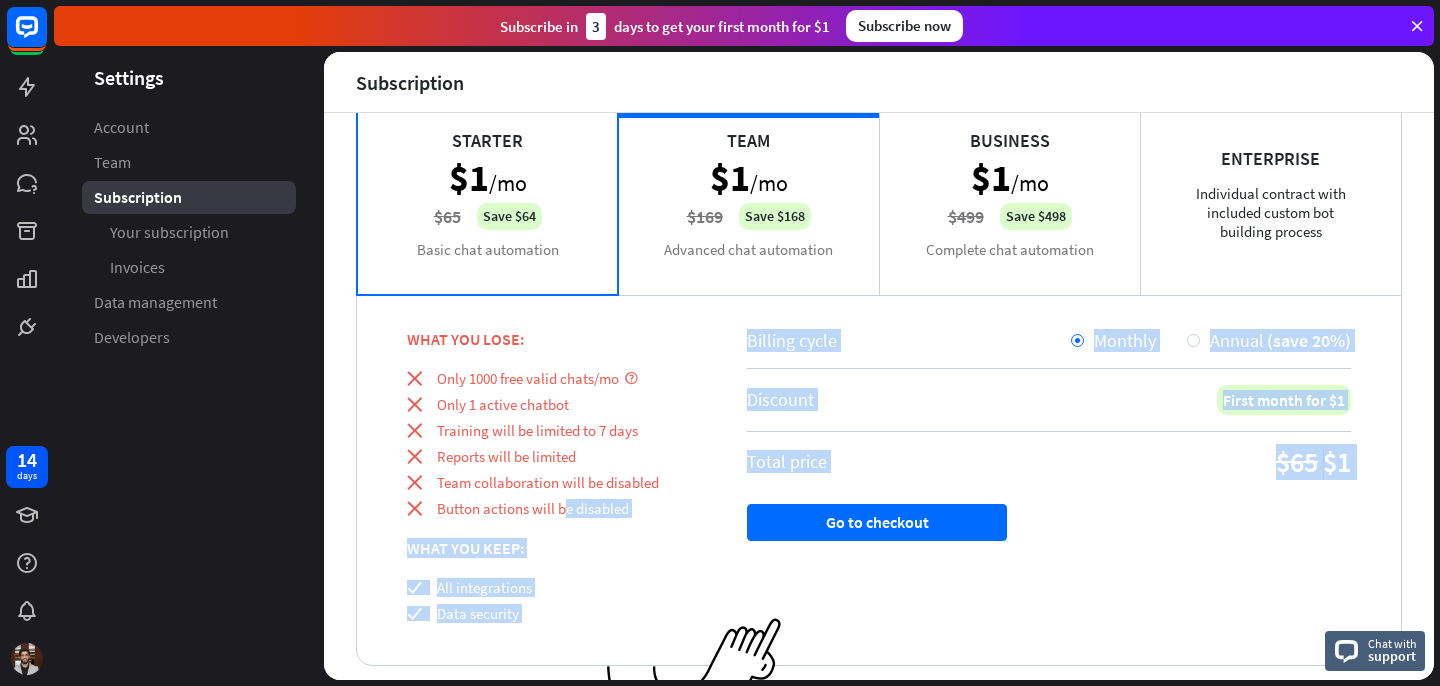 drag, startPoint x: 454, startPoint y: 513, endPoint x: 723, endPoint y: 518, distance: 269.04648 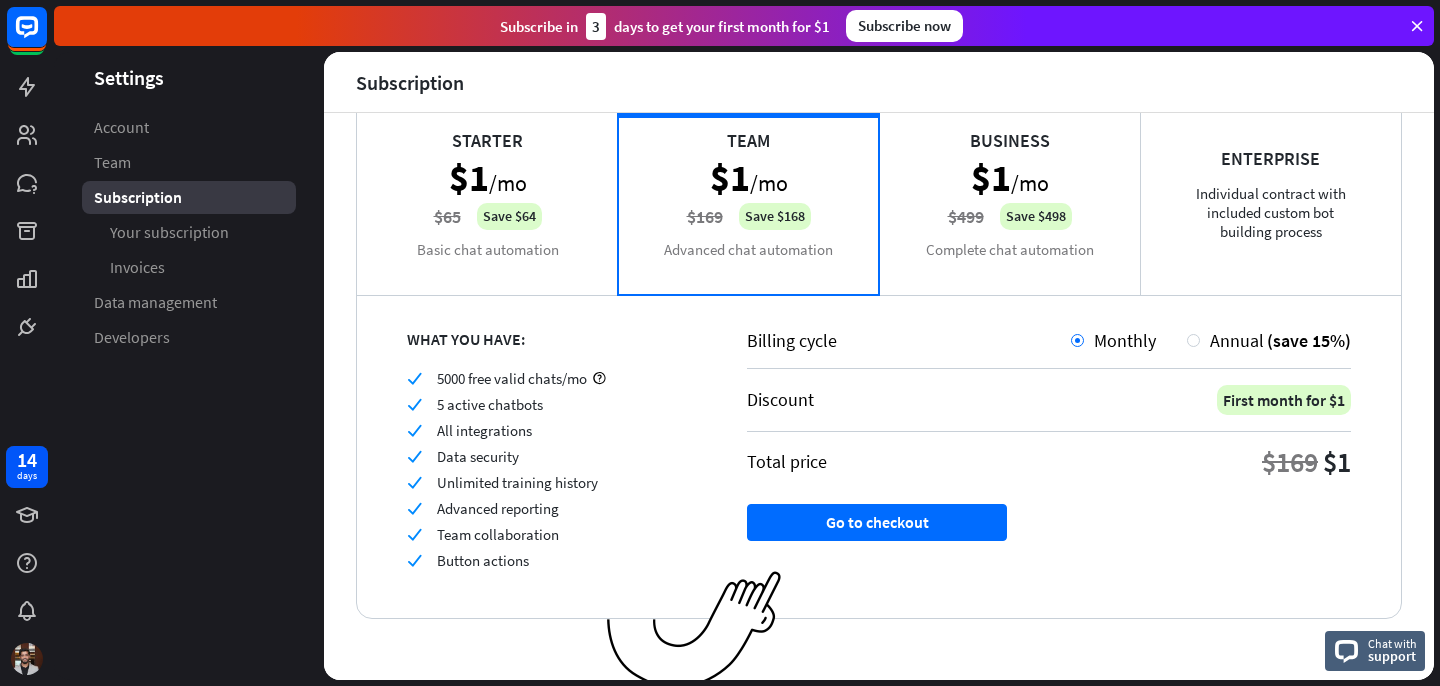 click on "5 active chatbots" at bounding box center (490, 404) 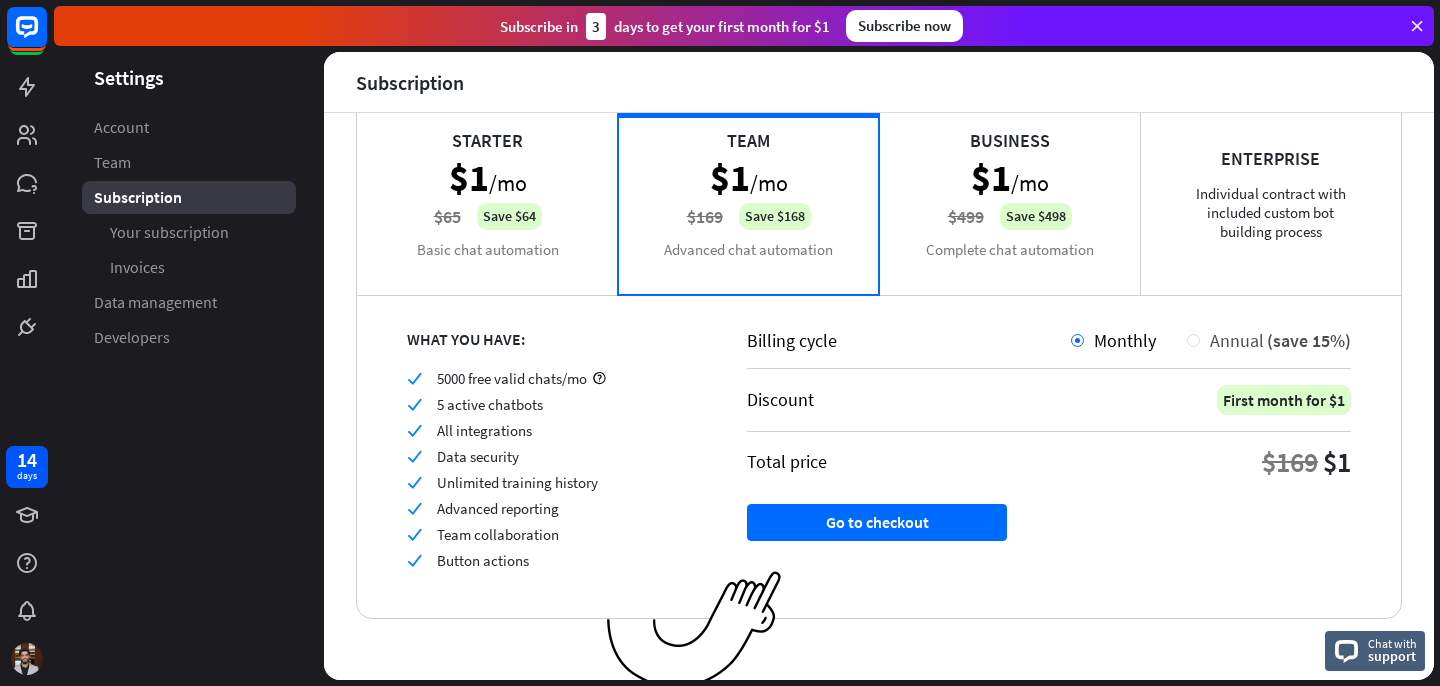 click at bounding box center [1193, 340] 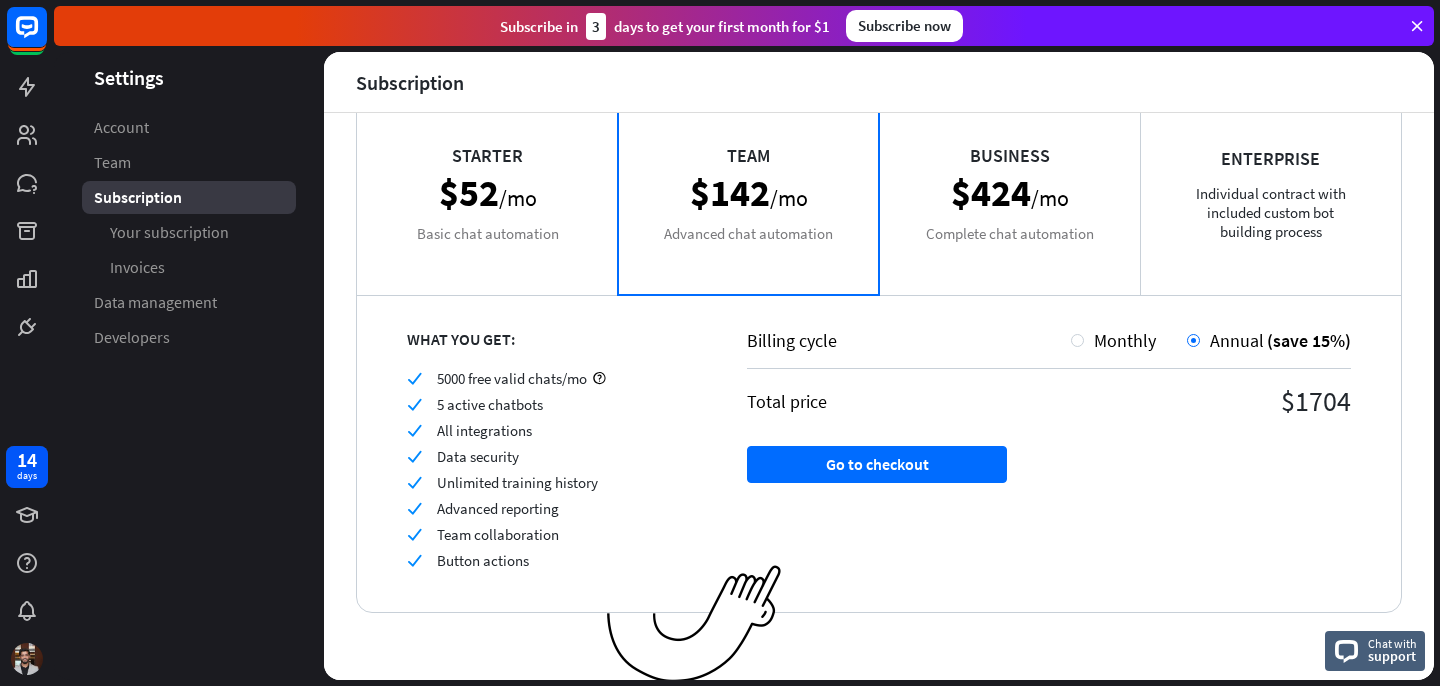 click on "Enterprise
Individual contract with included custom bot building process" at bounding box center (1270, 194) 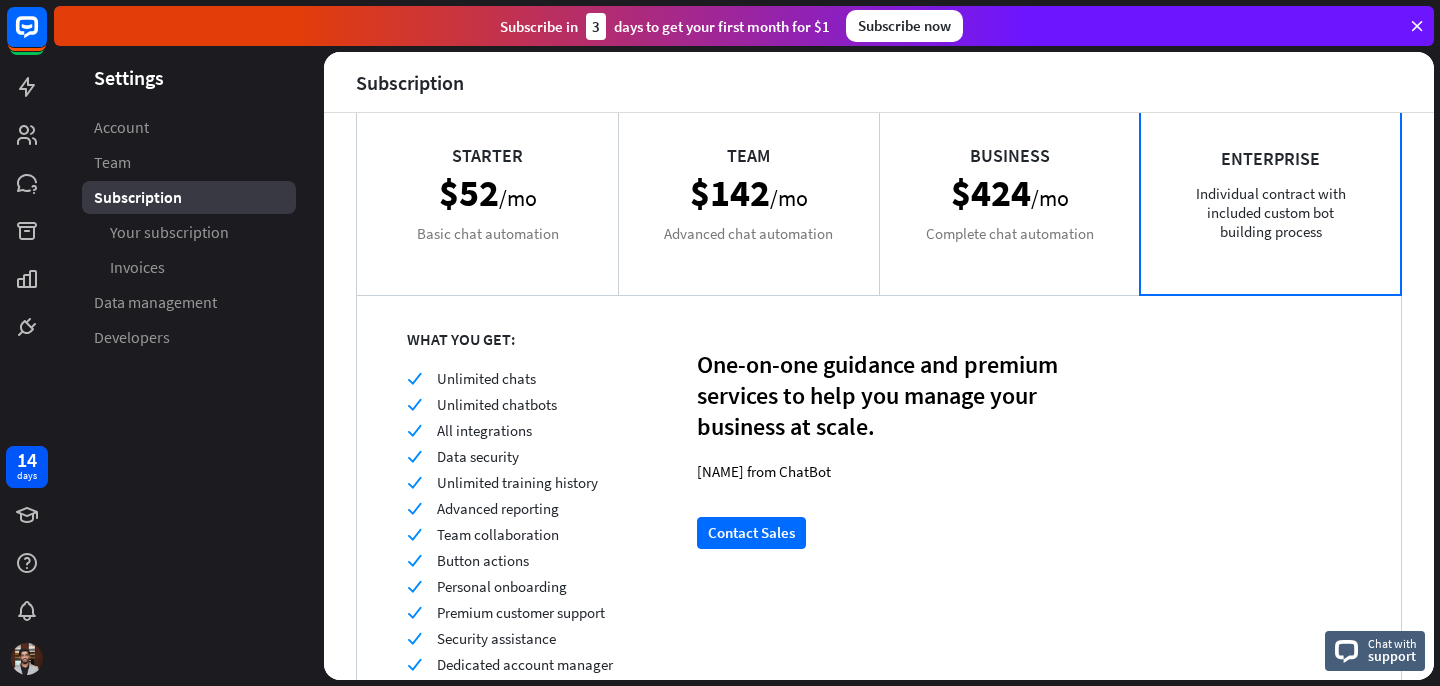 click on "Business
$424   /mo
Complete chat automation" at bounding box center [1009, 194] 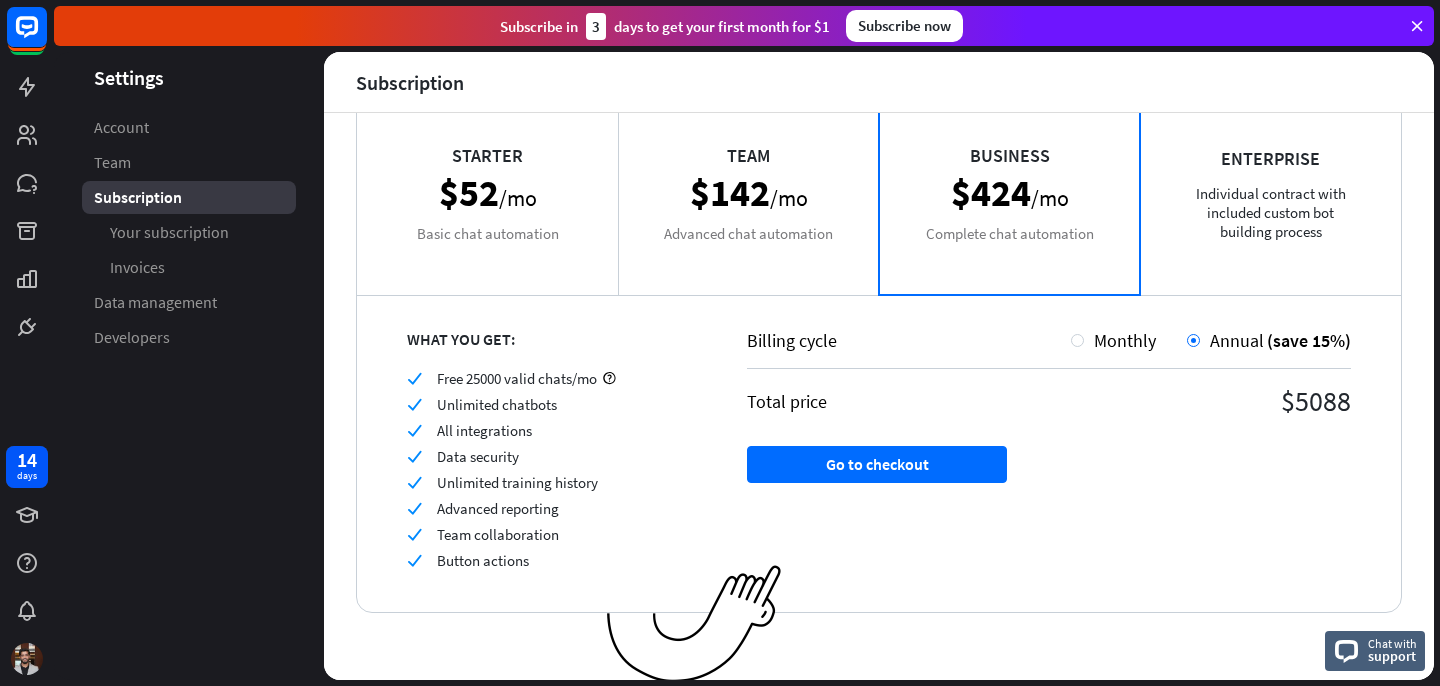 click on "Enterprise
Individual contract with included custom bot building process" at bounding box center [1270, 194] 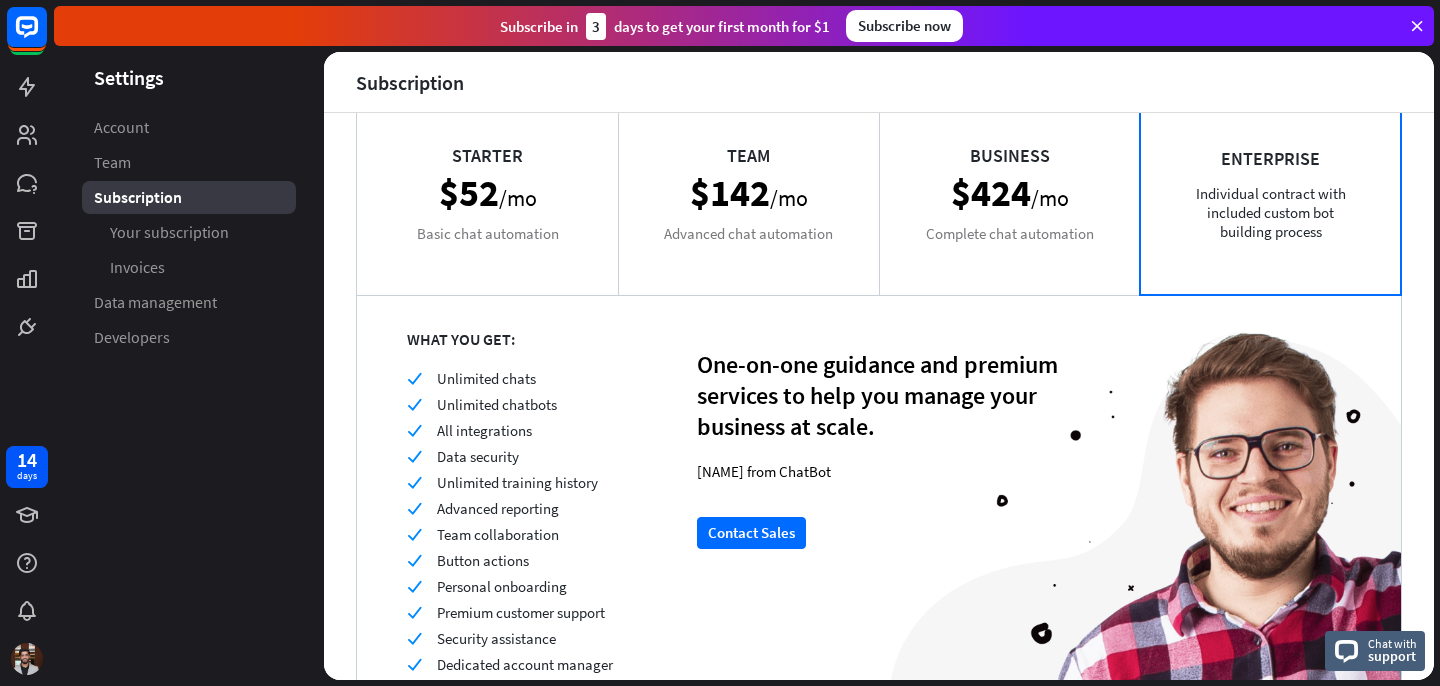 click on "Business
$424   /mo
Complete chat automation" at bounding box center [1009, 194] 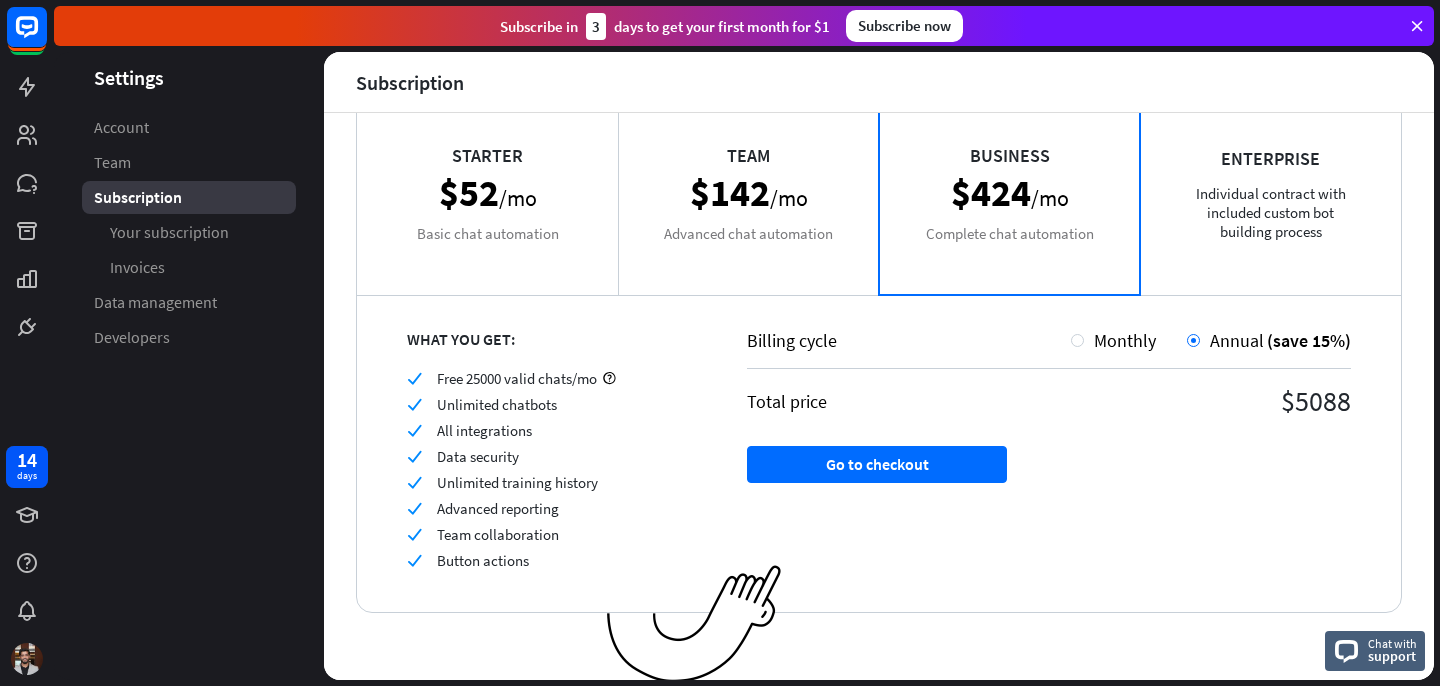 click on "Team
$142   /mo
Advanced chat automation" at bounding box center [748, 194] 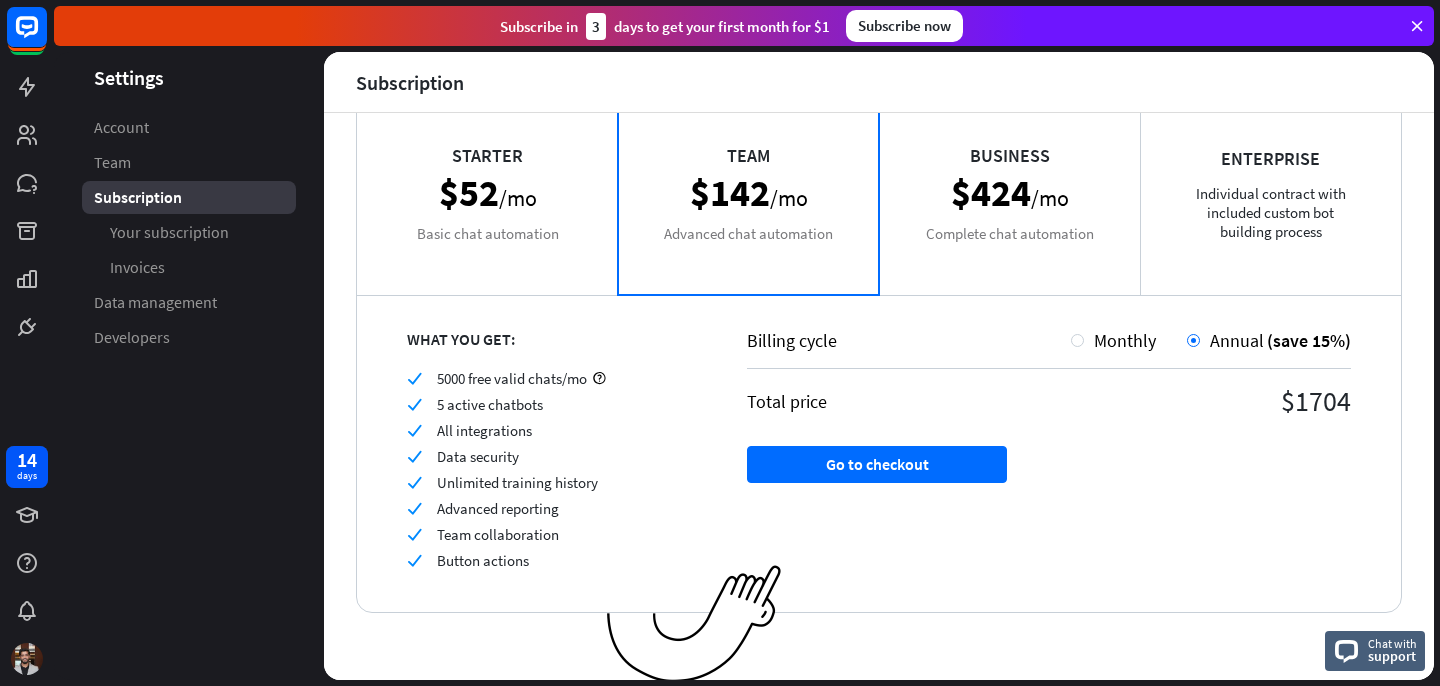 click on "Business
$424   /mo
Complete chat automation" at bounding box center (1009, 194) 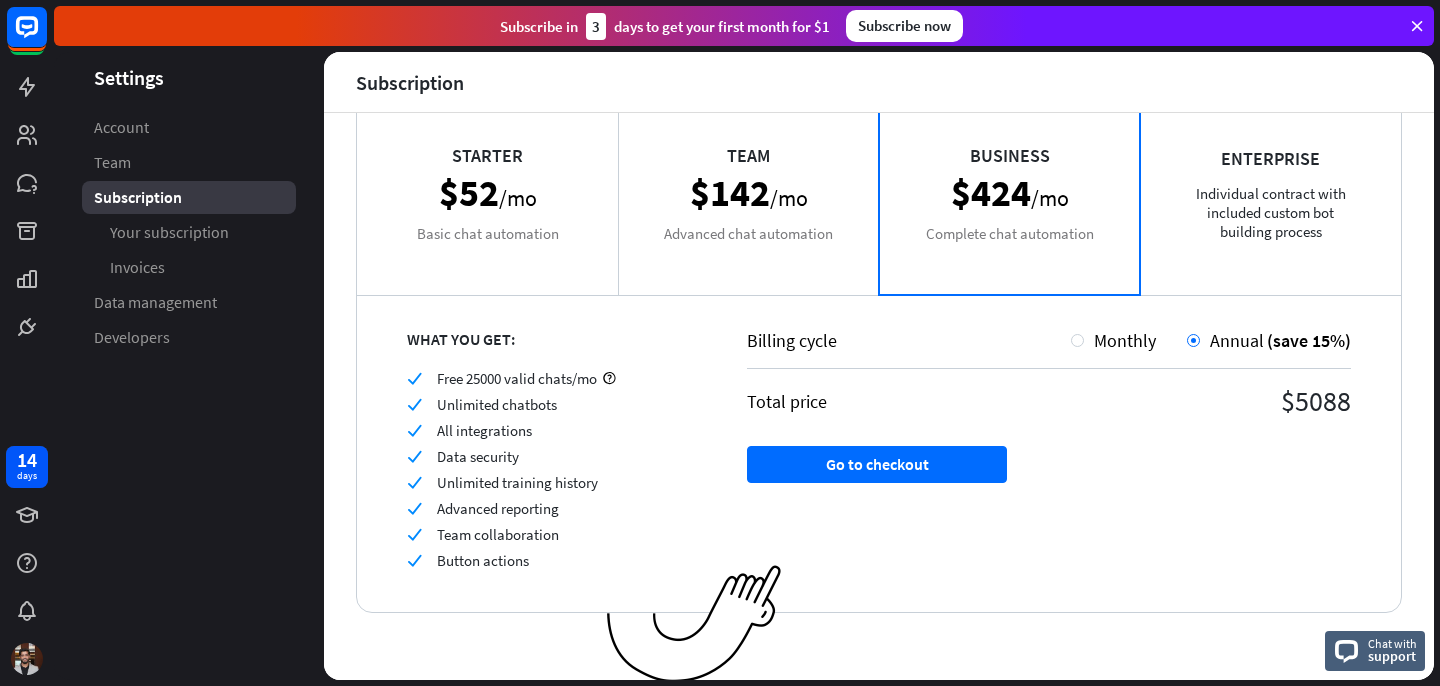 click on "Enterprise
Individual contract with included custom bot building process" at bounding box center (1270, 194) 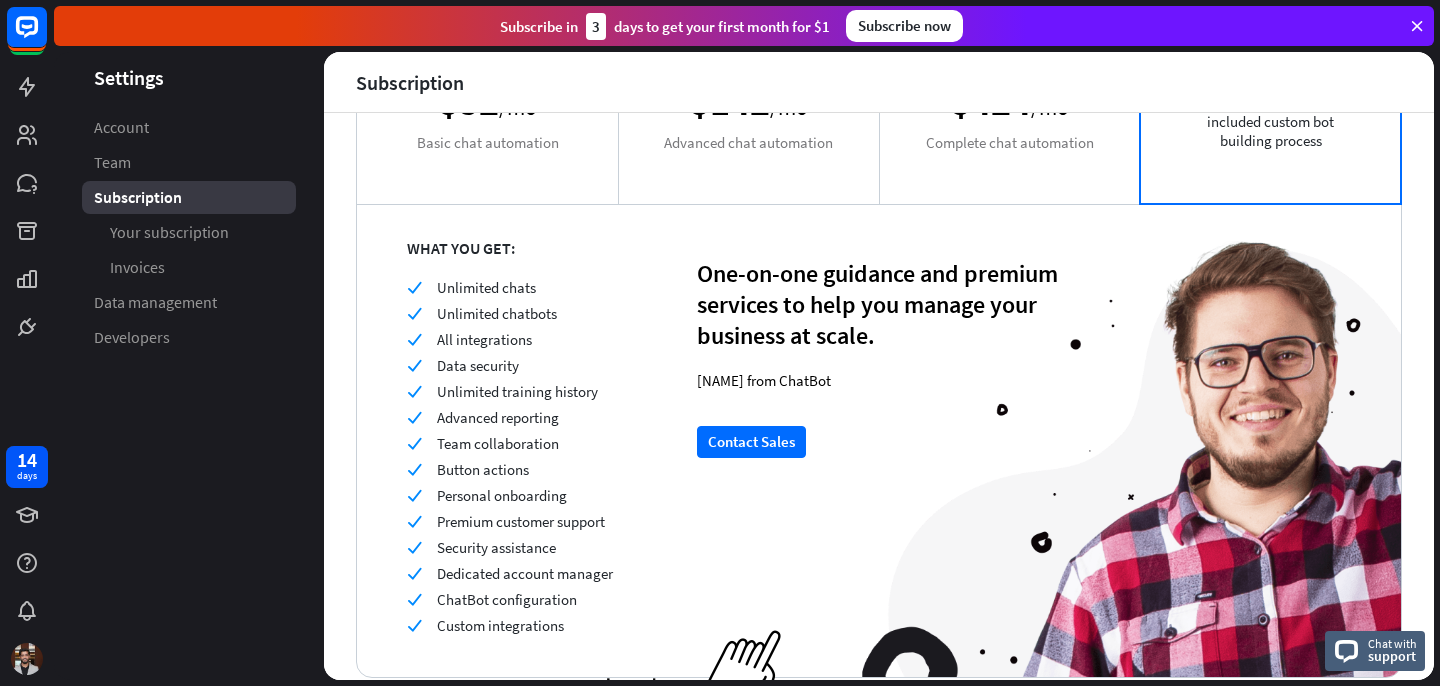 scroll, scrollTop: 182, scrollLeft: 0, axis: vertical 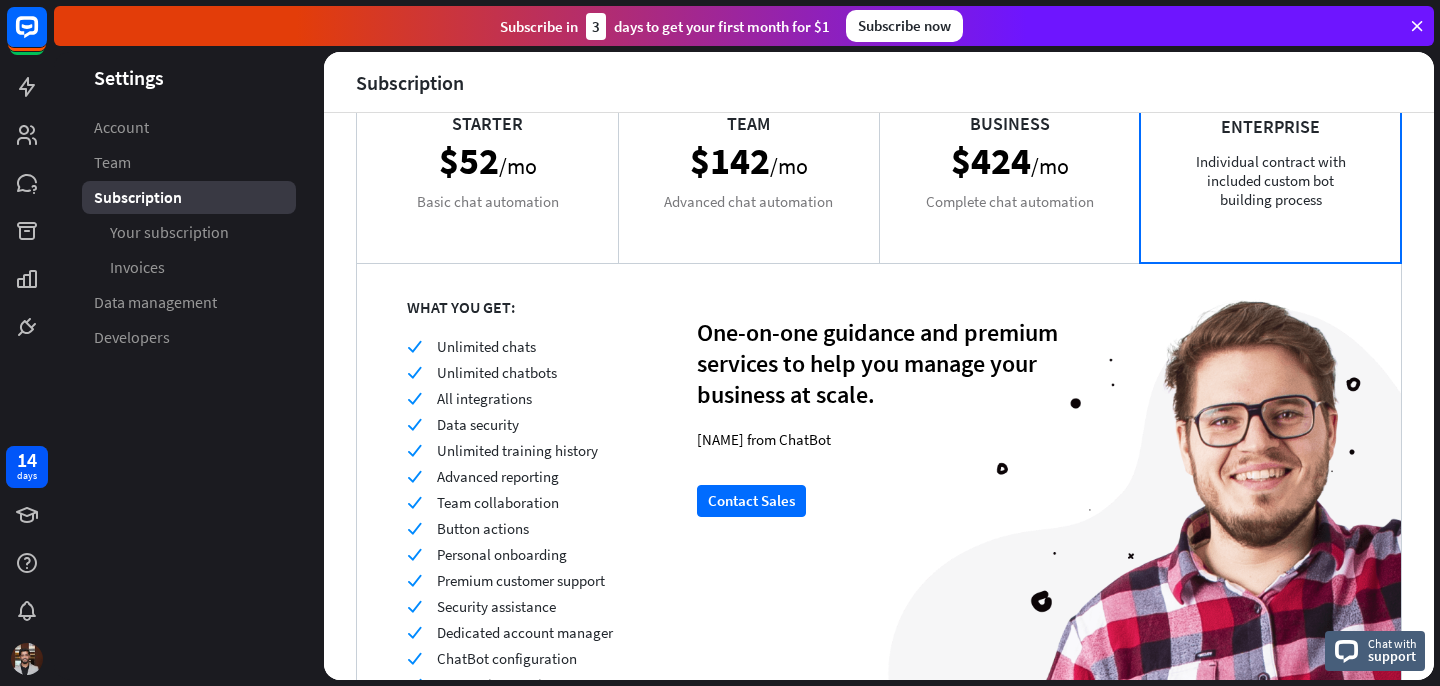 click on "Subscription" at bounding box center (879, 82) 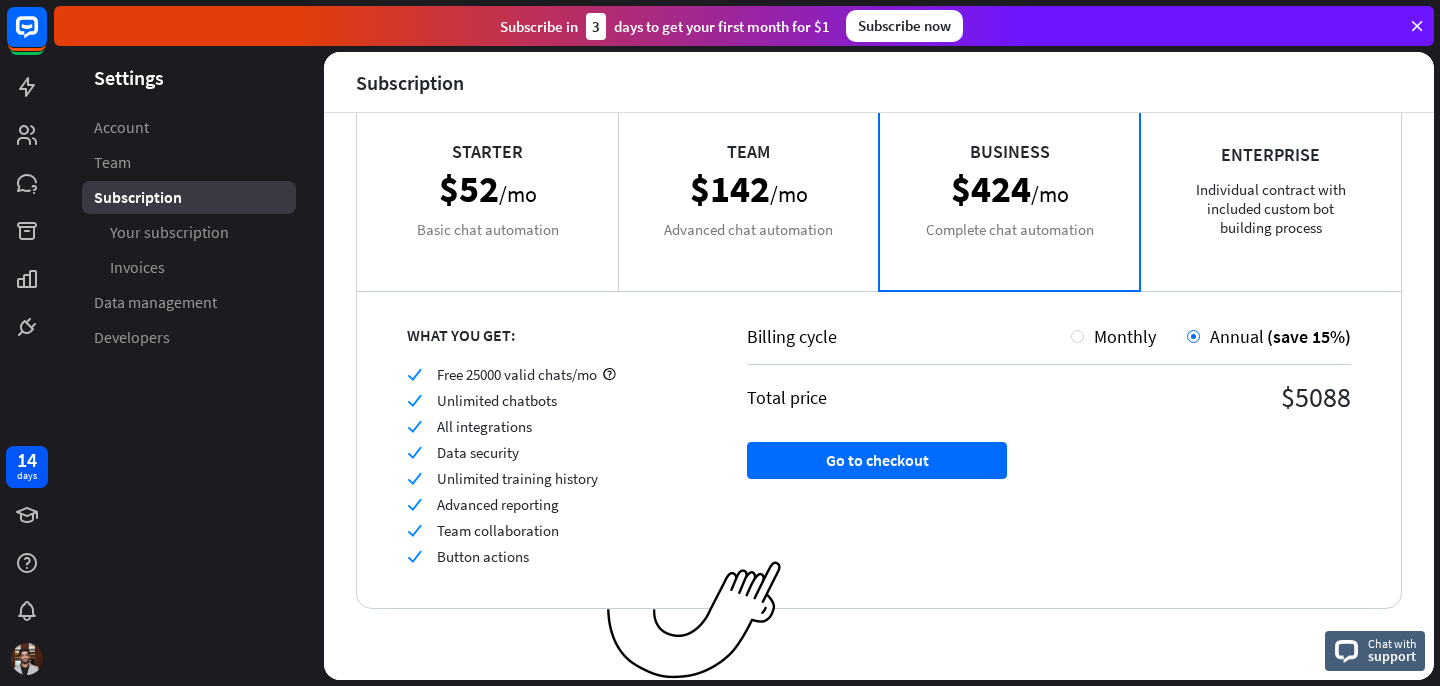 click on "Team
$142   /mo
Advanced chat automation" at bounding box center (748, 190) 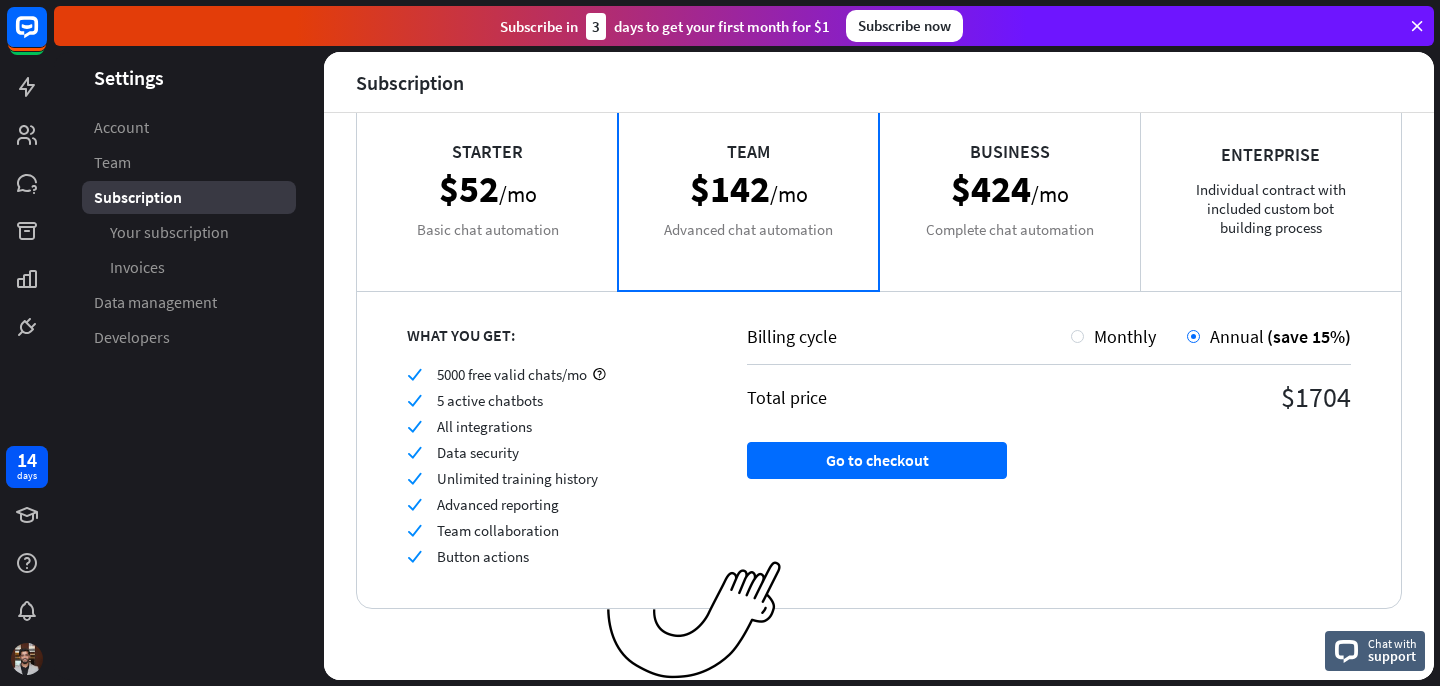 scroll, scrollTop: 32, scrollLeft: 0, axis: vertical 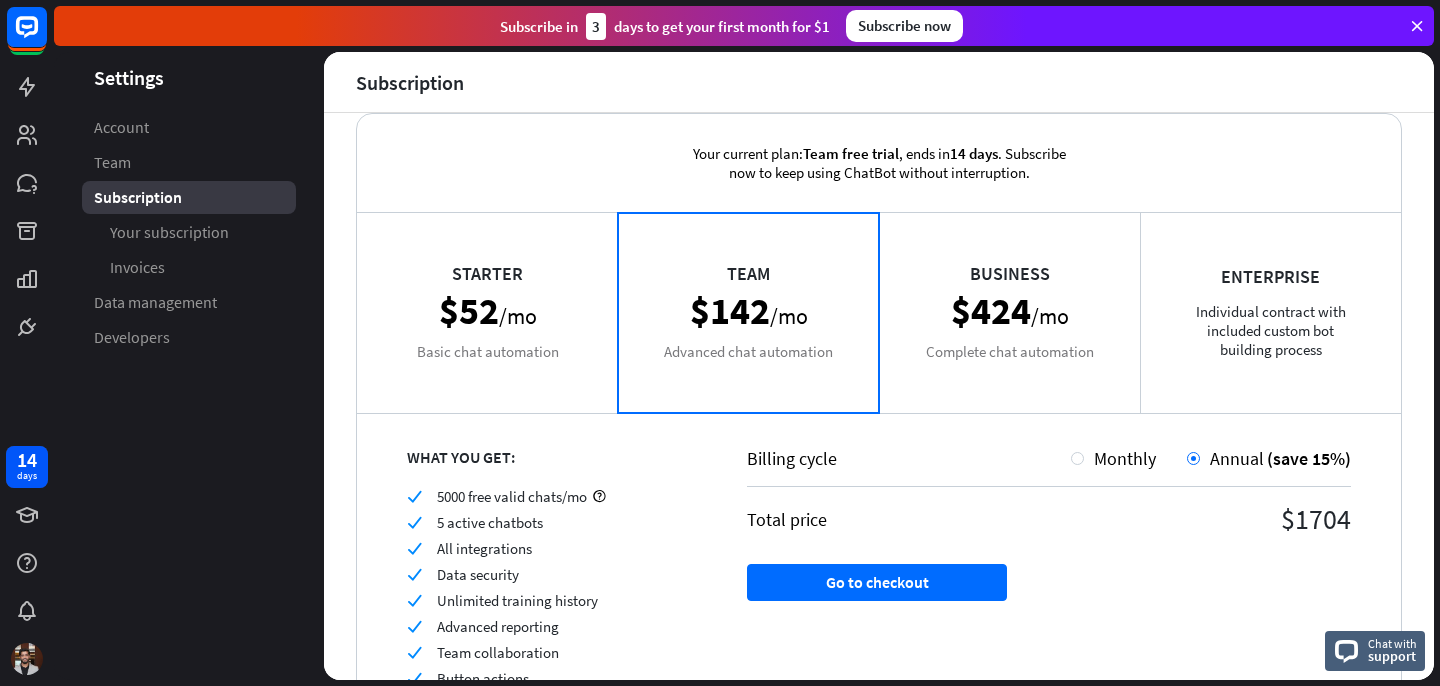 click on "Starter
$52   /mo
Basic chat automation" at bounding box center [487, 312] 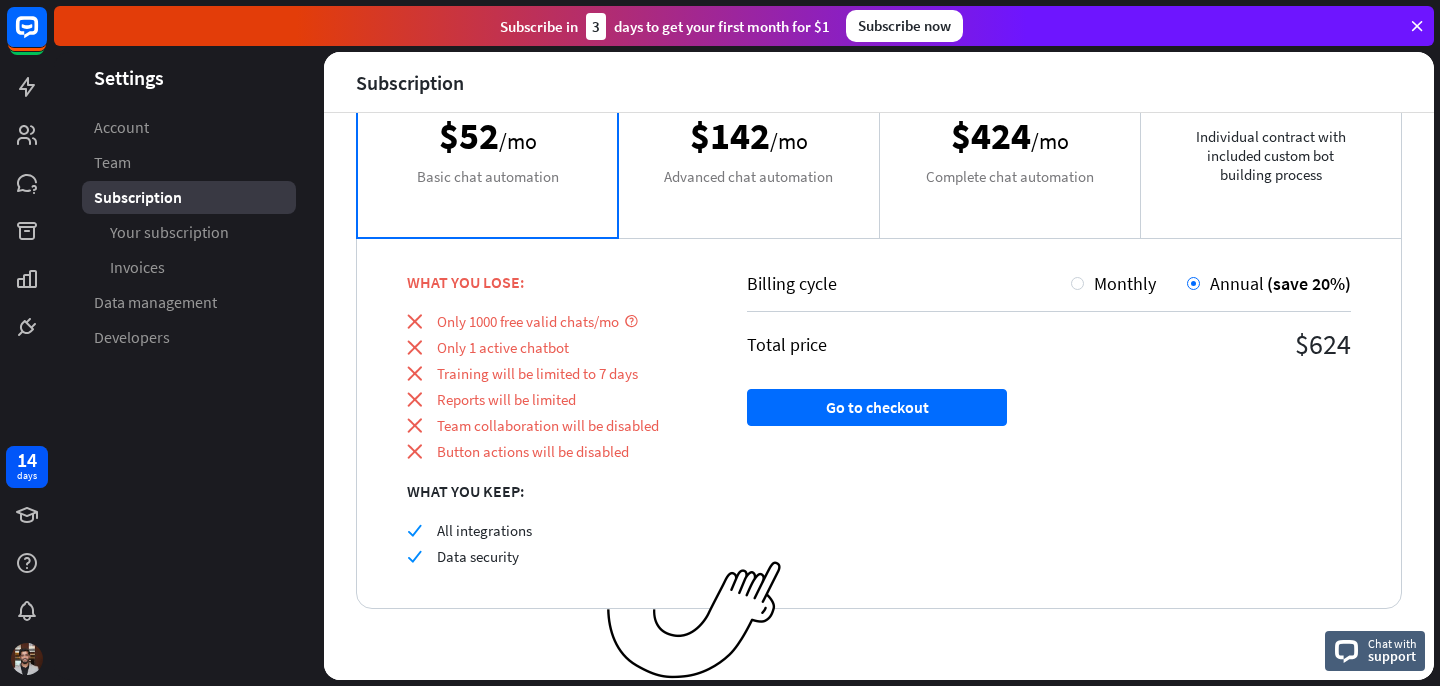 scroll, scrollTop: 0, scrollLeft: 0, axis: both 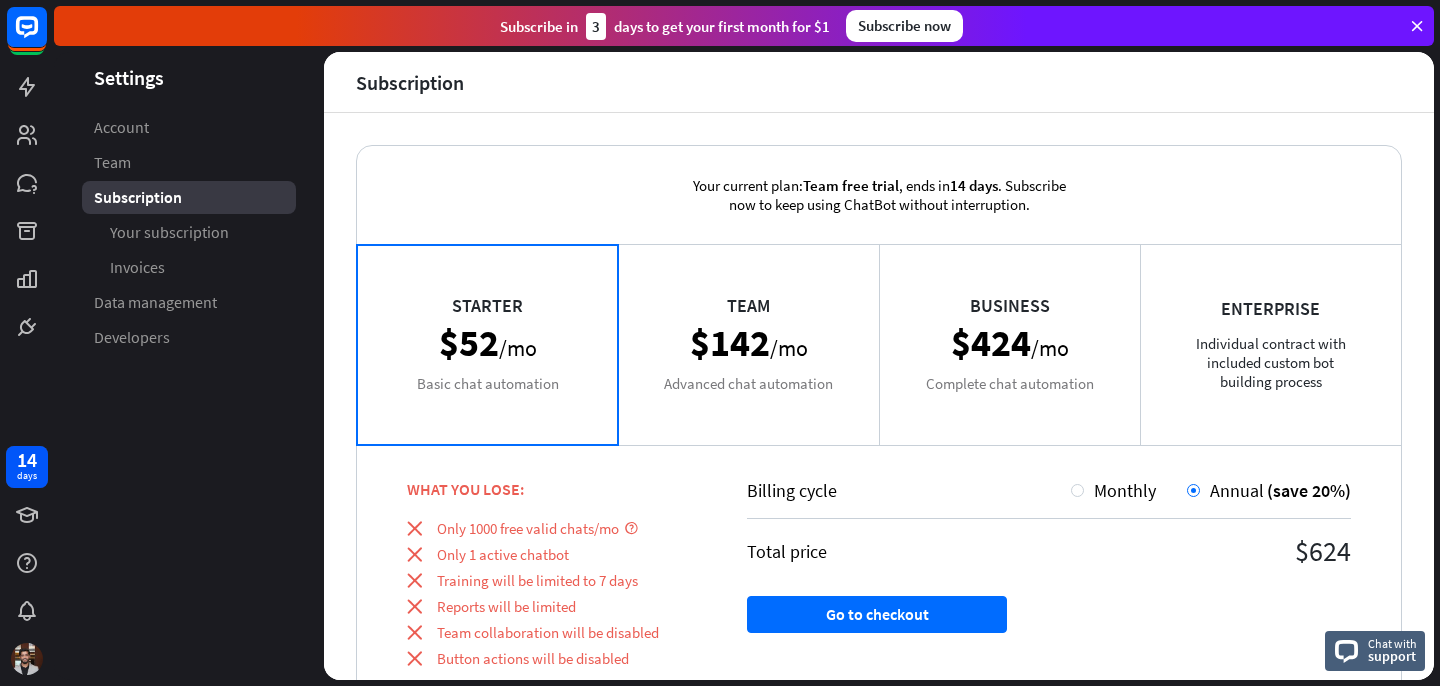 click on "Team
$142   /mo
Advanced chat automation" at bounding box center [748, 344] 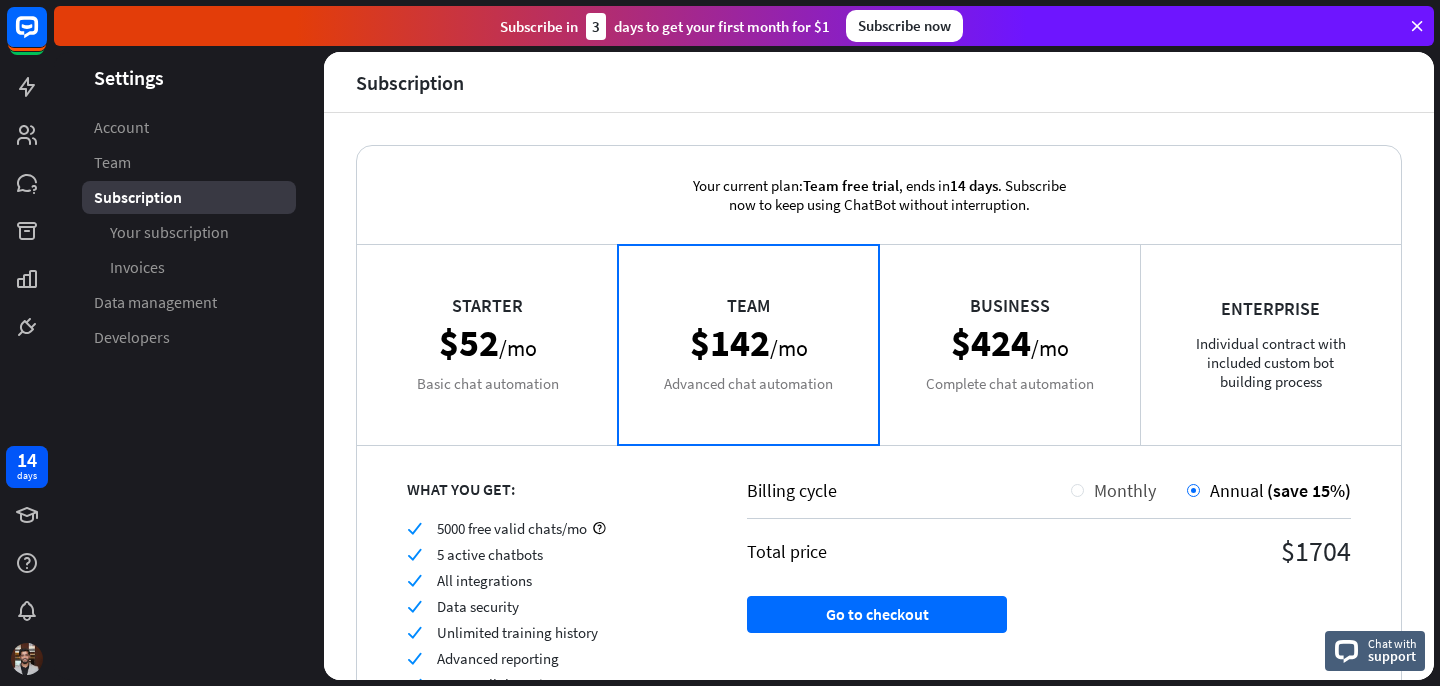 click at bounding box center [1077, 490] 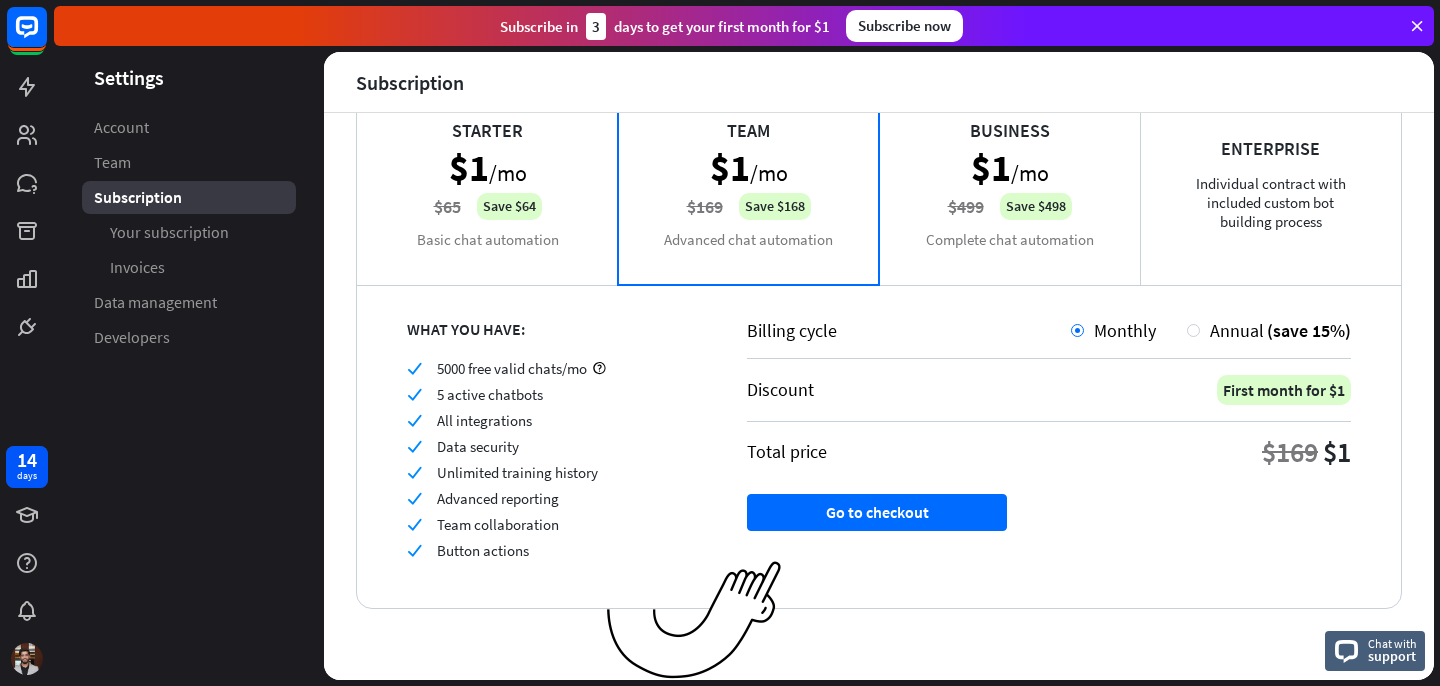 scroll, scrollTop: 0, scrollLeft: 0, axis: both 